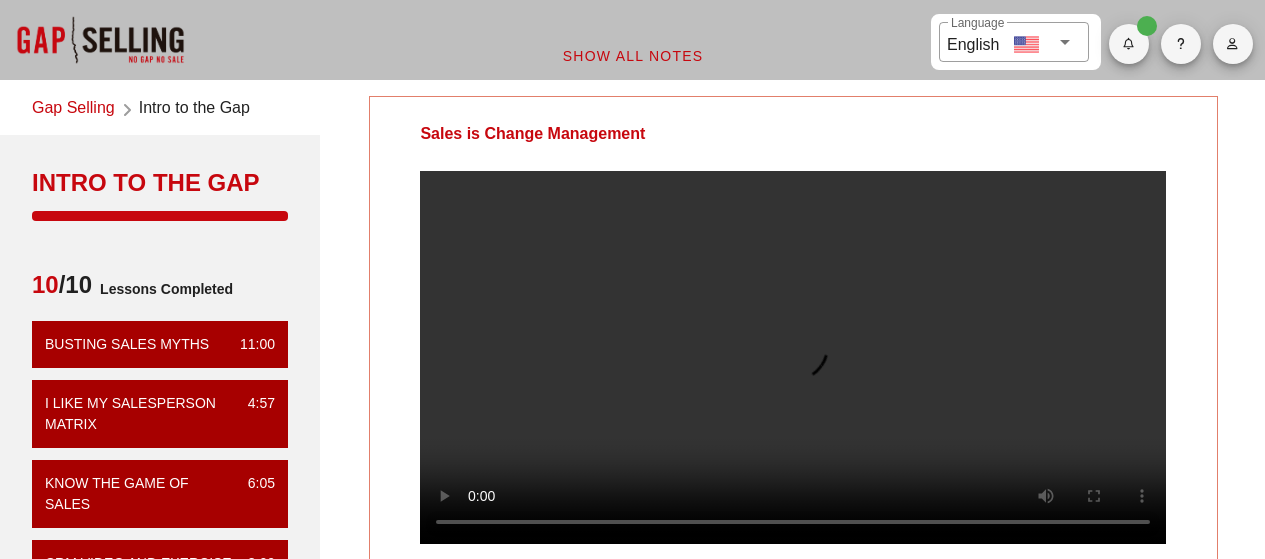 scroll, scrollTop: 0, scrollLeft: 0, axis: both 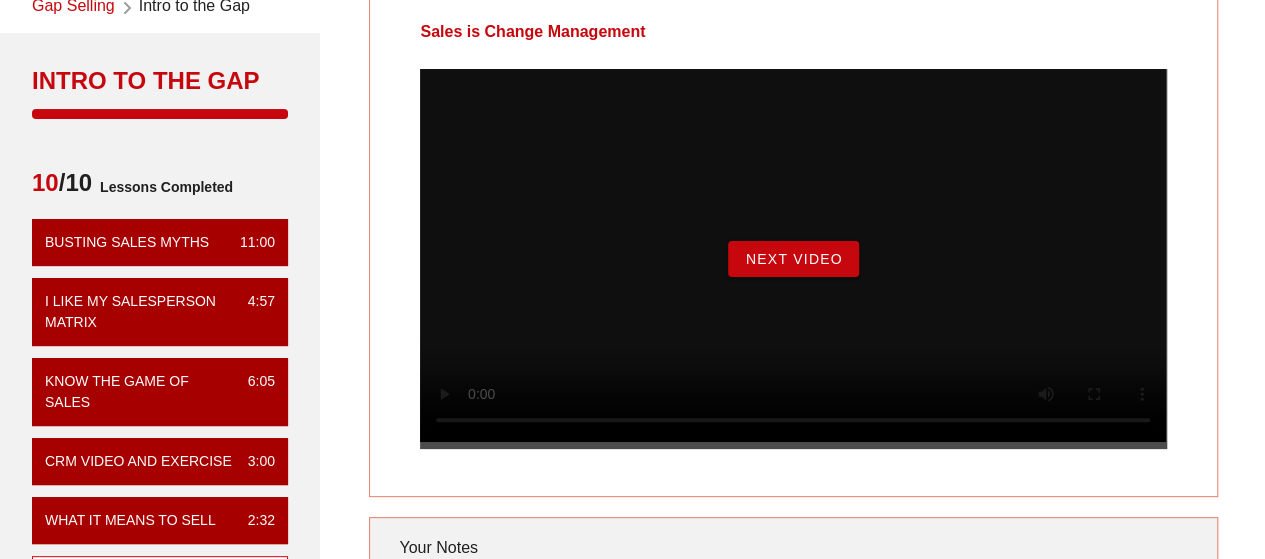 click on "Next Video" at bounding box center [793, 259] 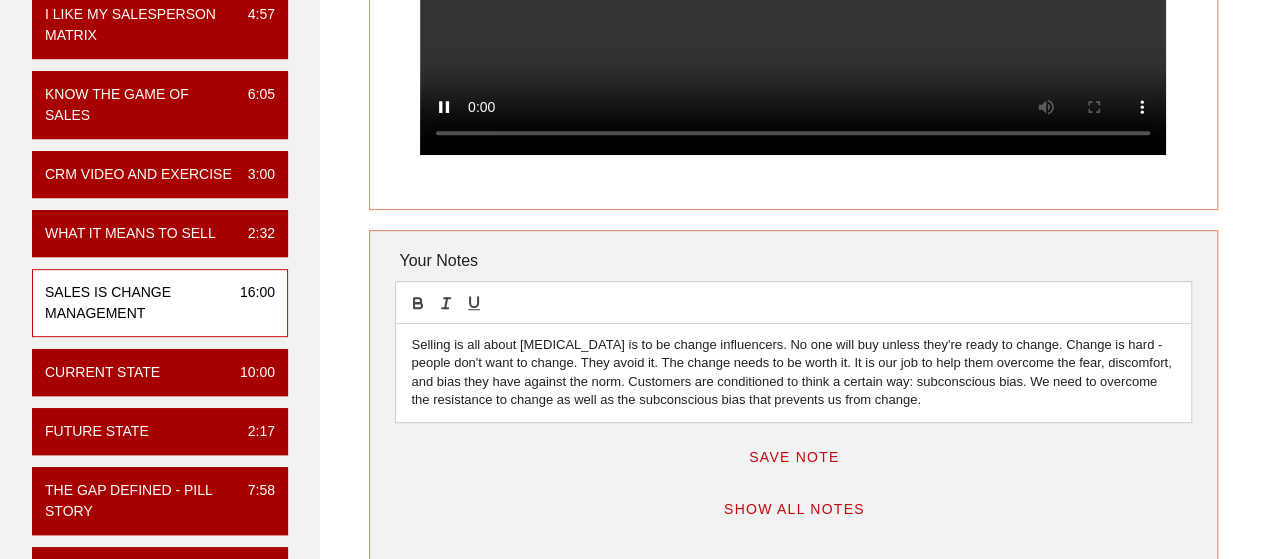 scroll, scrollTop: 406, scrollLeft: 0, axis: vertical 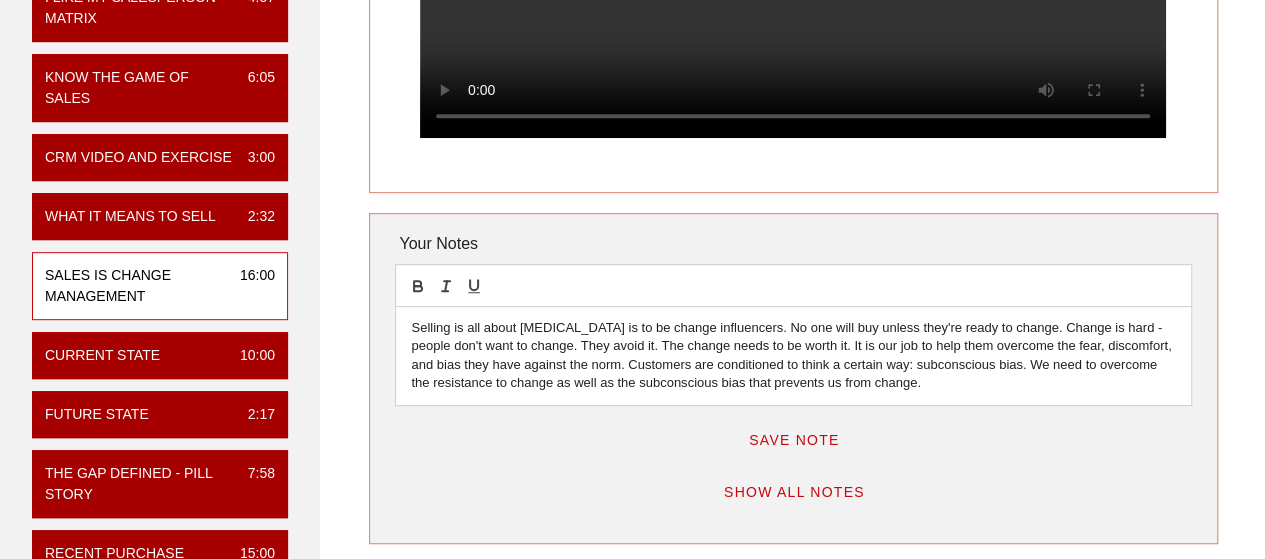 click on "Selling is all about [MEDICAL_DATA] is to be change influencers. No one will buy unless they're ready to change. Change is hard - people don't want to change. They avoid it. The change needs to be worth it. It is our job to help them overcome the fear, discomfort, and bias they have against the norm. Customers are conditioned to think a certain way: subconscious bias. We need to overcome the resistance to change as well as the subconscious bias that prevents us from change." at bounding box center [793, 356] 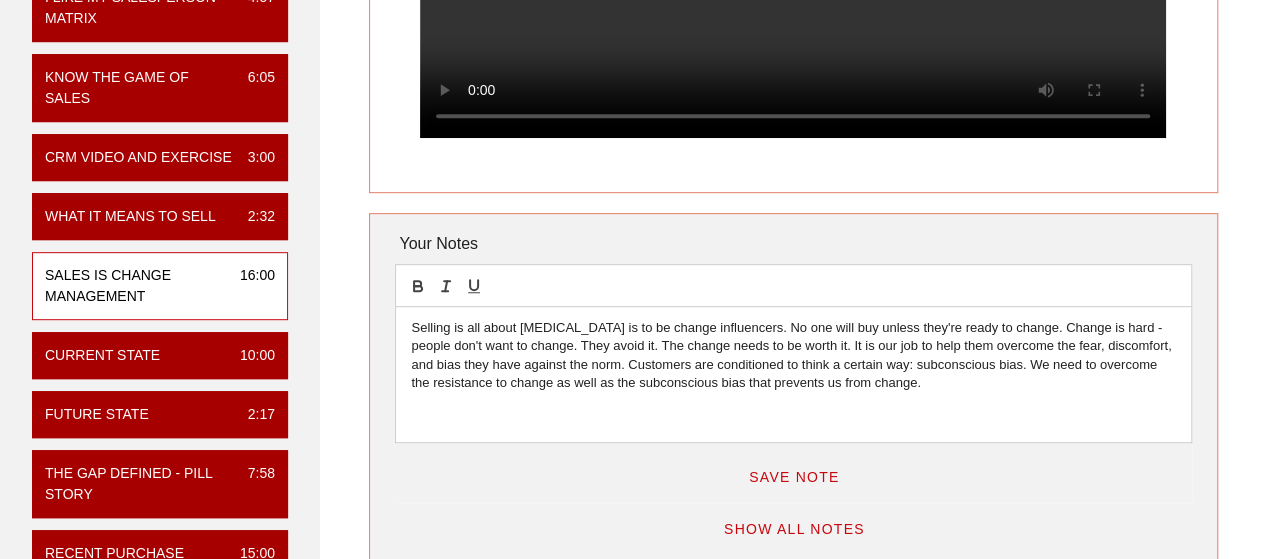 type 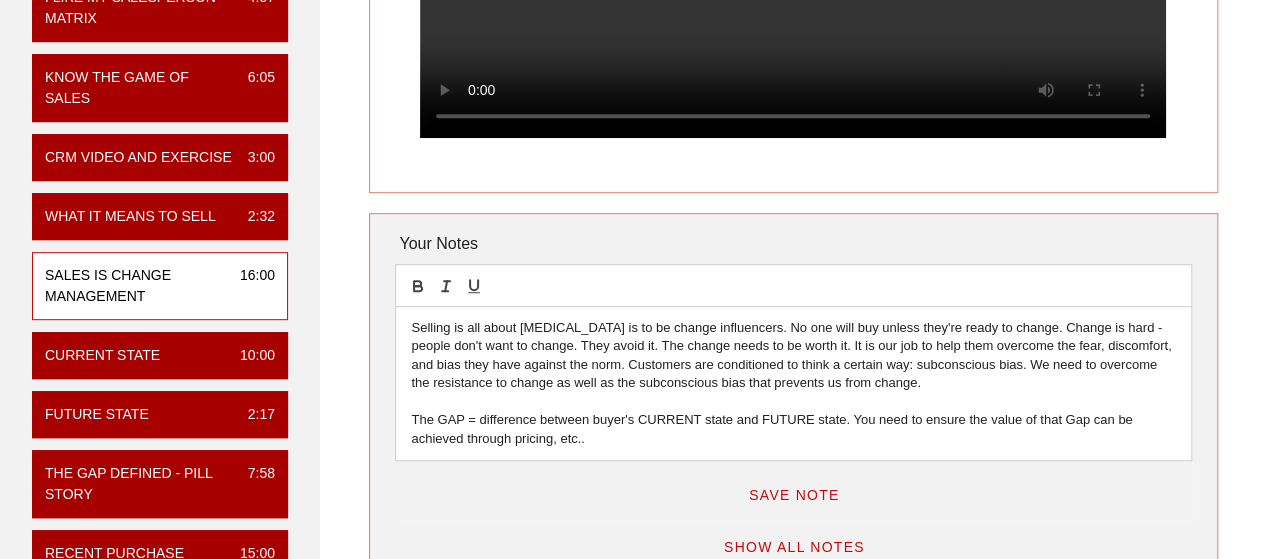 click on "The GAP = difference between buyer's CURRENT state and FUTURE state. You need to ensure the value of that Gap can be achieved through pricing, etc.." at bounding box center (793, 429) 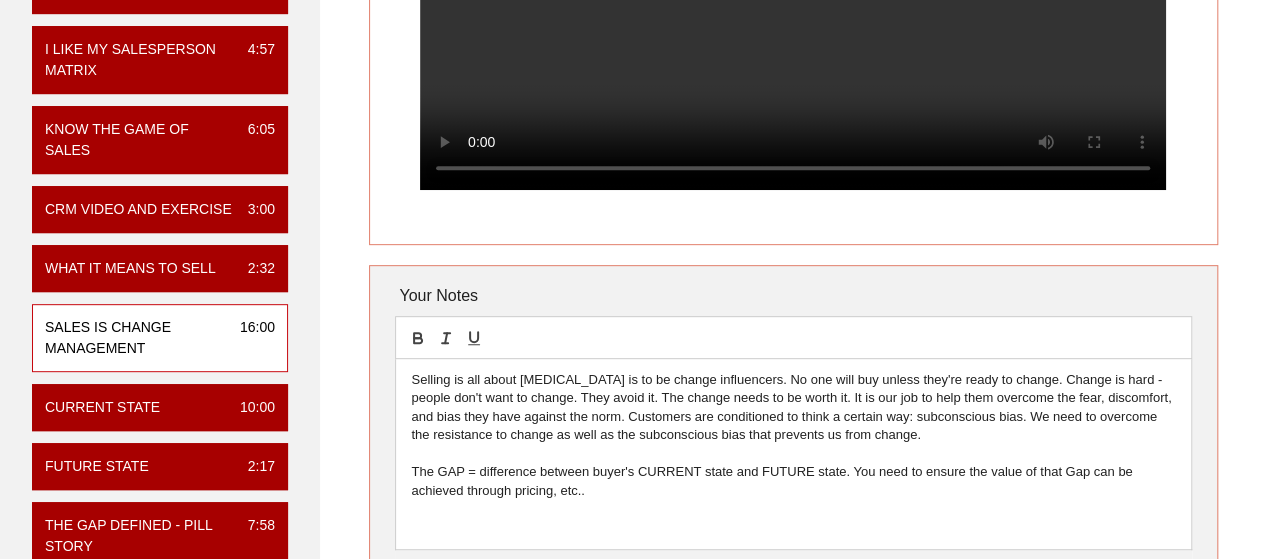 scroll, scrollTop: 355, scrollLeft: 0, axis: vertical 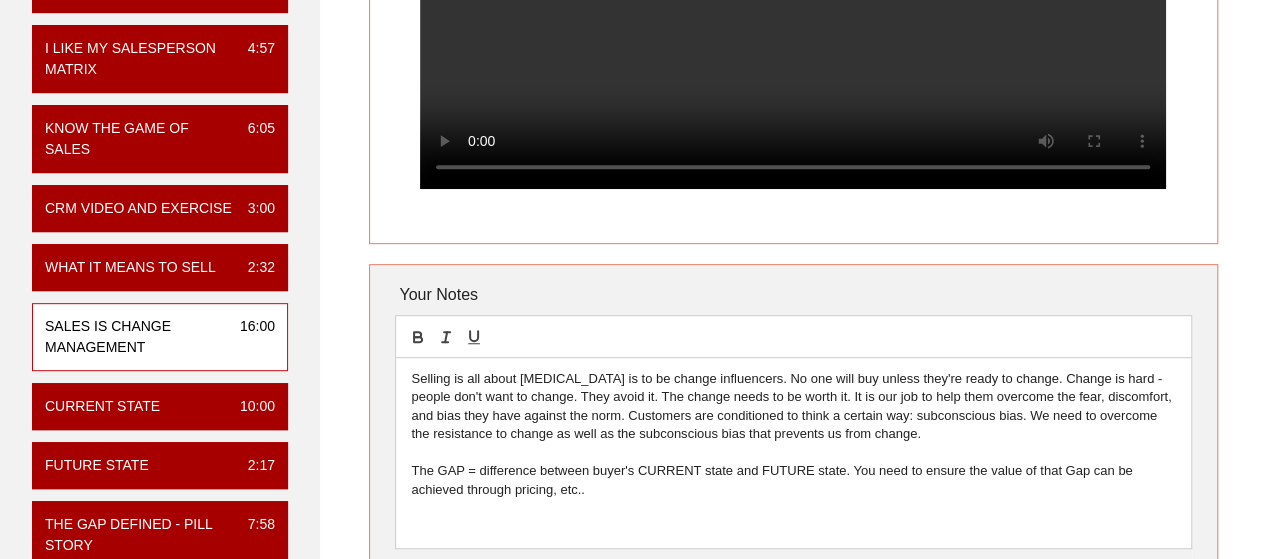 click on "The GAP = difference between buyer's CURRENT state and FUTURE state. You need to ensure the value of that Gap can be achieved through pricing, etc.." at bounding box center (793, 480) 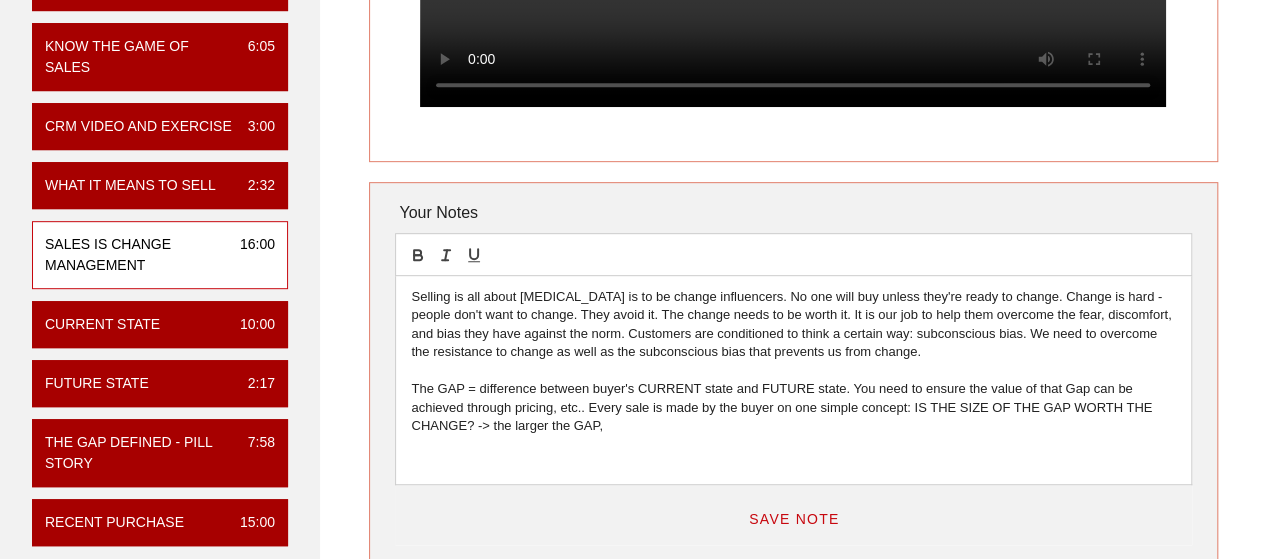 scroll, scrollTop: 438, scrollLeft: 0, axis: vertical 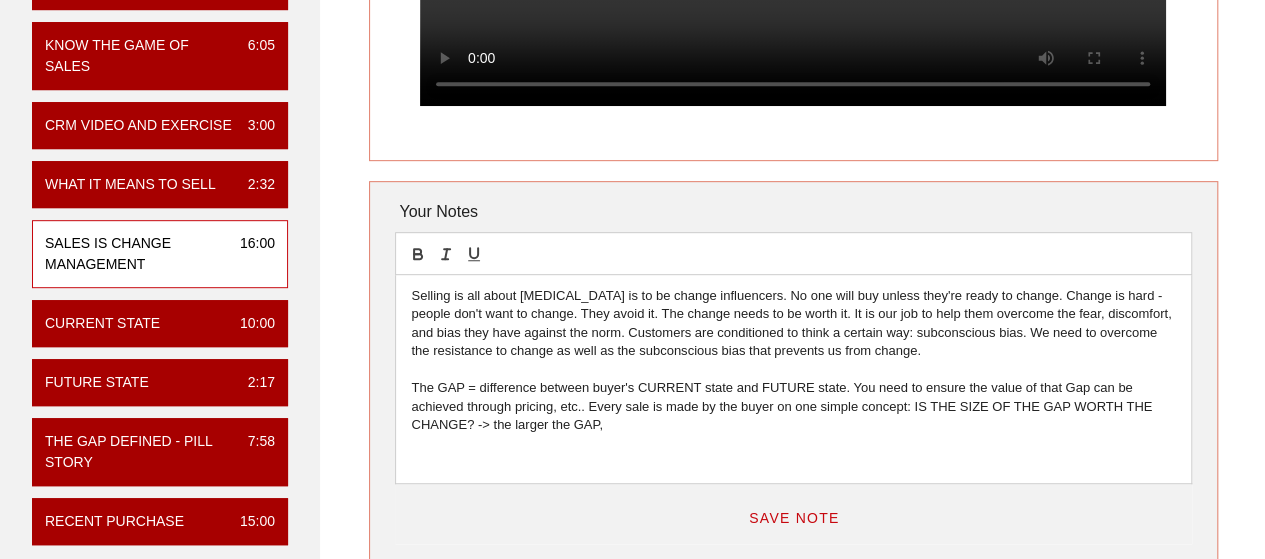 click on "The GAP = difference between buyer's CURRENT state and FUTURE state. You need to ensure the value of that Gap can be achieved through pricing, etc.. Every sale is made by the buyer on one simple concept: IS THE SIZE OF THE GAP WORTH THE CHANGE? -> the larger the GAP," at bounding box center (793, 406) 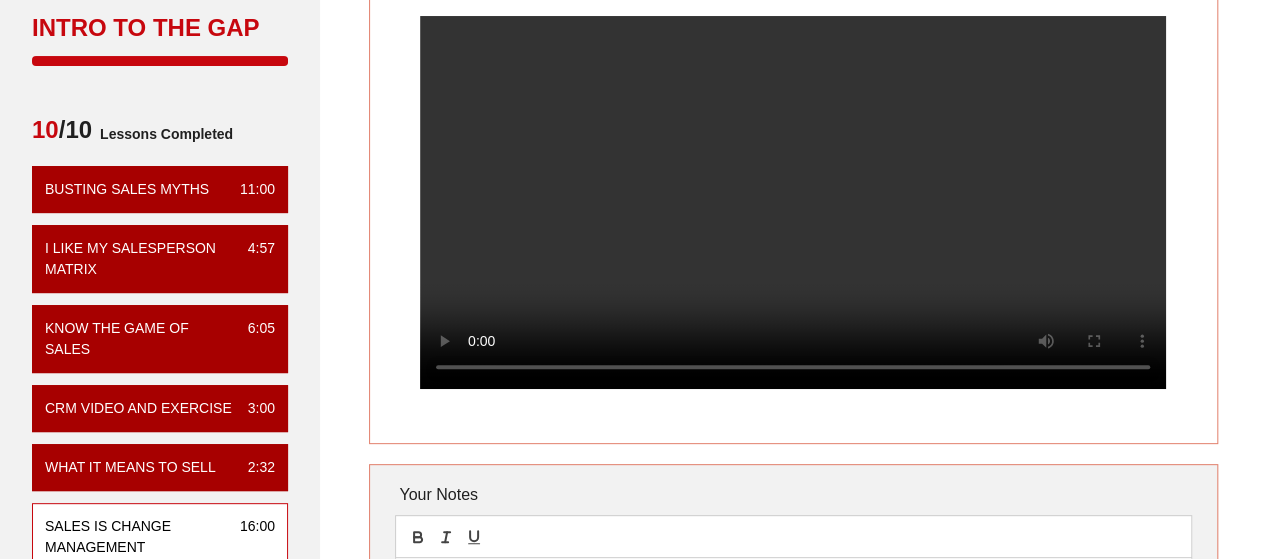 scroll, scrollTop: 154, scrollLeft: 0, axis: vertical 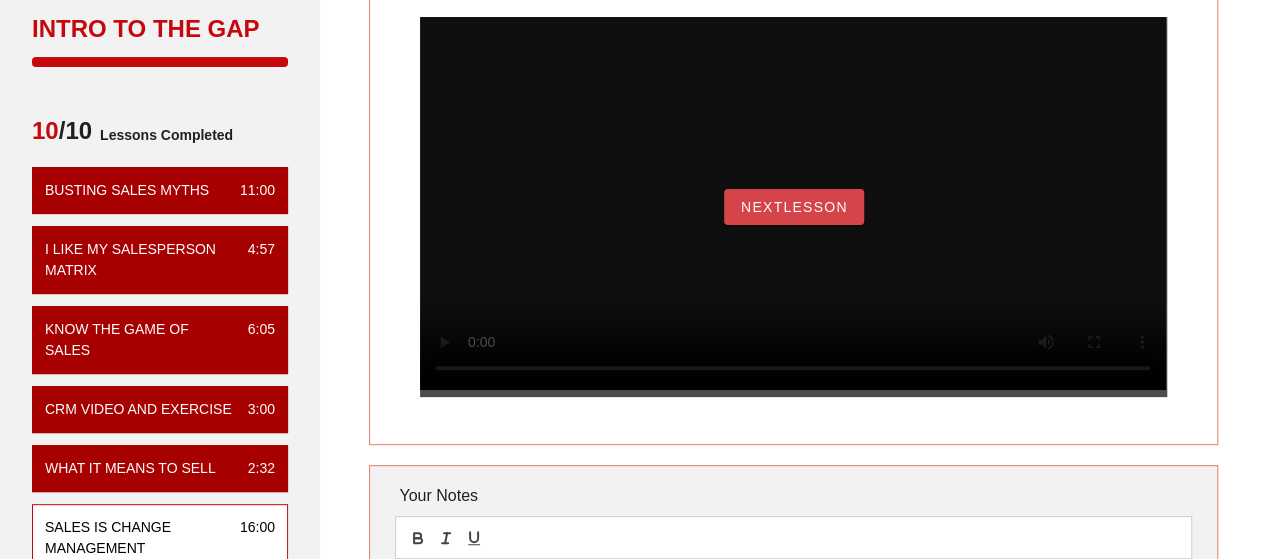 click on "NextLesson" at bounding box center (794, 207) 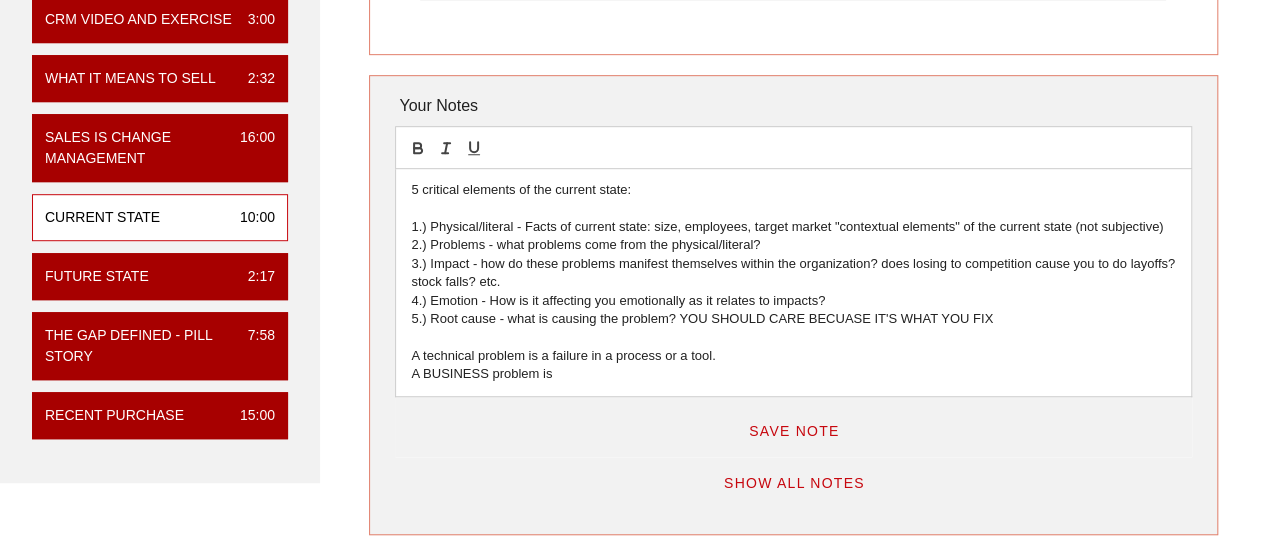 scroll, scrollTop: 543, scrollLeft: 0, axis: vertical 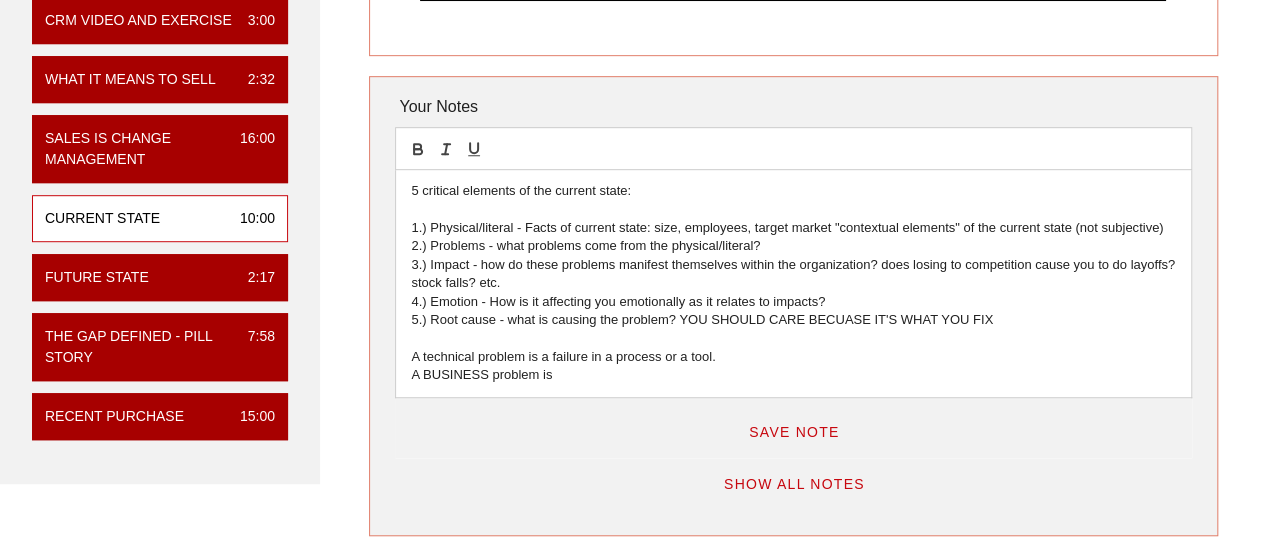 click on "A BUSINESS problem is" at bounding box center [793, 375] 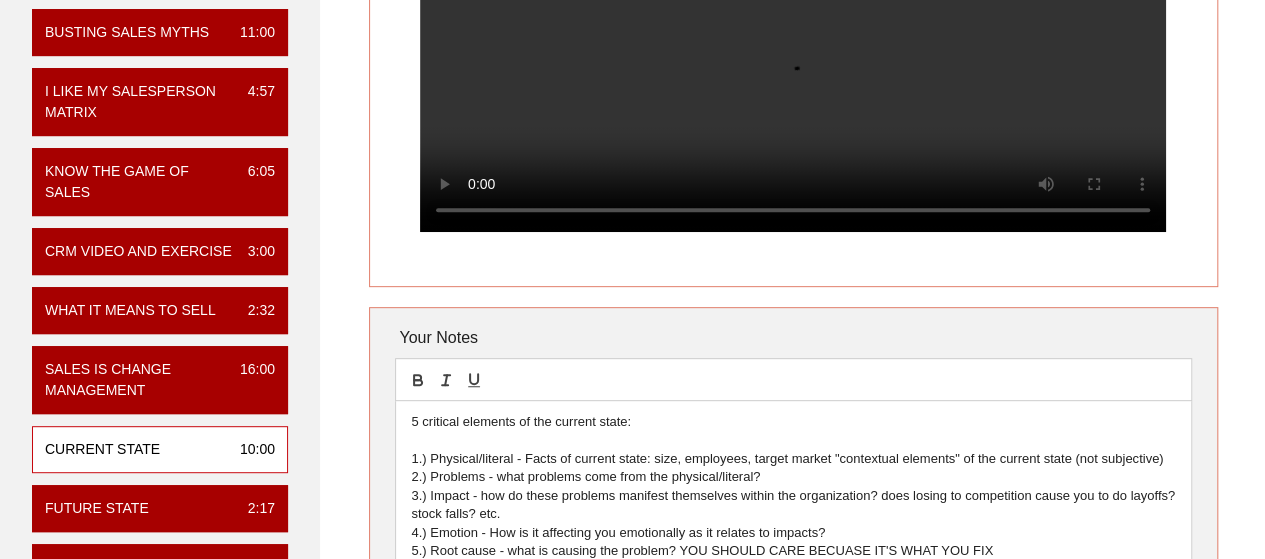 scroll, scrollTop: 313, scrollLeft: 0, axis: vertical 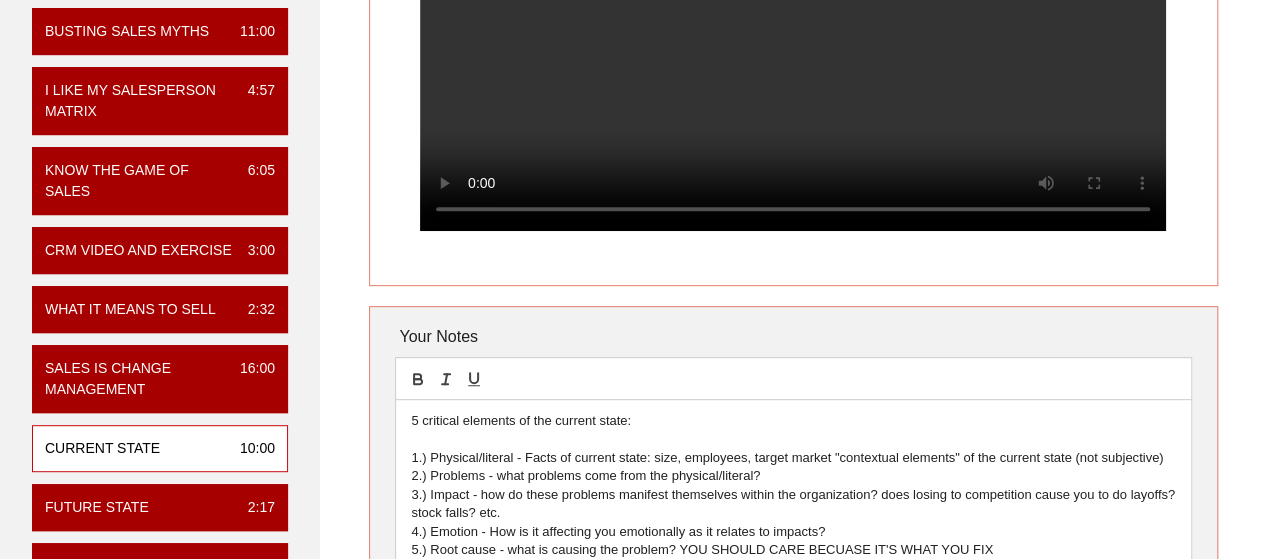 click on "5 critical elements of the current state:" at bounding box center [793, 421] 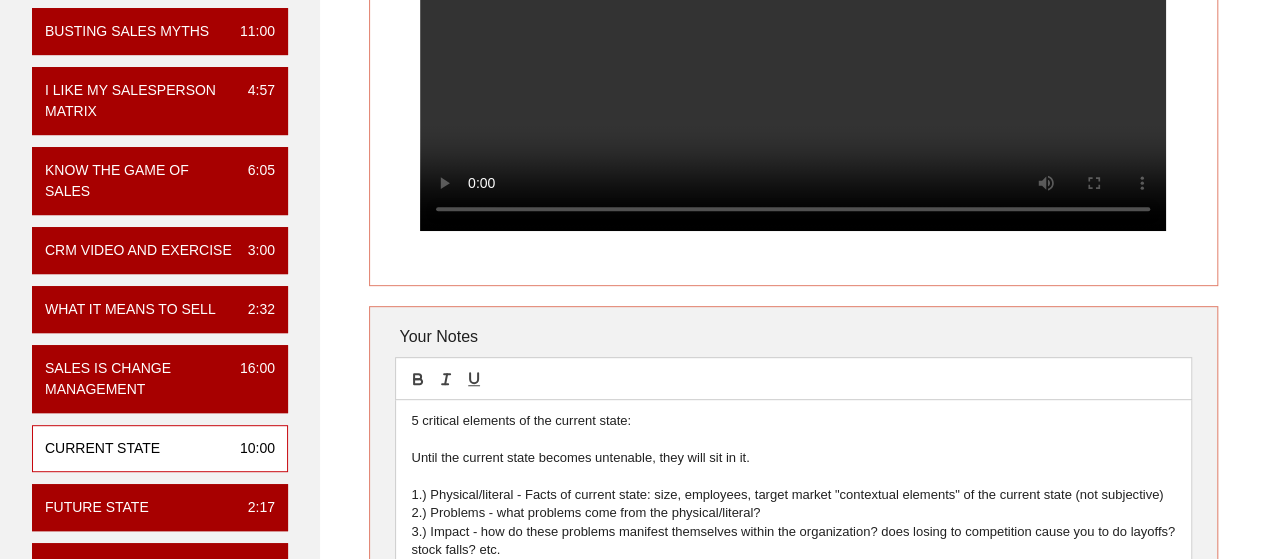 click on "Until the current state becomes untenable, they will sit in it." at bounding box center [793, 458] 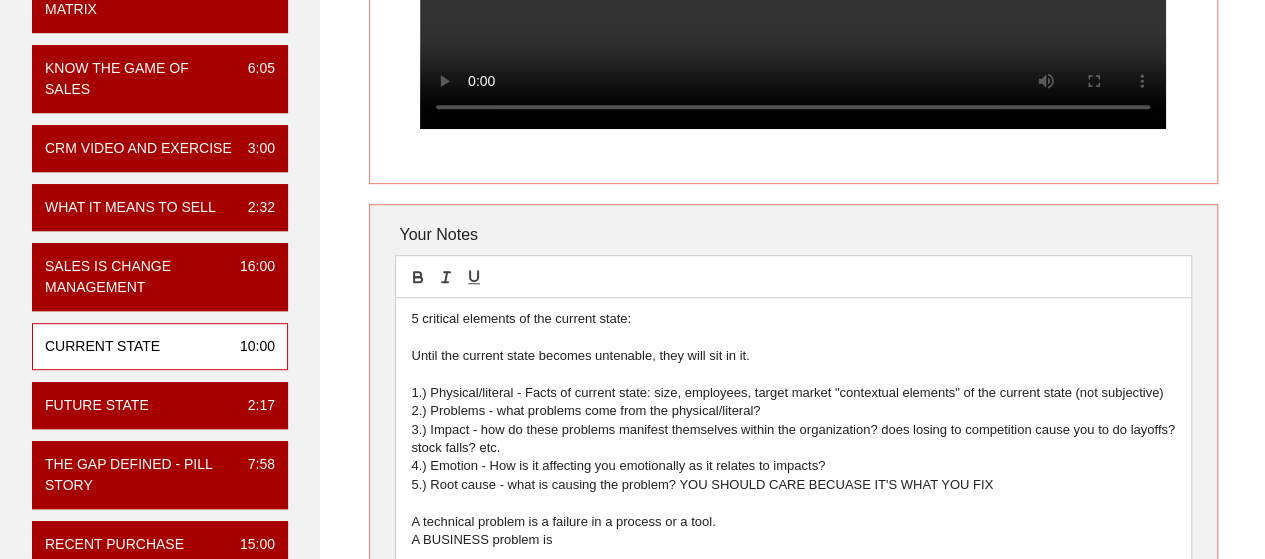scroll, scrollTop: 420, scrollLeft: 0, axis: vertical 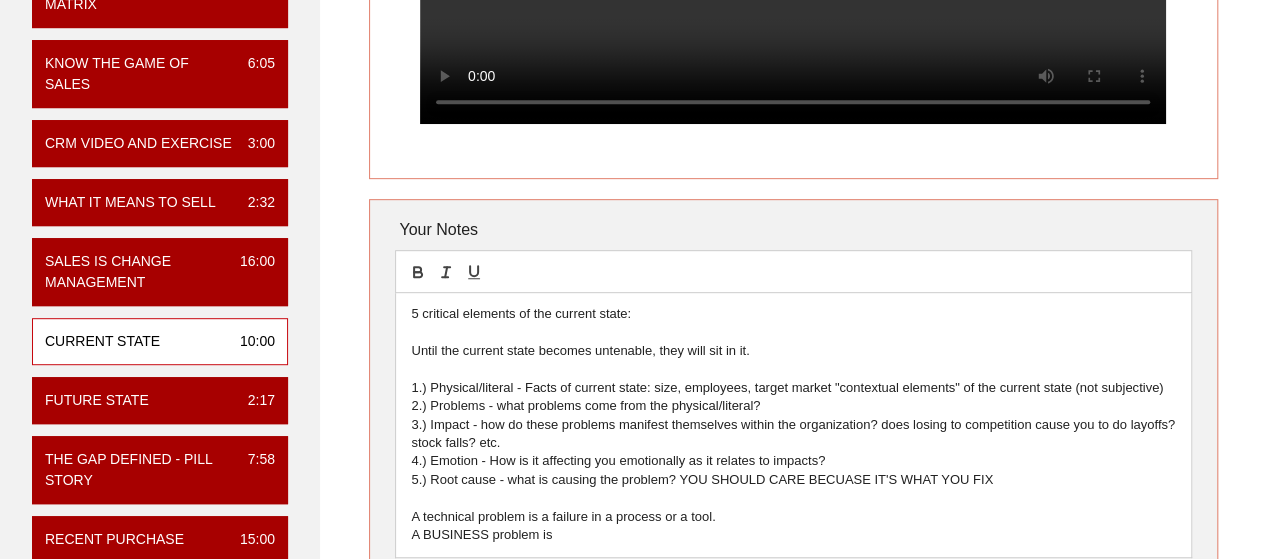 click on "Until the current state becomes untenable, they will sit in it." at bounding box center [793, 351] 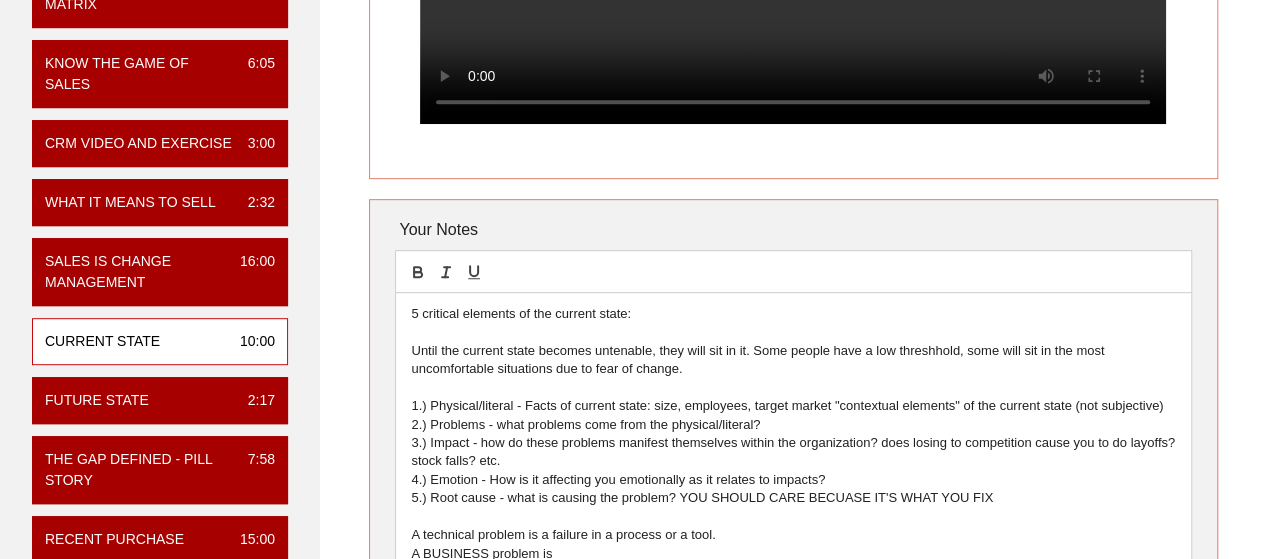 click on "Until the current state becomes untenable, they will sit in it. Some people have a low threshhold, some will sit in the most uncomfortable situations due to fear of change." at bounding box center (793, 360) 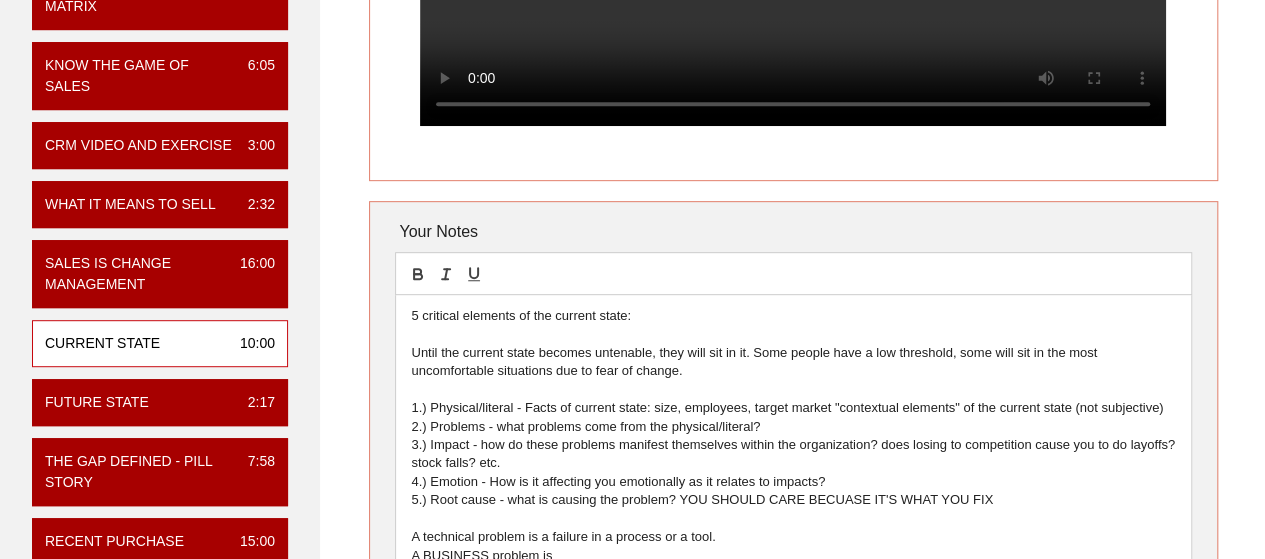 scroll, scrollTop: 420, scrollLeft: 0, axis: vertical 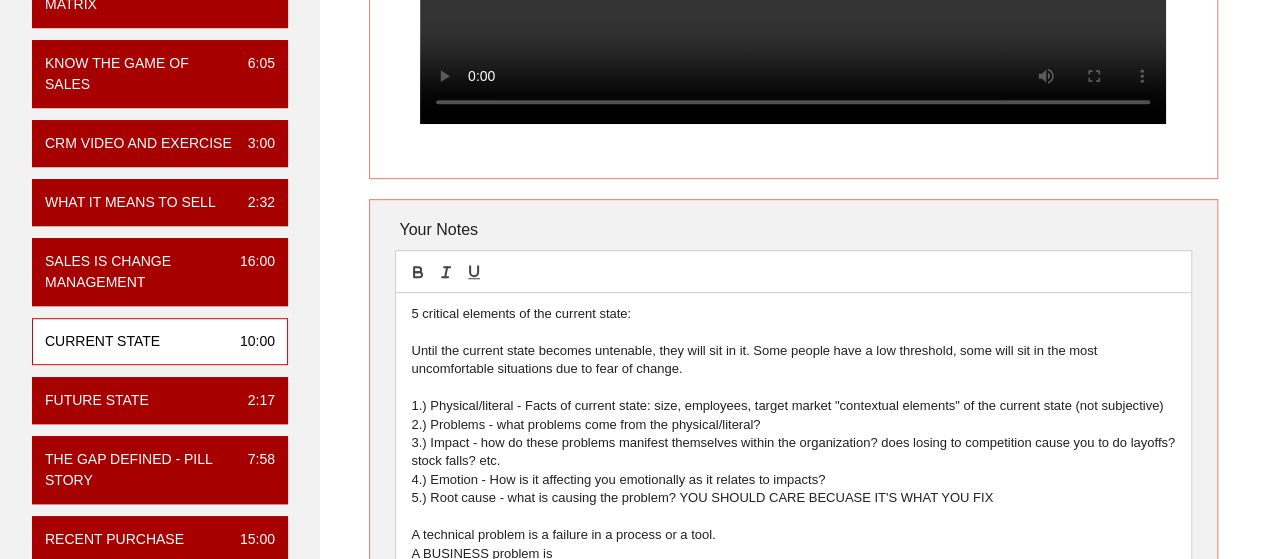 click on "Until the current state becomes untenable, they will sit in it. Some people have a low threshold, some will sit in the most uncomfortable situations due to fear of change." at bounding box center (793, 360) 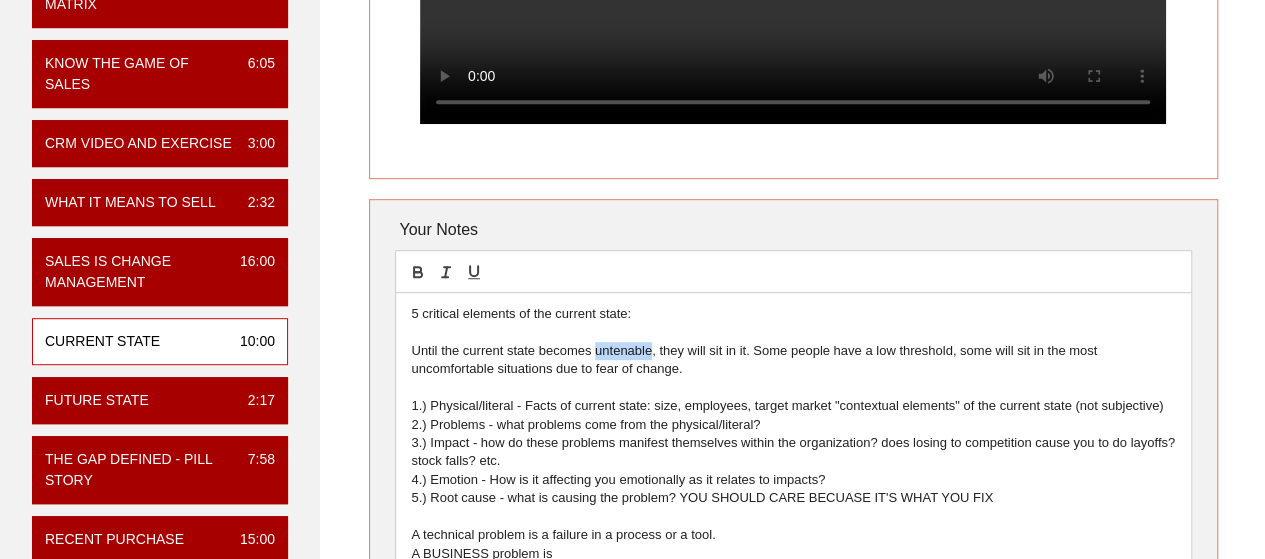 click on "Until the current state becomes untenable, they will sit in it. Some people have a low threshold, some will sit in the most uncomfortable situations due to fear of change." at bounding box center [793, 360] 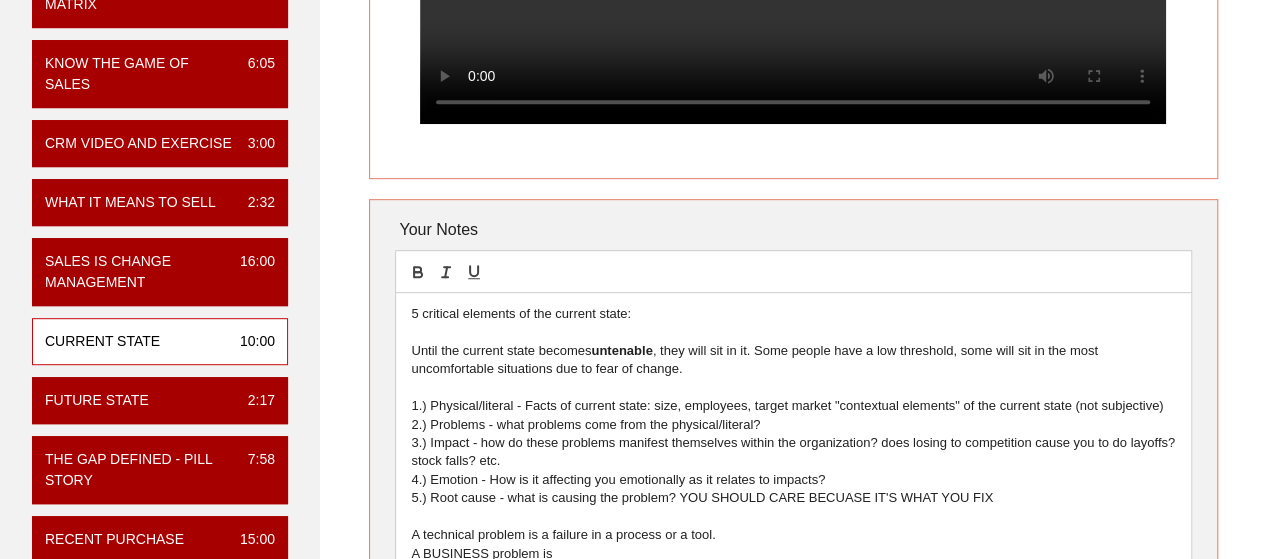 click on "Until the current state becomes  untenable , they will sit in it. Some people have a low threshold, some will sit in the most uncomfortable situations due to fear of change." at bounding box center (793, 360) 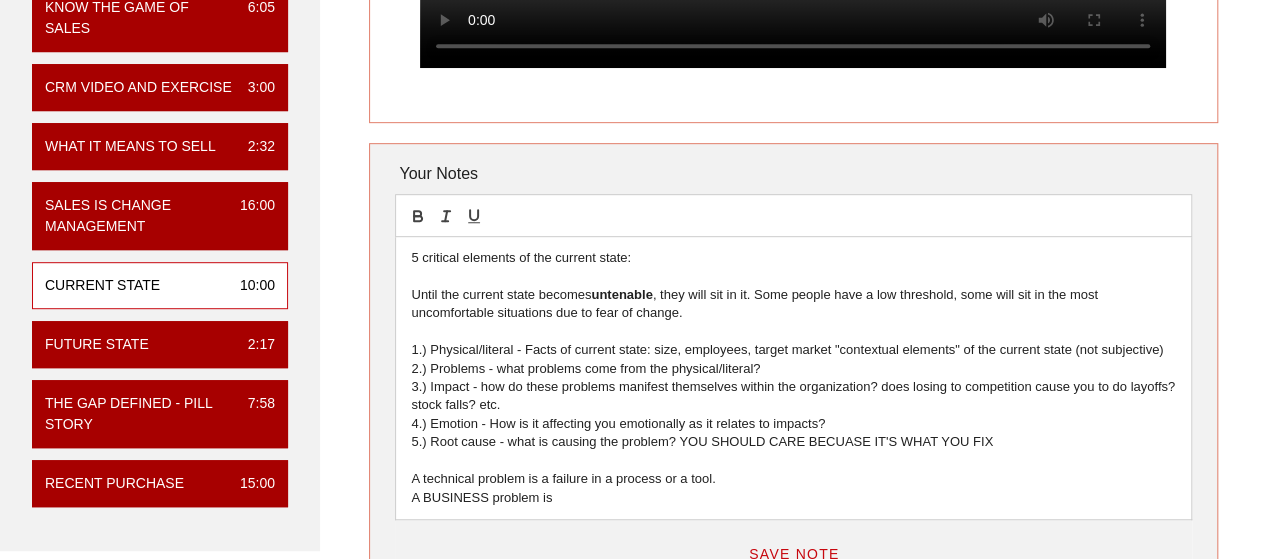 scroll, scrollTop: 462, scrollLeft: 0, axis: vertical 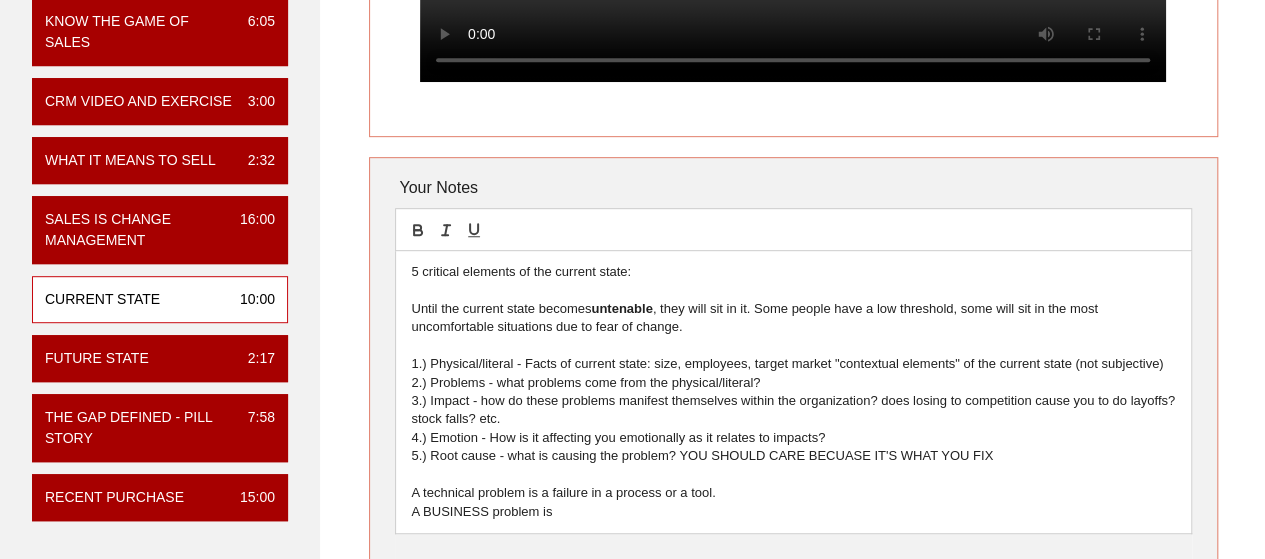 click on "Until the current state becomes  untenable , they will sit in it. Some people have a low threshold, some will sit in the most uncomfortable situations due to fear of change." at bounding box center [793, 318] 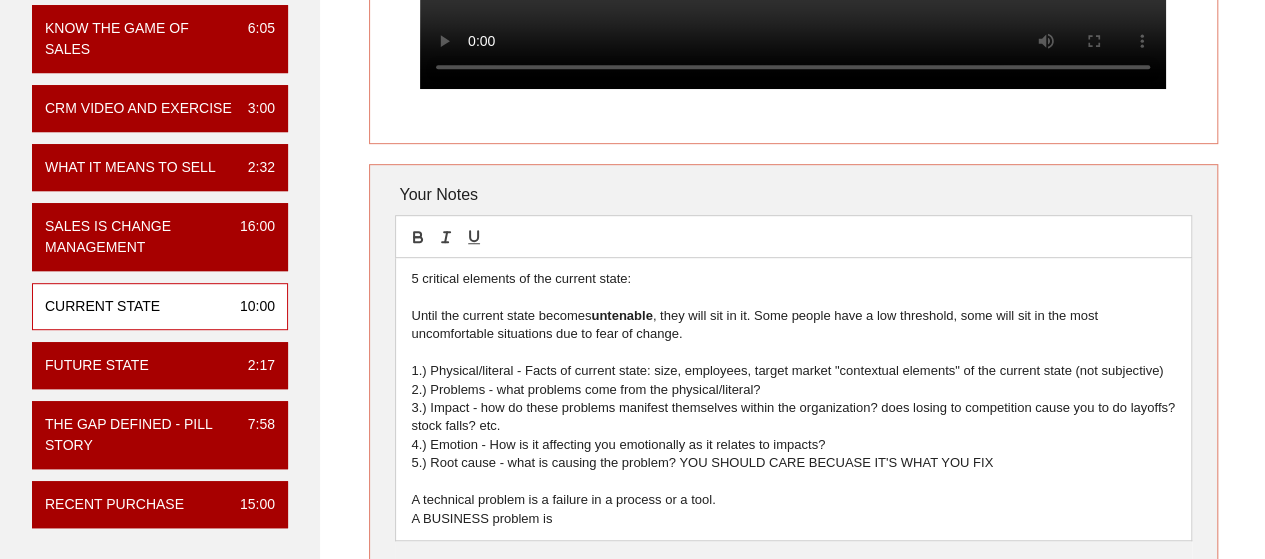 scroll, scrollTop: 460, scrollLeft: 0, axis: vertical 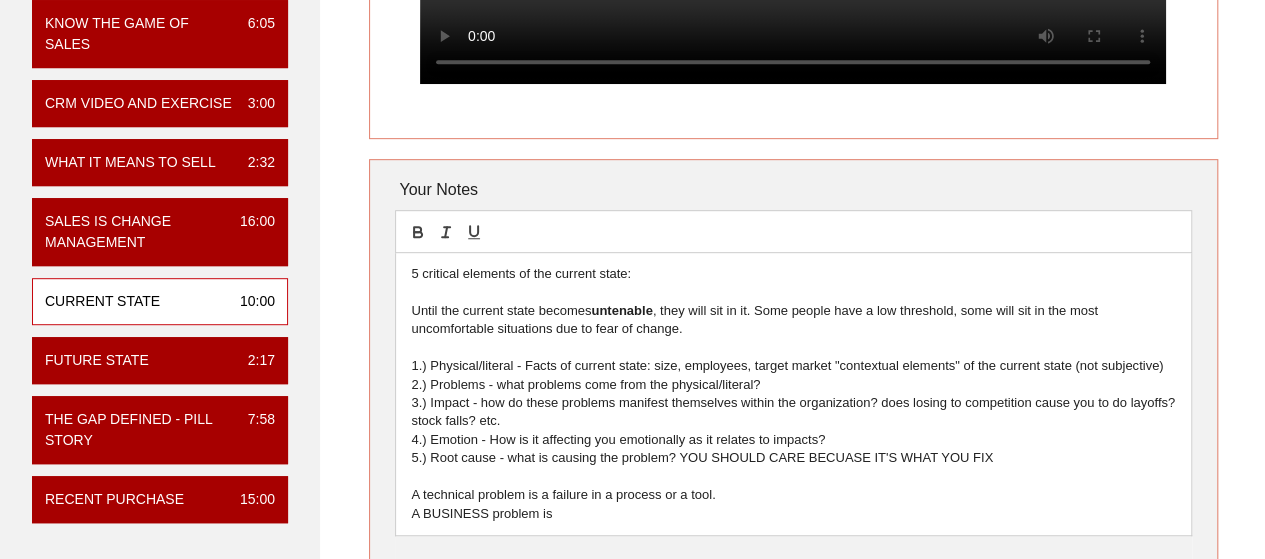 click on "1.) Physical/literal - Facts of current state: size, employees, target market "contextual elements" of the current state (not subjective)" at bounding box center (793, 366) 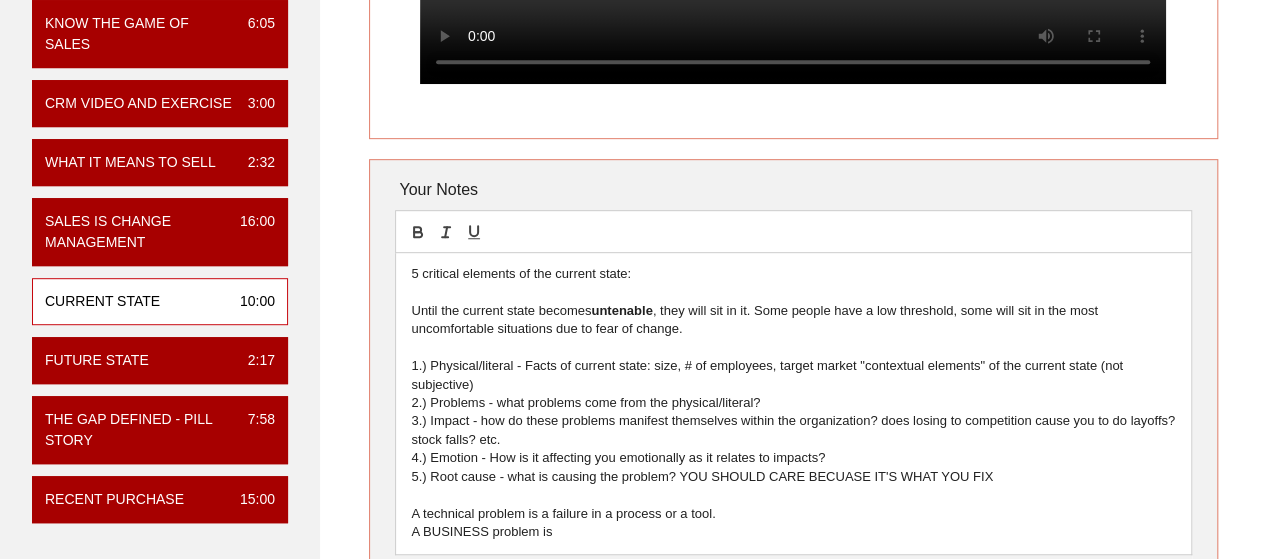 click on "1.) Physical/literal - Facts of current state: size, # of employees, target market "contextual elements" of the current state (not subjective)" at bounding box center (793, 375) 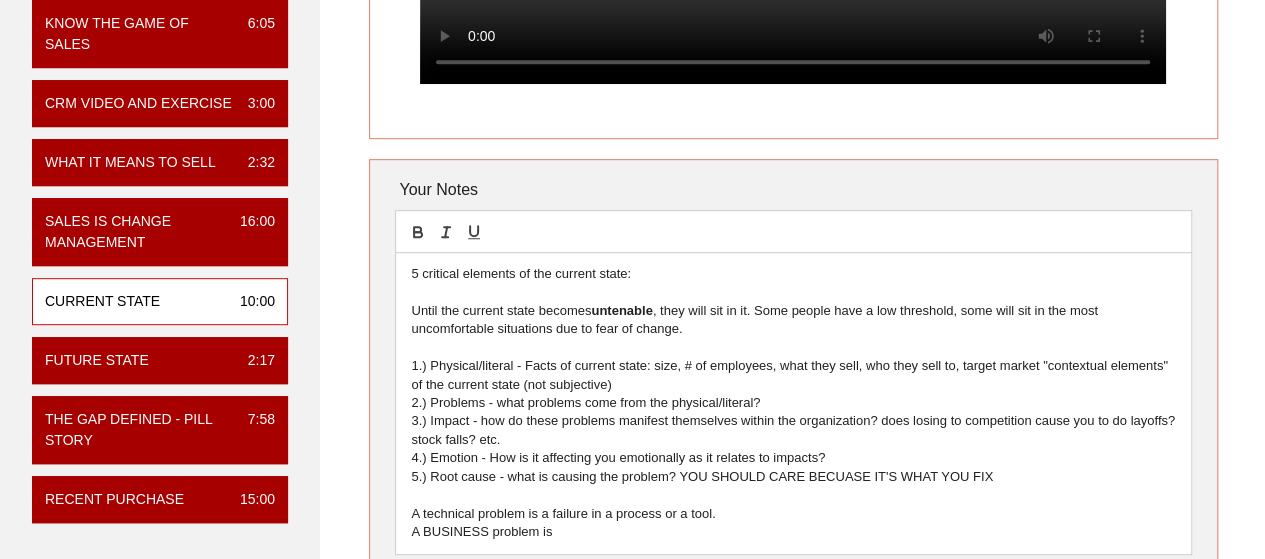 click on "1.) Physical/literal - Facts of current state: size, # of employees, what they sell, who they sell to, target market "contextual elements" of the current state (not subjective)" at bounding box center (793, 375) 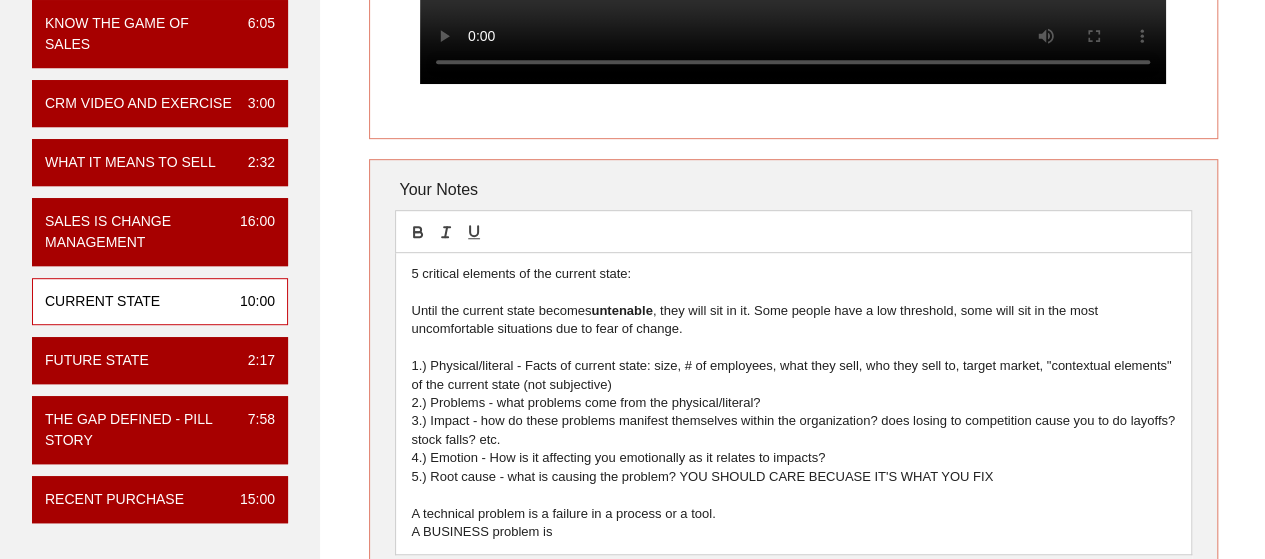 click on "1.) Physical/literal - Facts of current state: size, # of employees, what they sell, who they sell to, target market, "contextual elements" of the current state (not subjective)" at bounding box center (793, 375) 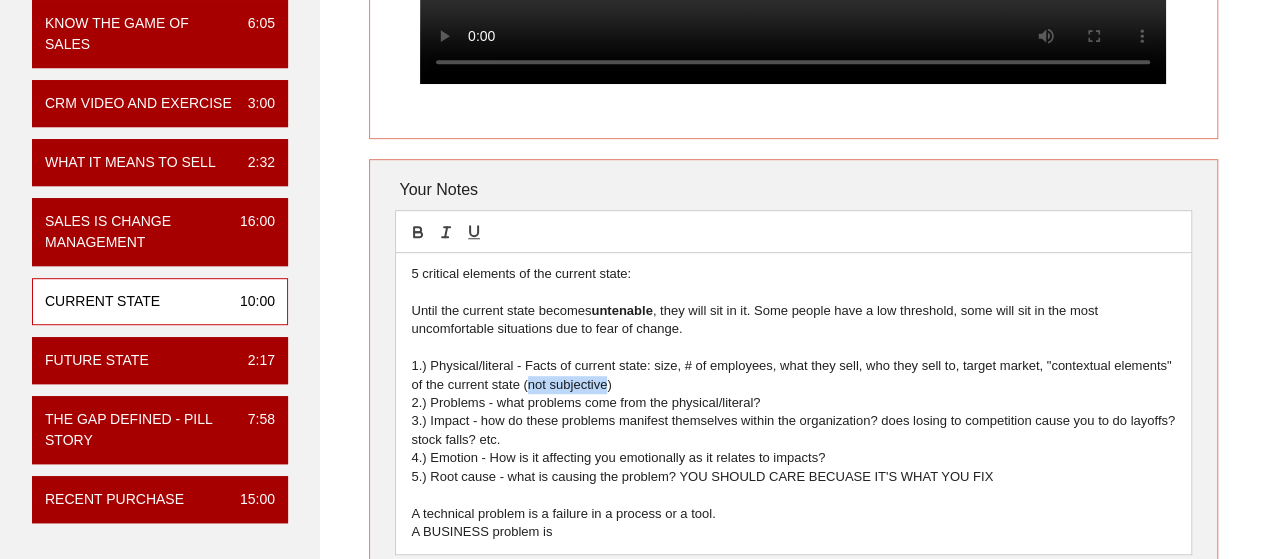 drag, startPoint x: 576, startPoint y: 408, endPoint x: 542, endPoint y: 408, distance: 34 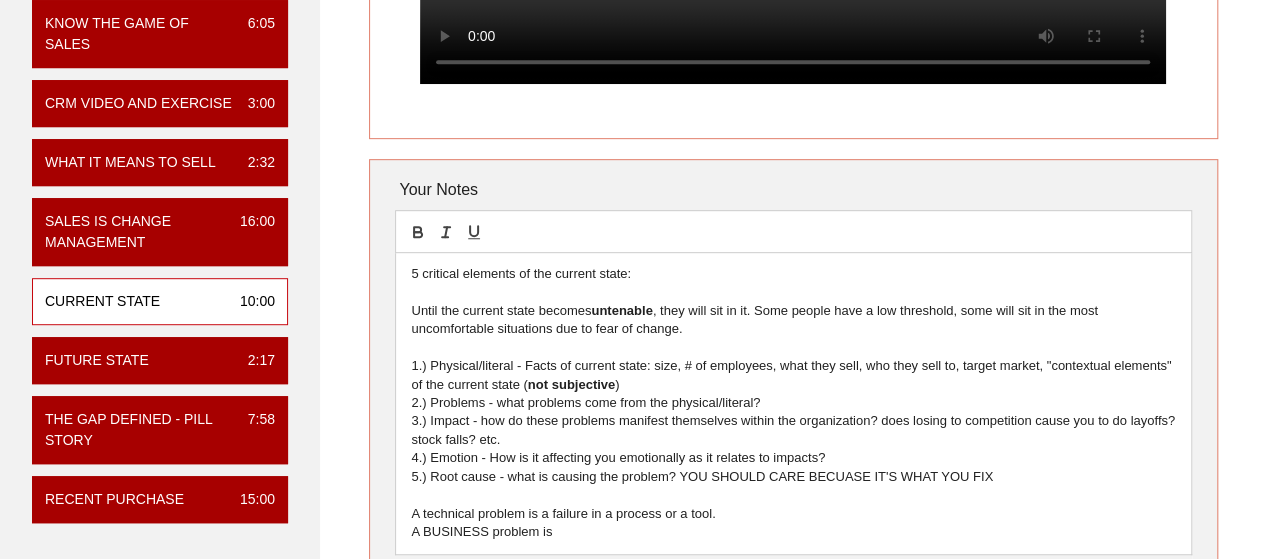 click on "1.) Physical/literal - Facts of current state: size, # of employees, what they sell, who they sell to, target market, "contextual elements" of the current state ( not subjective )" at bounding box center [793, 375] 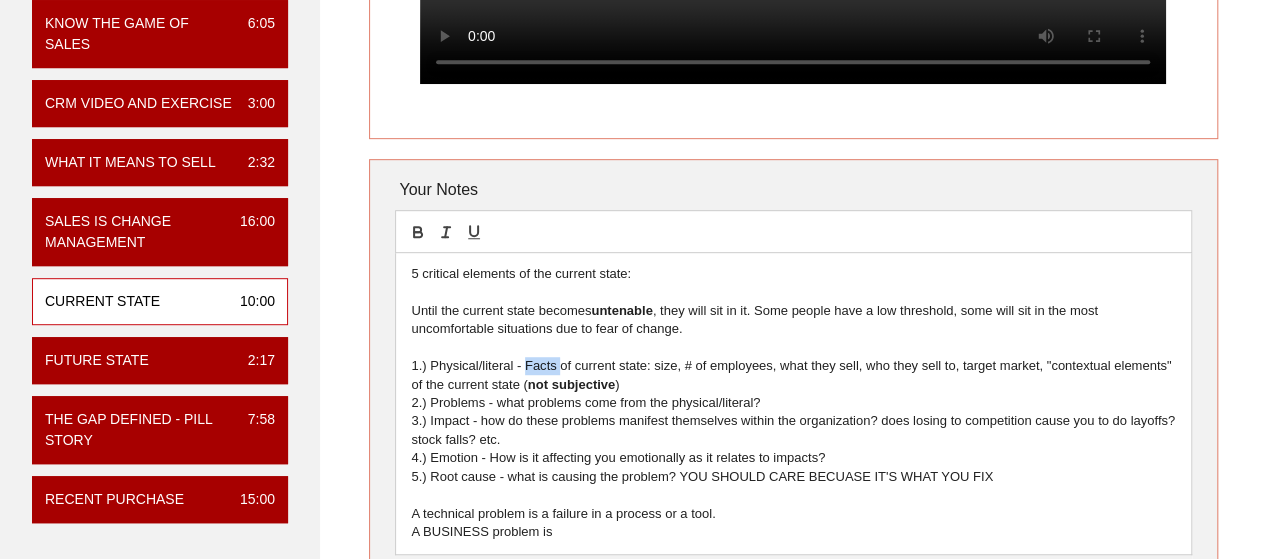 click on "1.) Physical/literal - Facts of current state: size, # of employees, what they sell, who they sell to, target market, "contextual elements" of the current state ( not subjective )" at bounding box center (793, 375) 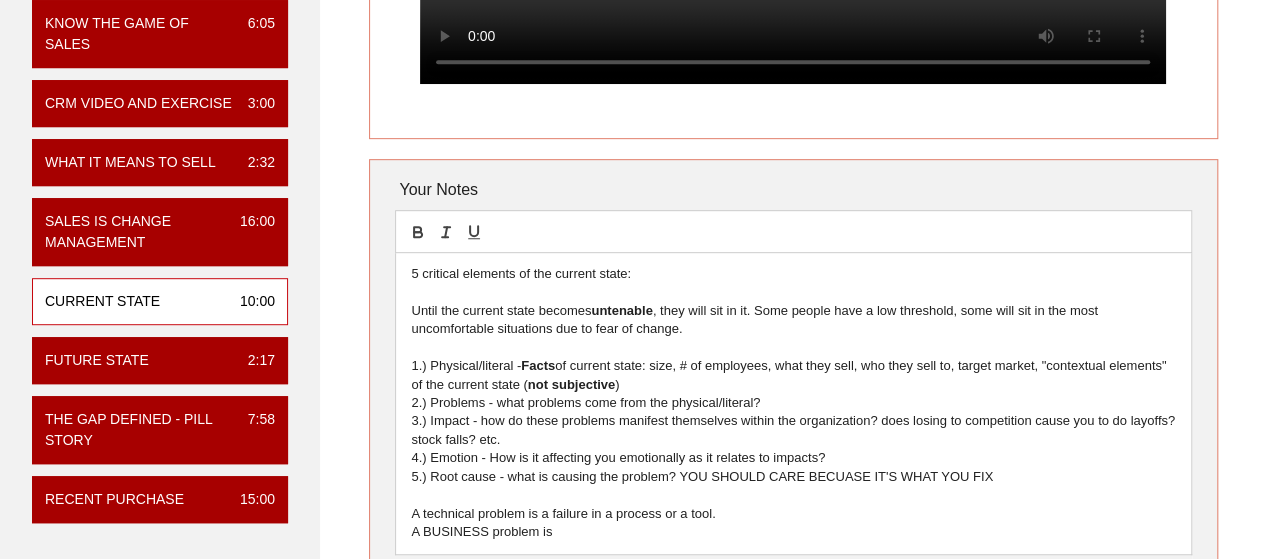 click on "1.) Physical/literal -  Facts  of current state: size, # of employees, what they sell, who they sell to, target market, "contextual elements" of the current state ( not subjective )" at bounding box center (793, 375) 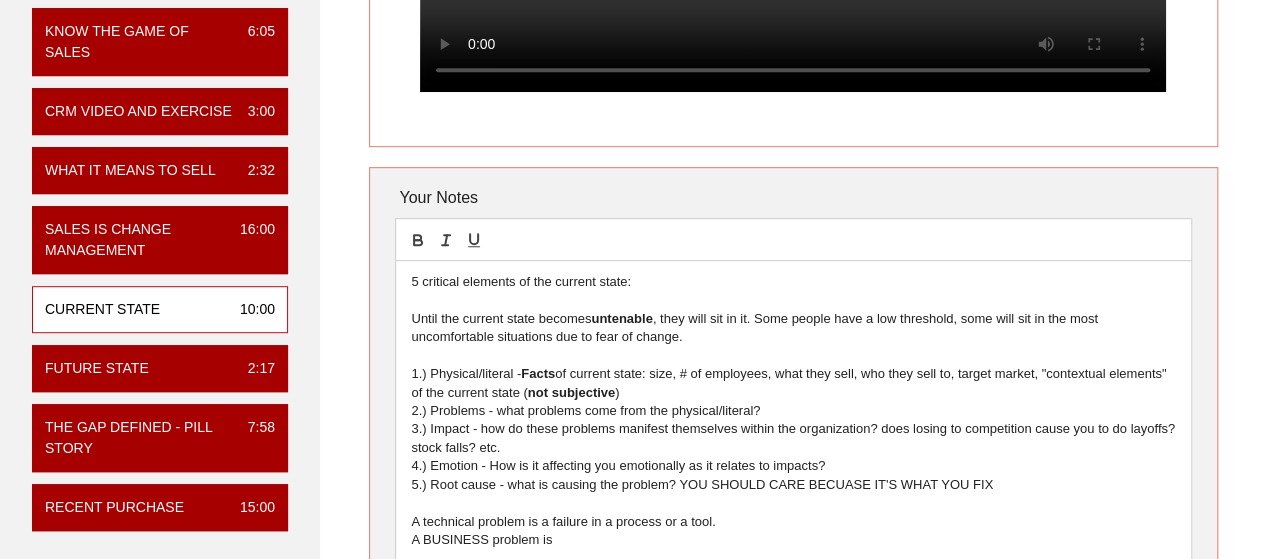 scroll, scrollTop: 456, scrollLeft: 0, axis: vertical 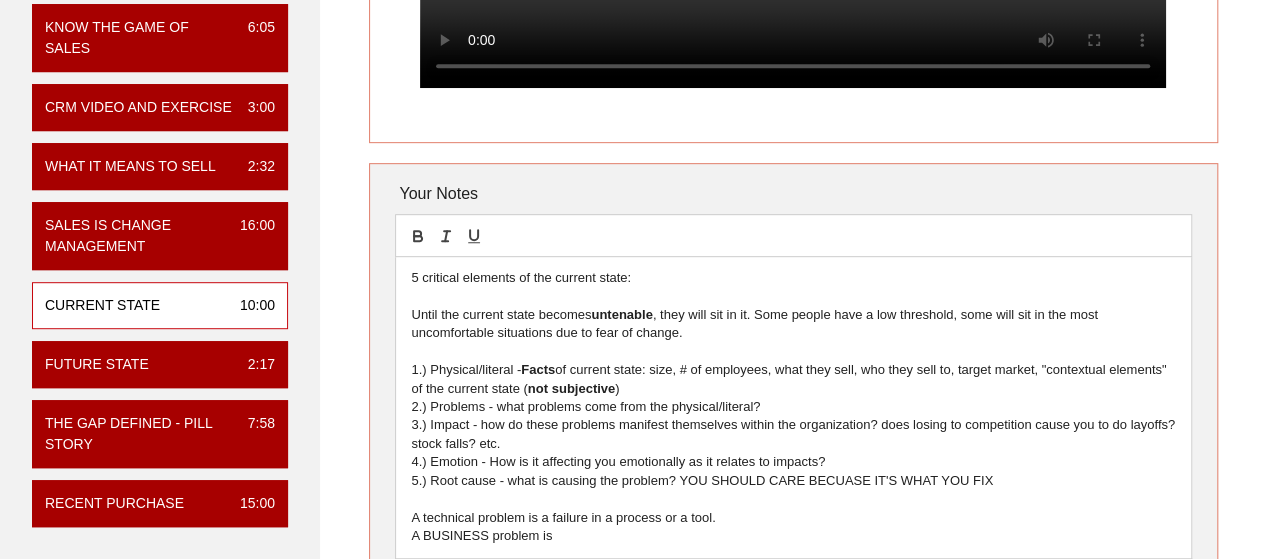 click on "2.) Problems - what problems come from the physical/literal?" at bounding box center [793, 407] 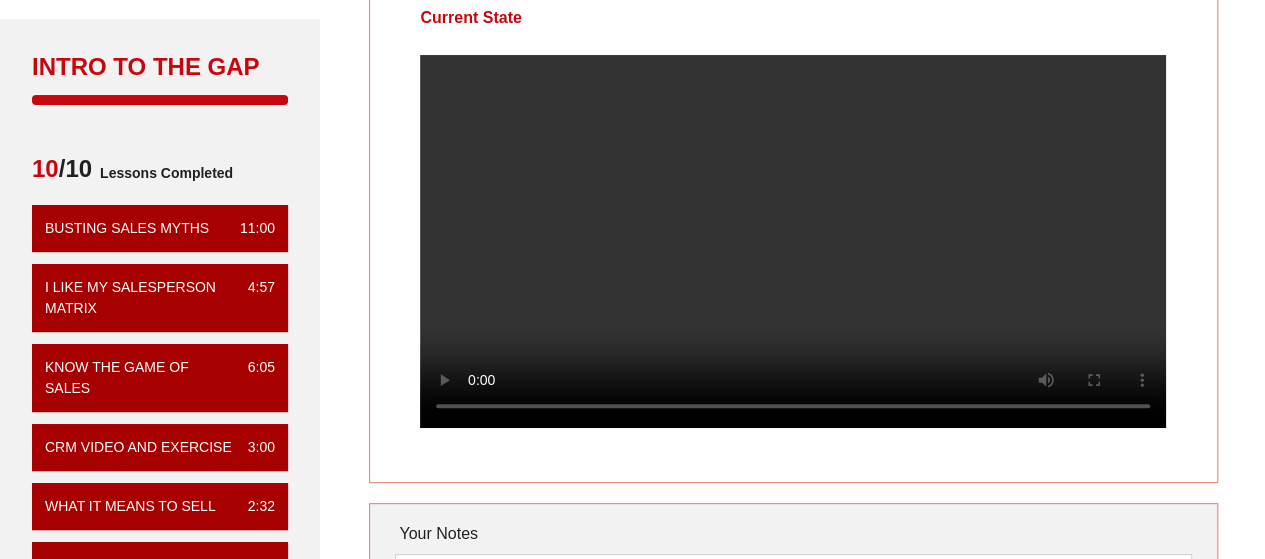 scroll, scrollTop: 111, scrollLeft: 0, axis: vertical 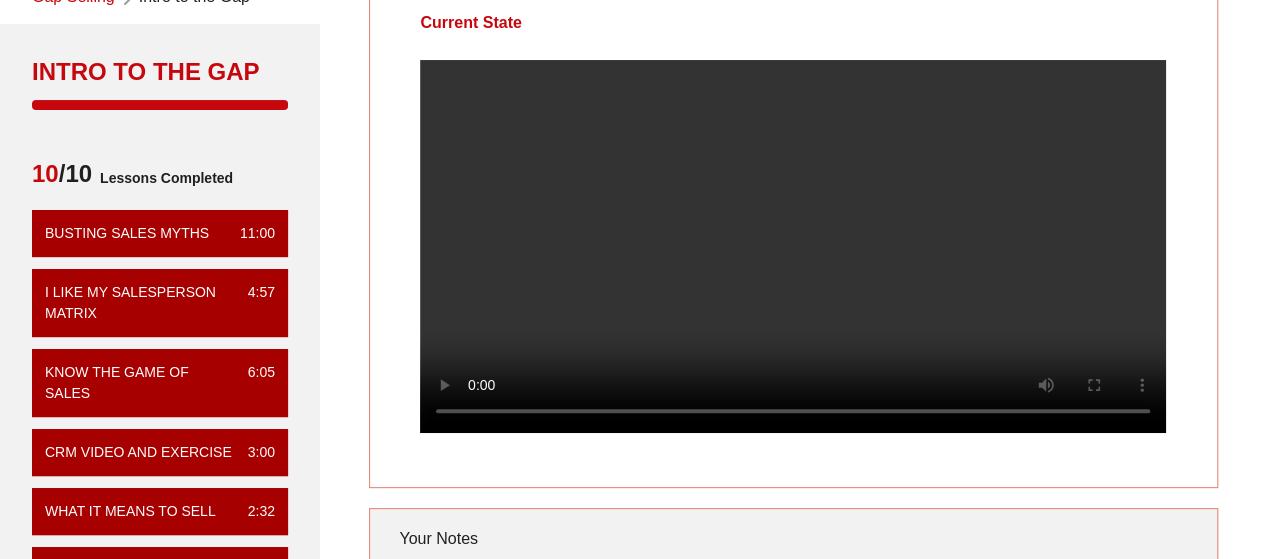 click on "Current State  Your Notes                       5 critical elements of the current state: Until the current state becomes  untenable , they will sit in it. Some people have a low threshold, some will sit in the most uncomfortable situations due to fear of change. 1.) Physical/literal -  Facts  of current state: size, # of employees, what they sell, who they sell to, target market, "contextual elements" of the current state ( not subjective ) 2.) Problems - what problems come from the physical/literal? 3.) Impact - how do these problems manifest themselves within the organization? does losing to competition cause you to do layoffs? stock falls? etc. 4.) Emotion - How is it affecting you emotionally as it relates to impacts? 5.) Root cause - what is causing the problem? YOU SHOULD CARE BECUASE IT'S WHAT YOU FIX A technical problem is a failure in a process or a tool. A BUSINESS problem is Save Note Show All Notes" at bounding box center (793, 513) 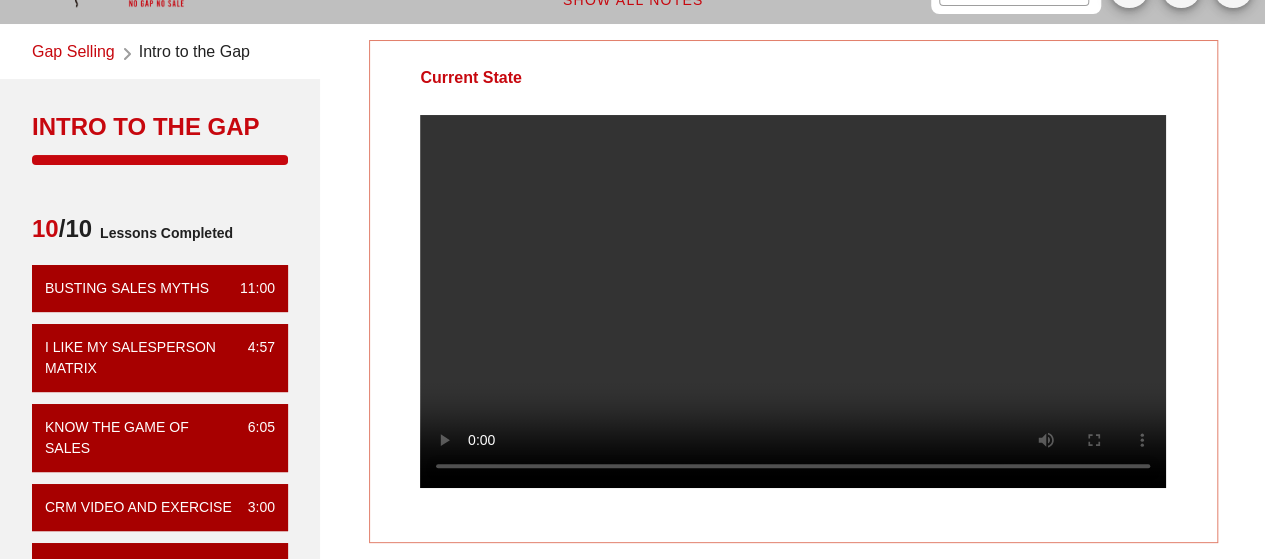 scroll, scrollTop: 54, scrollLeft: 0, axis: vertical 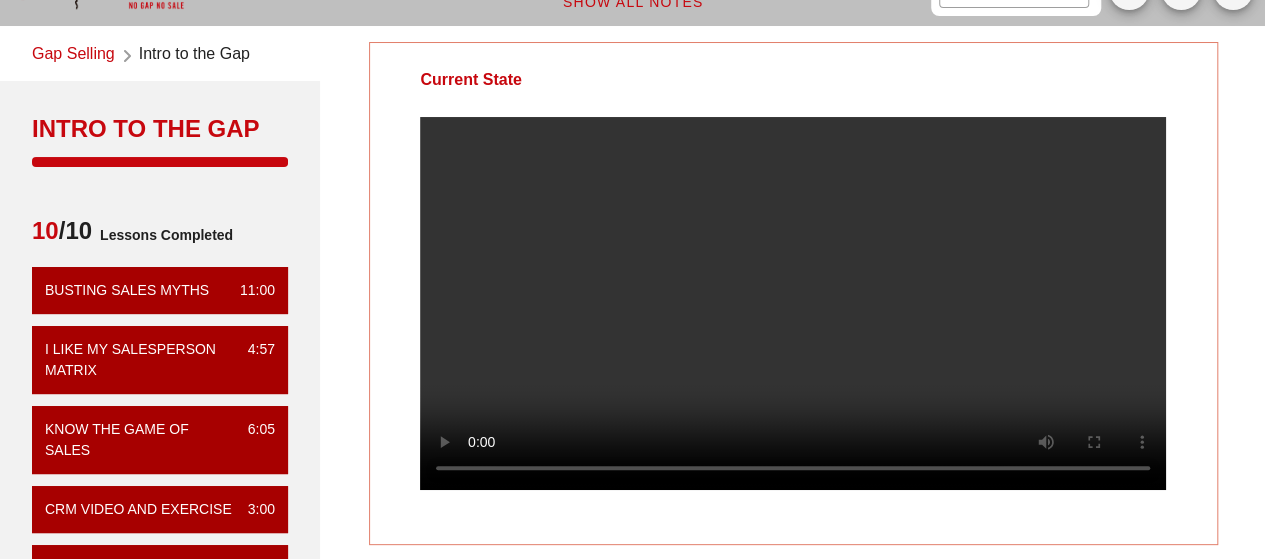 click at bounding box center (793, 303) 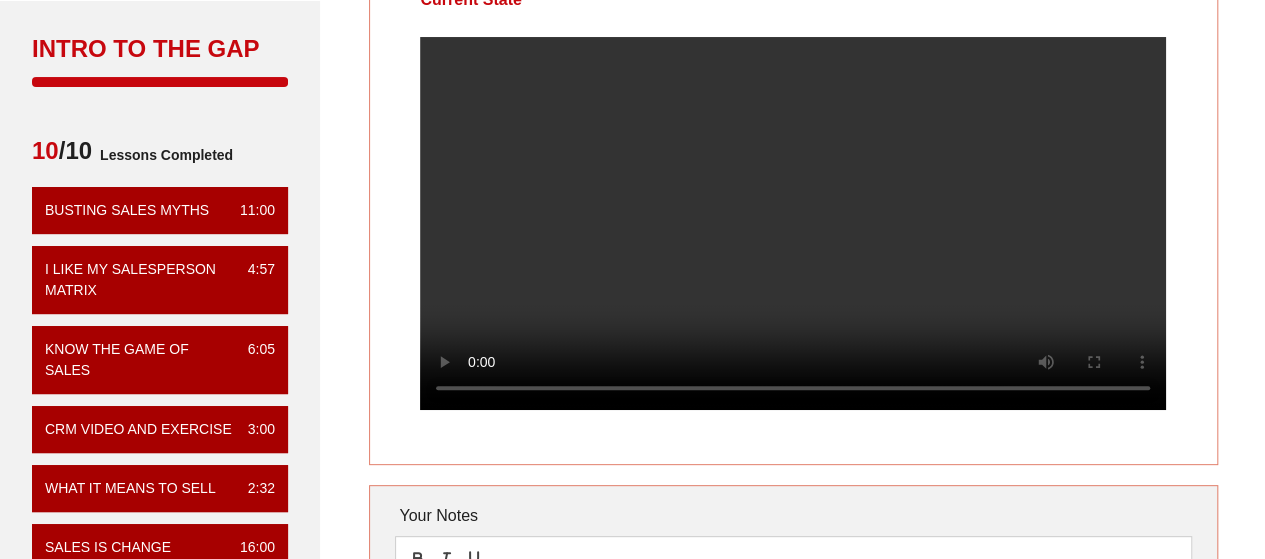 scroll, scrollTop: 134, scrollLeft: 0, axis: vertical 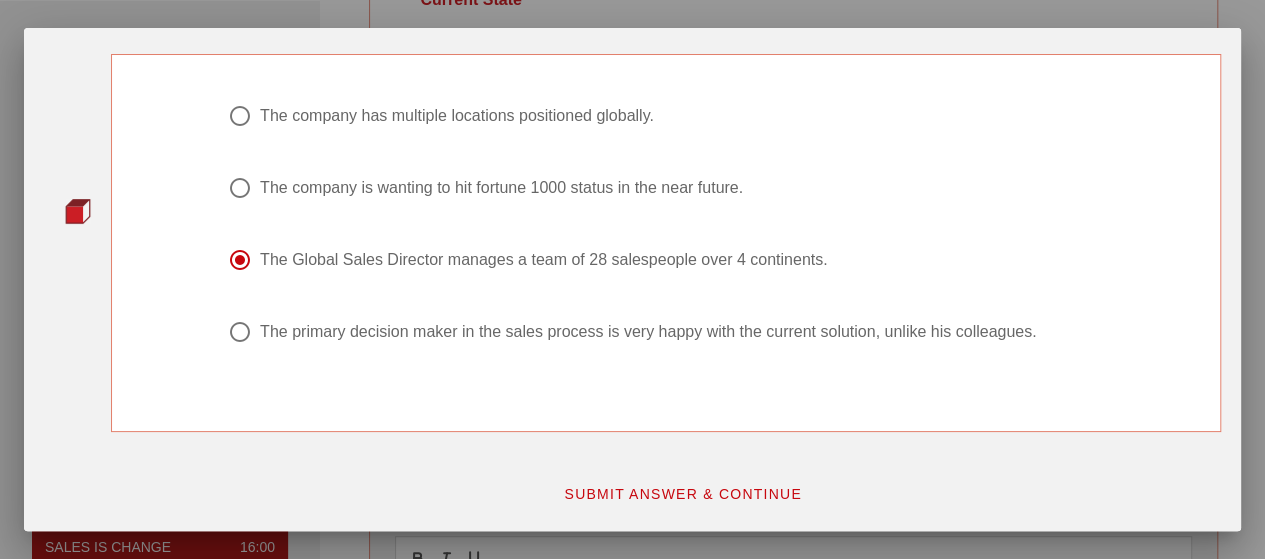 click on "SUBMIT ANSWER & CONTINUE" at bounding box center [682, 494] 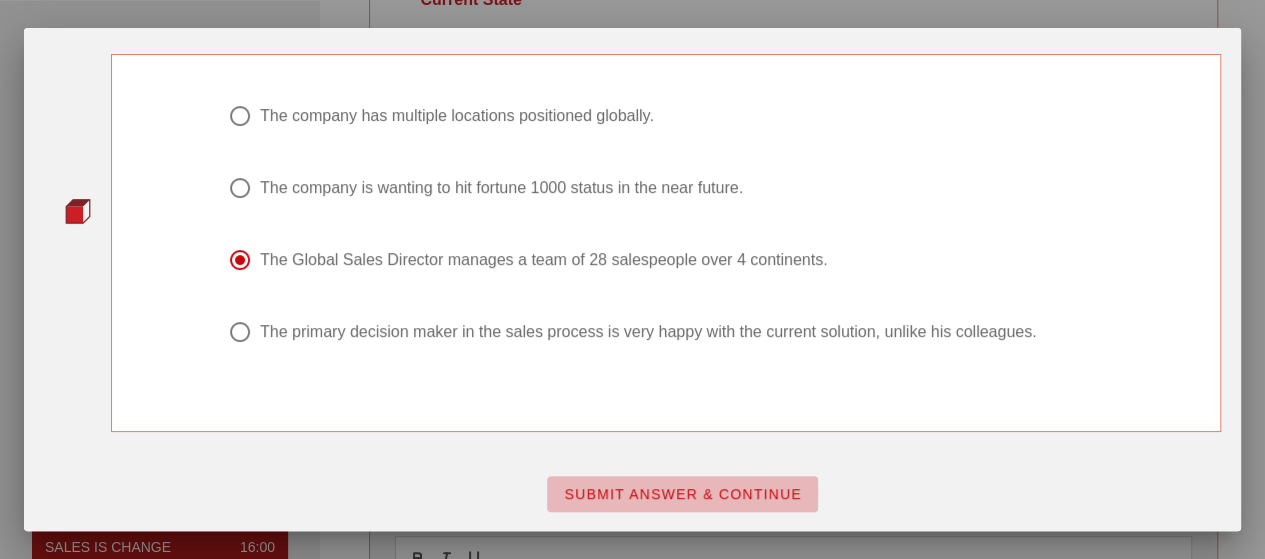 scroll, scrollTop: 0, scrollLeft: 0, axis: both 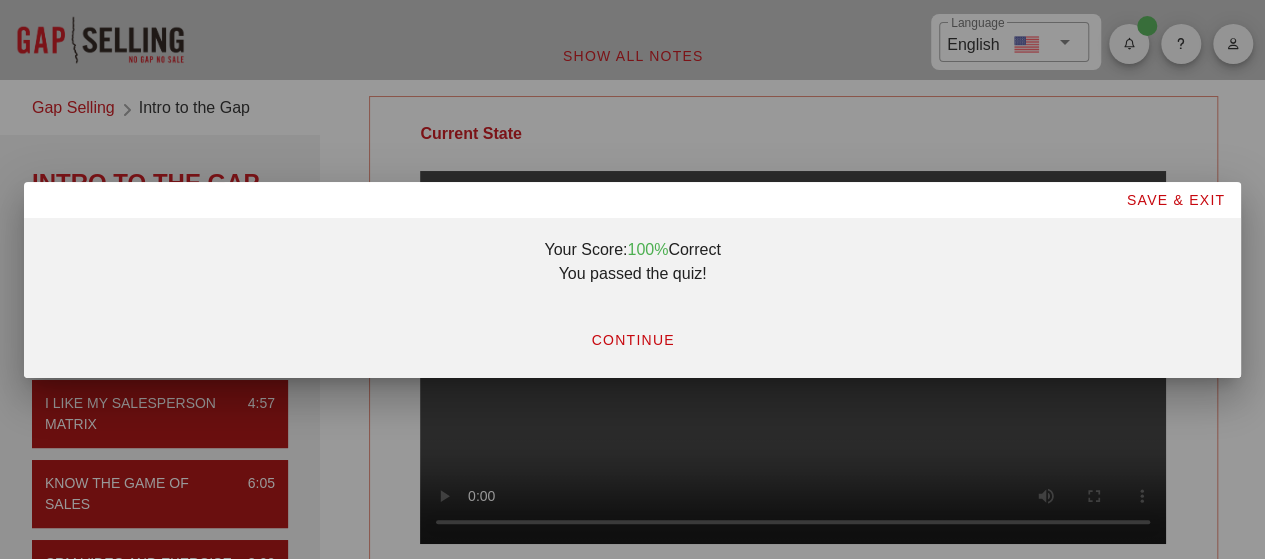 click on "CONTINUE" at bounding box center (632, 340) 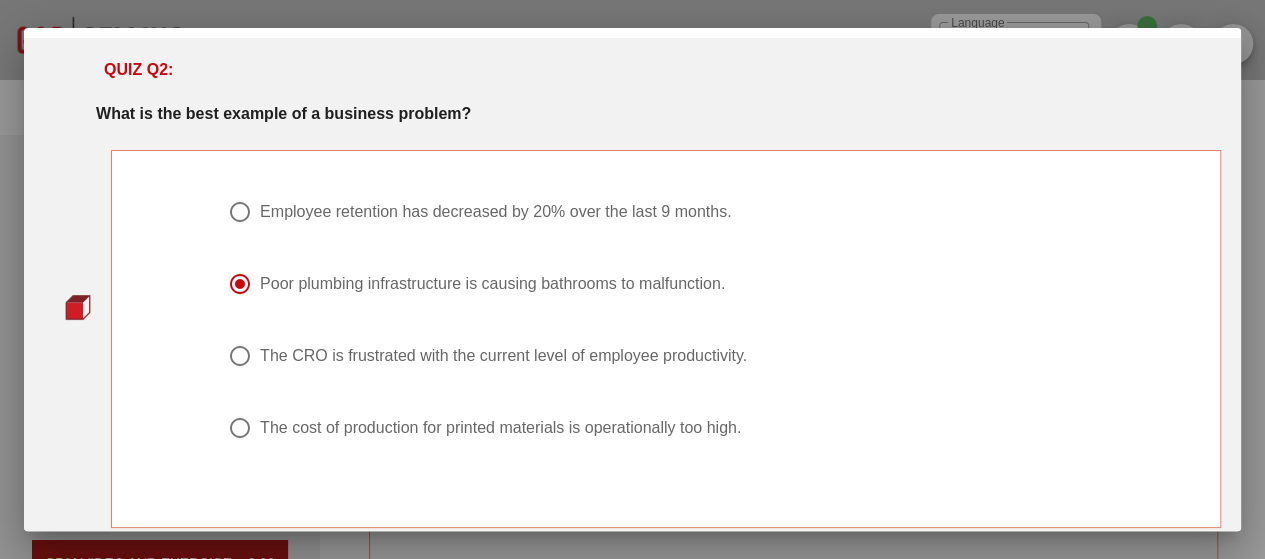 scroll, scrollTop: 28, scrollLeft: 0, axis: vertical 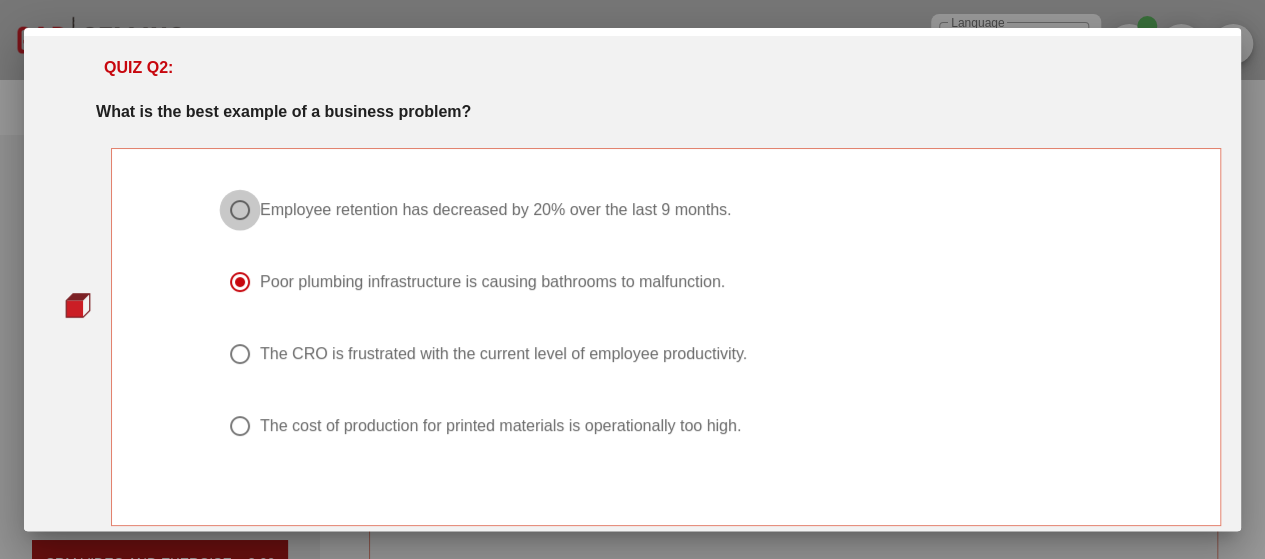 click at bounding box center (240, 210) 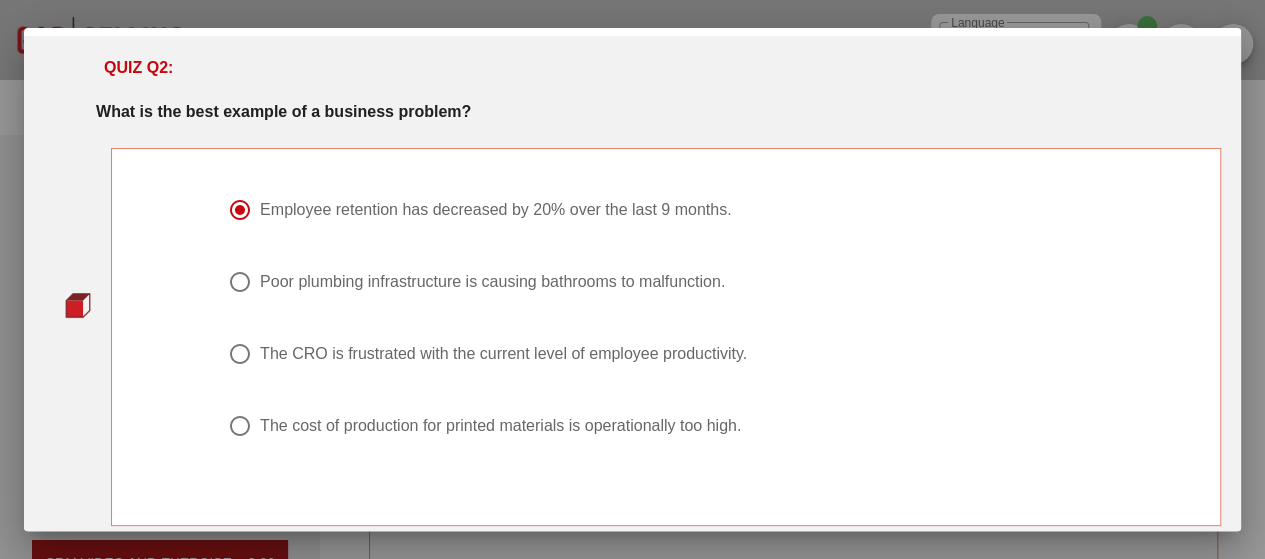scroll, scrollTop: 122, scrollLeft: 0, axis: vertical 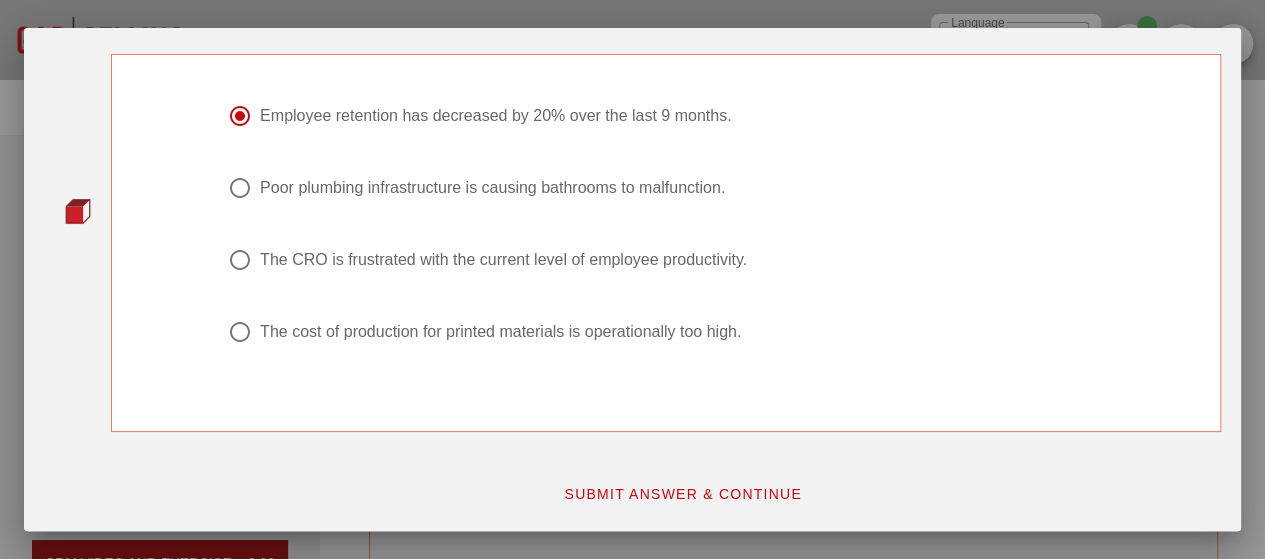 click on "SUBMIT ANSWER & CONTINUE" at bounding box center [682, 494] 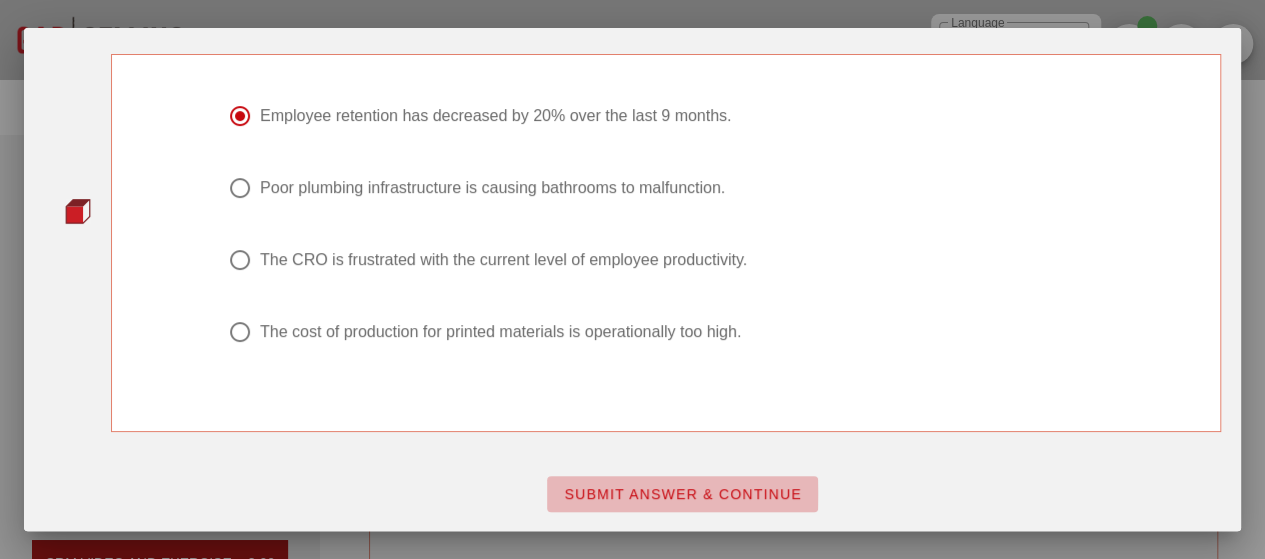 scroll, scrollTop: 0, scrollLeft: 0, axis: both 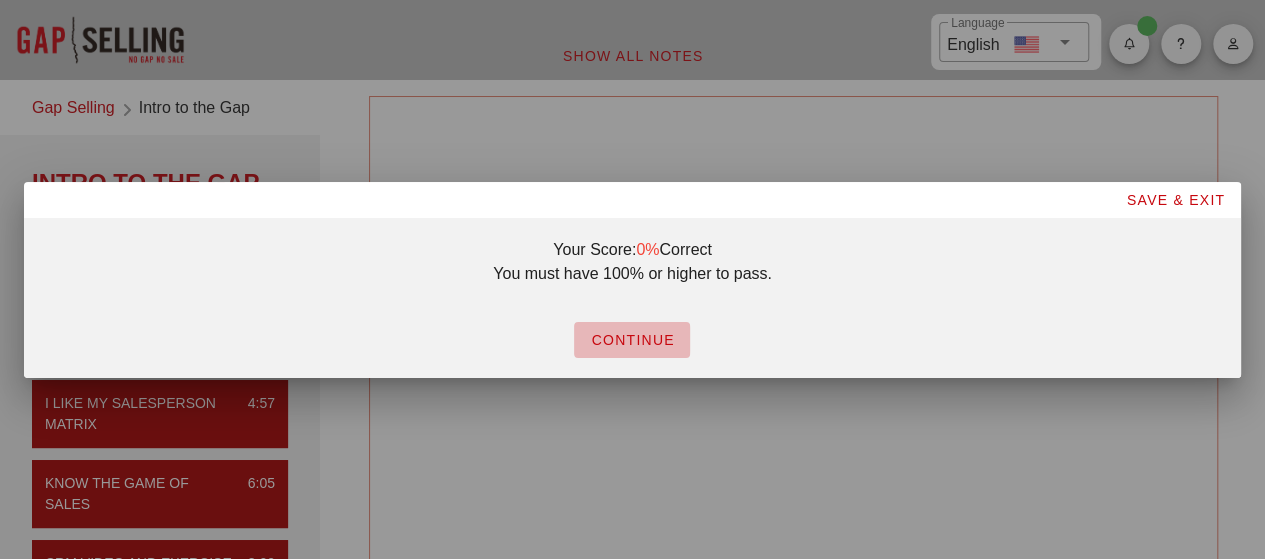 click on "CONTINUE" at bounding box center [632, 340] 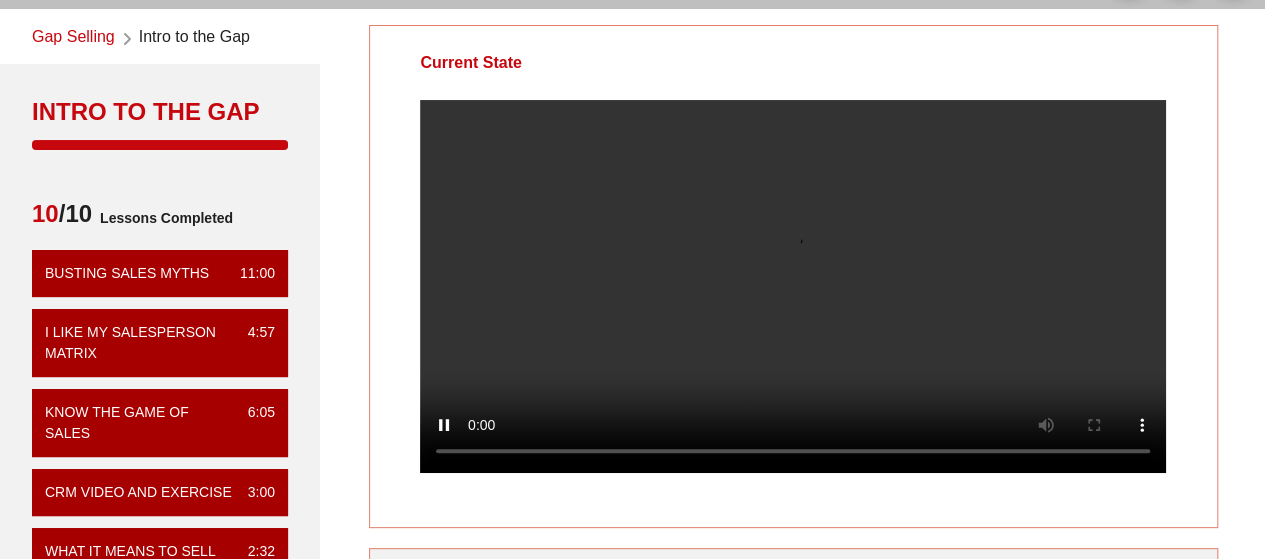 scroll, scrollTop: 73, scrollLeft: 0, axis: vertical 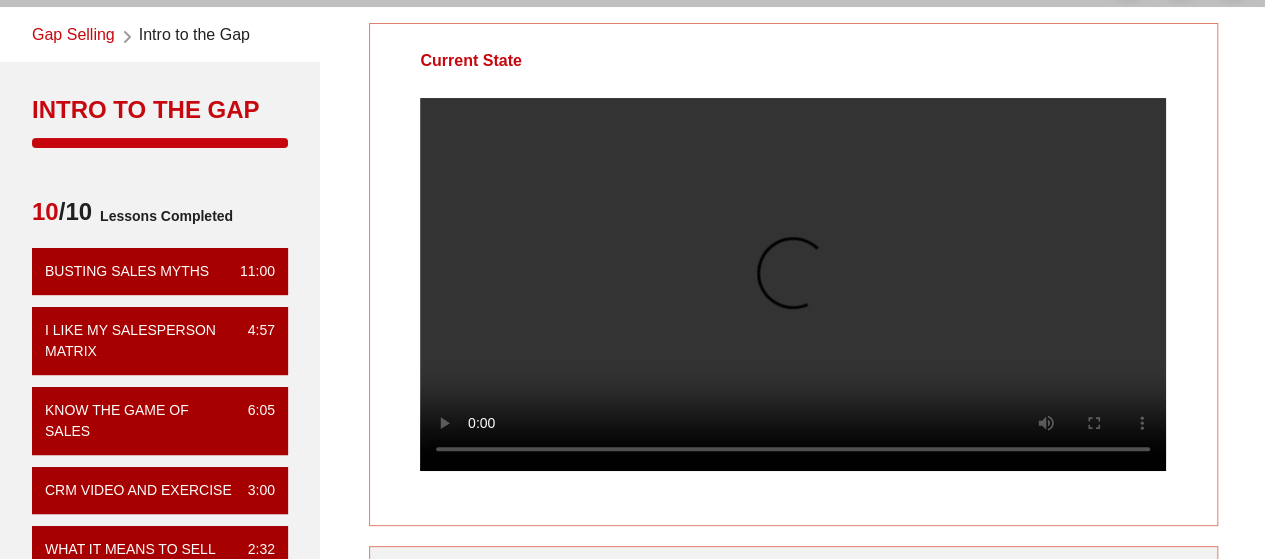 drag, startPoint x: 334, startPoint y: 271, endPoint x: 317, endPoint y: 240, distance: 35.35534 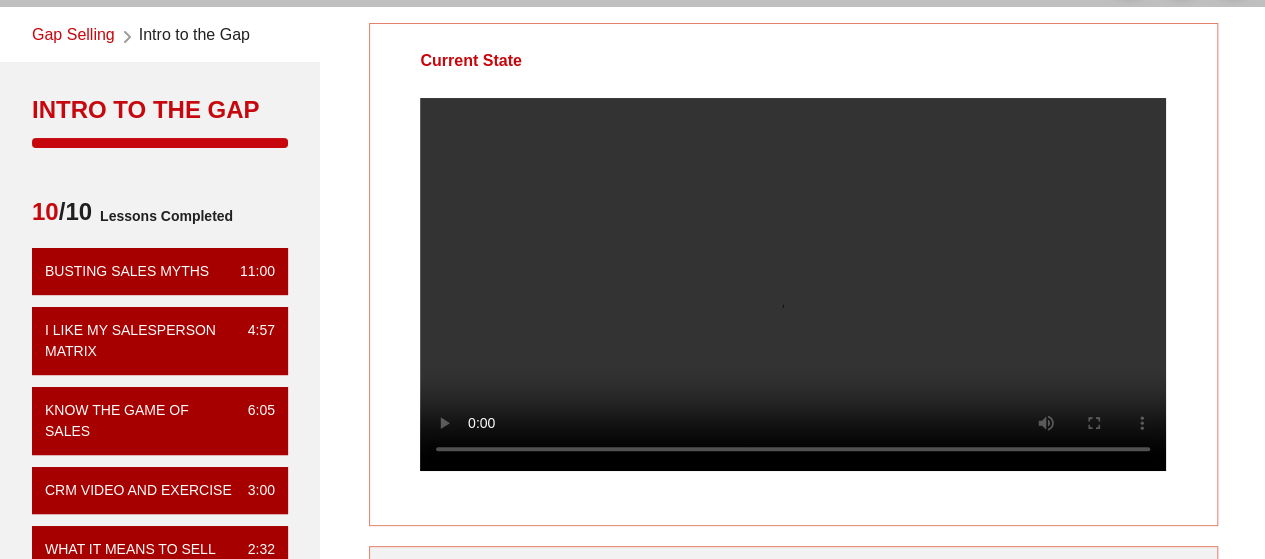click on "Current State  Your Notes                       5 critical elements of the current state: Until the current state becomes  untenable , they will sit in it. Some people have a low threshold, some will sit in the most uncomfortable situations due to fear of change. 1.) Physical/literal -  Facts  of current state: size, # of employees, what they sell, who they sell to, target market, "contextual elements" of the current state ( not subjective ) 2.) Problems - what problems come from the physical/literal? 3.) Impact - how do these problems manifest themselves within the organization? does losing to competition cause you to do layoffs? stock falls? etc. 4.) Emotion - How is it affecting you emotionally as it relates to impacts? 5.) Root cause - what is causing the problem? YOU SHOULD CARE BECUASE IT'S WHAT YOU FIX A technical problem is a failure in a process or a tool. A BUSINESS problem is Save Note Show All Notes" at bounding box center [793, 551] 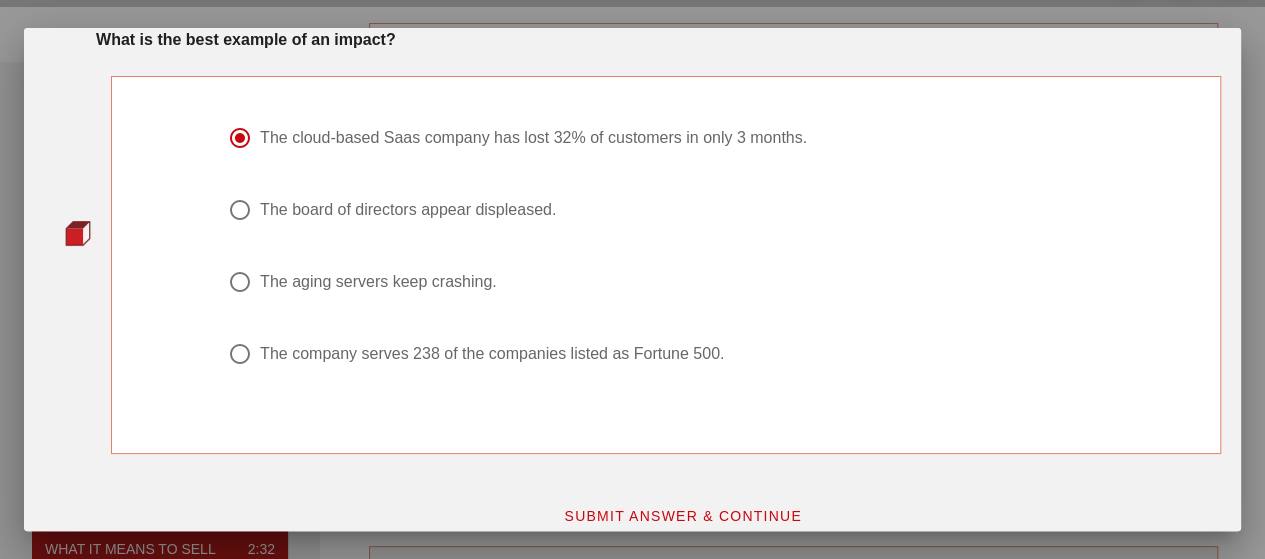scroll, scrollTop: 98, scrollLeft: 0, axis: vertical 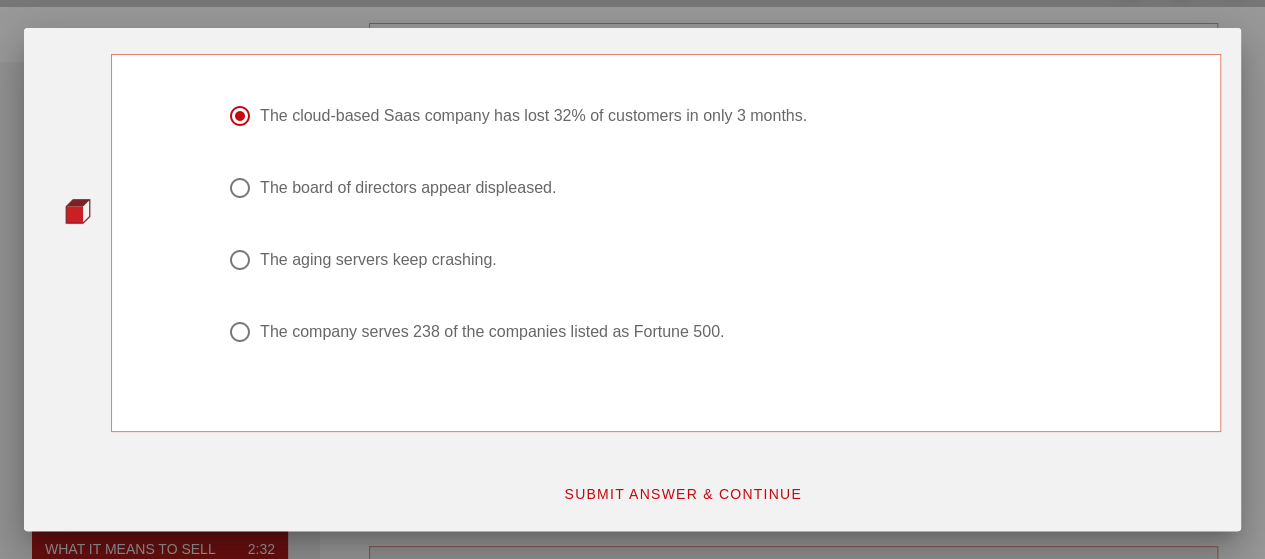 click on "SUBMIT ANSWER & CONTINUE" at bounding box center (682, 494) 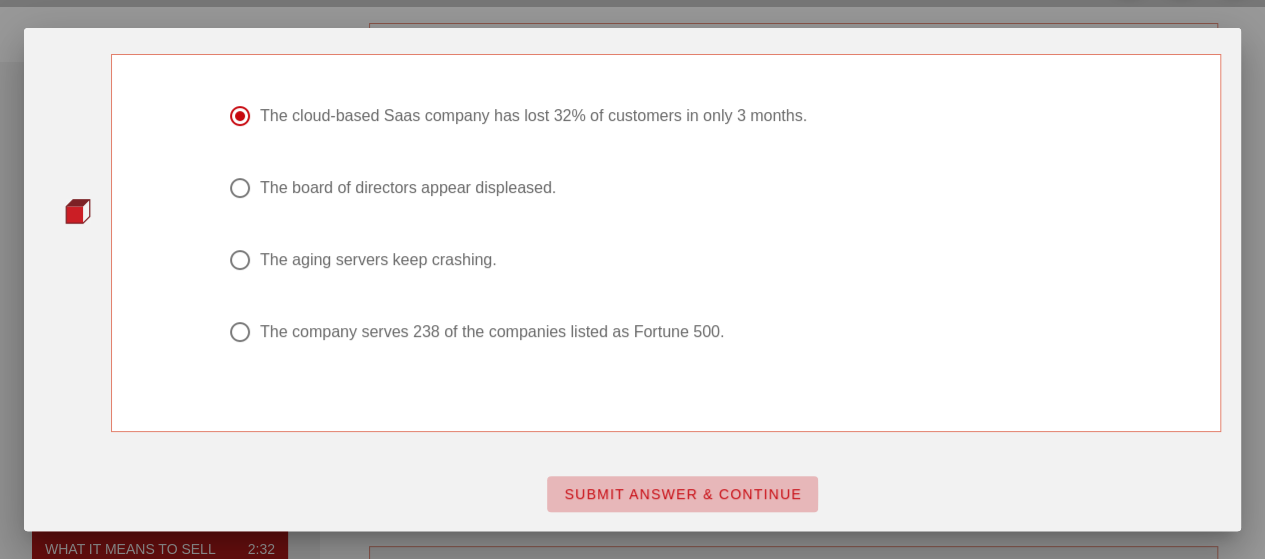 scroll, scrollTop: 0, scrollLeft: 0, axis: both 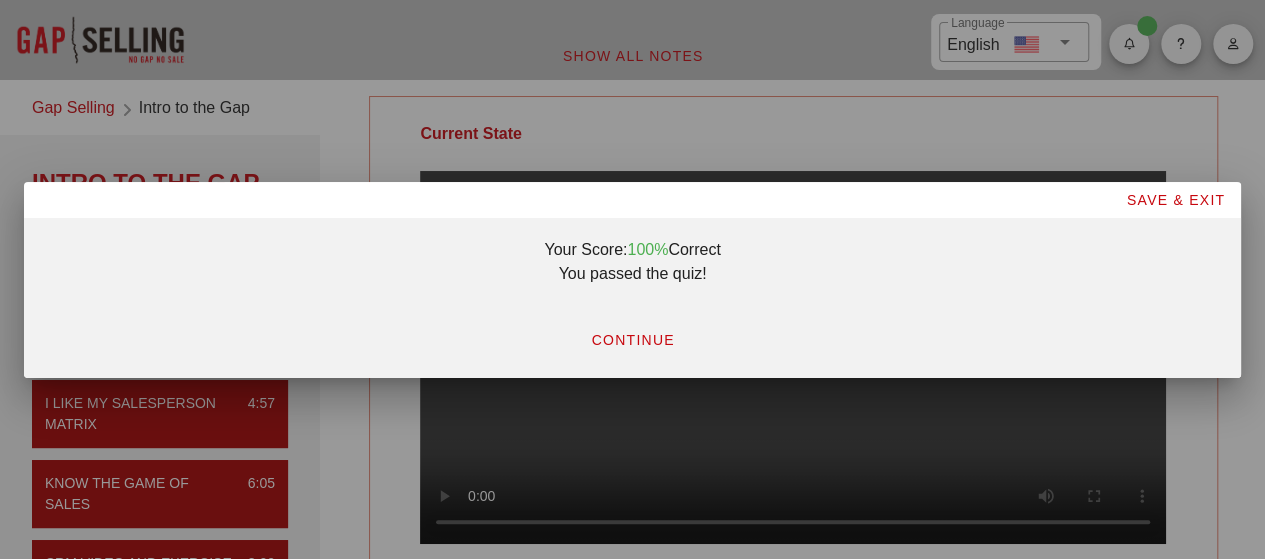 click on "CONTINUE" at bounding box center (632, 340) 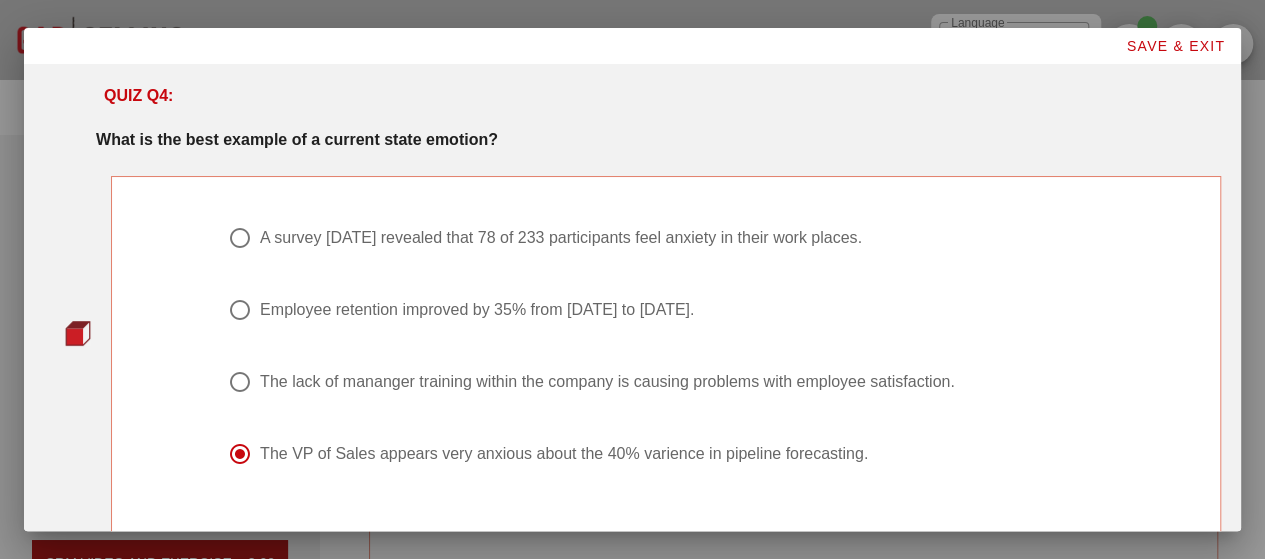 scroll, scrollTop: 122, scrollLeft: 0, axis: vertical 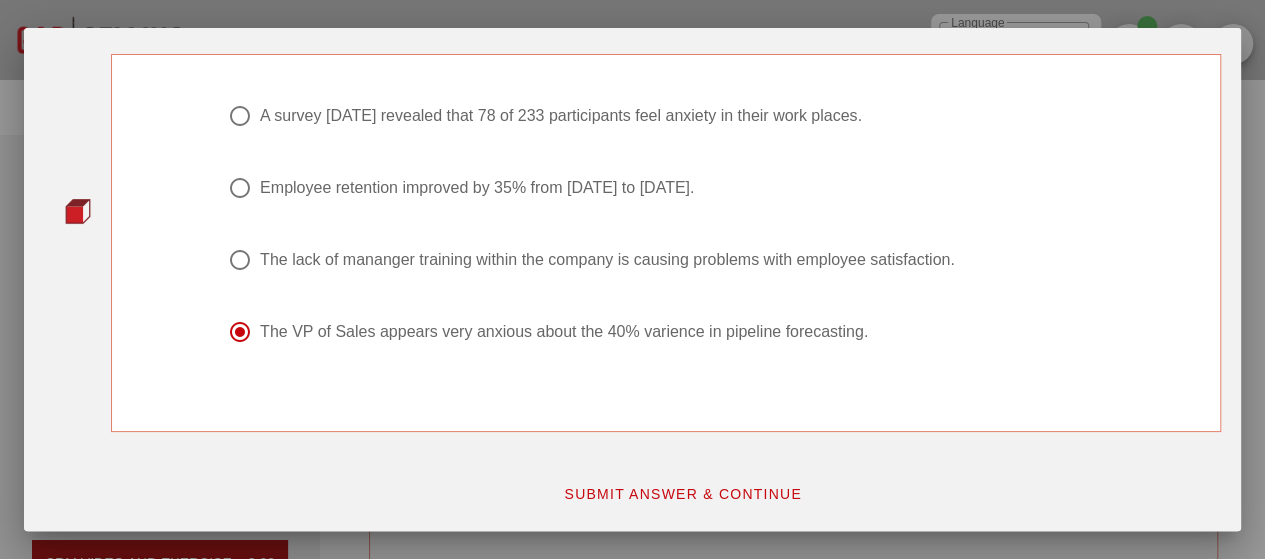click on "SUBMIT ANSWER & CONTINUE" at bounding box center (682, 494) 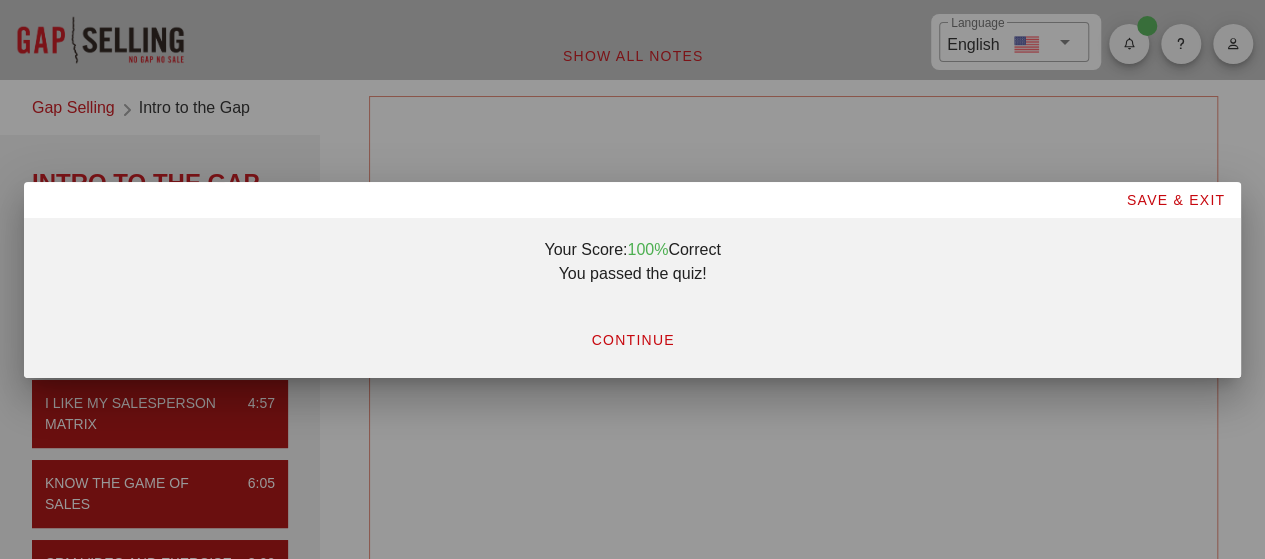 scroll, scrollTop: 0, scrollLeft: 0, axis: both 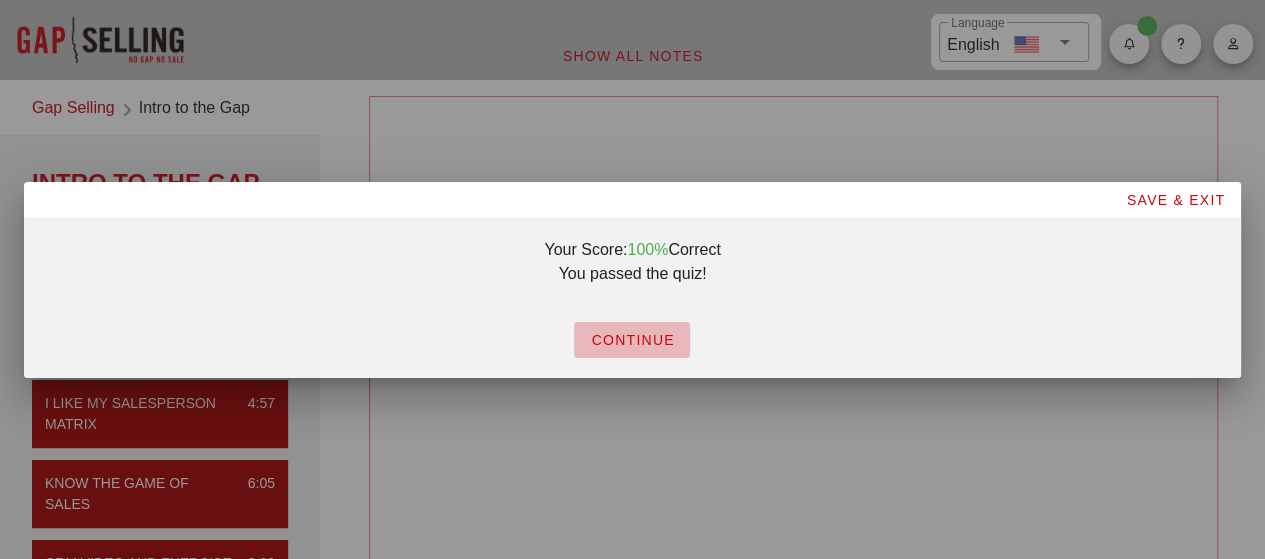 click on "CONTINUE" at bounding box center [632, 340] 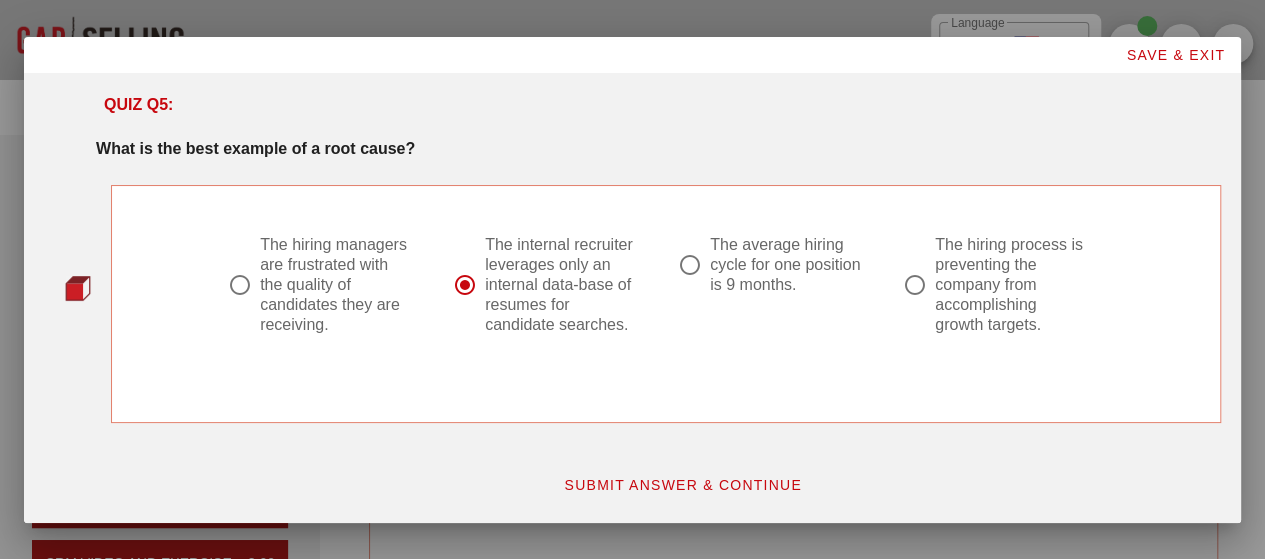 click on "SUBMIT ANSWER & CONTINUE" at bounding box center (682, 485) 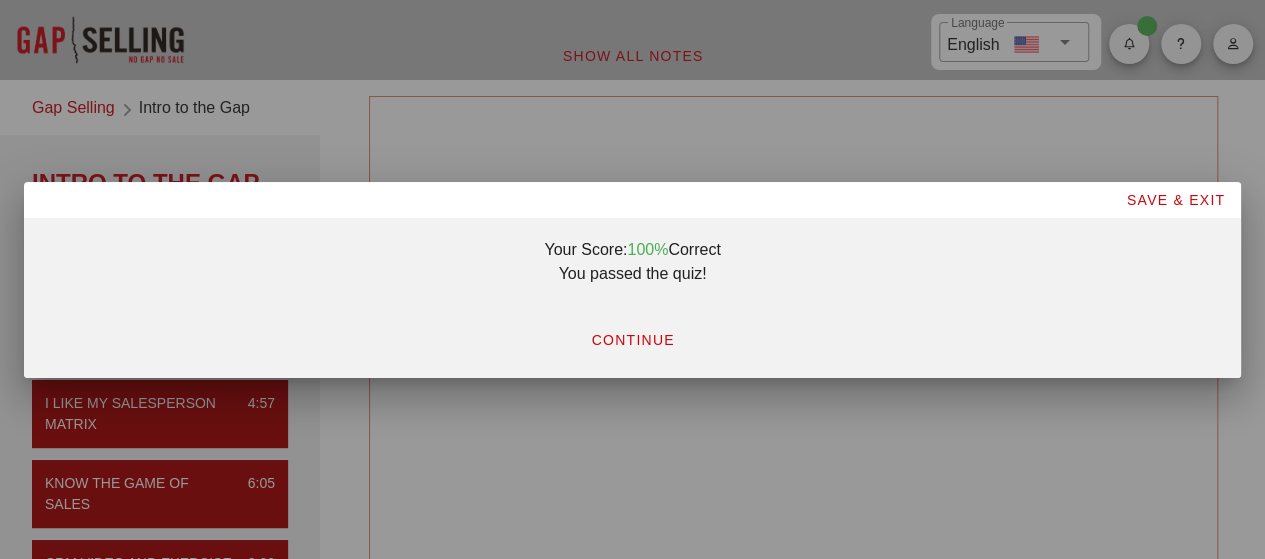 click on "CONTINUE" at bounding box center (632, 340) 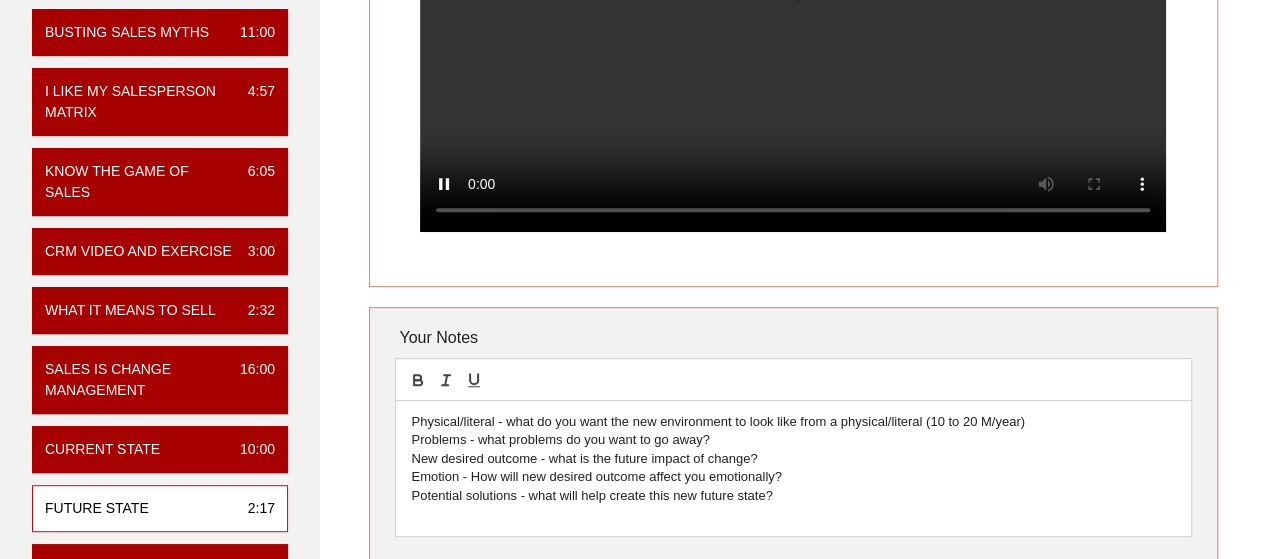 scroll, scrollTop: 291, scrollLeft: 0, axis: vertical 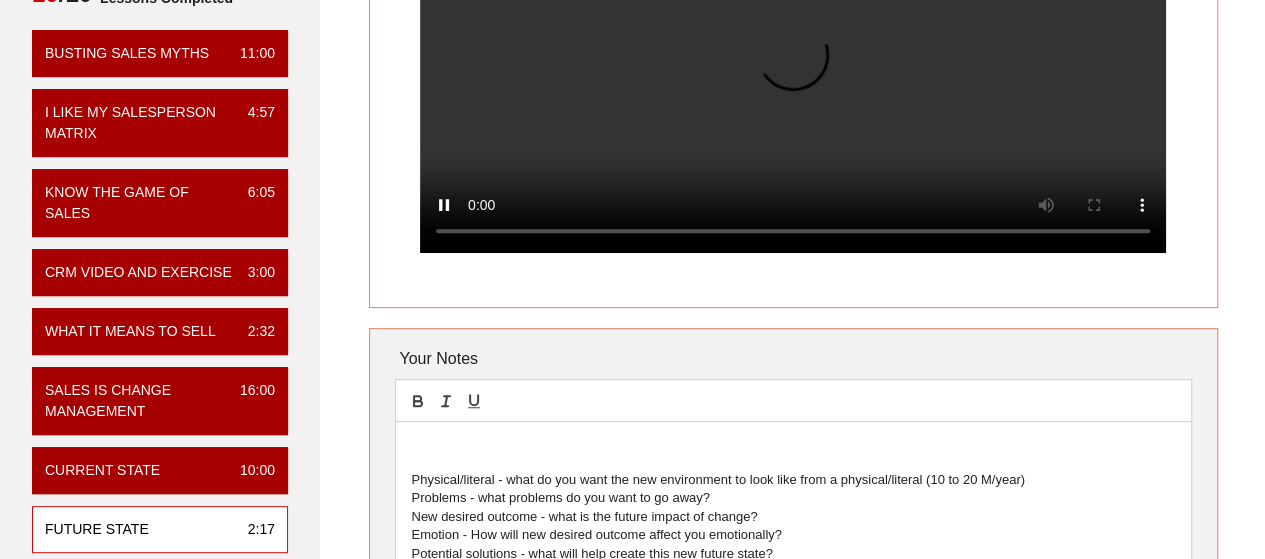 type 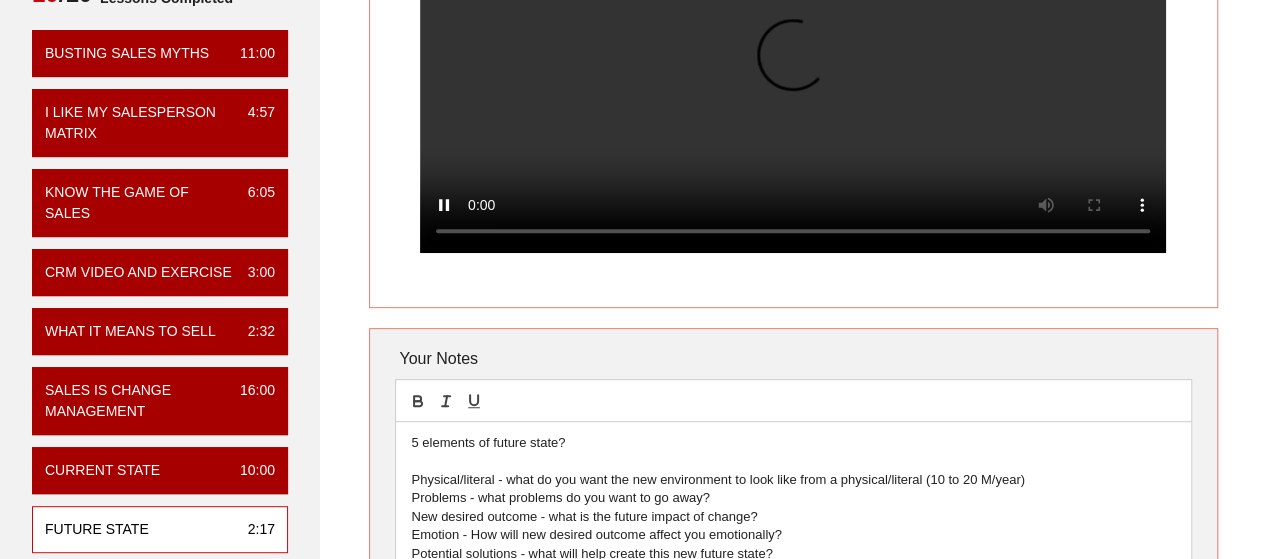 scroll, scrollTop: 343, scrollLeft: 0, axis: vertical 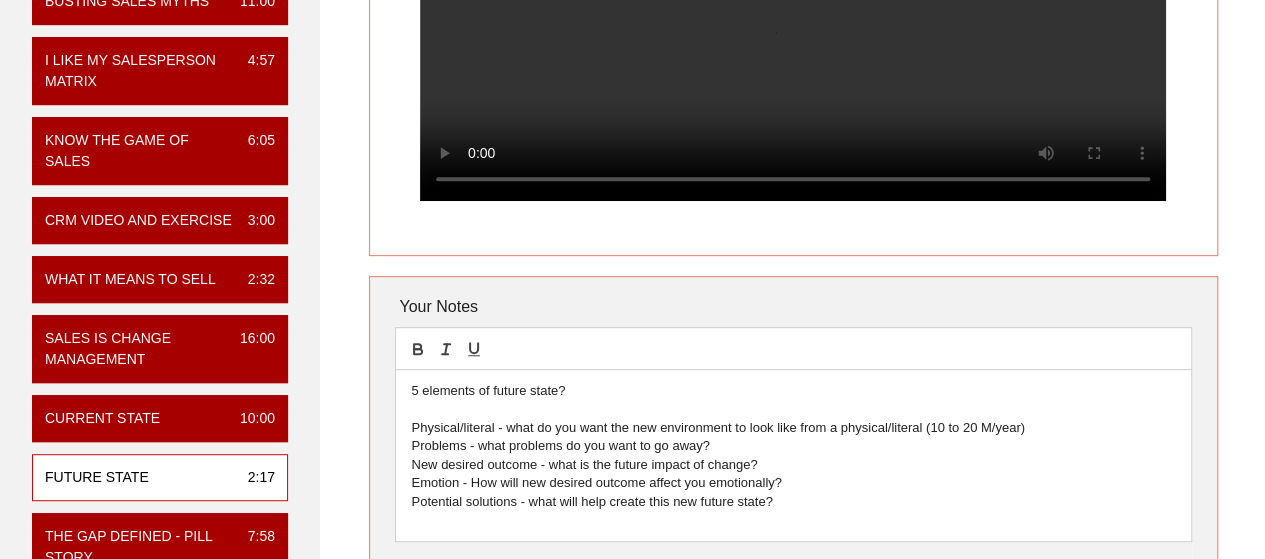 click on "5 elements of future state? Physical/literal - what do you want the new environment to look like from a physical/literal (10 to 20 M/year) Problems - what problems do you want to go away? New desired outcome - what is the future impact of change? Emotion - How will new desired outcome affect you emotionally? Potential solutions - what will help create this new future state?" at bounding box center (793, 456) 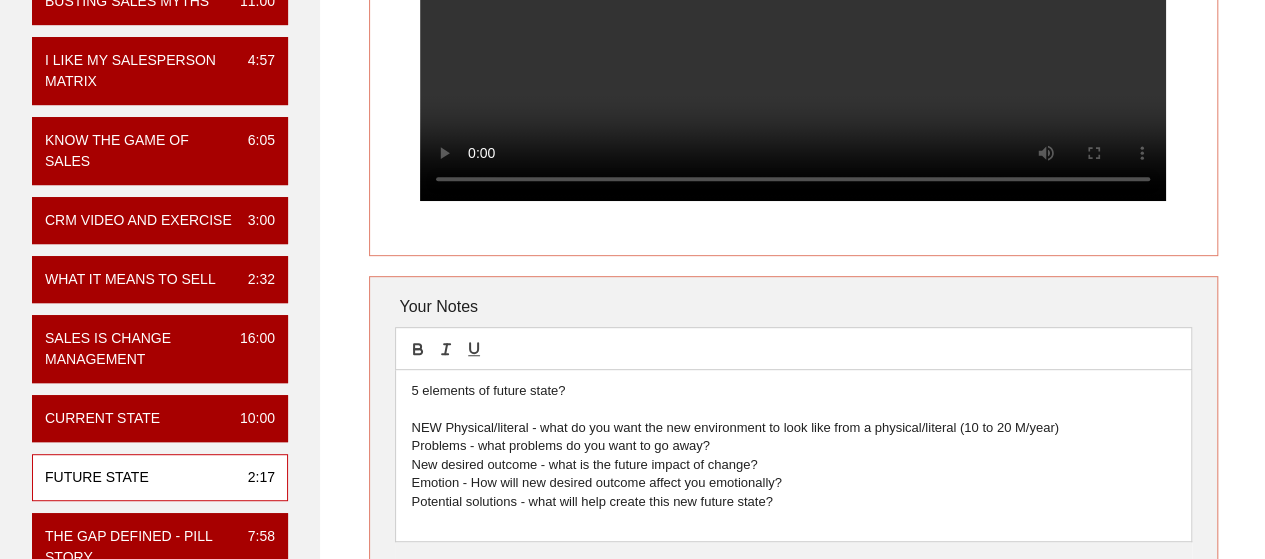 click on "NEW Physical/literal - what do you want the new environment to look like from a physical/literal (10 to 20 M/year)" at bounding box center (793, 428) 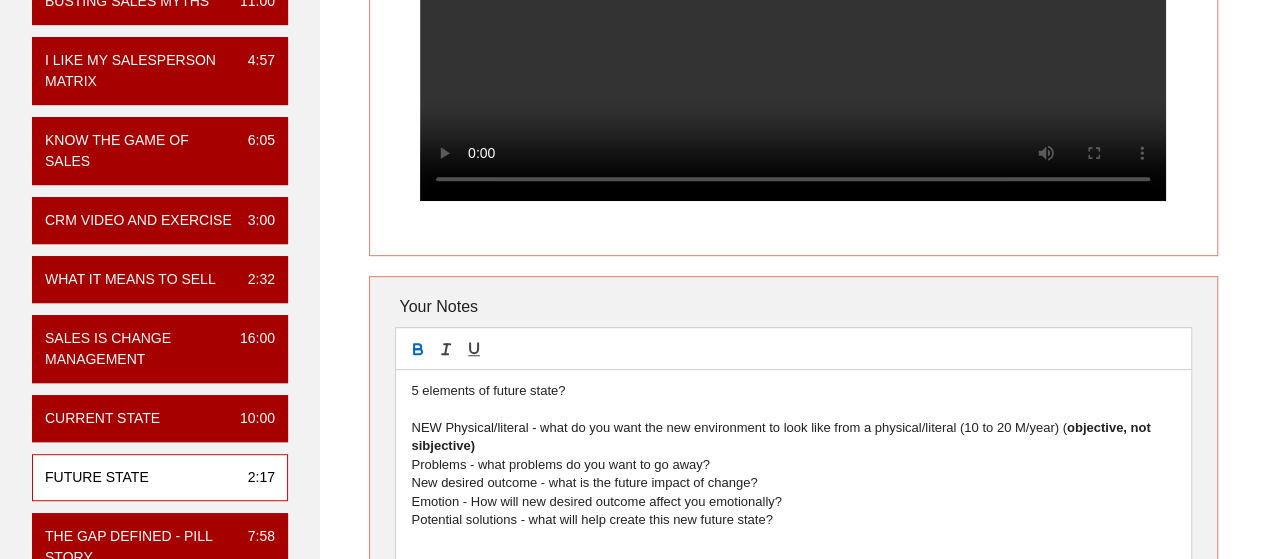 click on "objective, not sibjective)" at bounding box center [782, 436] 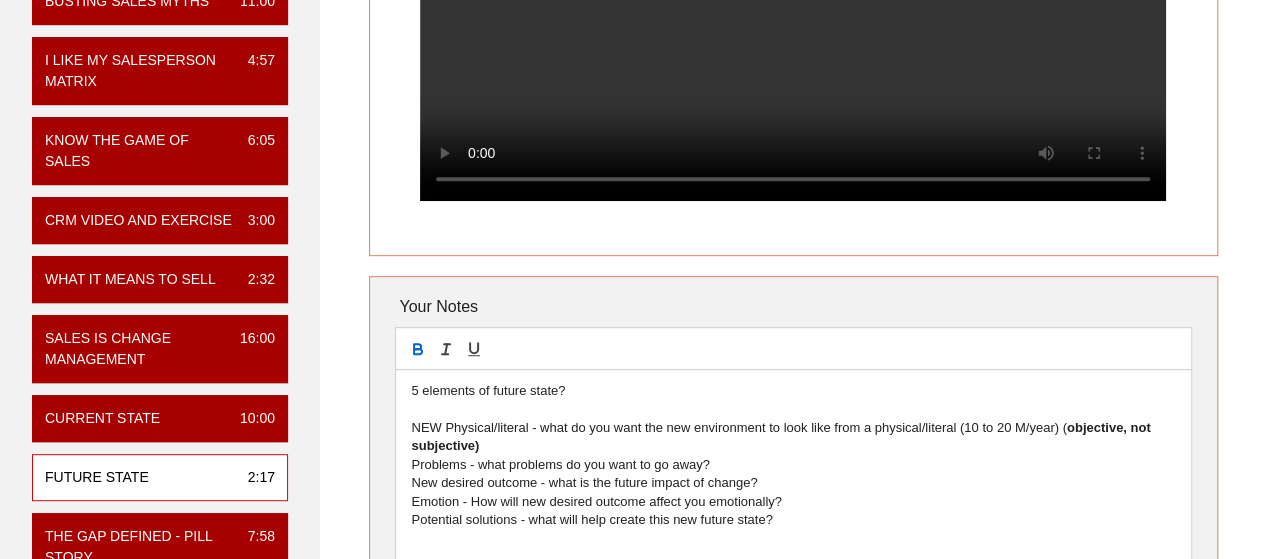click on "NEW Physical/literal - what do you want the new environment to look like from a physical/literal (10 to 20 M/year) ( objective, not subjective)" at bounding box center (793, 437) 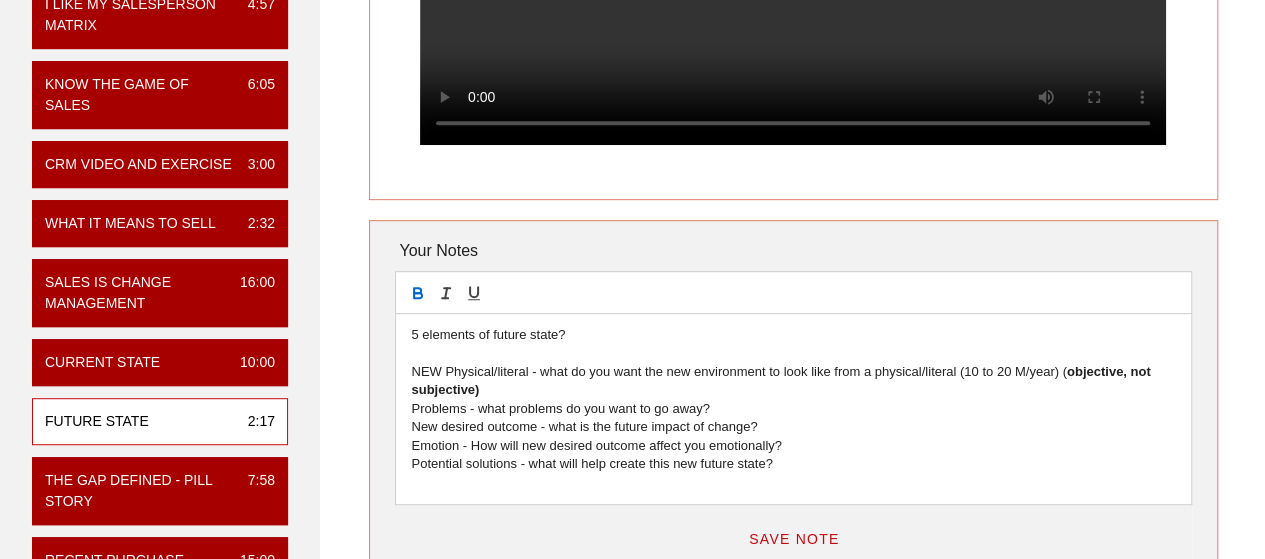 click on "5 elements of future state? NEW Physical/literal - what do you want the new environment to look like from a physical/literal (10 to 20 M/year) ( objective, not subjective) Problems - what problems do you want to go away? New desired outcome - what is the future impact of change? Emotion - How will new desired outcome affect you emotionally? Potential solutions - what will help create this new future state?" at bounding box center [793, 409] 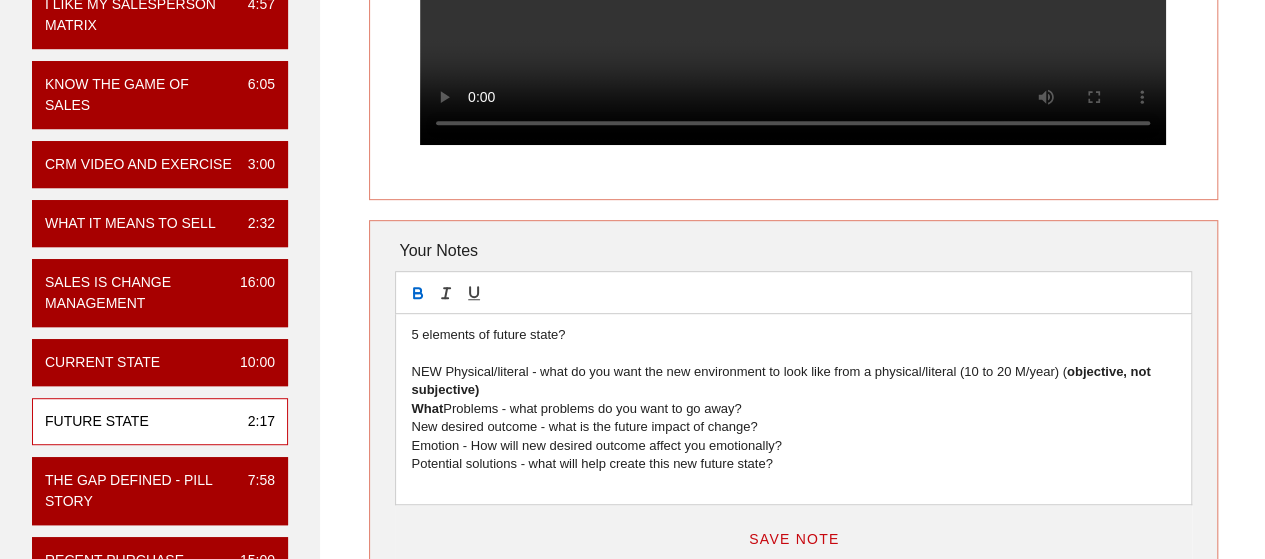 click on "What  Problems - what problems do you want to go away?" at bounding box center [793, 409] 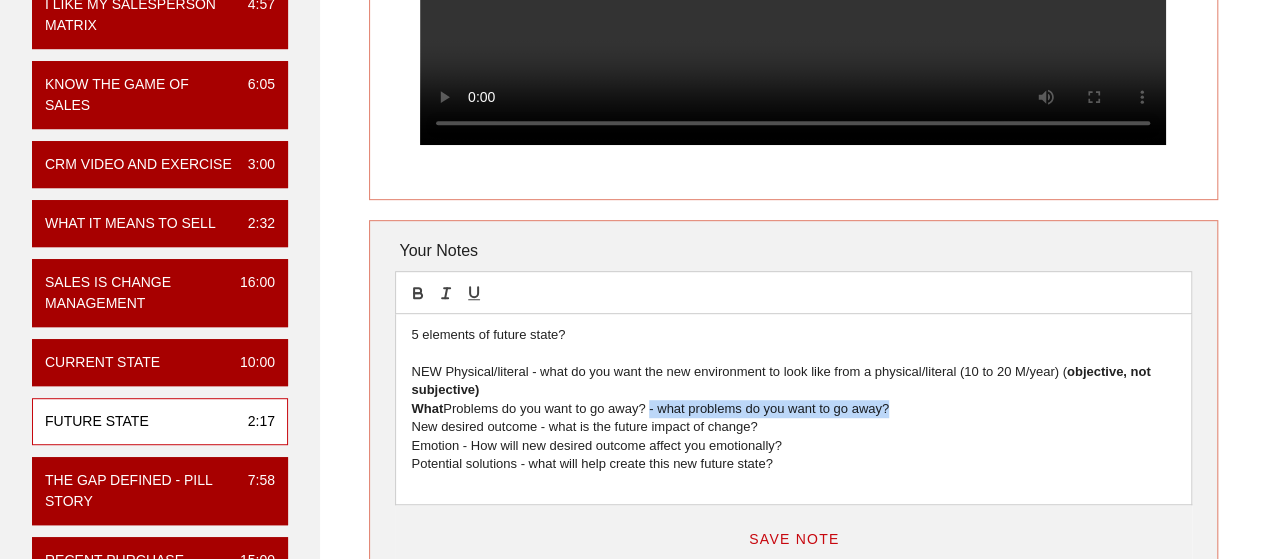 drag, startPoint x: 914, startPoint y: 435, endPoint x: 652, endPoint y: 436, distance: 262.00192 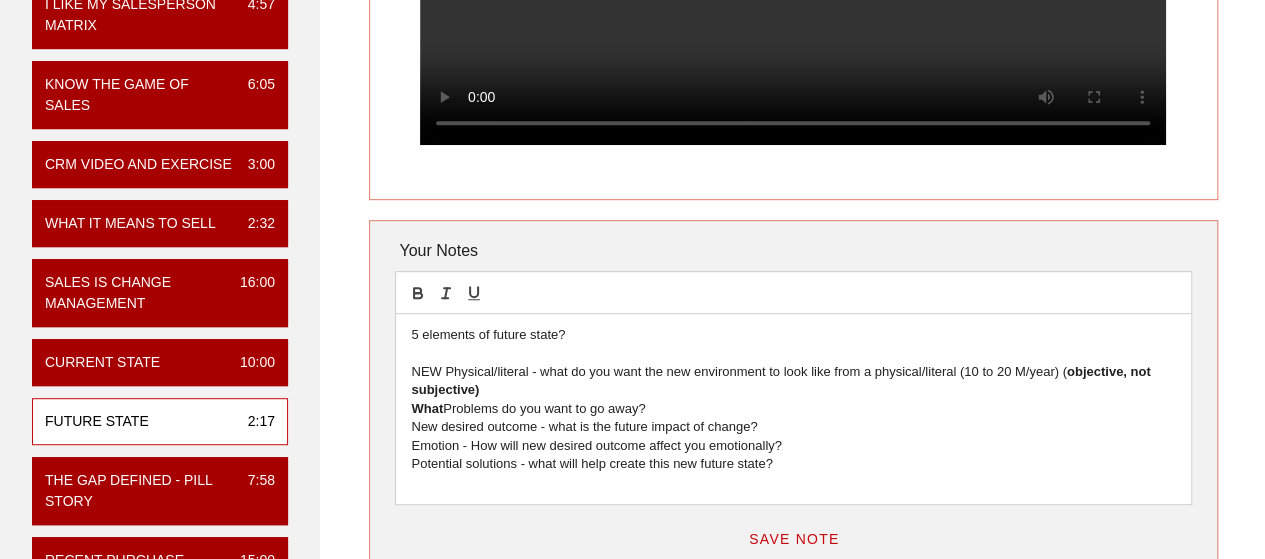 click on "New desired outcome - what is the future impact of change?" at bounding box center [793, 427] 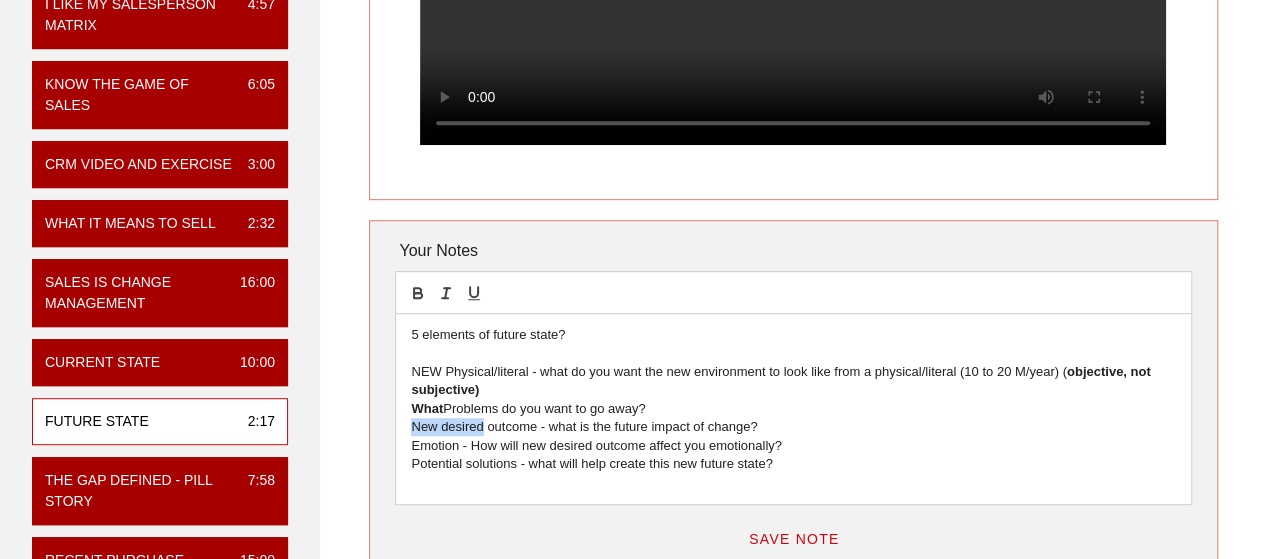 drag, startPoint x: 417, startPoint y: 451, endPoint x: 449, endPoint y: 451, distance: 32 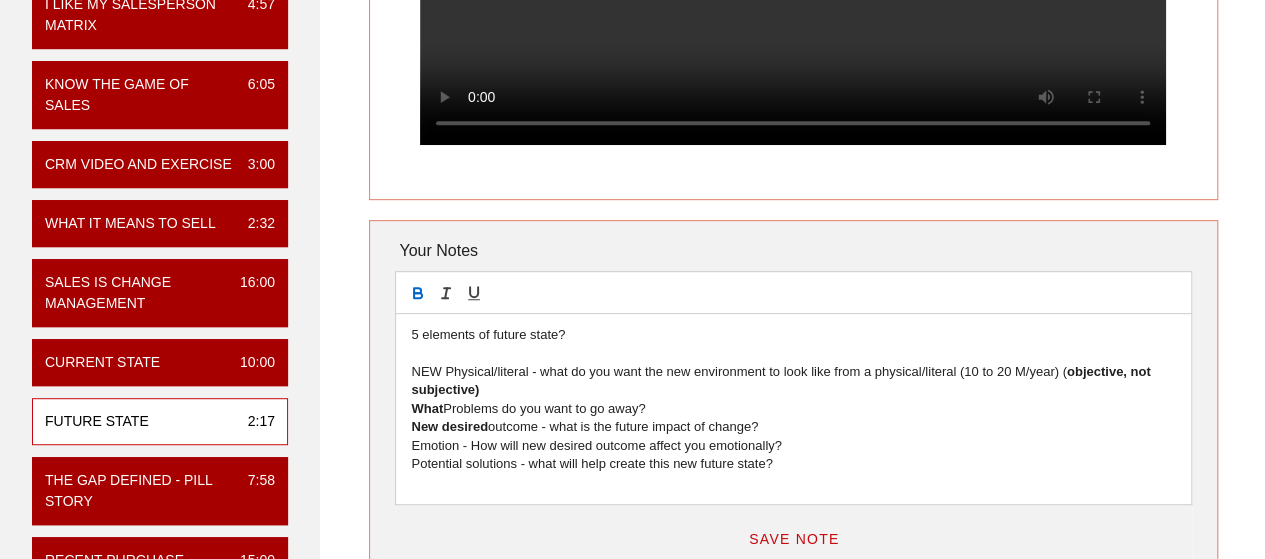 click on "What" at bounding box center (427, 408) 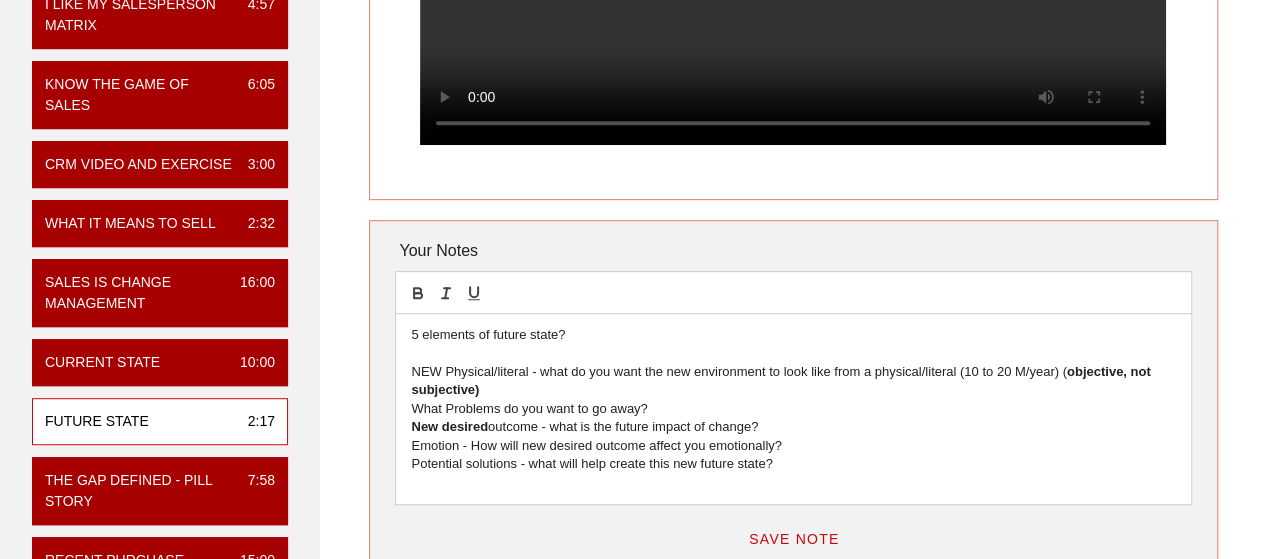 click on "What Problems do you want to go away?" at bounding box center (793, 409) 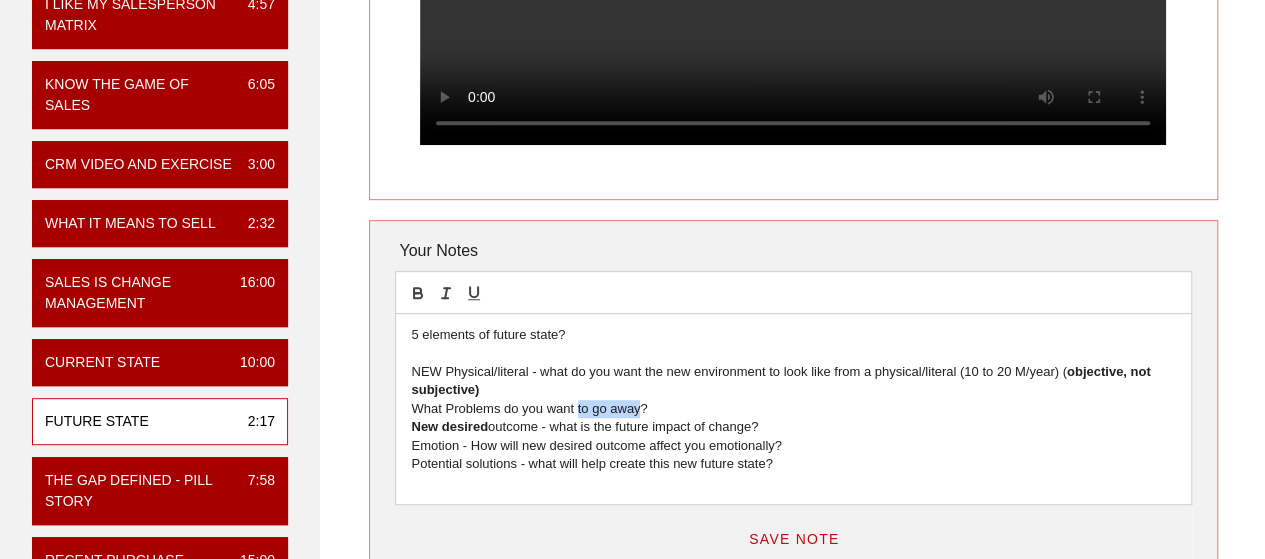 drag, startPoint x: 626, startPoint y: 430, endPoint x: 576, endPoint y: 433, distance: 50.08992 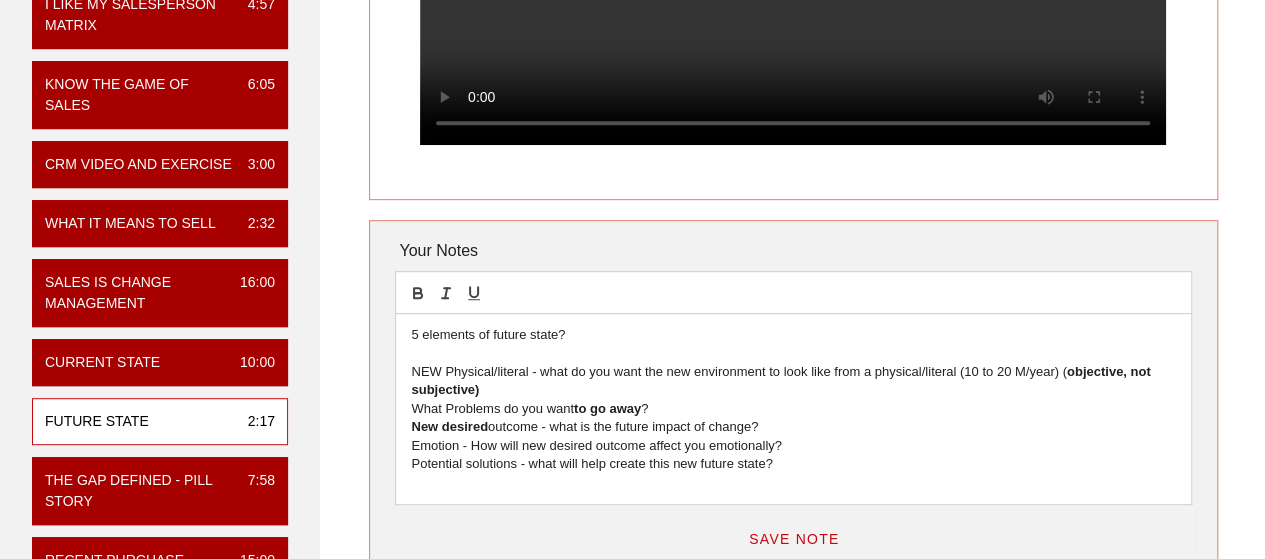 click on "What Problems do you want  to go away ?" at bounding box center [793, 409] 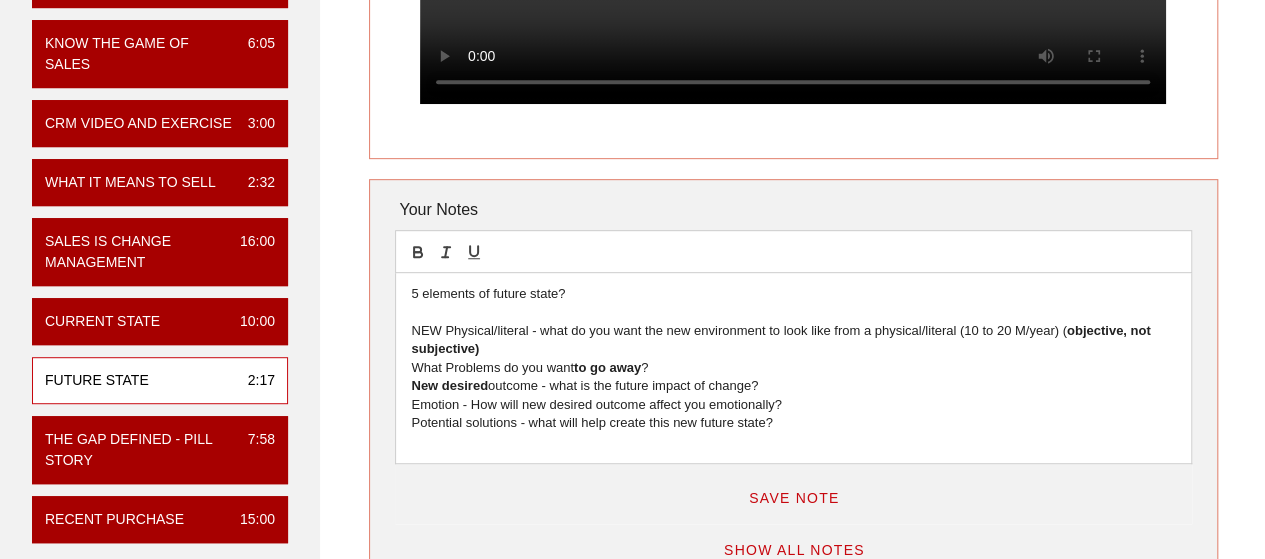 scroll, scrollTop: 441, scrollLeft: 0, axis: vertical 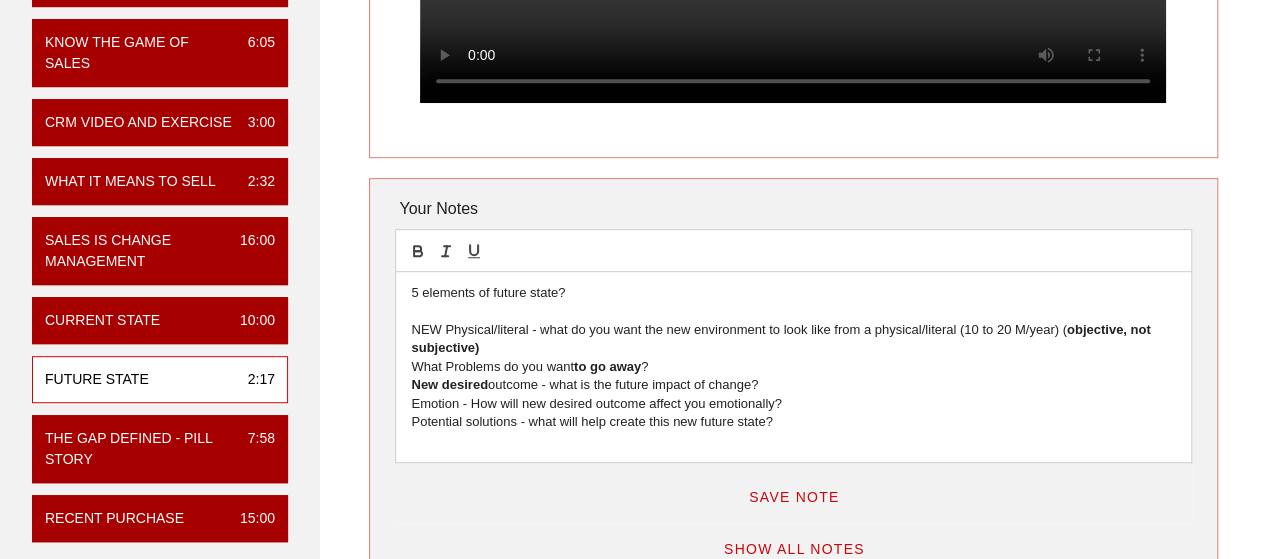 click on "Emotion - How will new desired outcome affect you emotionally?" at bounding box center [793, 404] 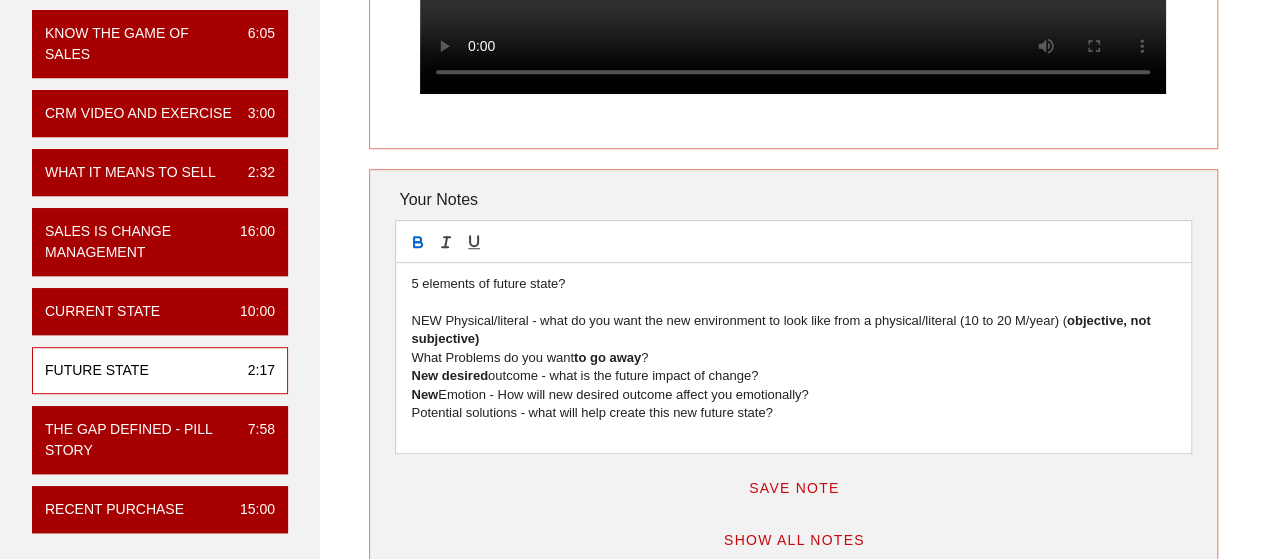 scroll, scrollTop: 453, scrollLeft: 0, axis: vertical 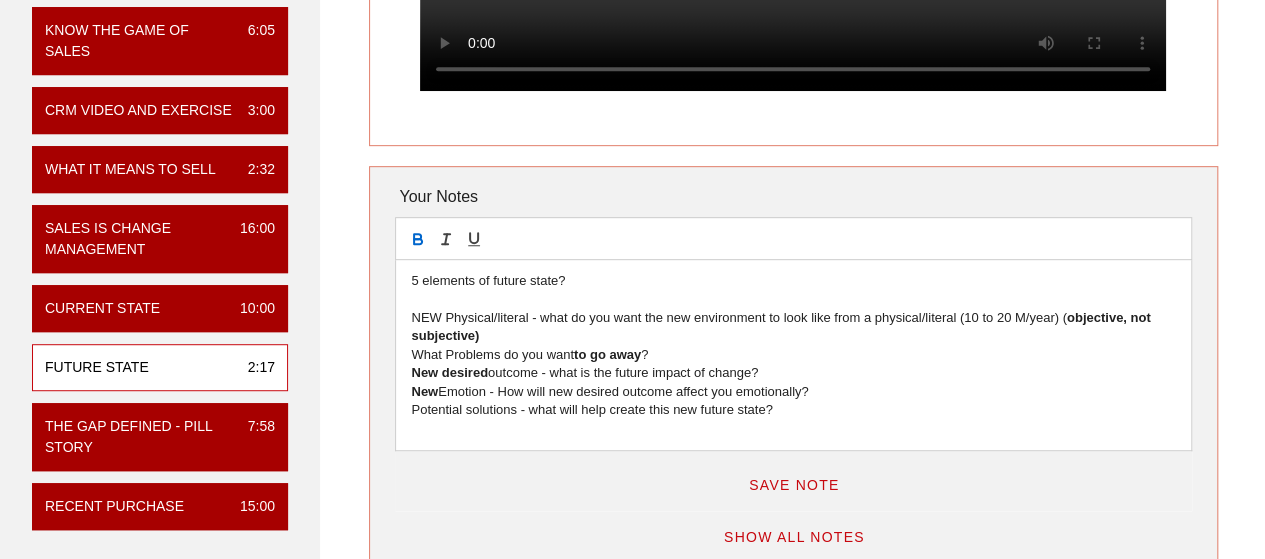click on "New  Emotion - How will new desired outcome affect you emotionally?" at bounding box center (793, 392) 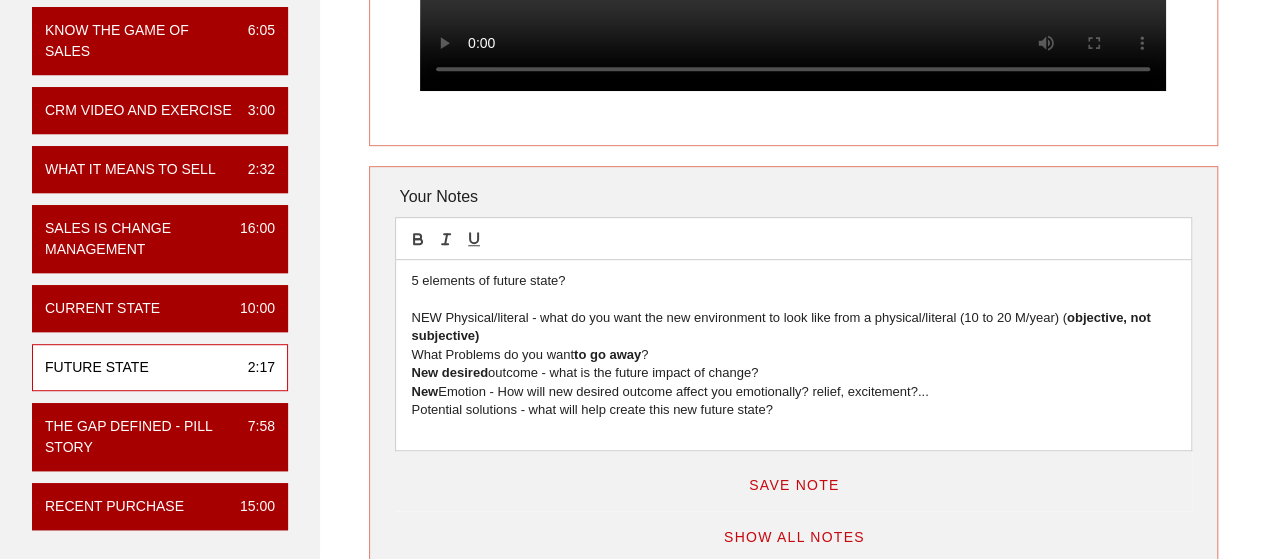 click on "5 elements of future state? NEW Physical/literal - what do you want the new environment to look like from a physical/literal (10 to 20 M/year) ( objective, not subjective) What Problems do you want  to go away ? New desired  outcome - what is the future impact of change? New  Emotion - How will new desired outcome affect you emotionally? relief, excitement?... Potential solutions - what will help create this new future state?" at bounding box center [793, 355] 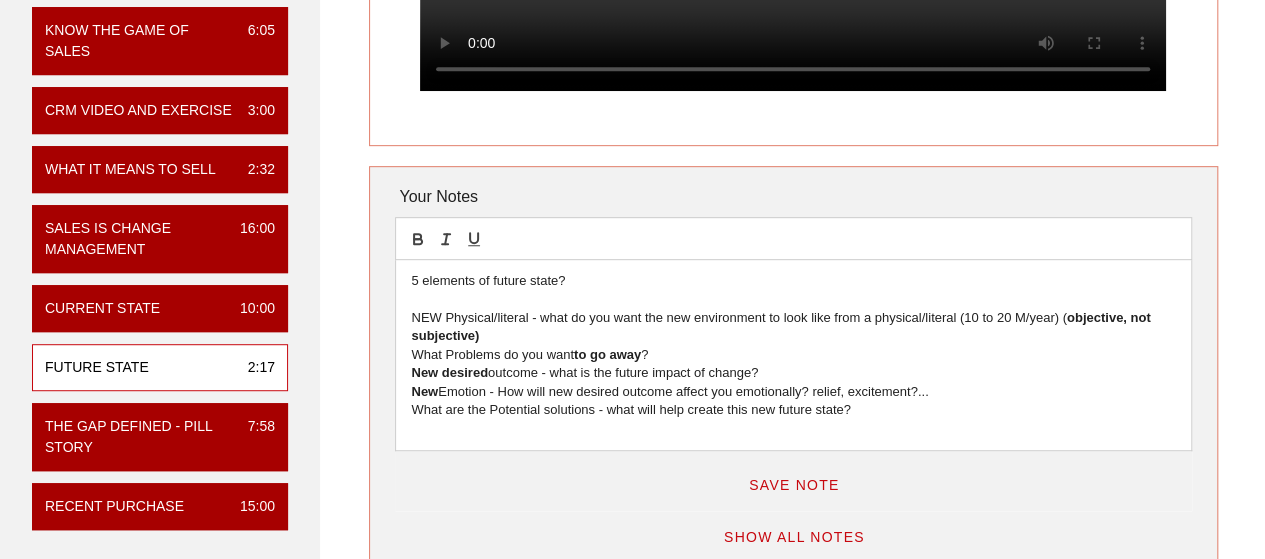 click on "What are the Potential solutions - what will help create this new future state?" at bounding box center [793, 410] 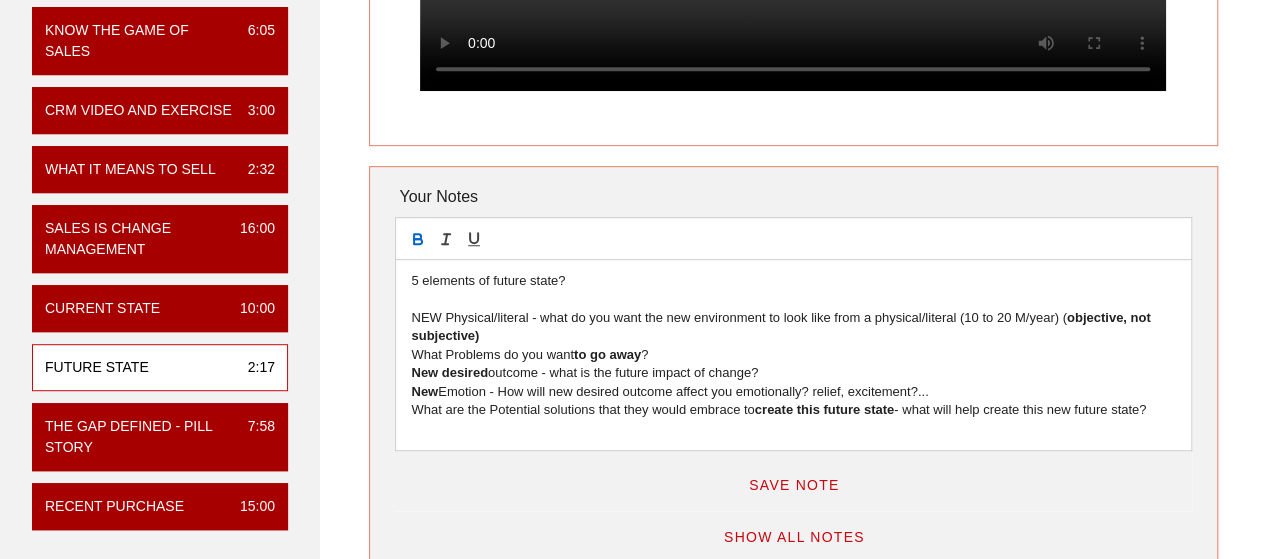 click on "Save Note" at bounding box center (794, 485) 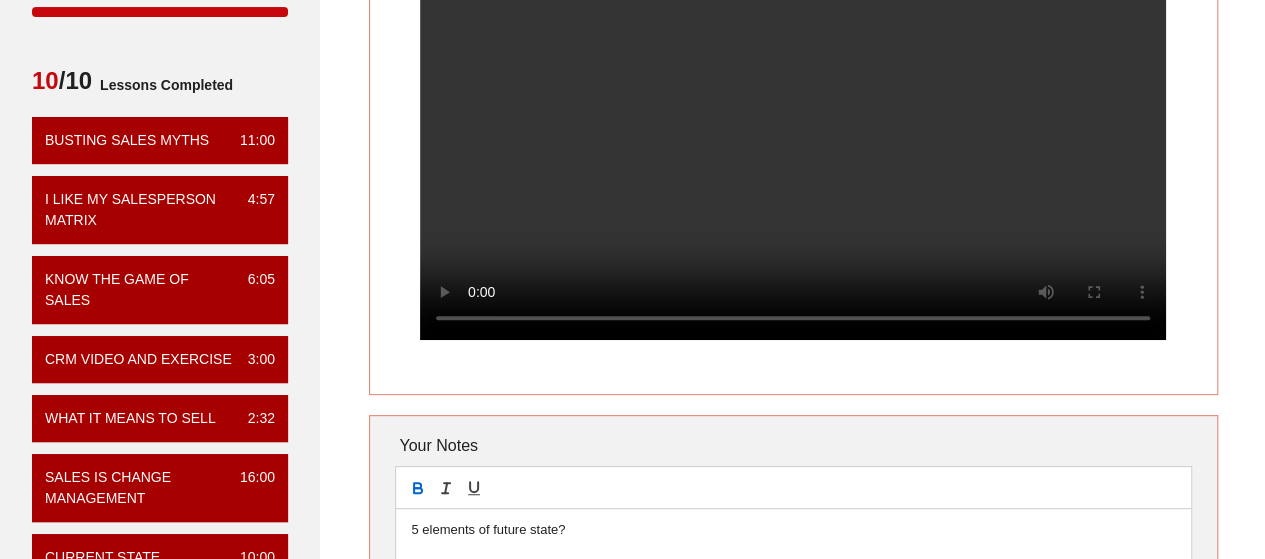 scroll, scrollTop: 200, scrollLeft: 0, axis: vertical 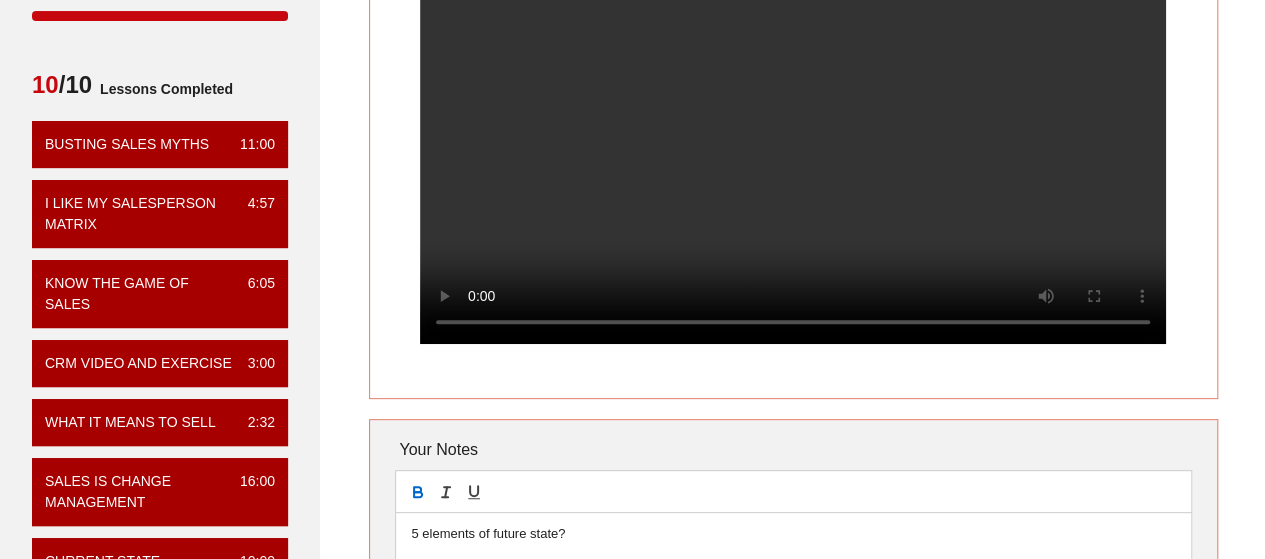 click on "Future State  Your Notes                       5 elements of future state? NEW Physical/literal - what do you want the new environment to look like from a physical/literal (10 to 20 M/year) ( objective, not subjective) What Problems do you want  to go away ? New desired  outcome - what is the future impact of change? New  Emotion - How will new desired outcome affect you emotionally? relief, excitement?... What are the Potential solutions that they would embrace to  create this future state  - what will help create this new future state? Save Note Show All Notes" at bounding box center [793, 369] 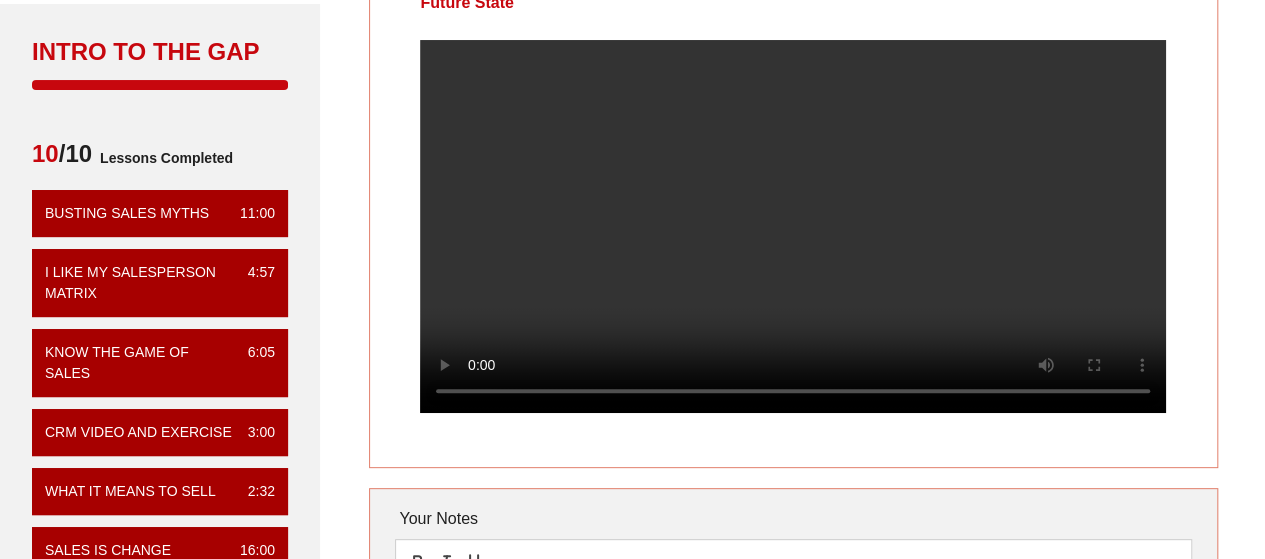 scroll, scrollTop: 129, scrollLeft: 0, axis: vertical 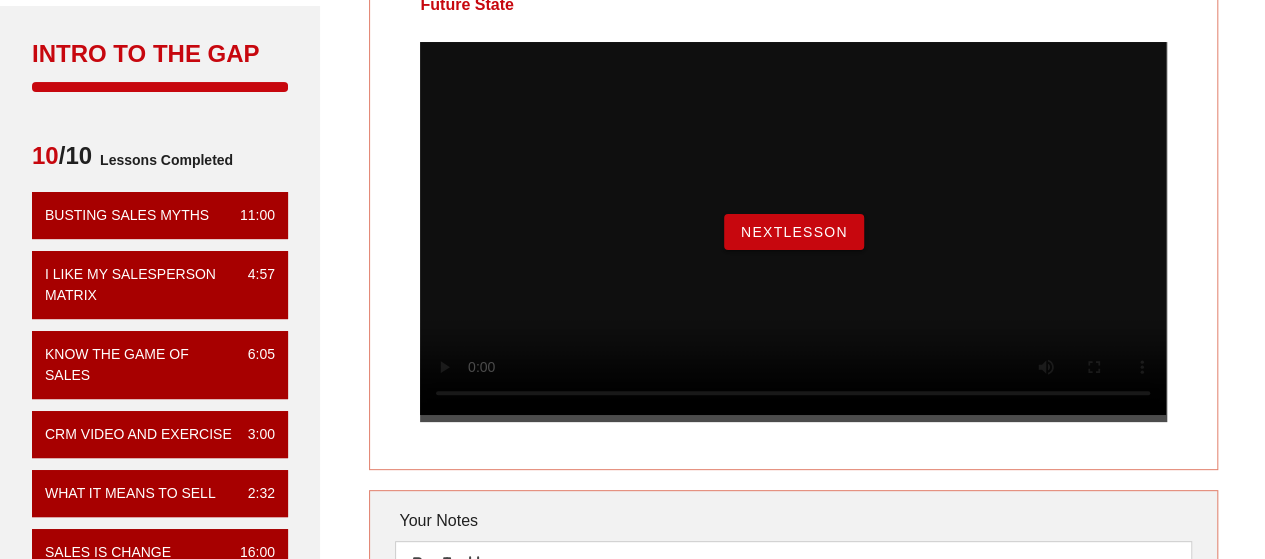 click on "NextLesson" at bounding box center [794, 232] 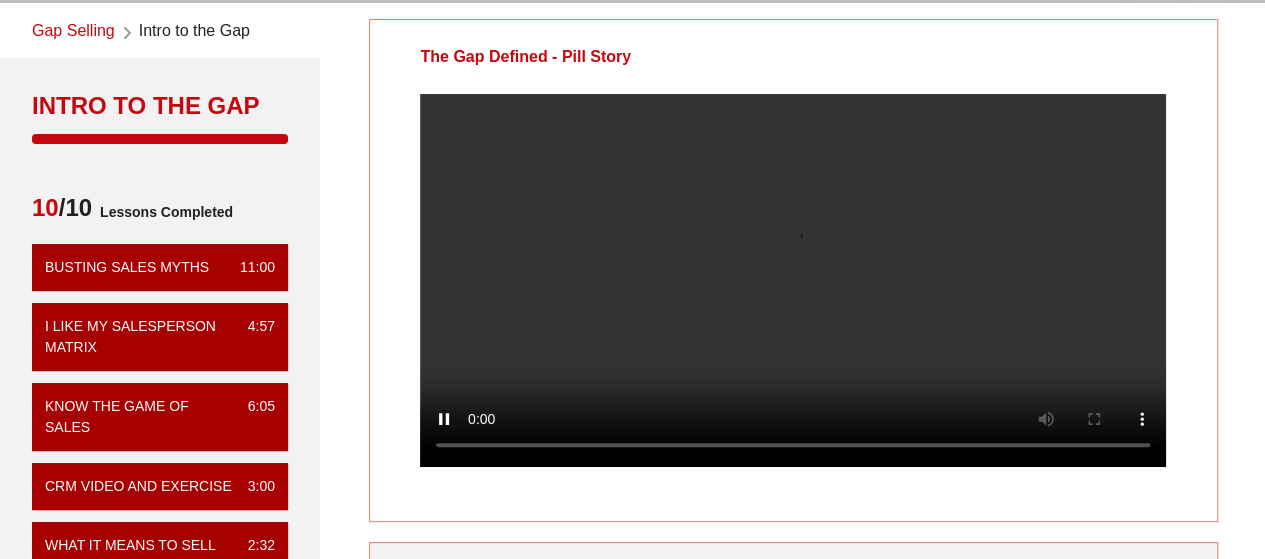 scroll, scrollTop: 76, scrollLeft: 0, axis: vertical 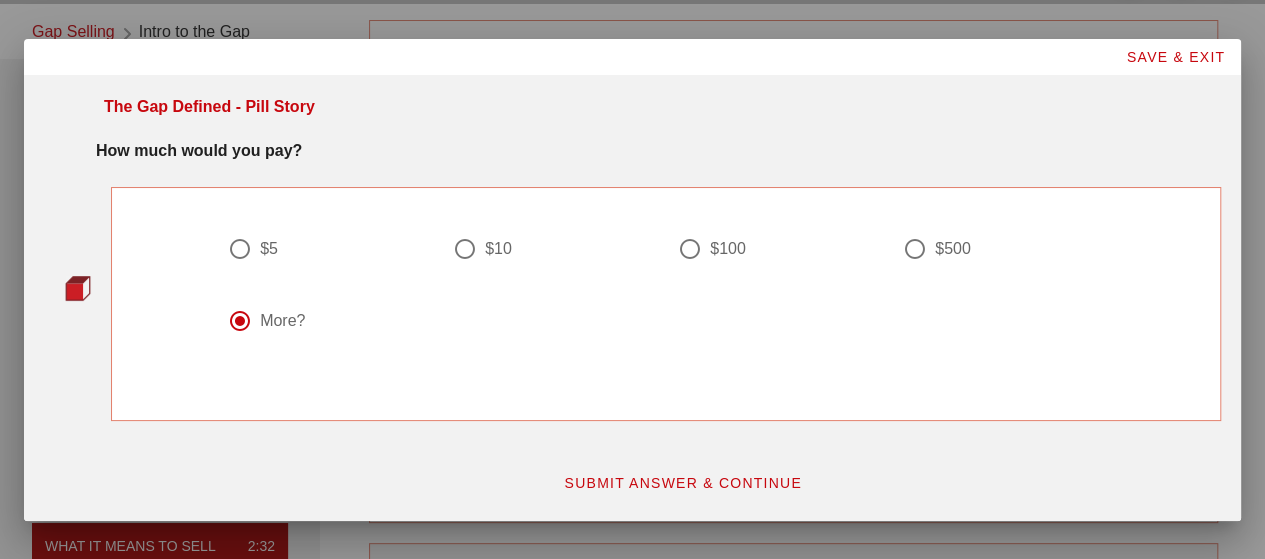 click at bounding box center [465, 249] 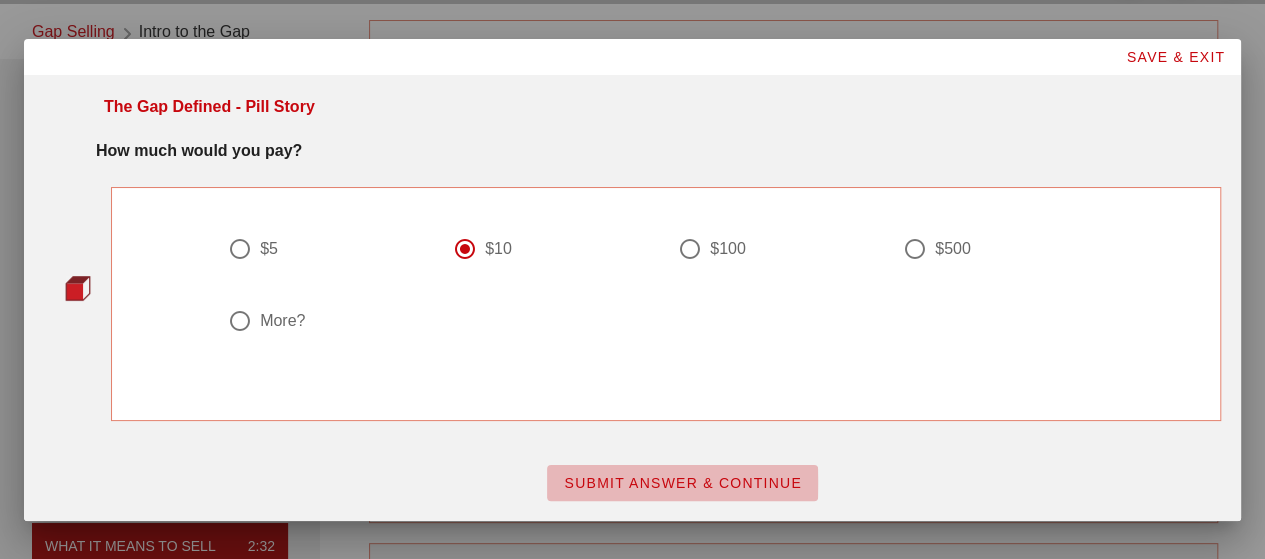 click on "SUBMIT ANSWER & CONTINUE" at bounding box center [682, 483] 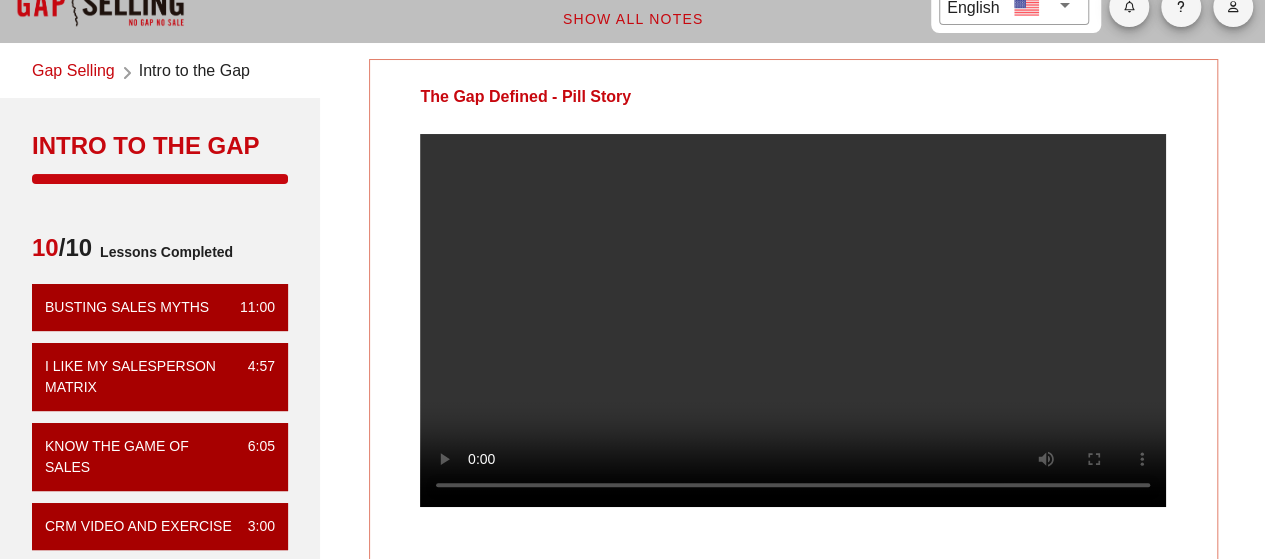 scroll, scrollTop: 39, scrollLeft: 0, axis: vertical 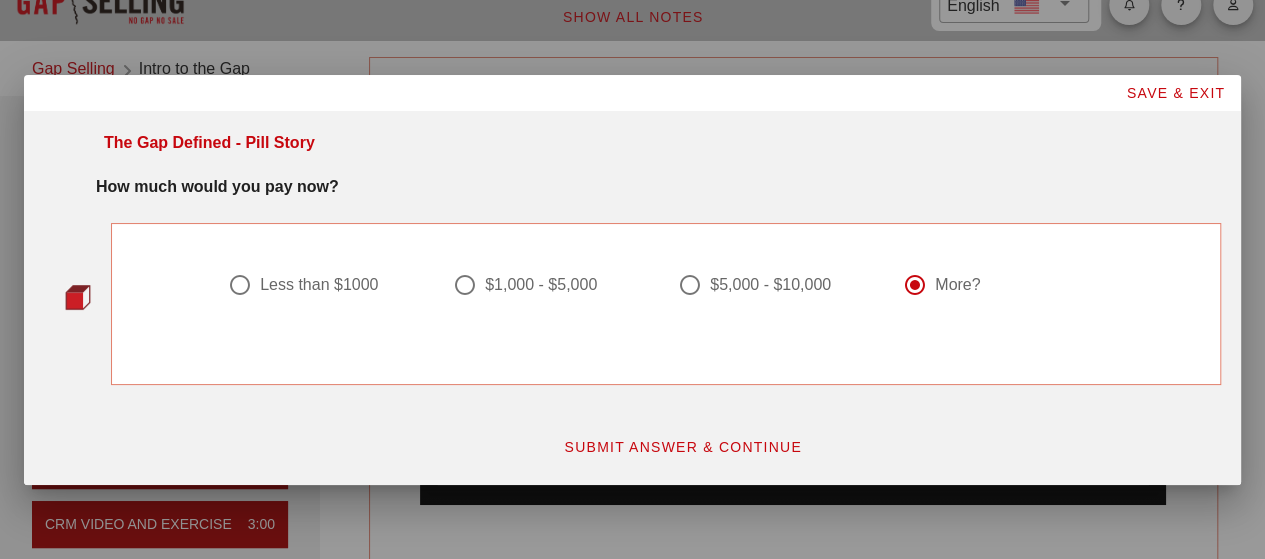 click on "SUBMIT ANSWER & CONTINUE" at bounding box center (682, 447) 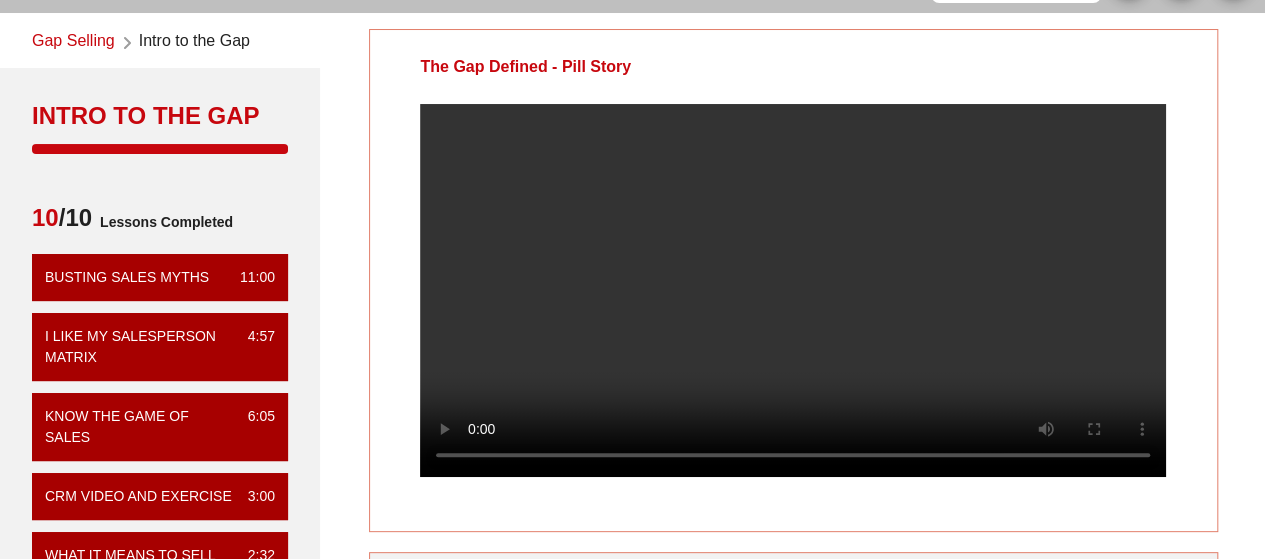 scroll, scrollTop: 62, scrollLeft: 0, axis: vertical 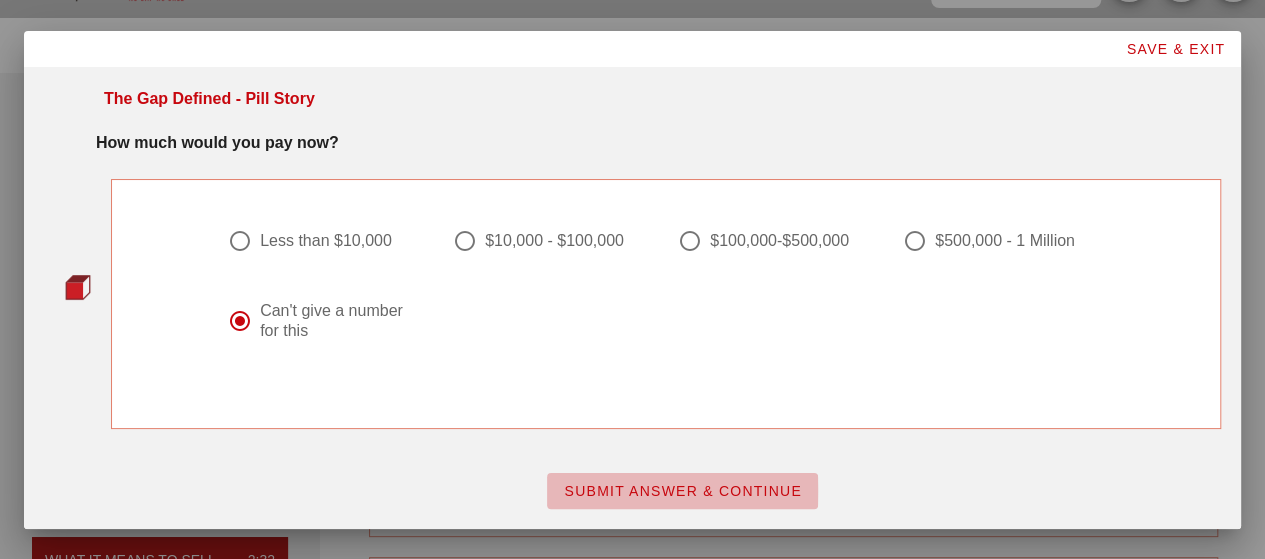 click on "SUBMIT ANSWER & CONTINUE" at bounding box center (682, 491) 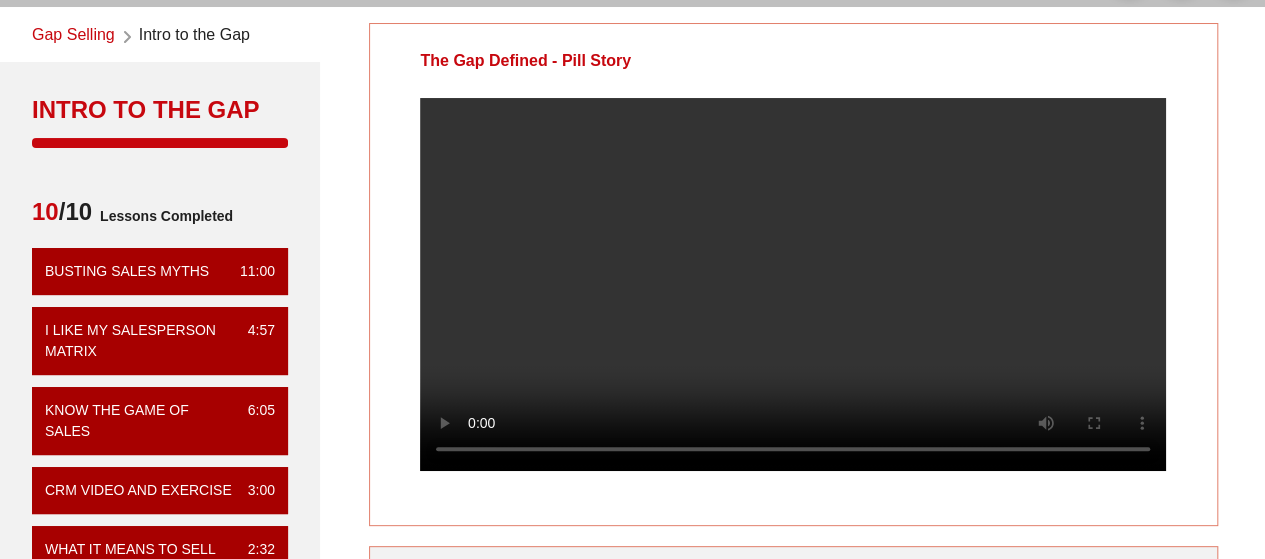 scroll, scrollTop: 72, scrollLeft: 0, axis: vertical 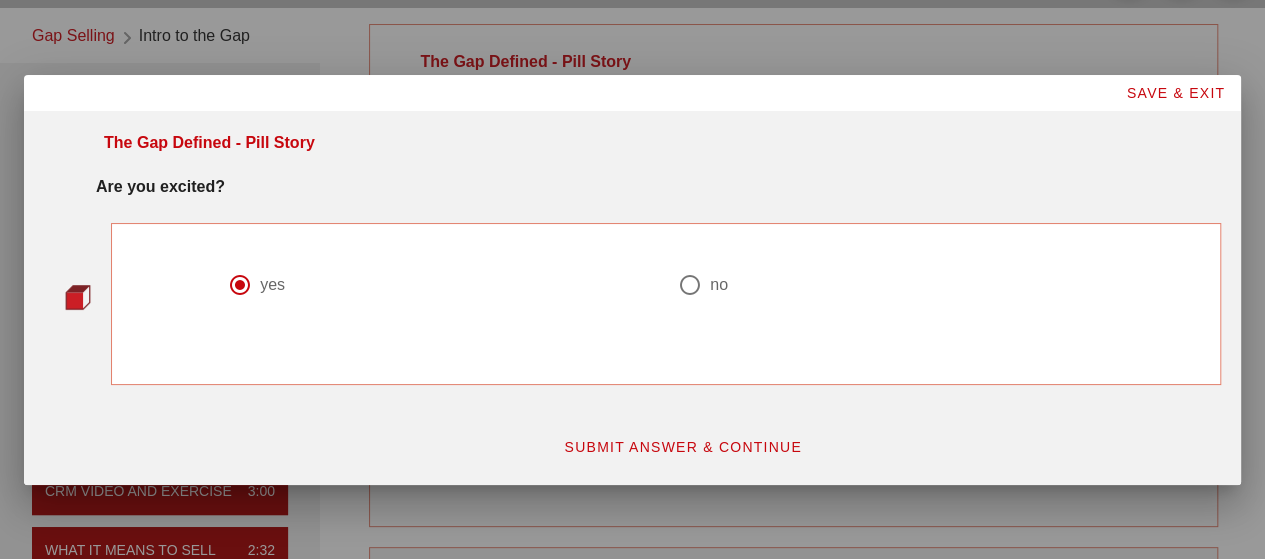 click on "SUBMIT ANSWER & CONTINUE" at bounding box center [682, 447] 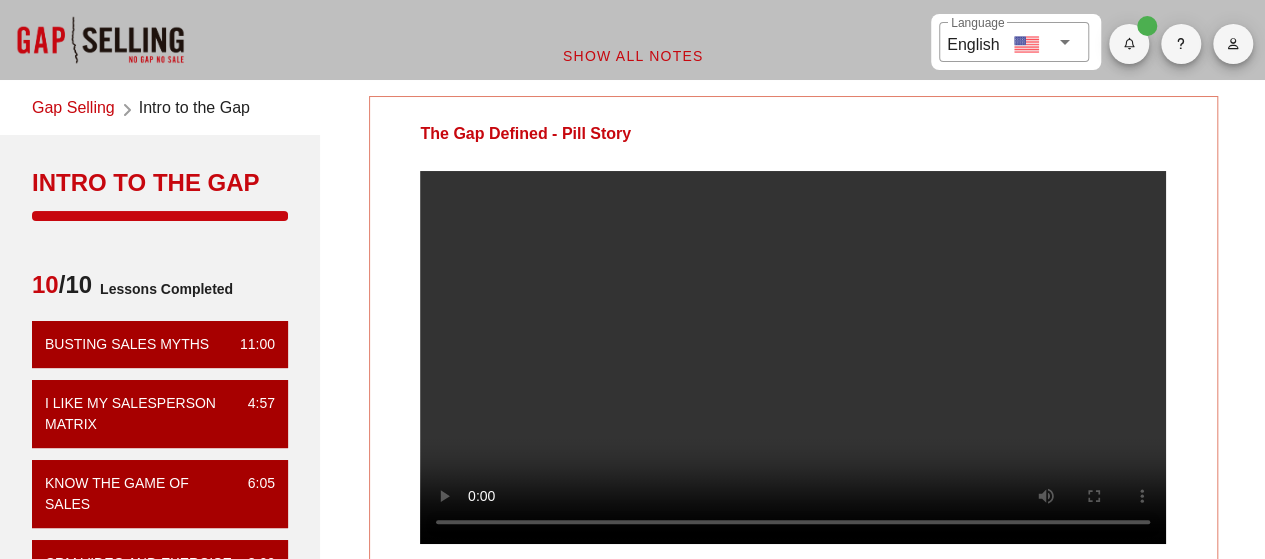scroll, scrollTop: 14, scrollLeft: 0, axis: vertical 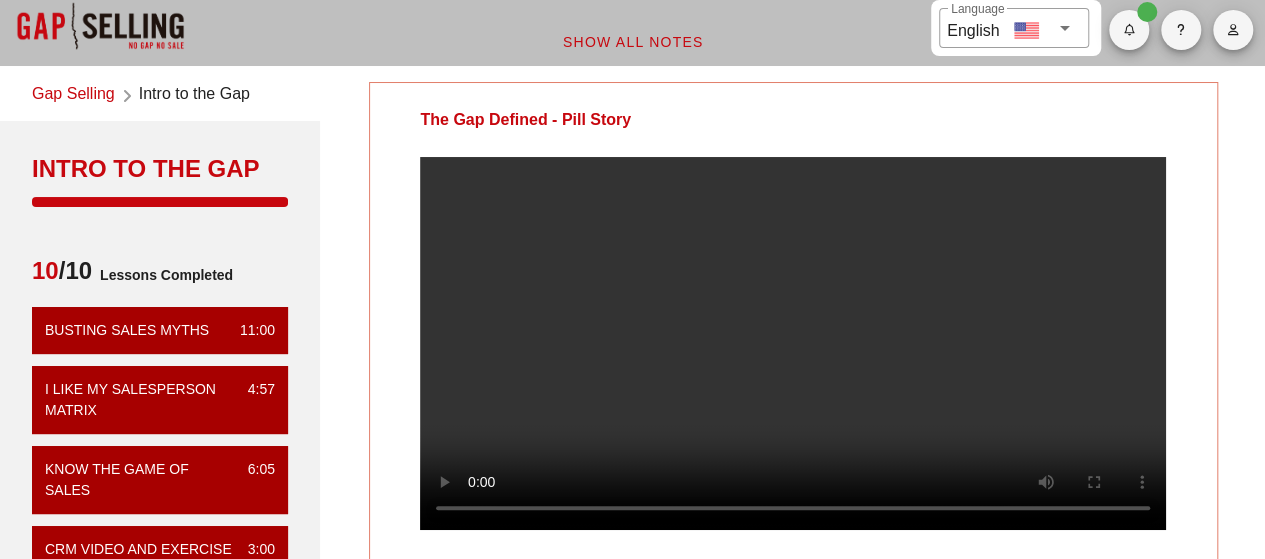 click at bounding box center (793, 343) 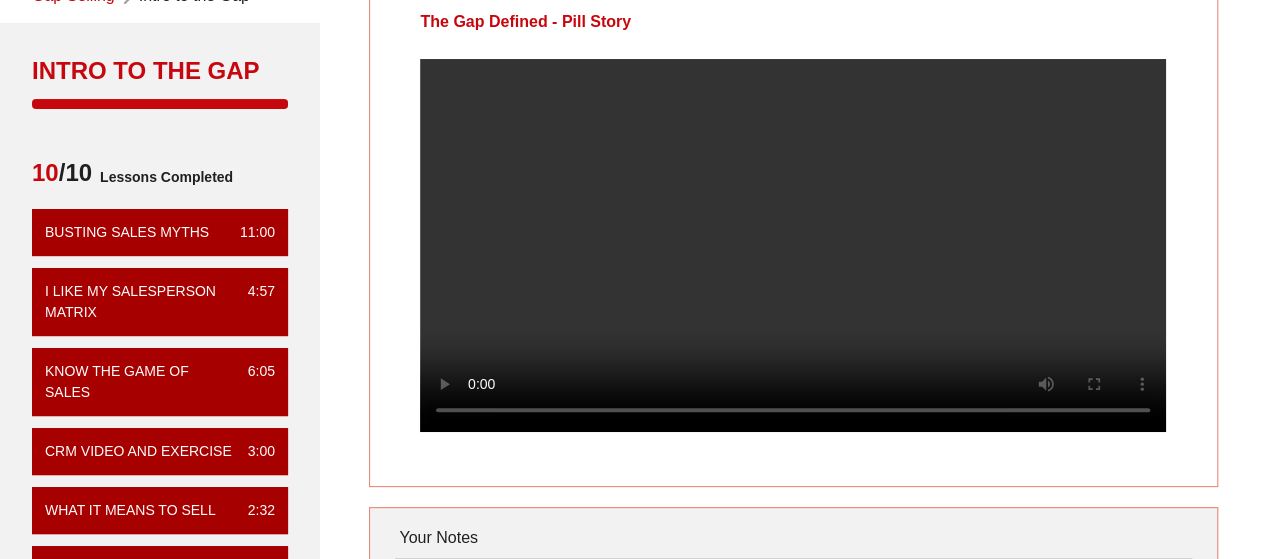 scroll, scrollTop: 104, scrollLeft: 0, axis: vertical 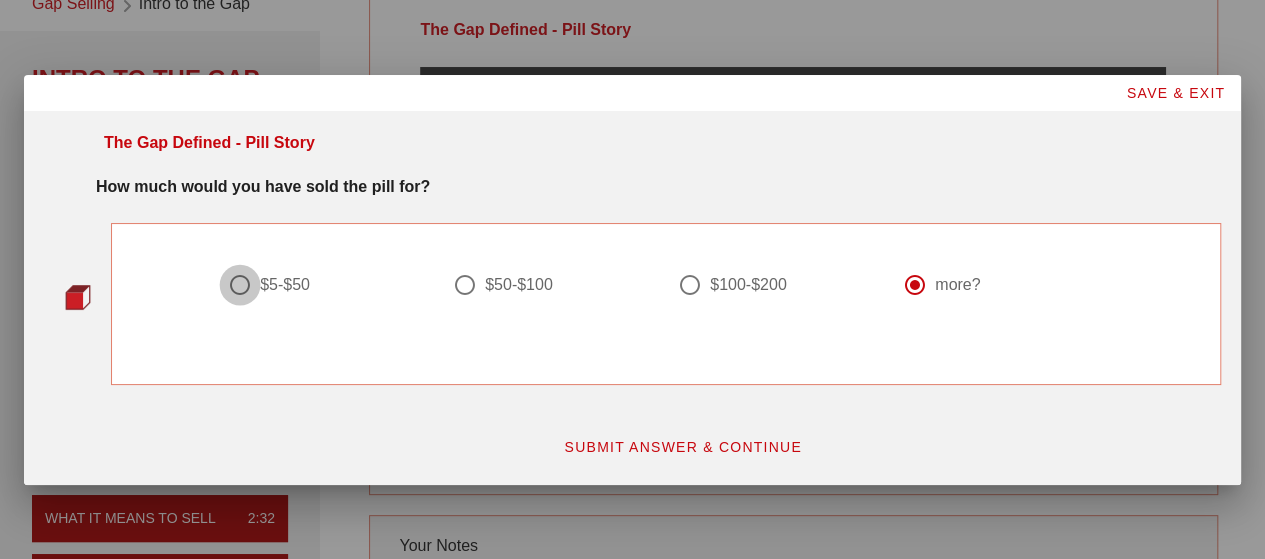 click at bounding box center [240, 285] 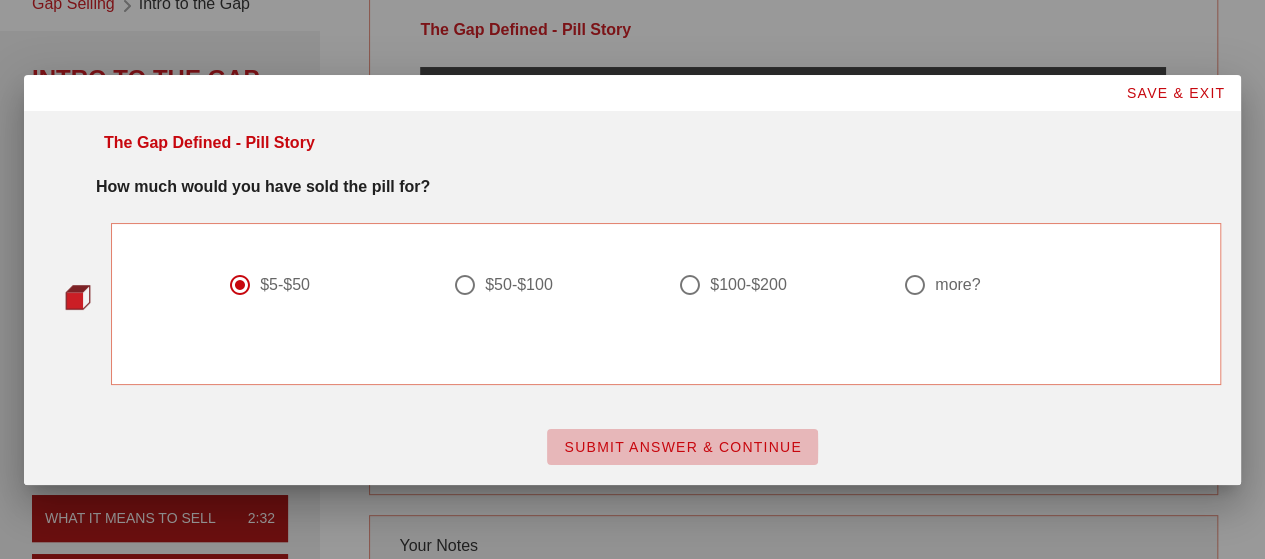 click on "SUBMIT ANSWER & CONTINUE" at bounding box center [682, 447] 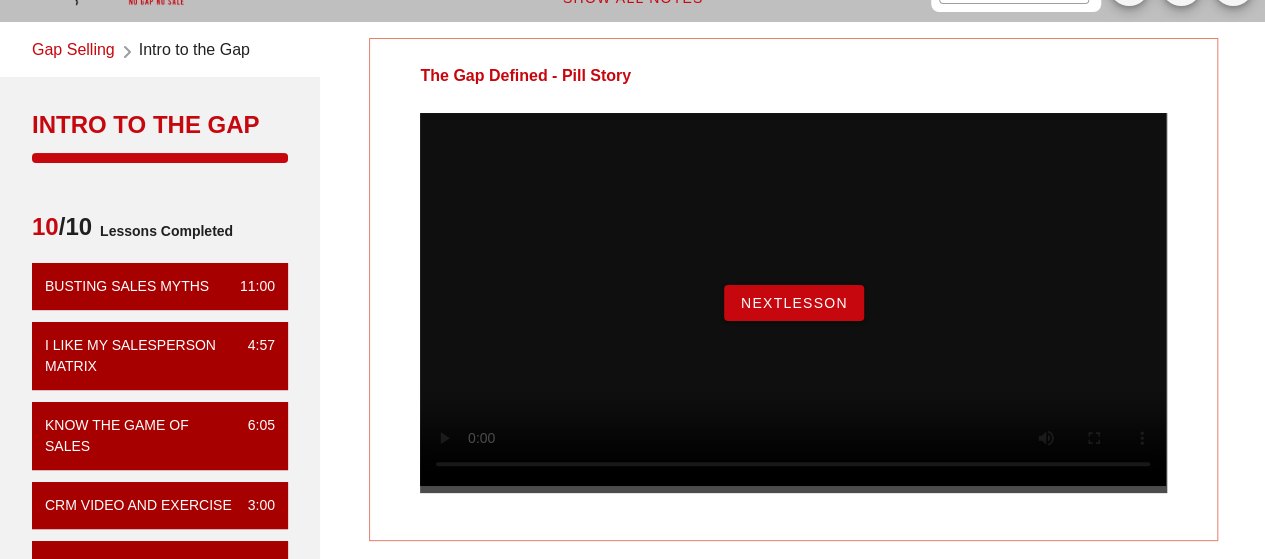 scroll, scrollTop: 93, scrollLeft: 0, axis: vertical 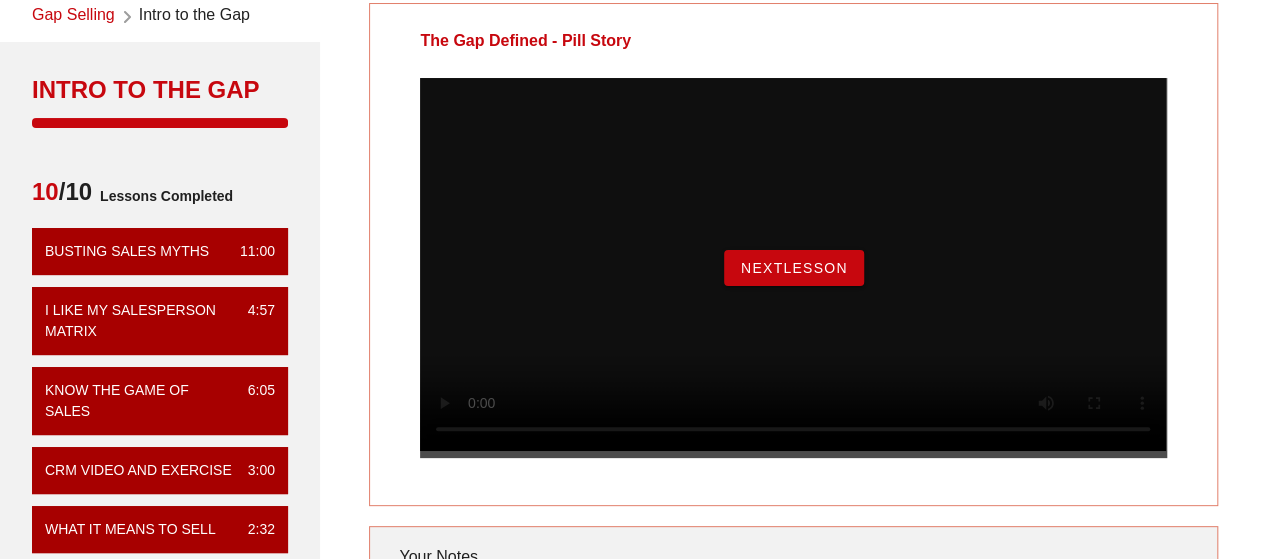click on "NextLesson" at bounding box center (794, 268) 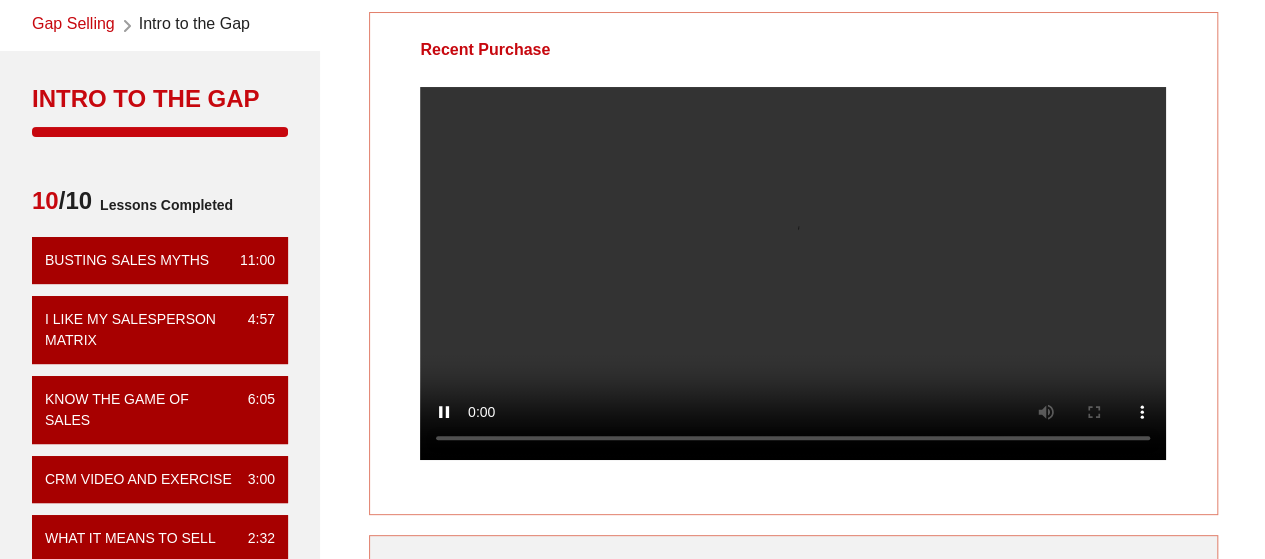 scroll, scrollTop: 83, scrollLeft: 0, axis: vertical 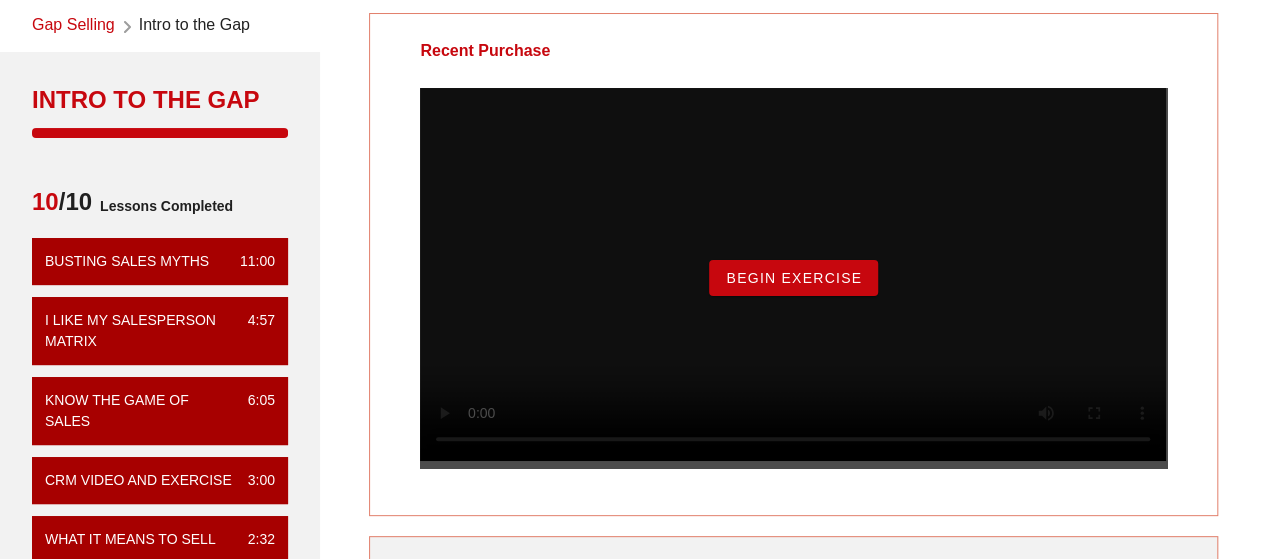 click on "Begin Exercise" at bounding box center [793, 278] 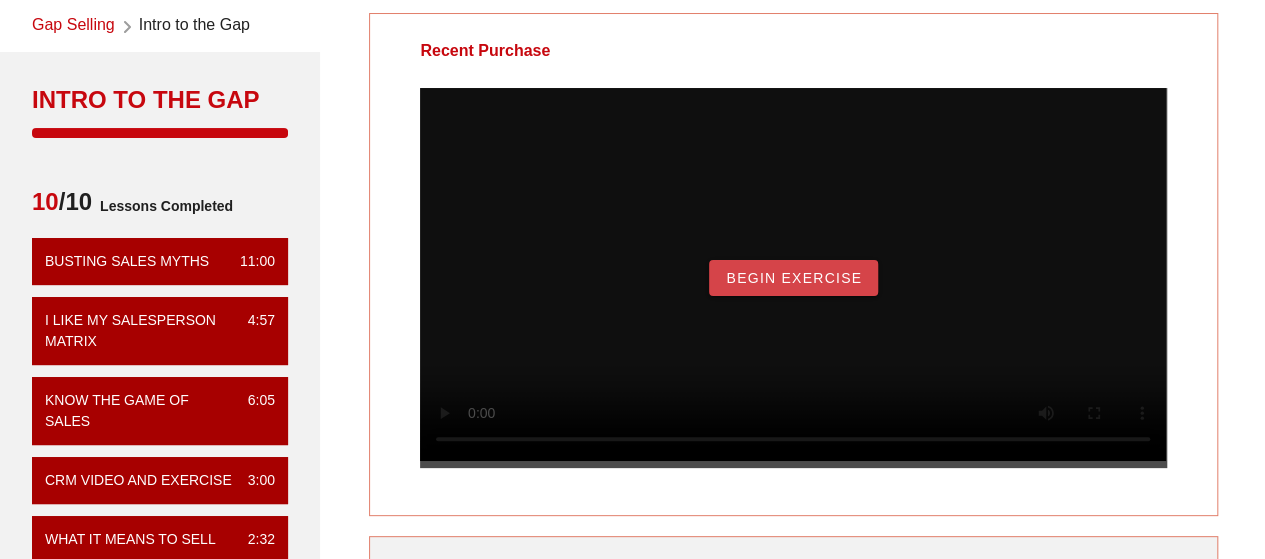 scroll, scrollTop: 0, scrollLeft: 0, axis: both 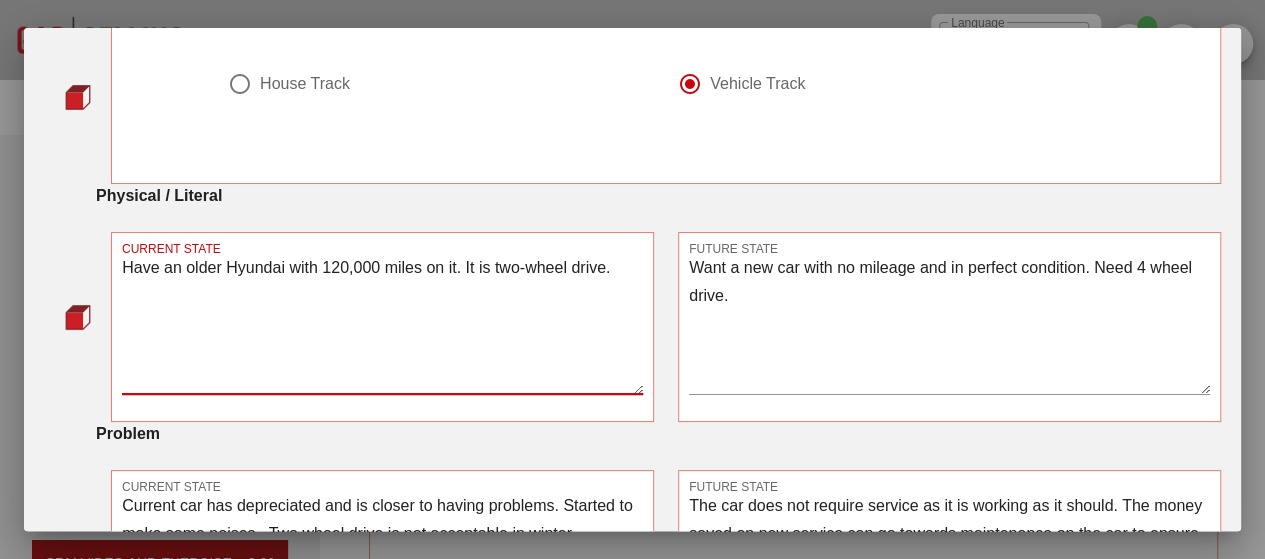 click on "Have an older Hyundai with 120,000 miles on it. It is two-wheel drive." at bounding box center [382, 324] 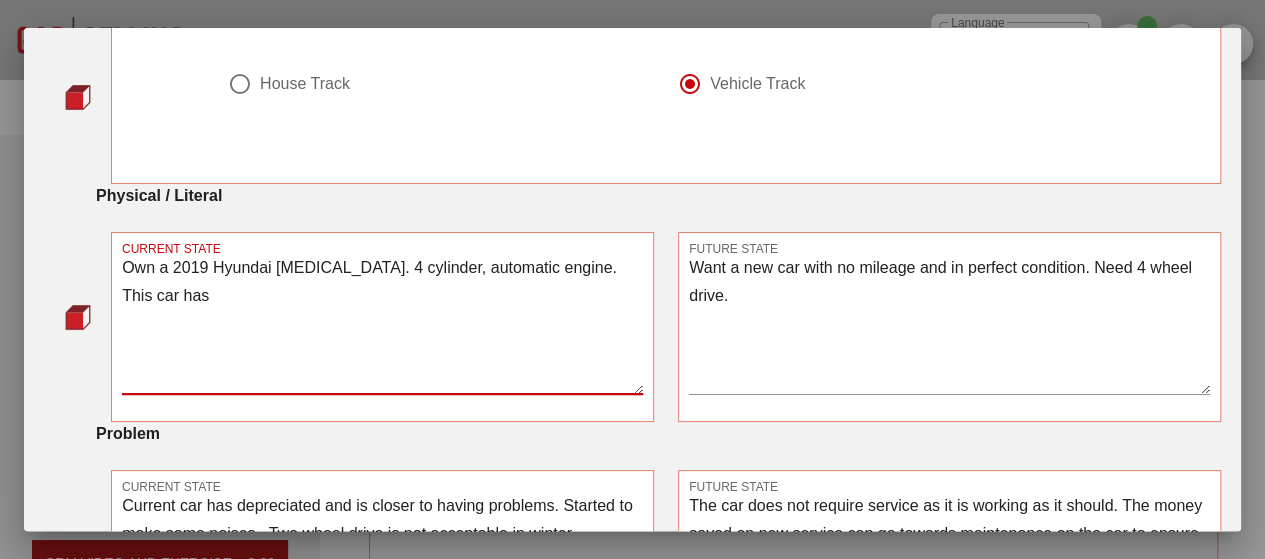 click on "Own a 2019 Hyundai Sonata. 4 cylinder, automatic engine. This car has" at bounding box center [382, 324] 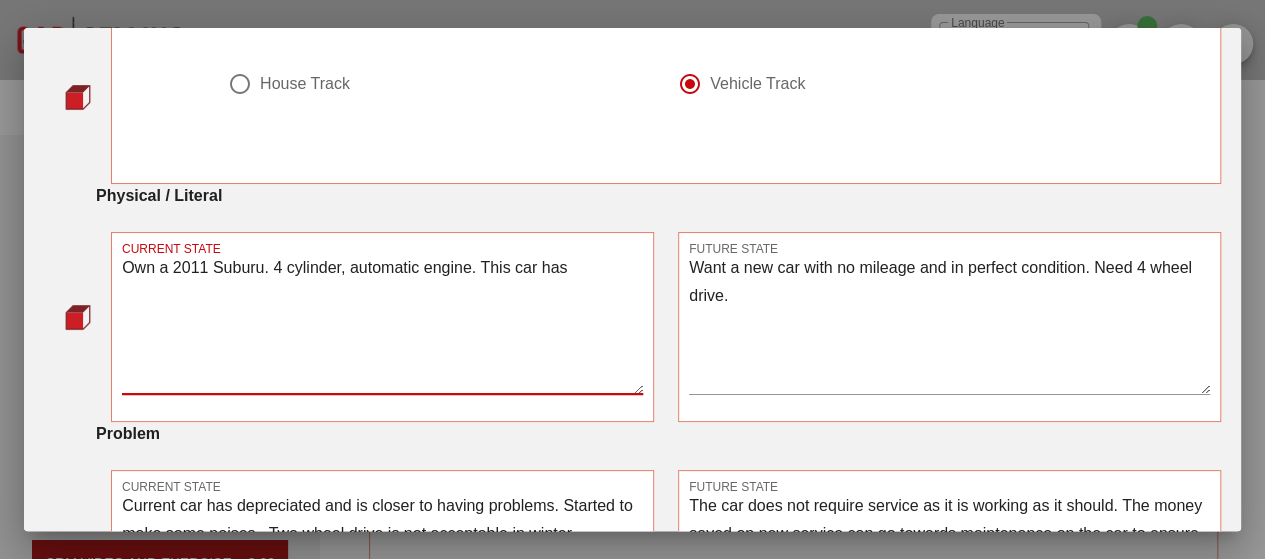 click on "Own a 2011 Suburu. 4 cylinder, automatic engine. This car has" at bounding box center [382, 324] 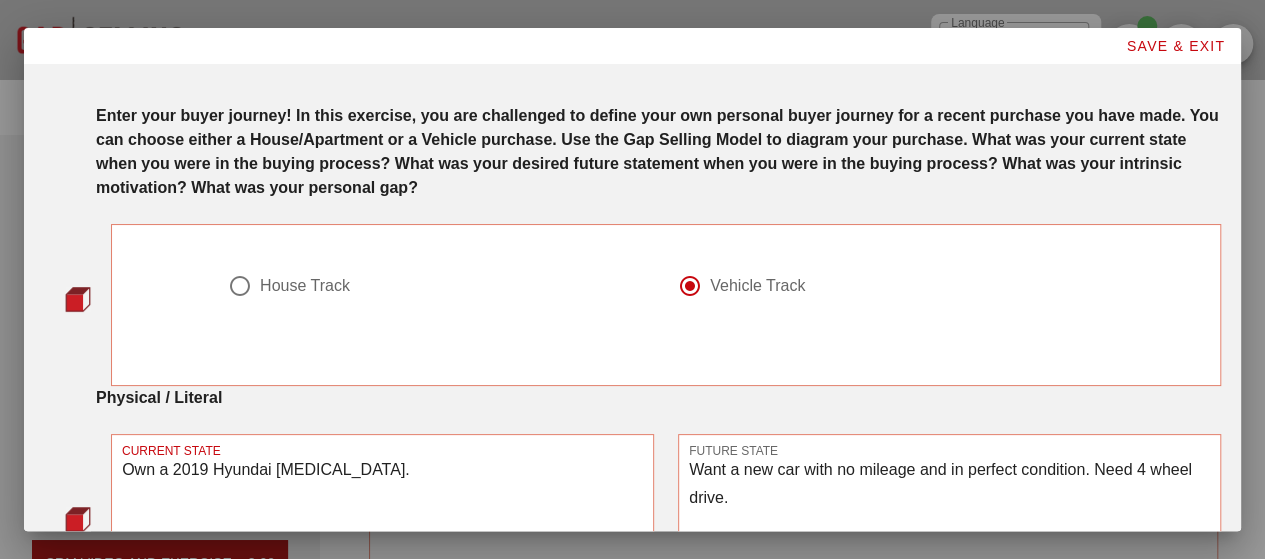 scroll, scrollTop: 145, scrollLeft: 0, axis: vertical 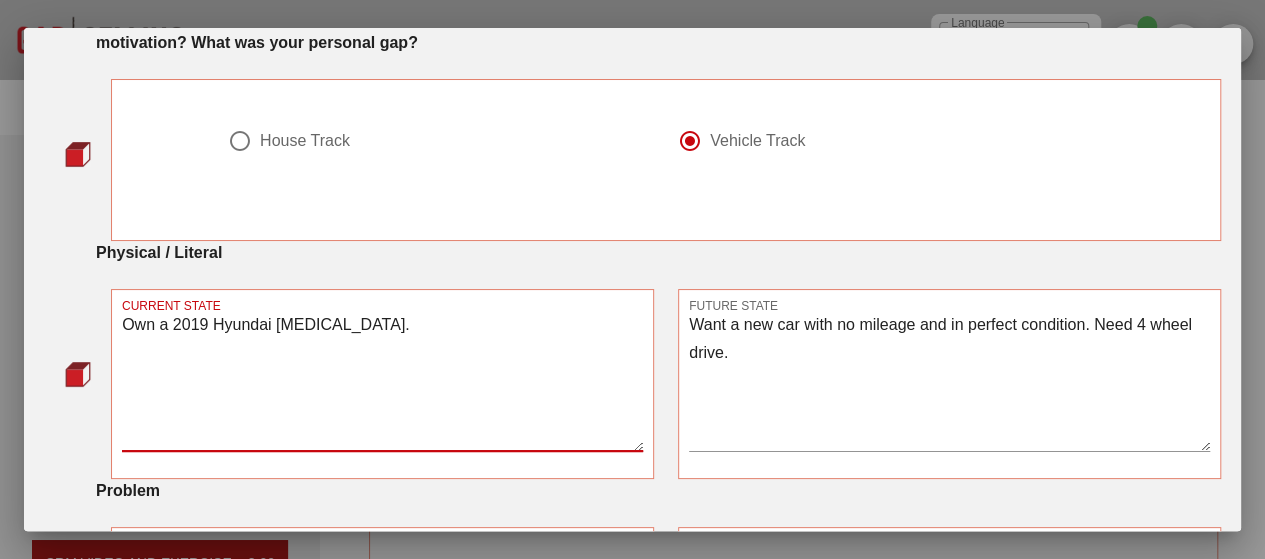 click on "Own a 2019 Hyundai Sonata." at bounding box center (382, 381) 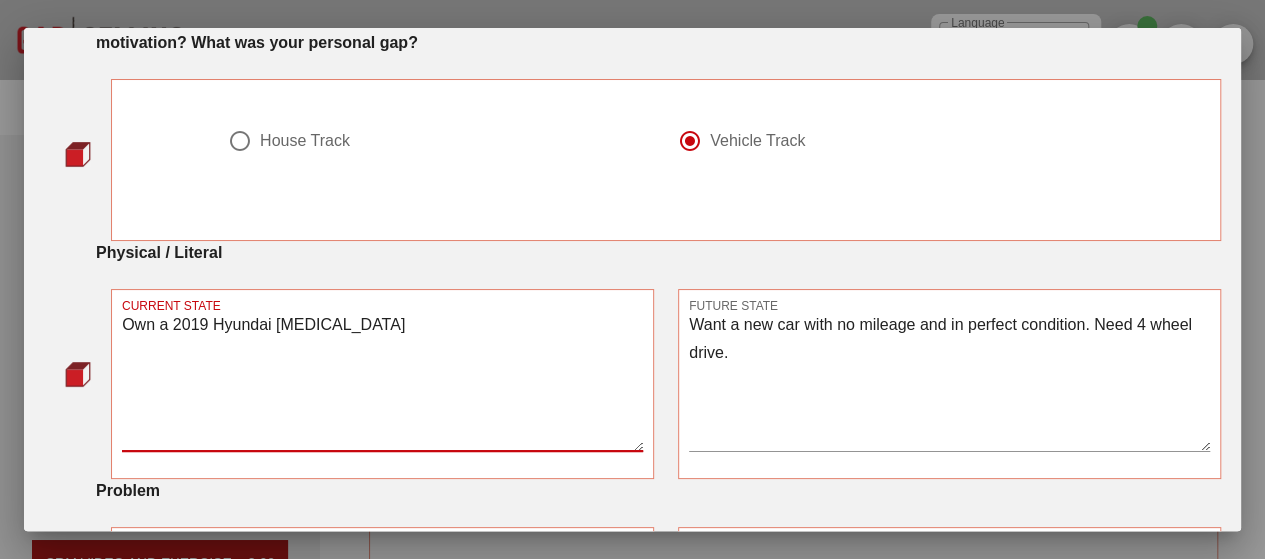 click on "Own a 2019 Hyundai Sonata" at bounding box center [382, 381] 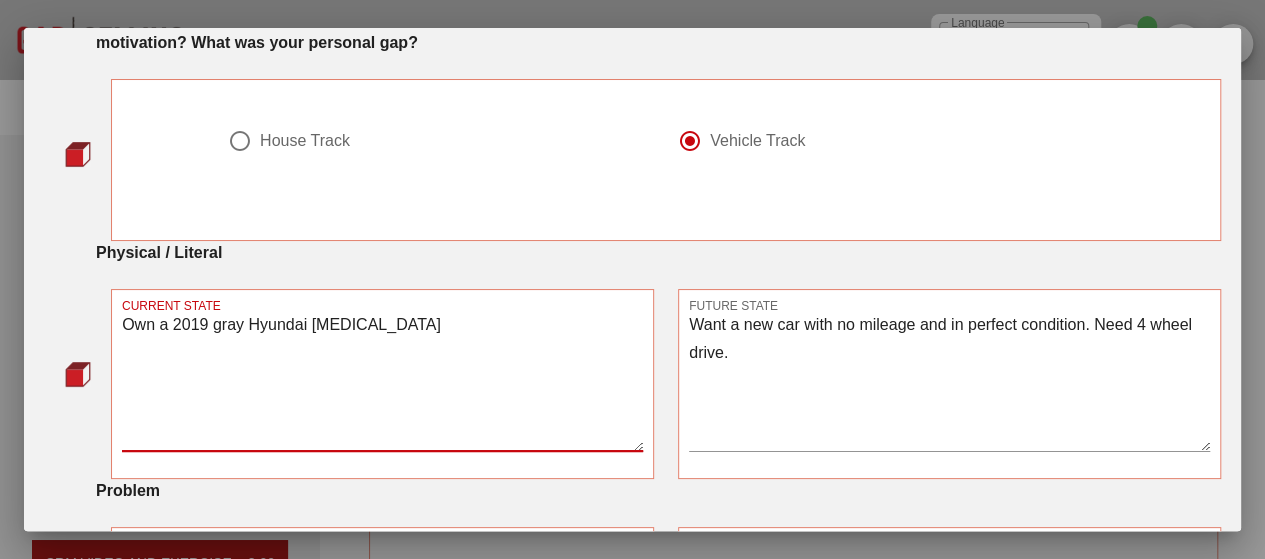 click on "Own a 2019 gray Hyundai Sonata" at bounding box center (382, 381) 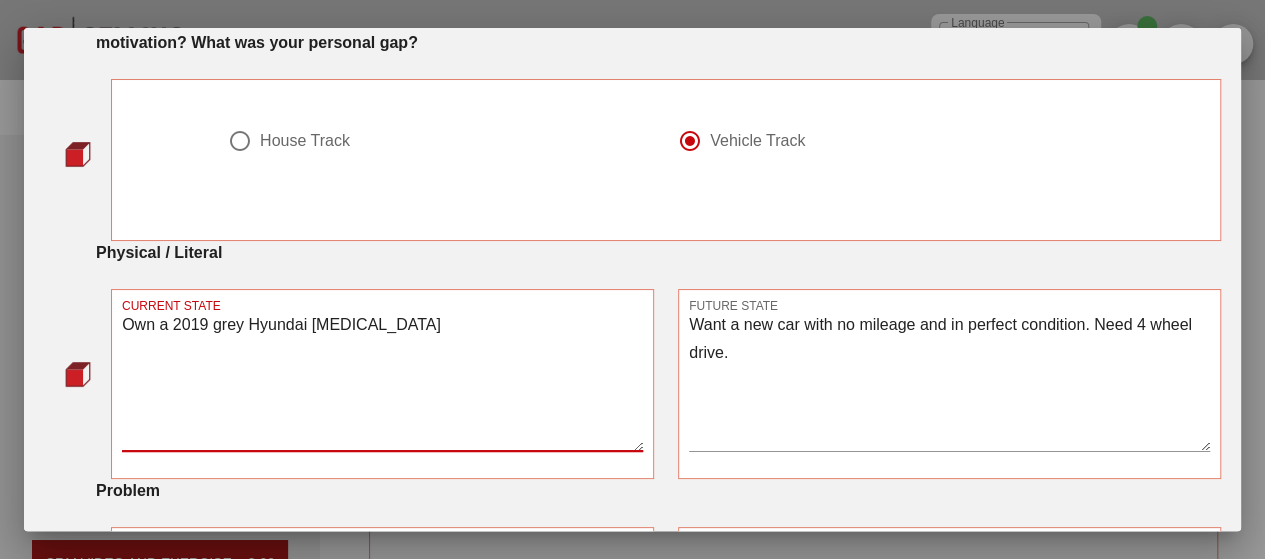 click on "Own a 2019 grey Hyundai Sonata" at bounding box center (382, 381) 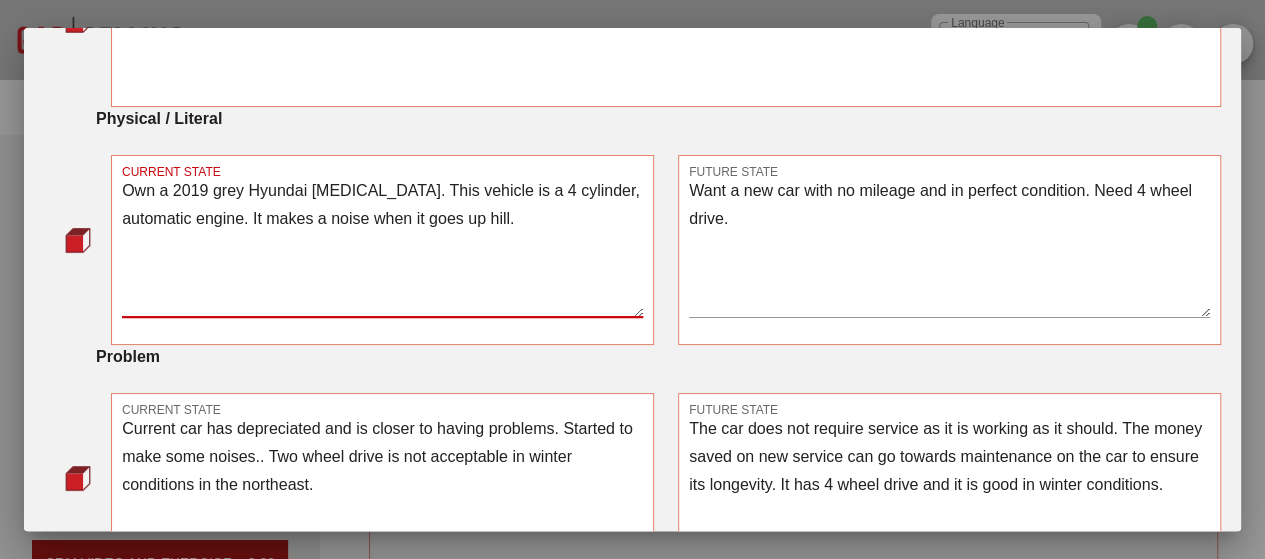 scroll, scrollTop: 270, scrollLeft: 0, axis: vertical 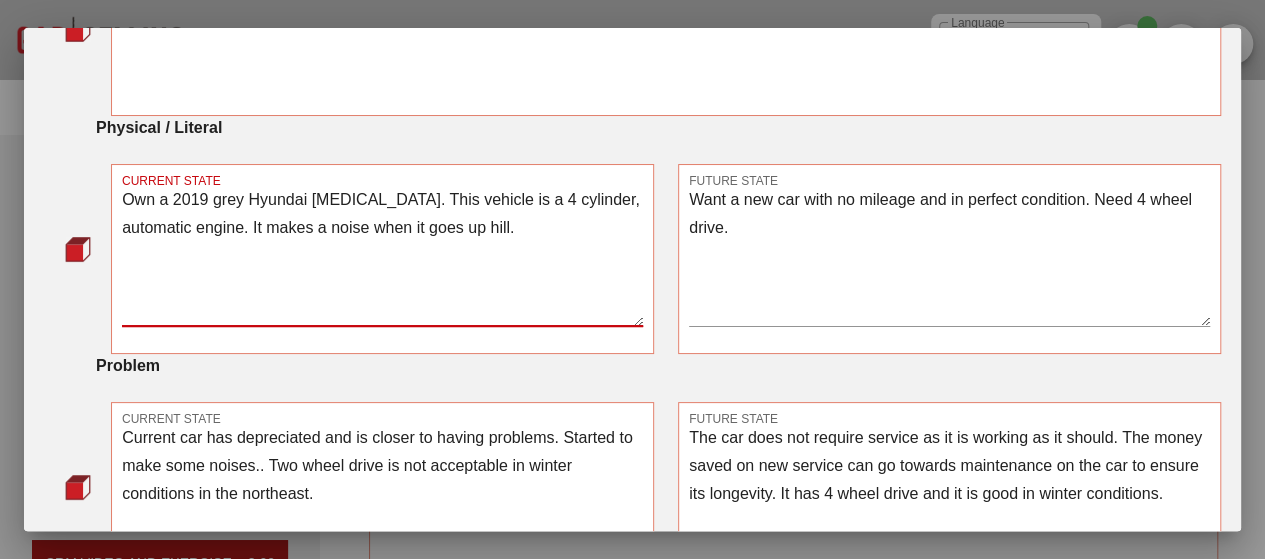 drag, startPoint x: 480, startPoint y: 231, endPoint x: 176, endPoint y: 222, distance: 304.1332 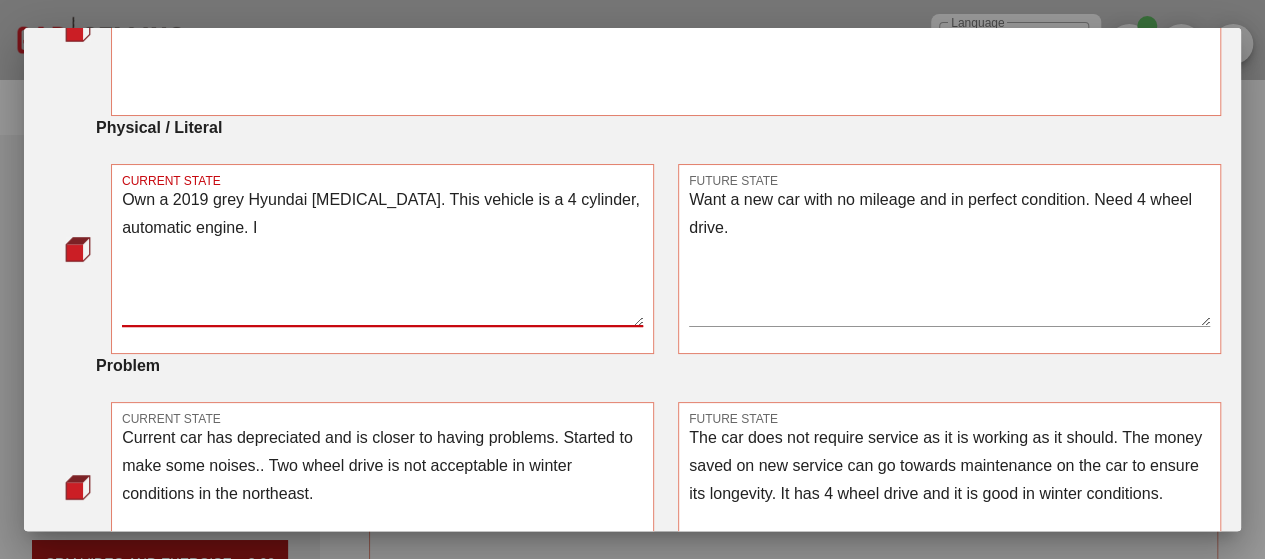 click on "Own a 2019 grey Hyundai Sonata. This vehicle is a 4 cylinder, automatic engine. I" at bounding box center (382, 256) 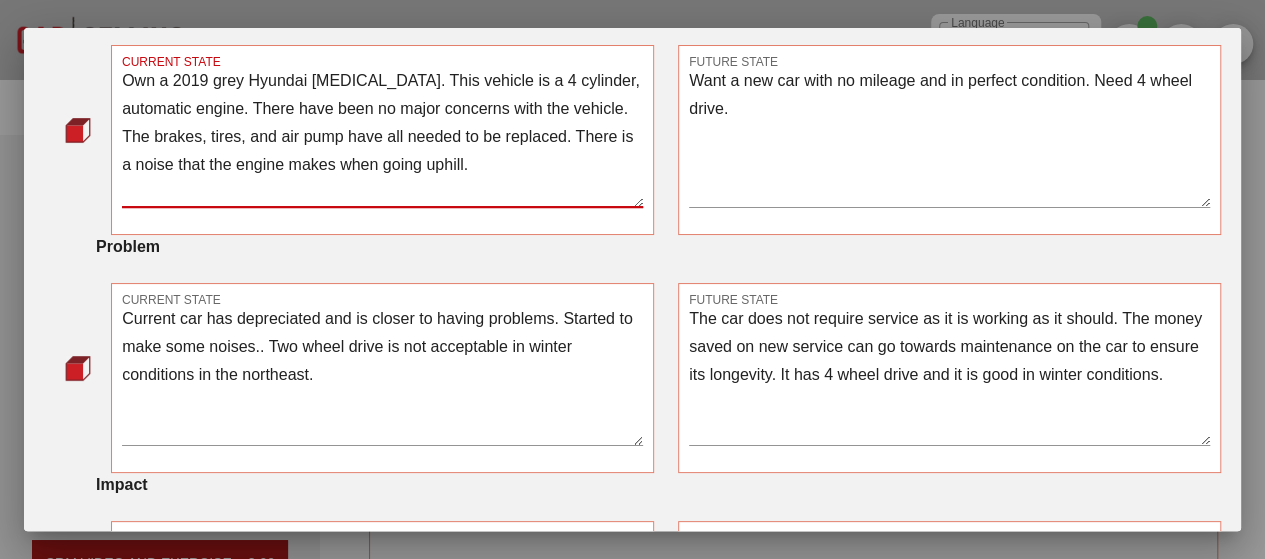 scroll, scrollTop: 390, scrollLeft: 0, axis: vertical 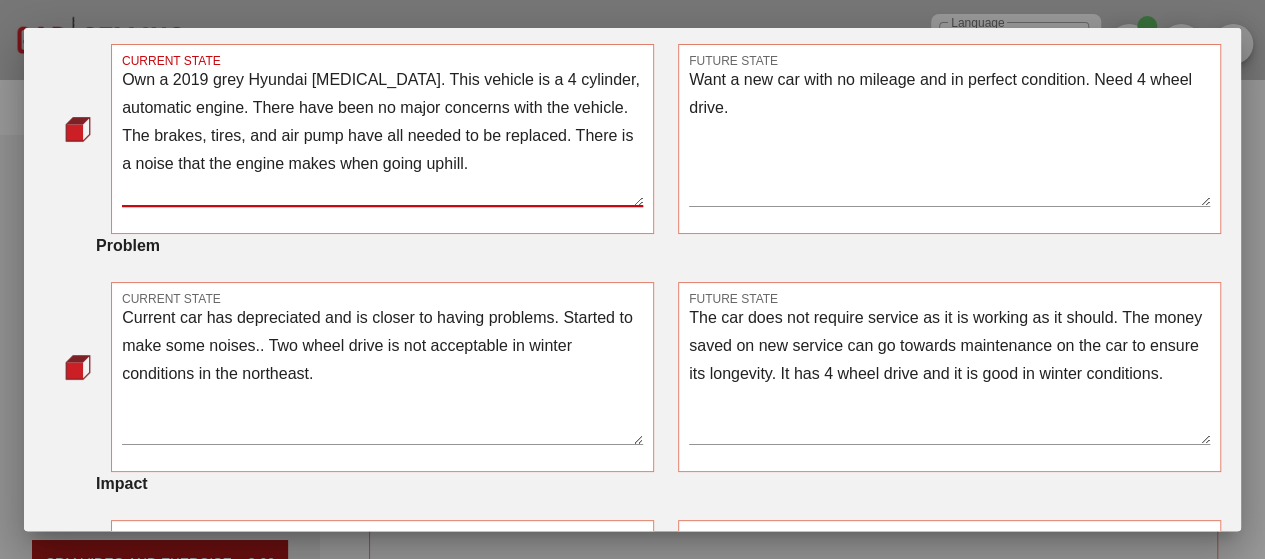 type on "Own a 2019 grey Hyundai Sonata. This vehicle is a 4 cylinder, automatic engine. There have been no major concerns with the vehicle. The brakes, tires, and air pump have all needed to be replaced. There is a noise that the engine makes when going uphill." 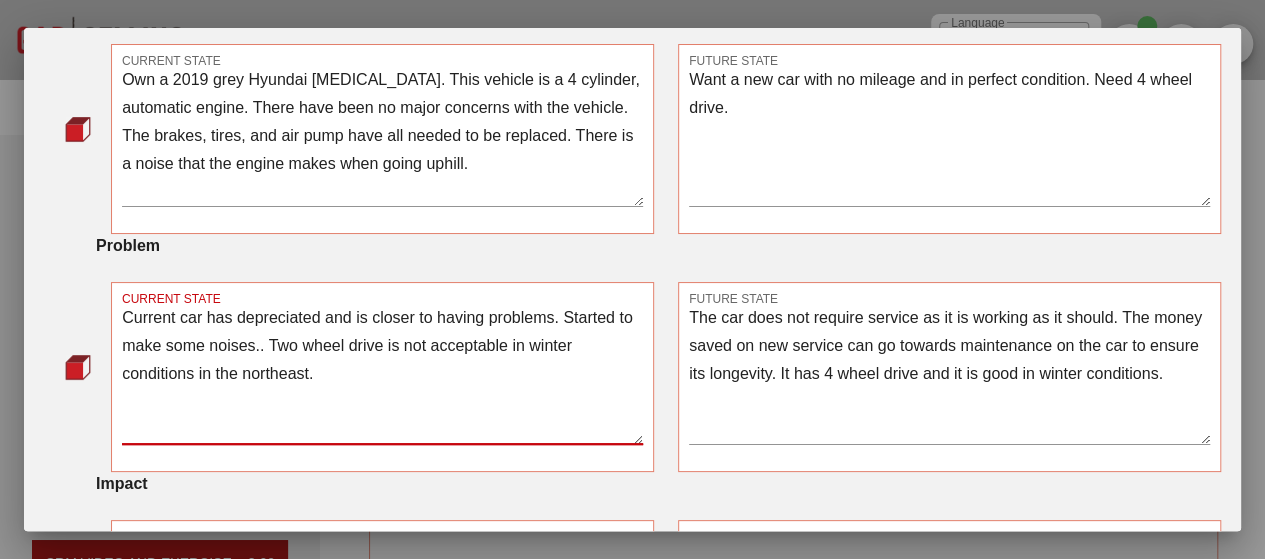 drag, startPoint x: 350, startPoint y: 373, endPoint x: 89, endPoint y: 316, distance: 267.15164 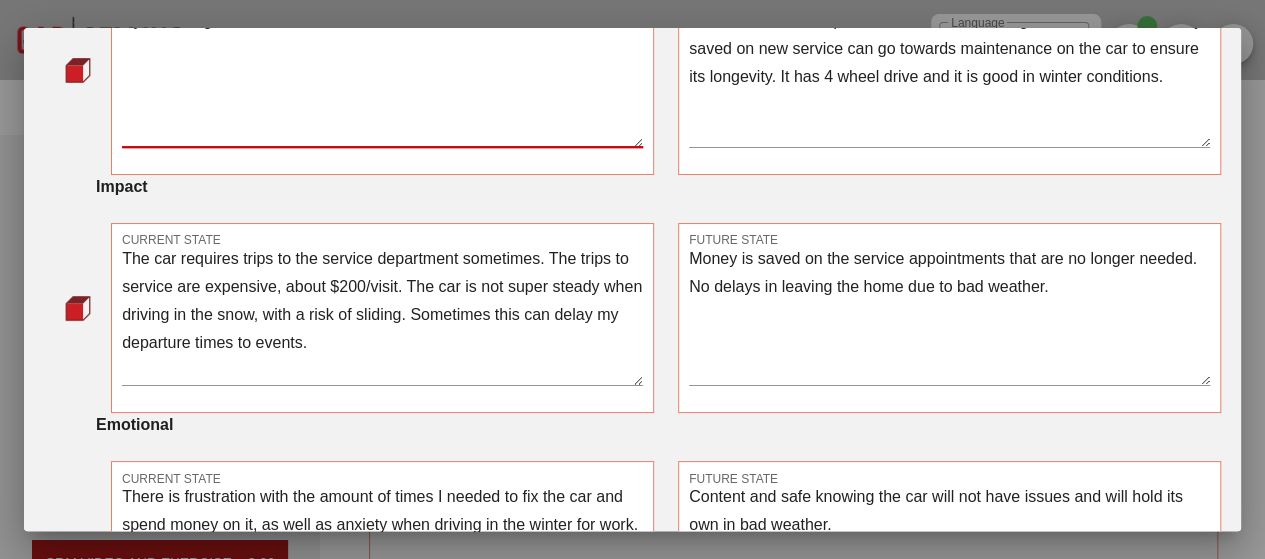 scroll, scrollTop: 688, scrollLeft: 0, axis: vertical 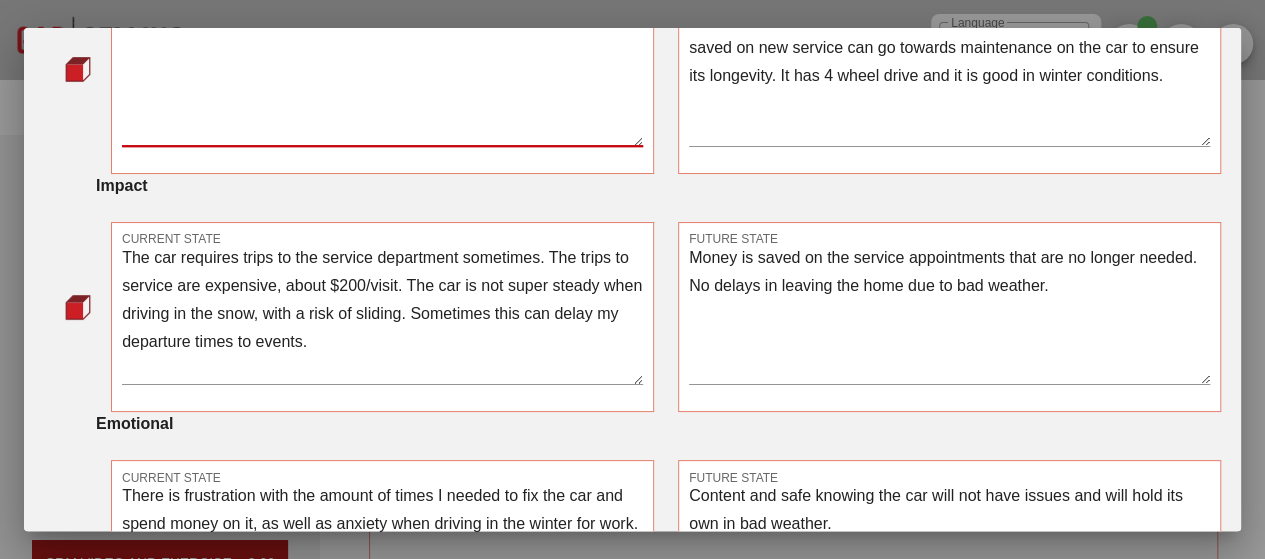 type on "Hyundai engines are known to have issues near 100,000 miles." 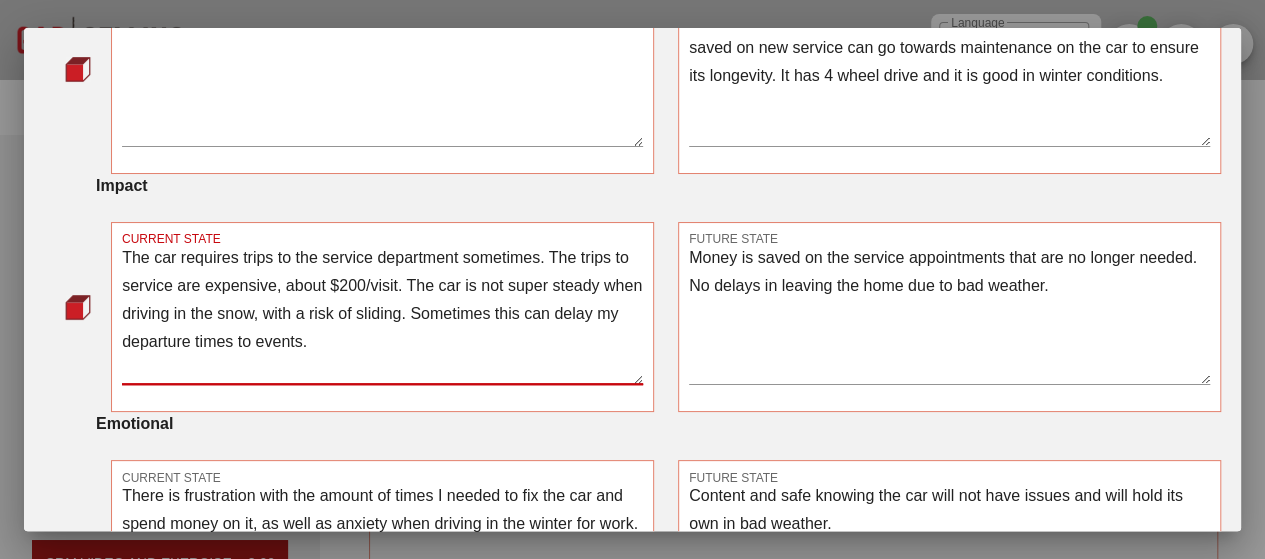 click on "The car requires trips to the service department sometimes. The trips to service are expensive, about $200/visit. The car is not super steady when driving in the snow, with a risk of sliding. Sometimes this can delay my departure times to events." at bounding box center (382, 314) 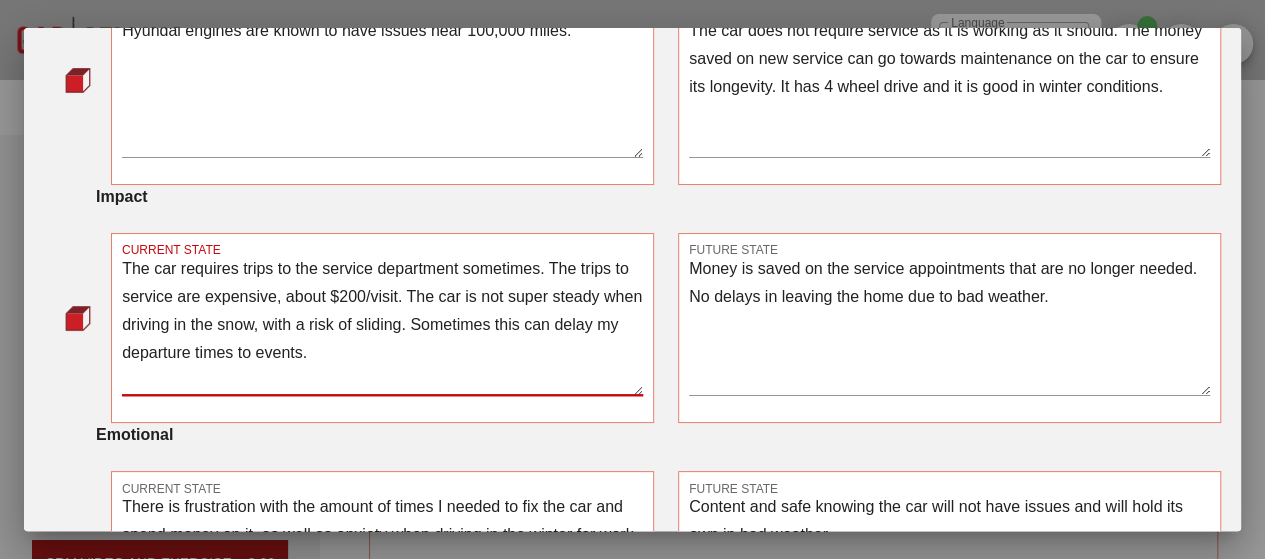 scroll, scrollTop: 676, scrollLeft: 0, axis: vertical 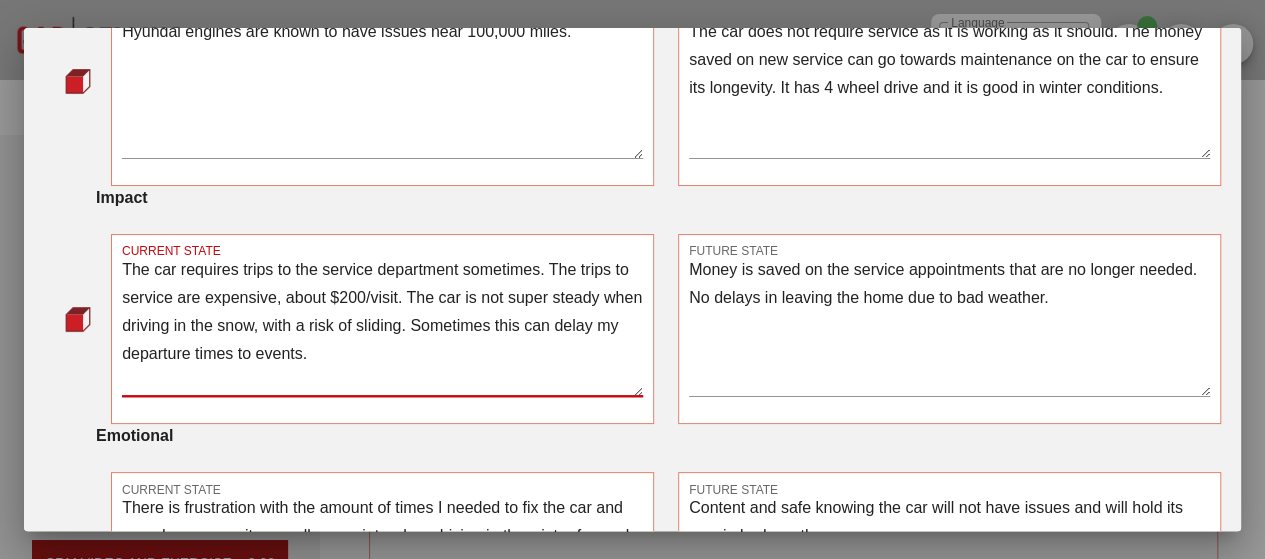 drag, startPoint x: 357, startPoint y: 357, endPoint x: 122, endPoint y: 267, distance: 251.64459 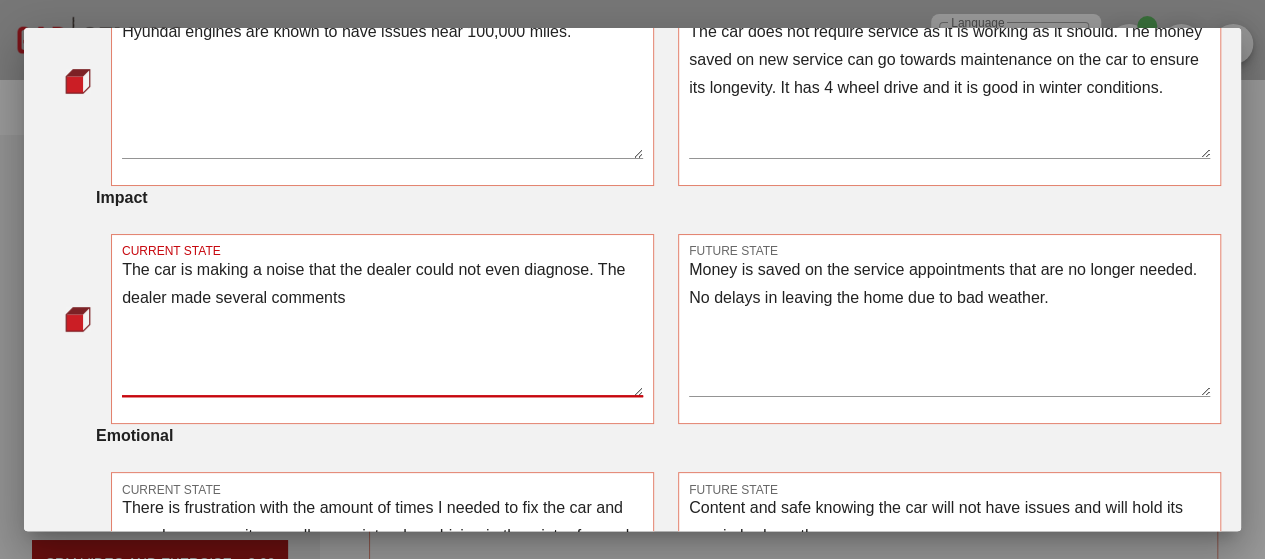 click on "The car is making a noise that the dealer could not even diagnose. The dealer made several comments" at bounding box center [382, 326] 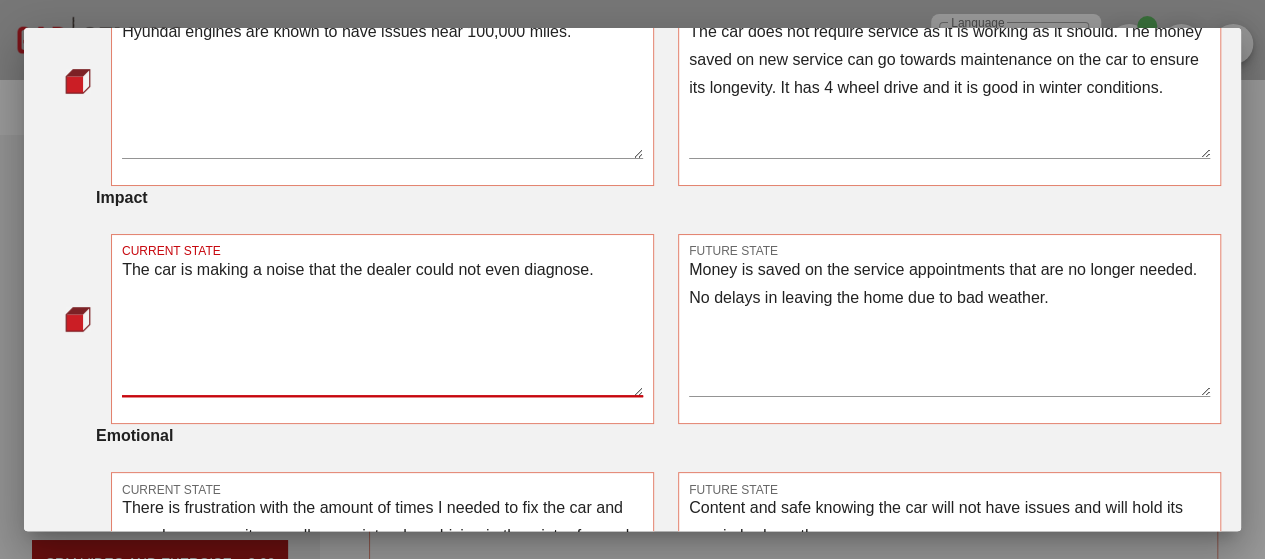 drag, startPoint x: 604, startPoint y: 265, endPoint x: 120, endPoint y: 277, distance: 484.14874 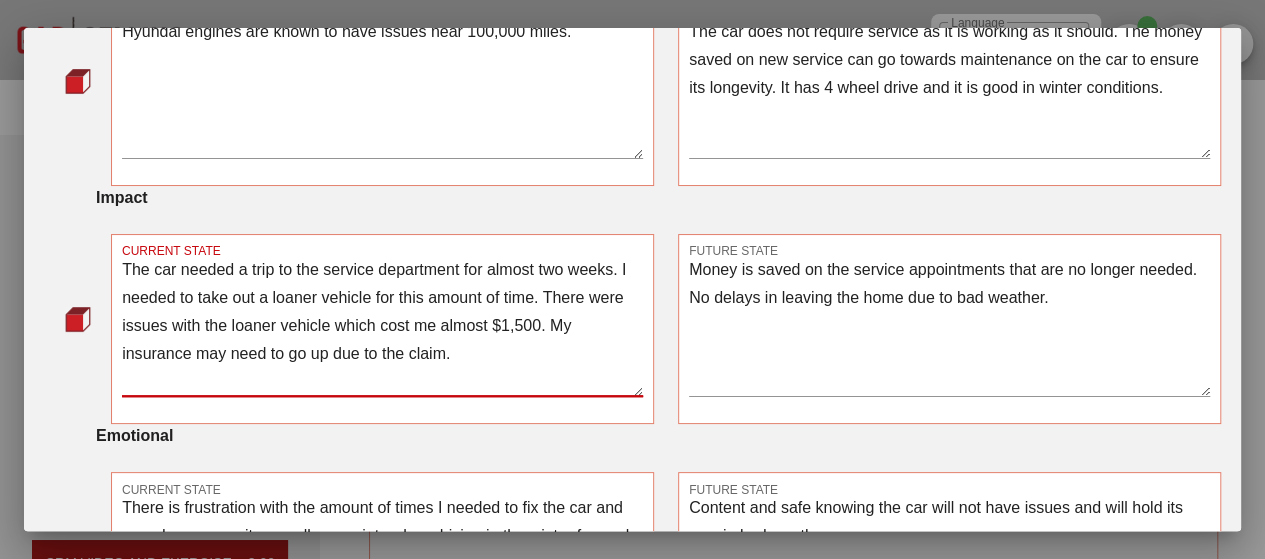 click on "The car needed a trip to the service department for almost two weeks. I needed to take out a loaner vehicle for this amount of time. There were issues with the loaner vehicle which cost me almost $1,500. My insurance may need to go up due to the claim." at bounding box center [382, 326] 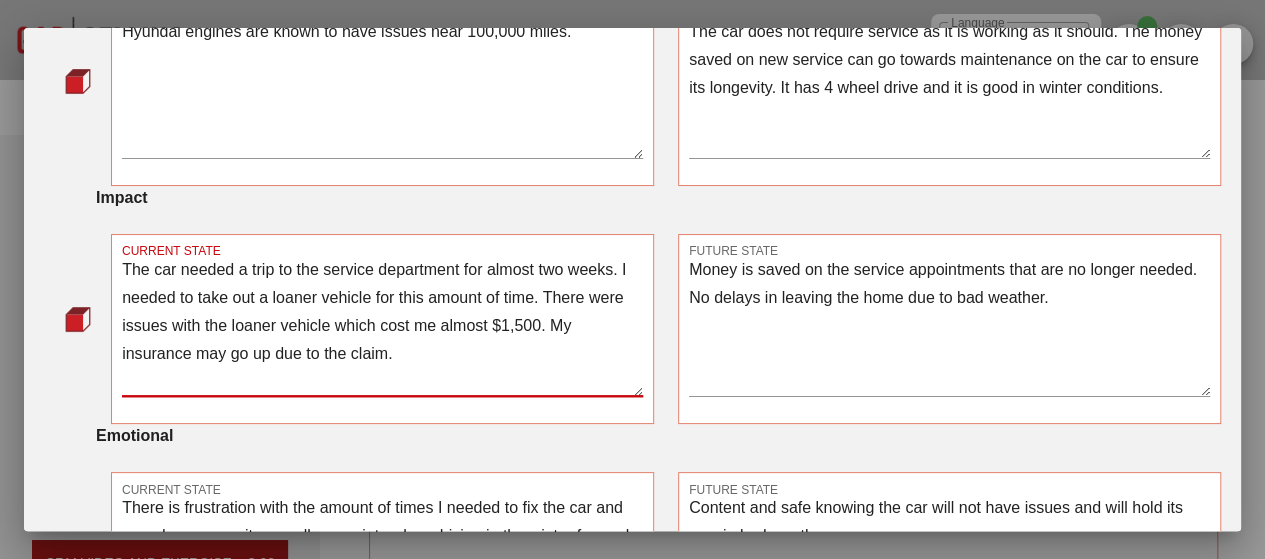 click on "The car needed a trip to the service department for almost two weeks. I needed to take out a loaner vehicle for this amount of time. There were issues with the loaner vehicle which cost me almost $1,500. My insurance may go up due to the claim." at bounding box center (382, 326) 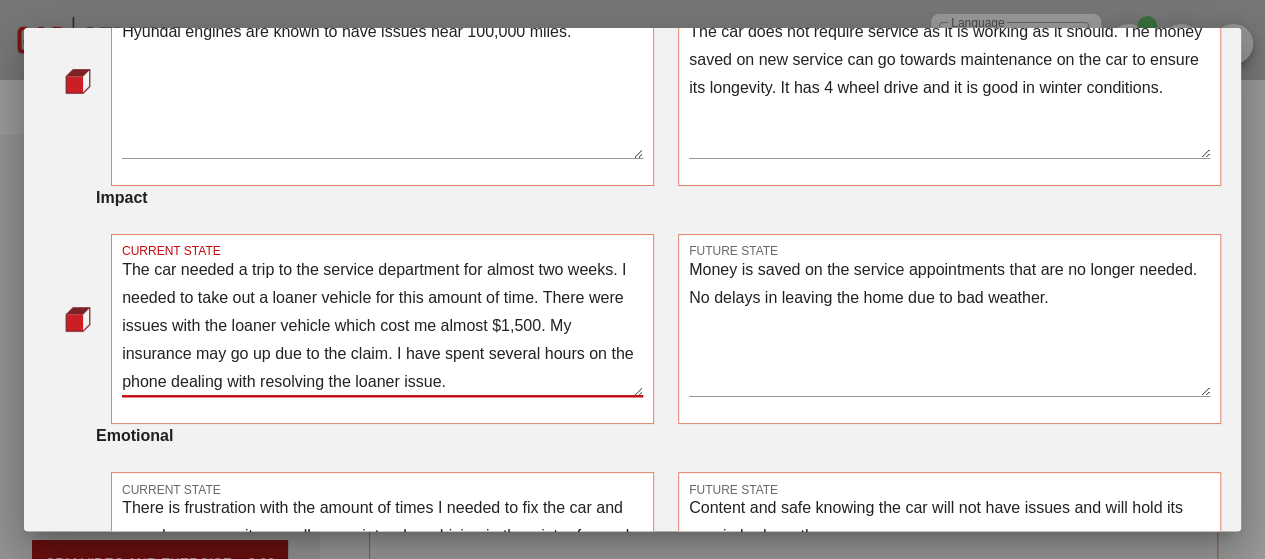 click on "The car needed a trip to the service department for almost two weeks. I needed to take out a loaner vehicle for this amount of time. There were issues with the loaner vehicle which cost me almost $1,500. My insurance may go up due to the claim. I have spent several hours on the phone dealing with resolving the loaner issue." at bounding box center (382, 326) 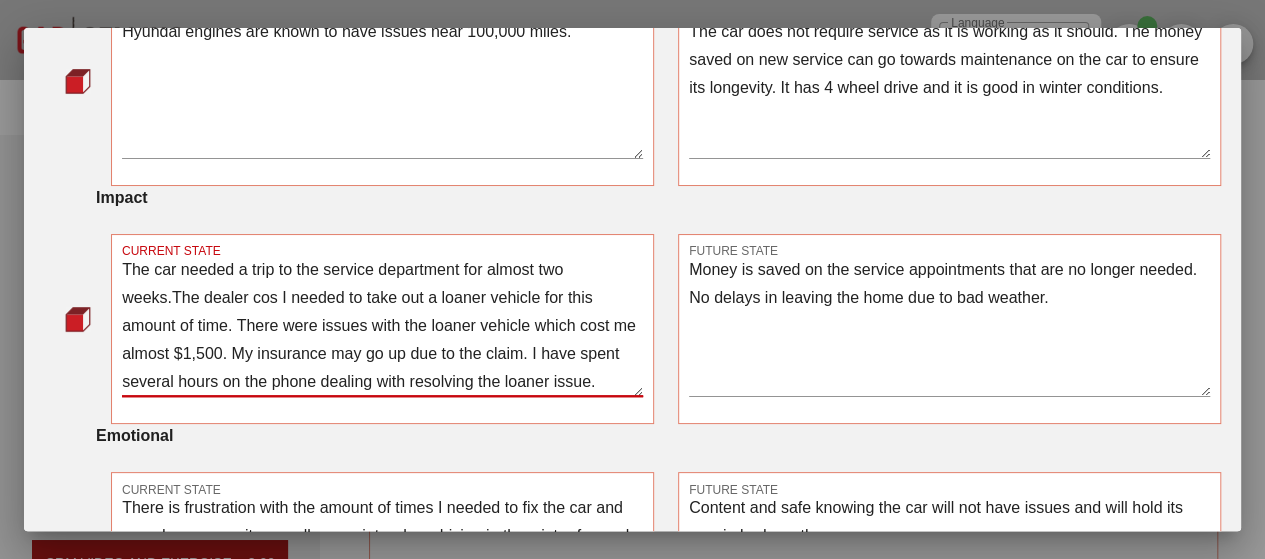 click on "The car needed a trip to the service department for almost two weeks.The dealer cos I needed to take out a loaner vehicle for this amount of time. There were issues with the loaner vehicle which cost me almost $1,500. My insurance may go up due to the claim. I have spent several hours on the phone dealing with resolving the loaner issue." at bounding box center [382, 326] 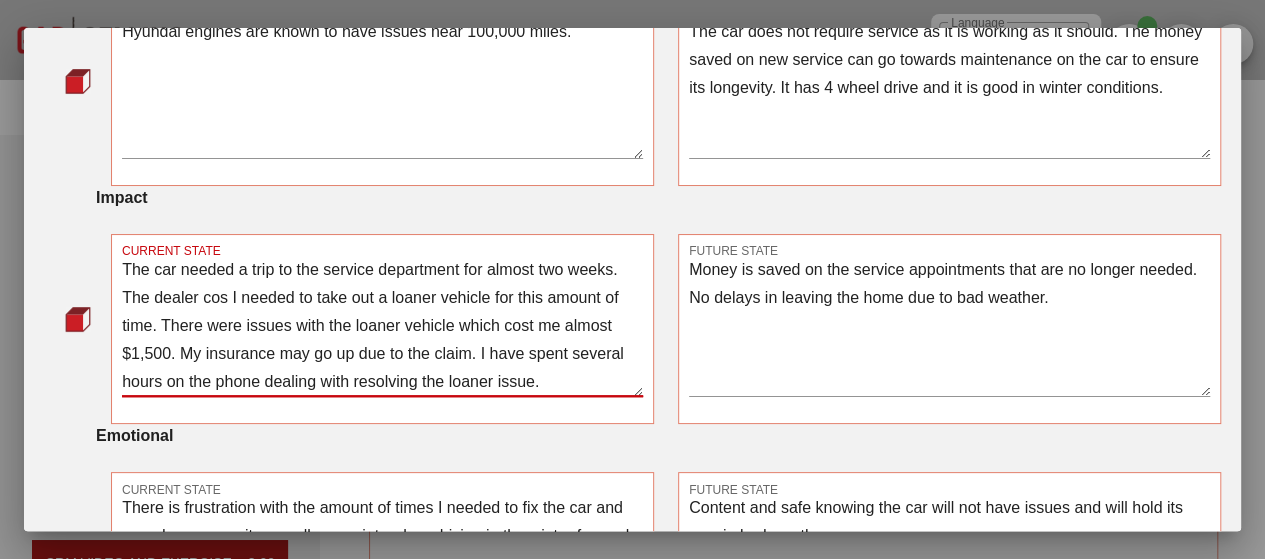 click on "The car needed a trip to the service department for almost two weeks. The dealer cos I needed to take out a loaner vehicle for this amount of time. There were issues with the loaner vehicle which cost me almost $1,500. My insurance may go up due to the claim. I have spent several hours on the phone dealing with resolving the loaner issue." at bounding box center [382, 326] 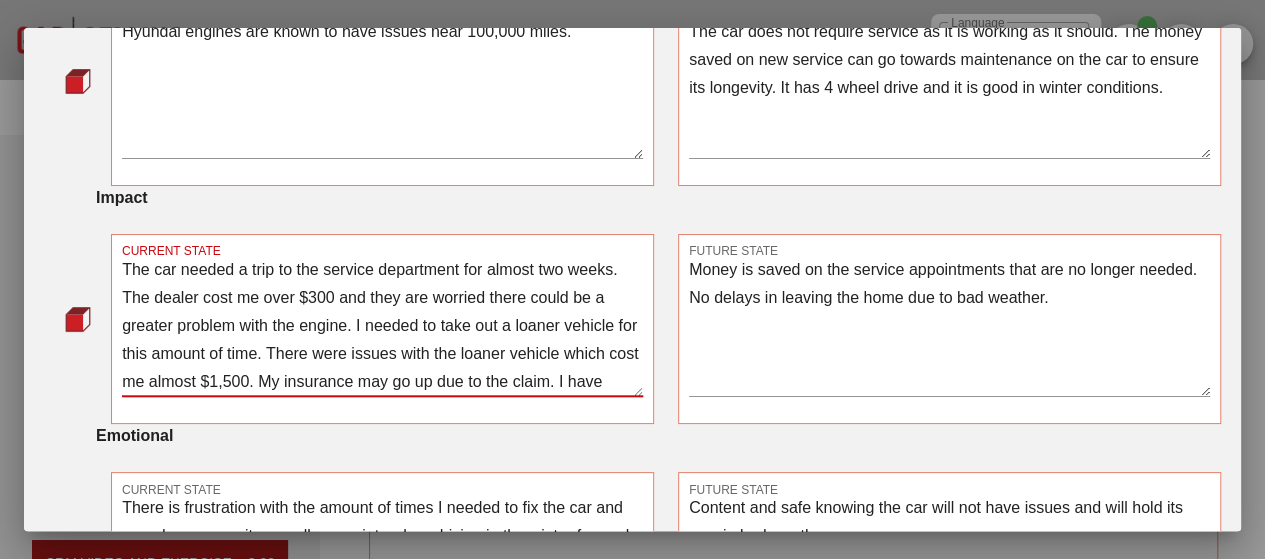 scroll, scrollTop: 56, scrollLeft: 0, axis: vertical 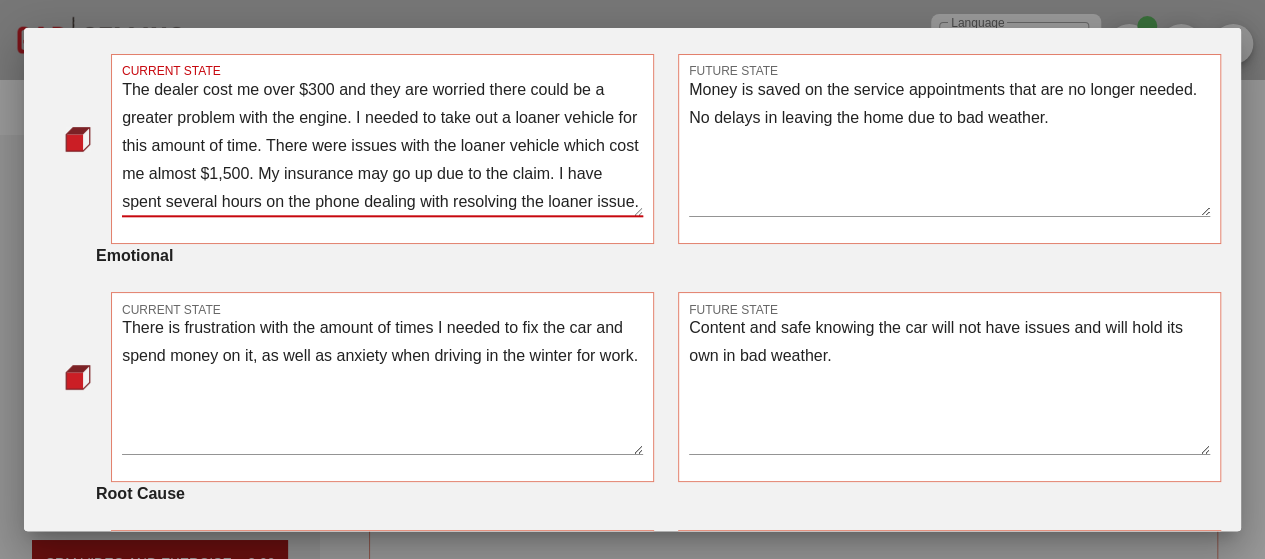 type on "The car needed a trip to the service department for almost two weeks. The dealer cost me over $300 and they are worried there could be a greater problem with the engine. I needed to take out a loaner vehicle for this amount of time. There were issues with the loaner vehicle which cost me almost $1,500. My insurance may go up due to the claim. I have spent several hours on the phone dealing with resolving the loaner issue." 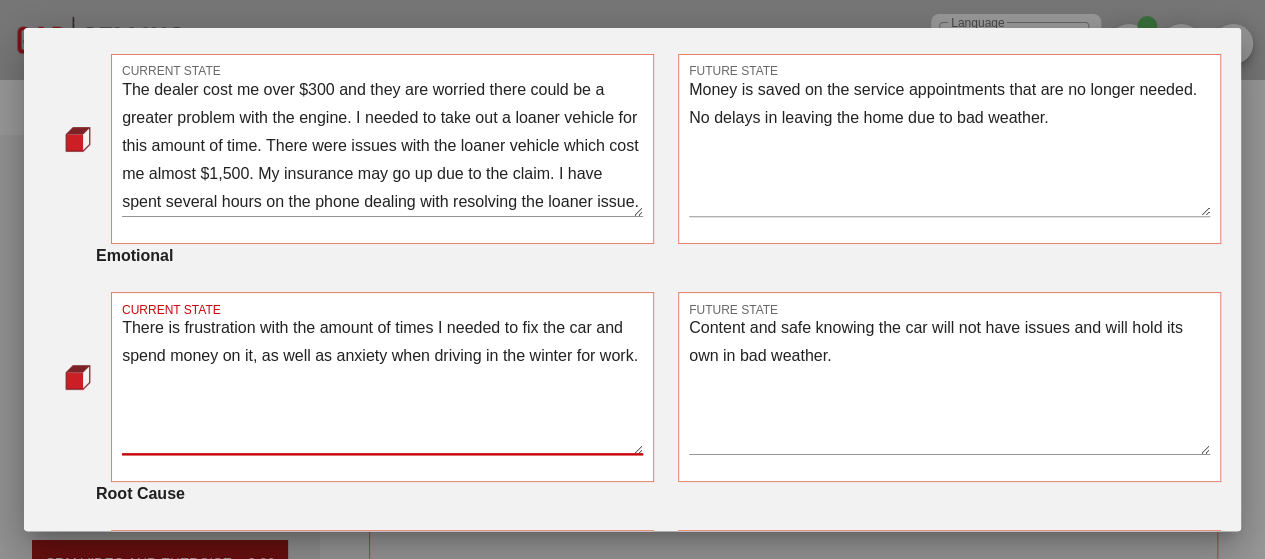 drag, startPoint x: 258, startPoint y: 397, endPoint x: 97, endPoint y: 325, distance: 176.3661 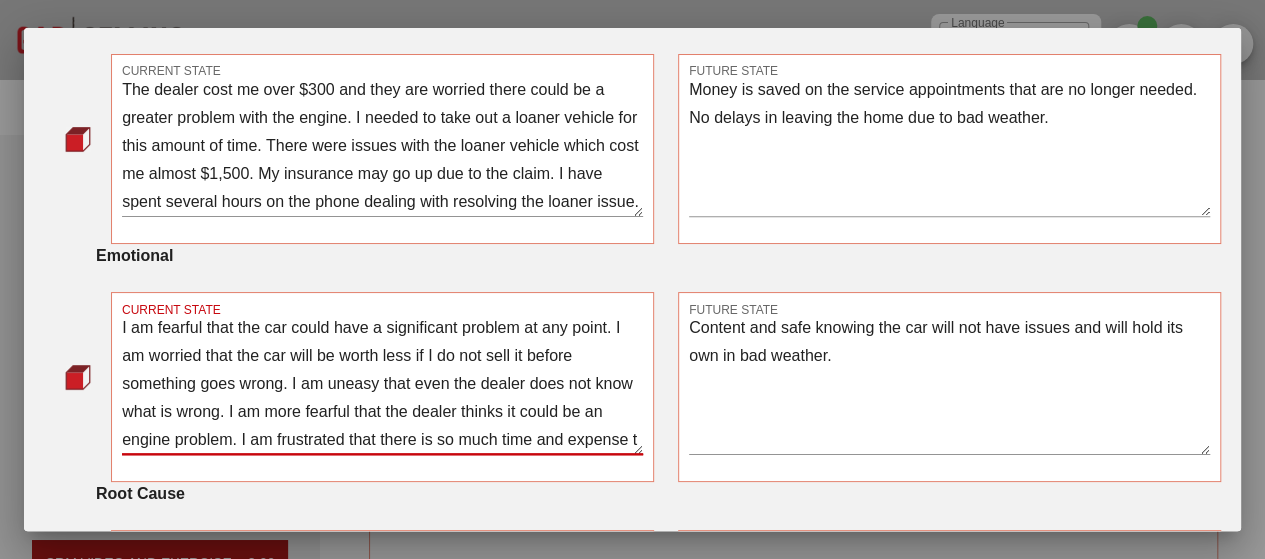 scroll, scrollTop: 23, scrollLeft: 0, axis: vertical 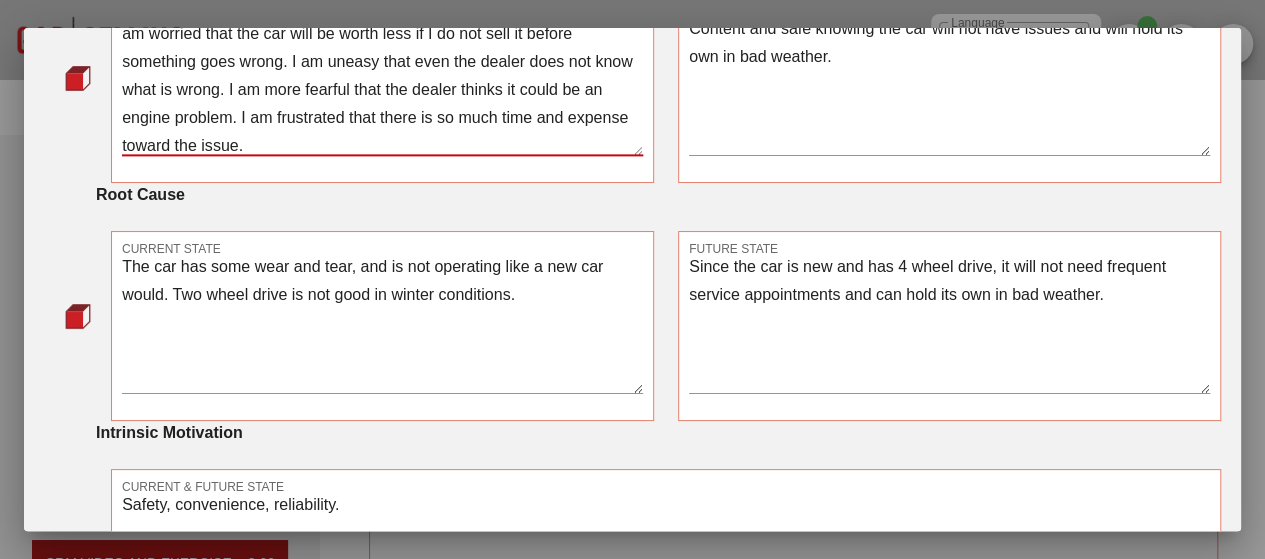 type on "I am fearful that the car could have a significant problem at any point. I am worried that the car will be worth less if I do not sell it before something goes wrong. I am uneasy that even the dealer does not know what is wrong. I am more fearful that the dealer thinks it could be an engine problem. I am frustrated that there is so much time and expense toward the issue." 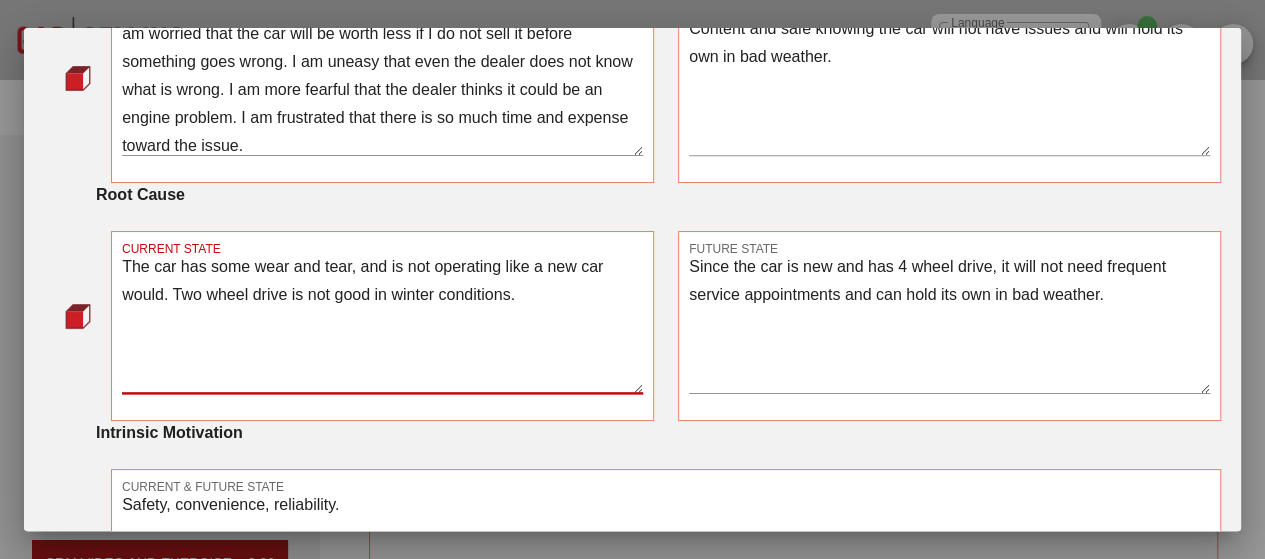drag, startPoint x: 529, startPoint y: 299, endPoint x: 121, endPoint y: 265, distance: 409.4142 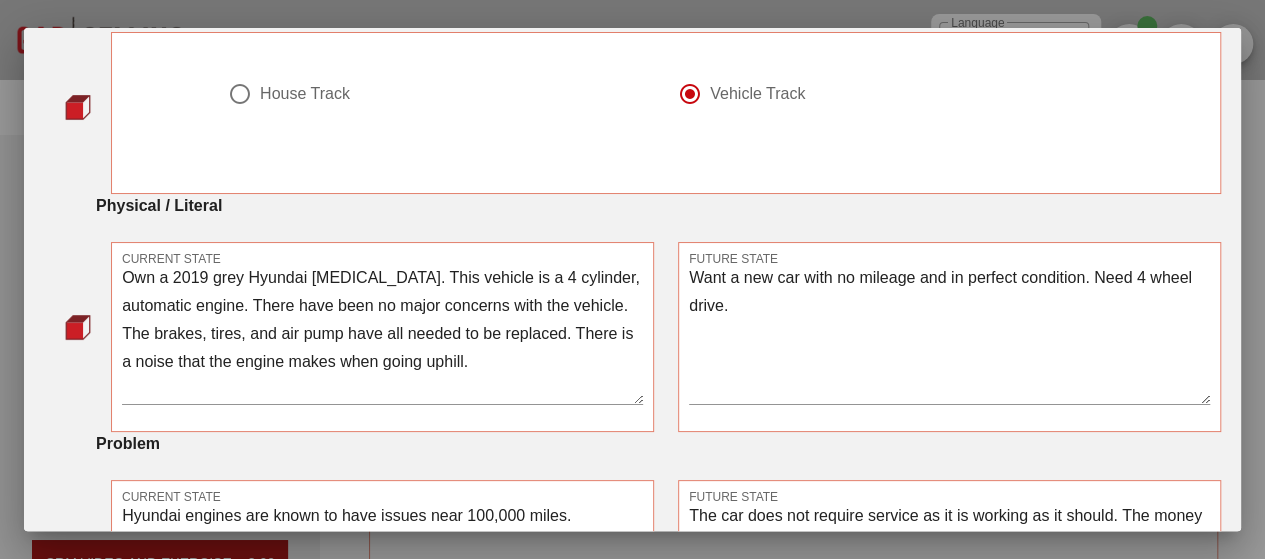 scroll, scrollTop: 195, scrollLeft: 0, axis: vertical 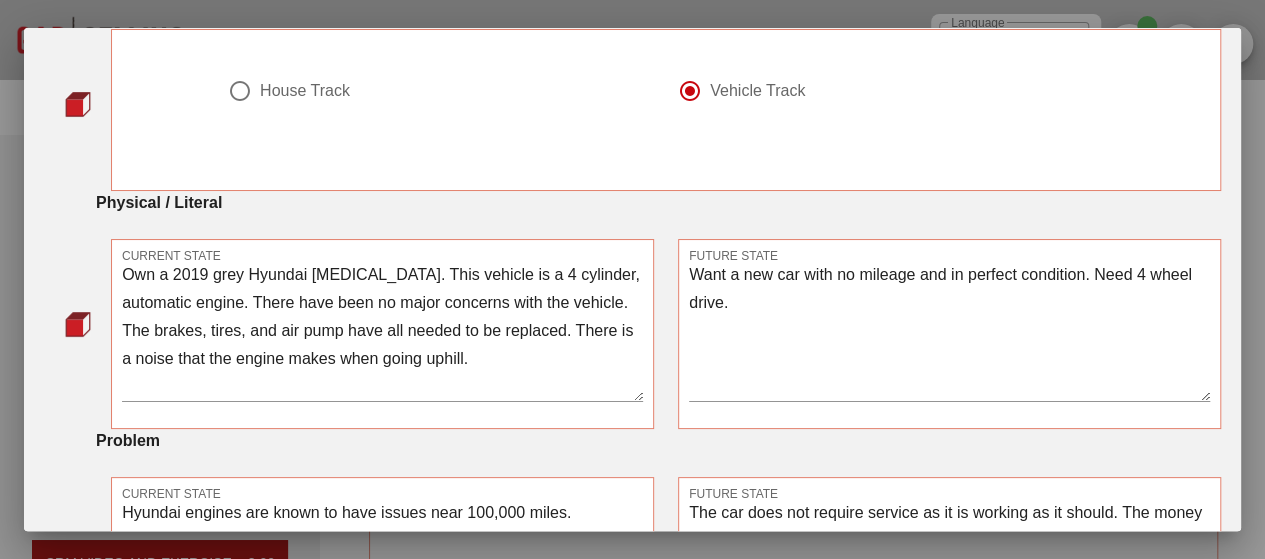 type on "Car sat for two years without being driven. The Hyundai engine is not a stronger, long lasting model. A car part may have been installed incorrectly the last time I fixed the vehicle manually. The car is starting to climb higher in mileage." 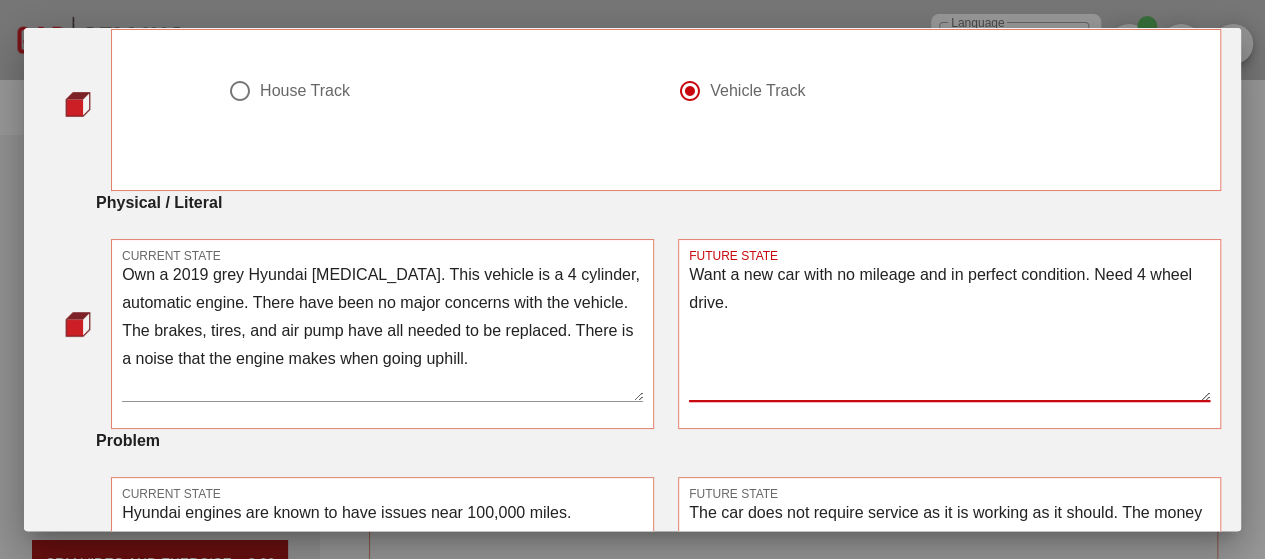 drag, startPoint x: 751, startPoint y: 303, endPoint x: 660, endPoint y: 273, distance: 95.817535 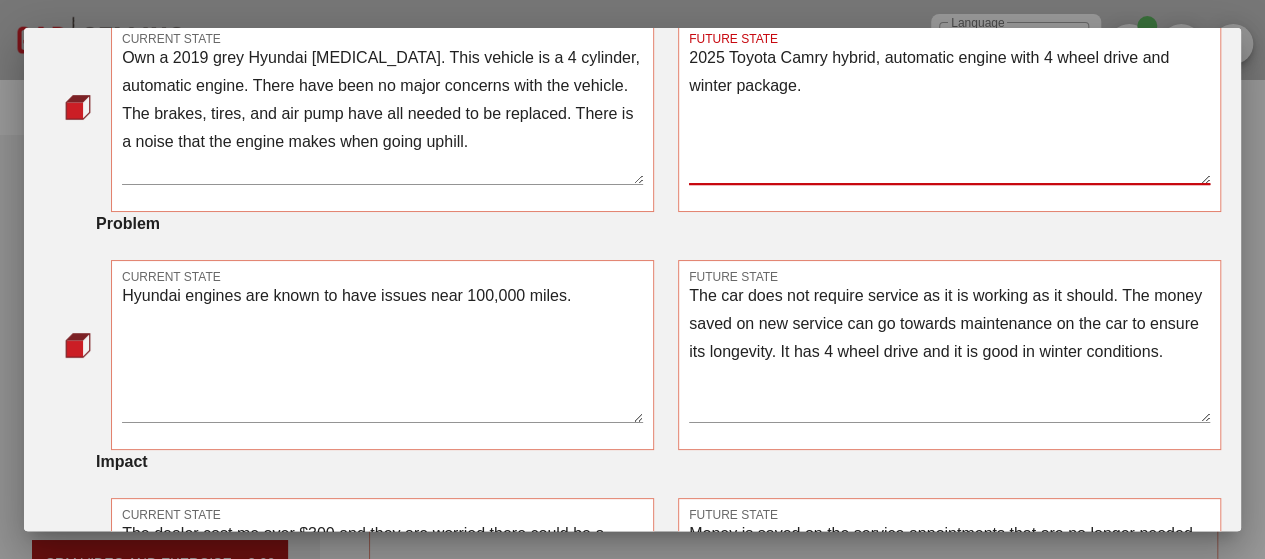 scroll, scrollTop: 413, scrollLeft: 0, axis: vertical 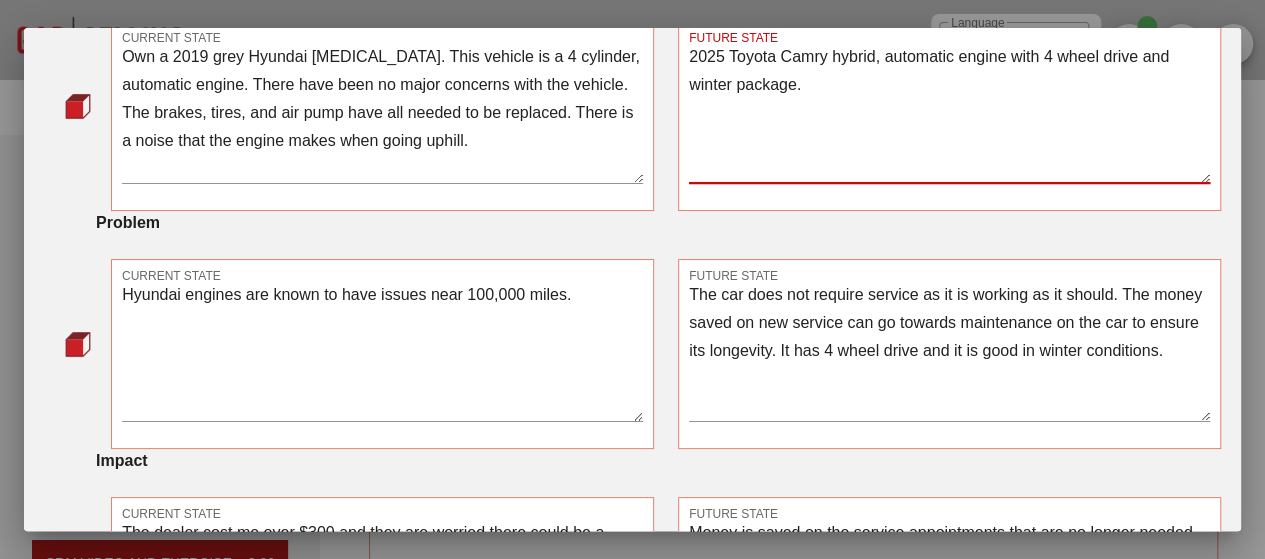 type on "2025 Toyota Camry hybrid, automatic engine with 4 wheel drive and winter package." 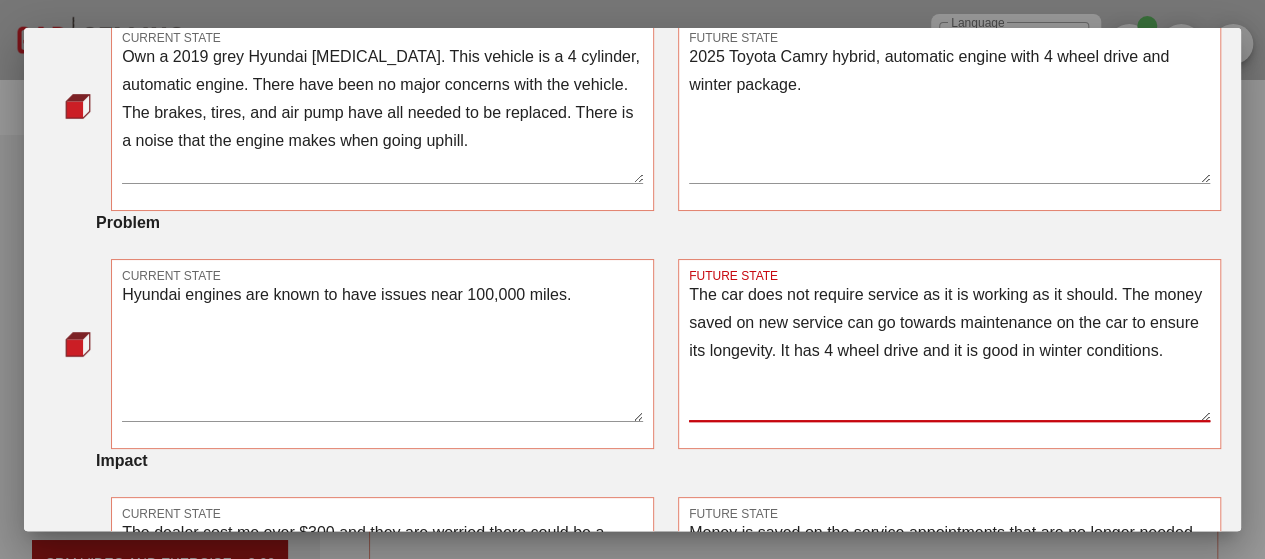 drag, startPoint x: 1153, startPoint y: 348, endPoint x: 633, endPoint y: 278, distance: 524.69037 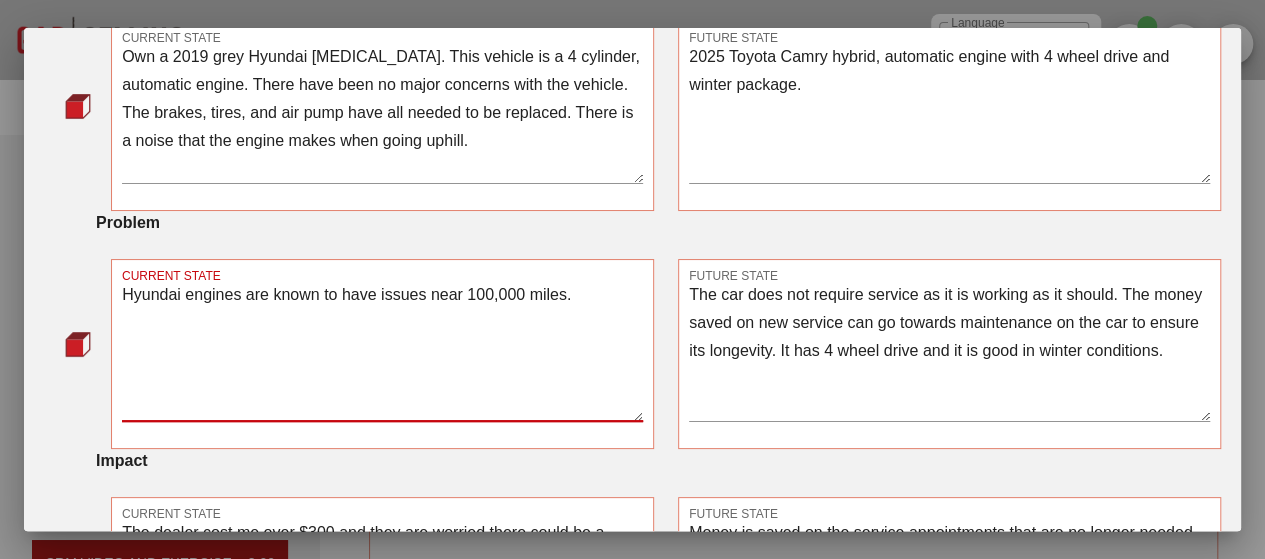 click on "The car does not require service as it is working as it should. The money saved on new service can go towards maintenance on the car to ensure its longevity. It has 4 wheel drive and it is good in winter conditions." at bounding box center [949, 351] 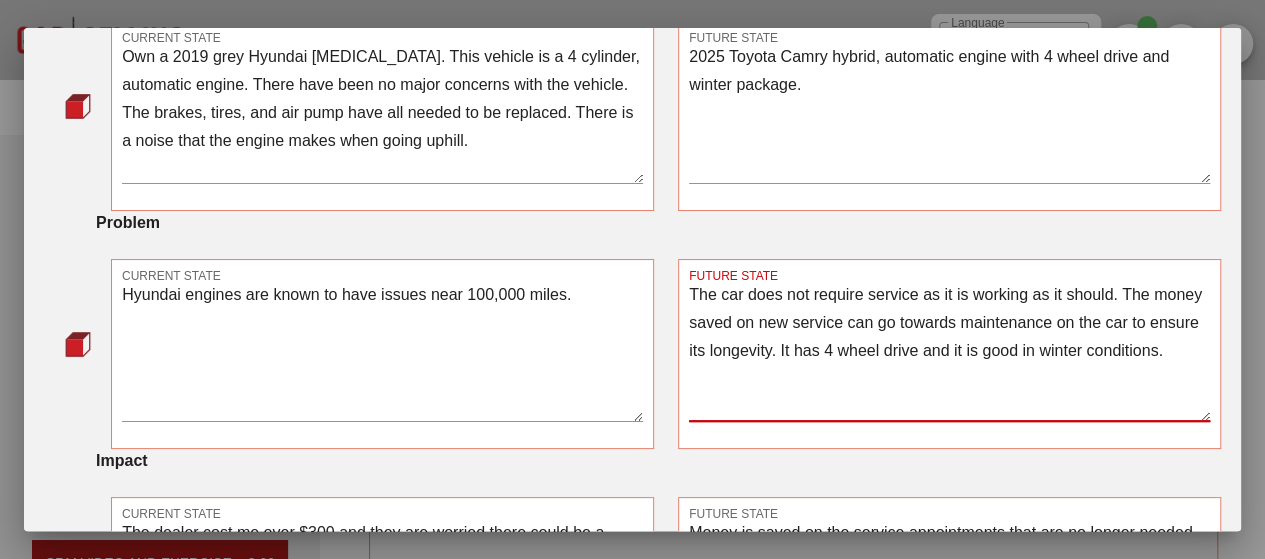 click on "The car does not require service as it is working as it should. The money saved on new service can go towards maintenance on the car to ensure its longevity. It has 4 wheel drive and it is good in winter conditions." at bounding box center [949, 351] 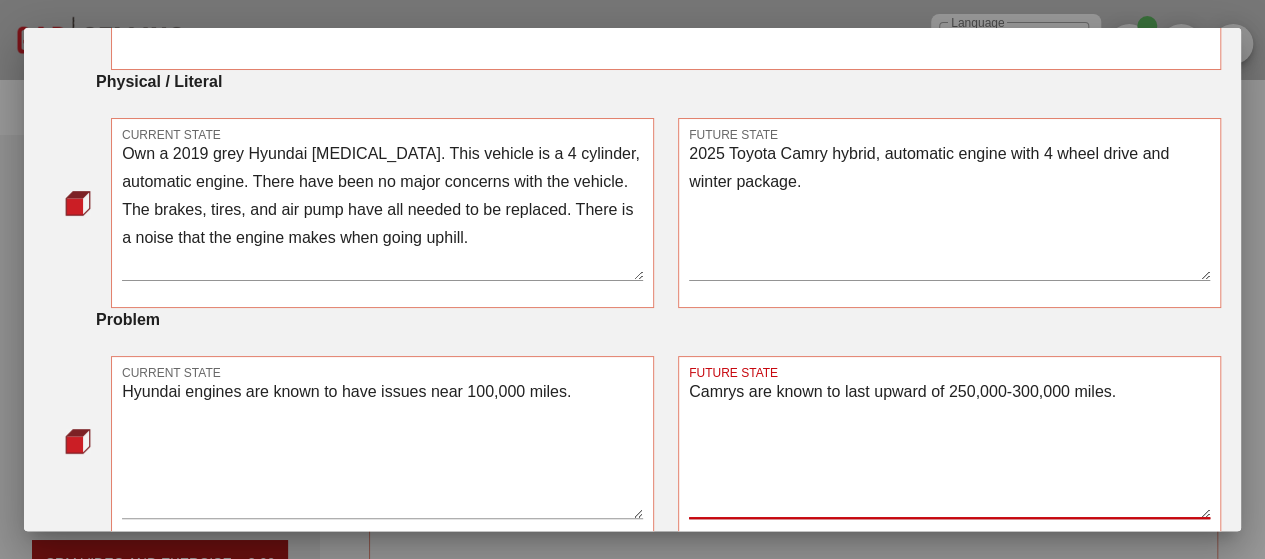 scroll, scrollTop: 317, scrollLeft: 0, axis: vertical 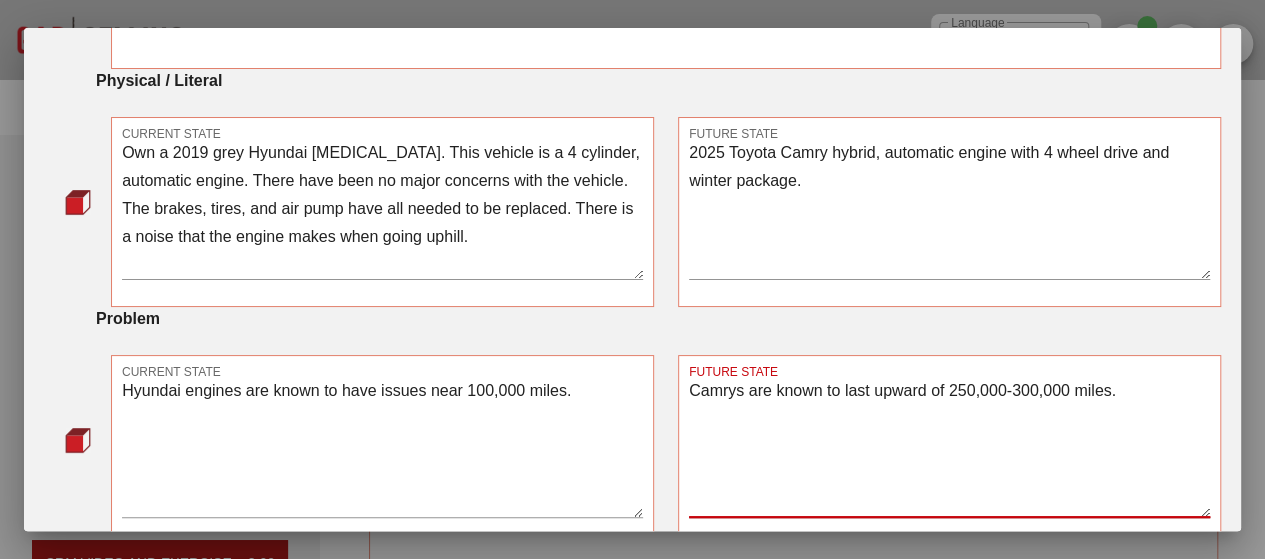 type on "Camrys are known to last upward of 250,000-300,000 miles." 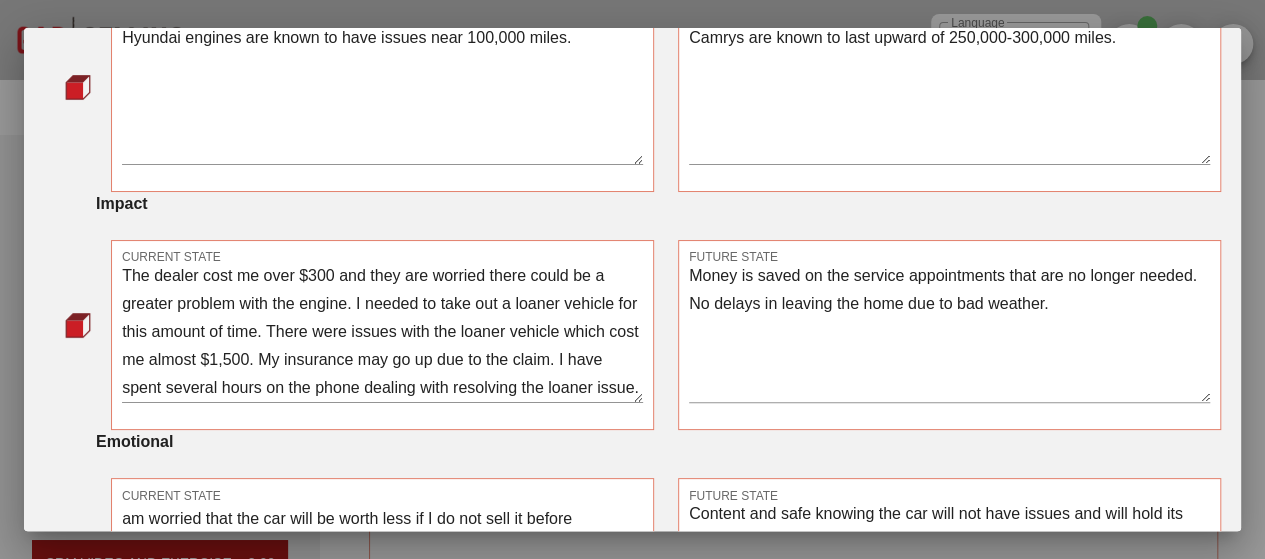 scroll, scrollTop: 677, scrollLeft: 0, axis: vertical 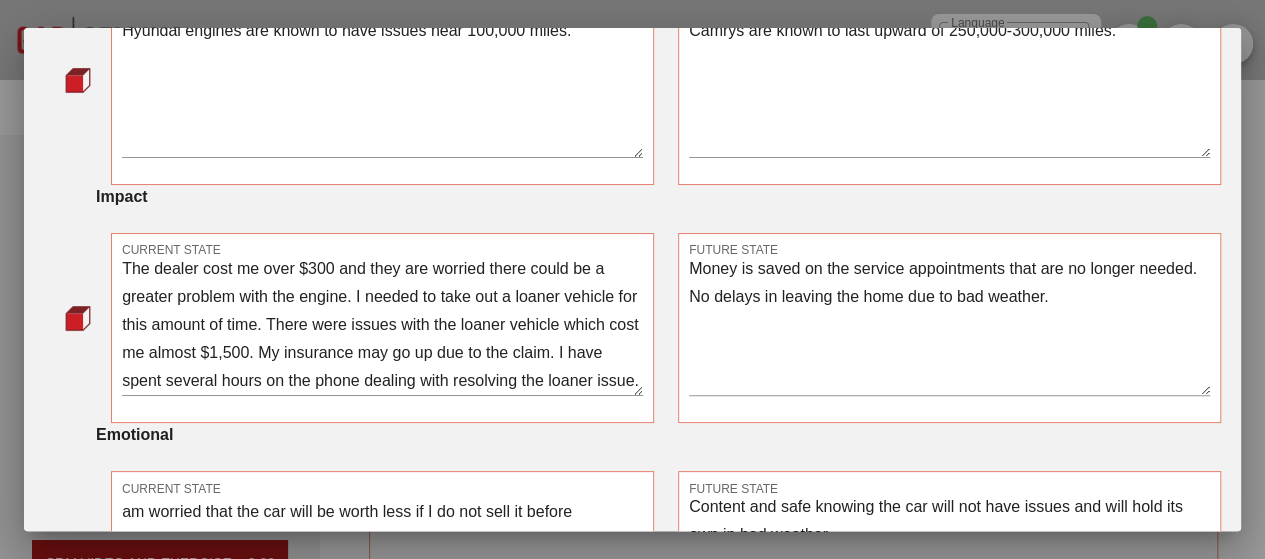 type on "Own a 2019 grey Hyundai Sonata. This vehicle is a 4 cylinder, automatic engine. There have been no major concerns with the vehicle. The brakes, tires, and air pump have all needed to be replaced. There is a noise that the engine makes when going uphill. The car has two wheel drive." 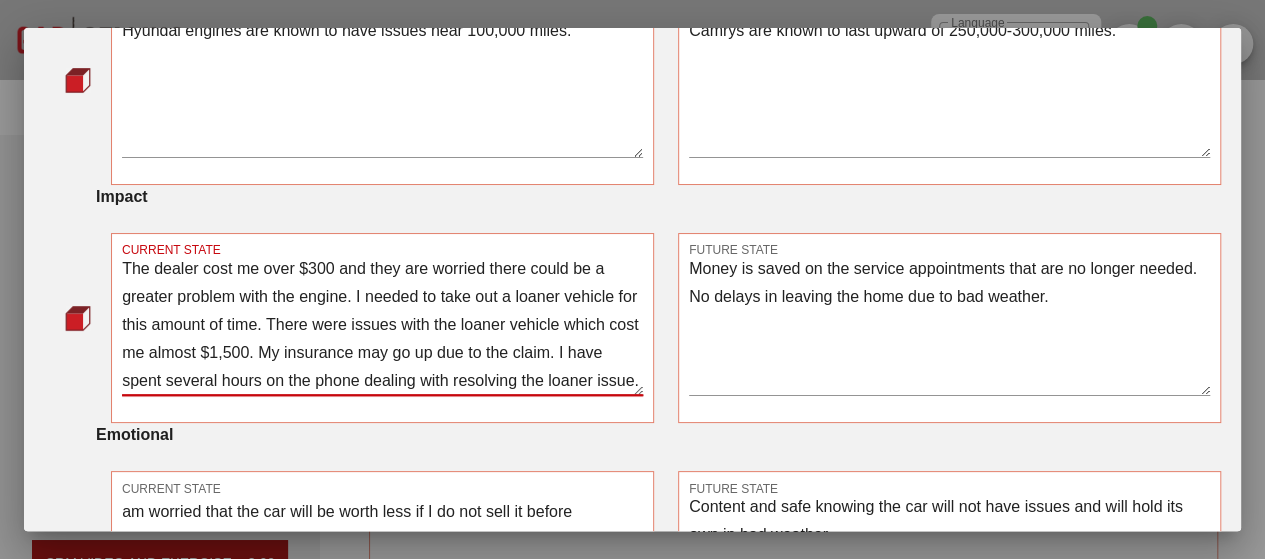 click on "The car needed a trip to the service department for almost two weeks. The dealer cost me over $300 and they are worried there could be a greater problem with the engine. I needed to take out a loaner vehicle for this amount of time. There were issues with the loaner vehicle which cost me almost $1,500. My insurance may go up due to the claim. I have spent several hours on the phone dealing with resolving the loaner issue." at bounding box center [382, 325] 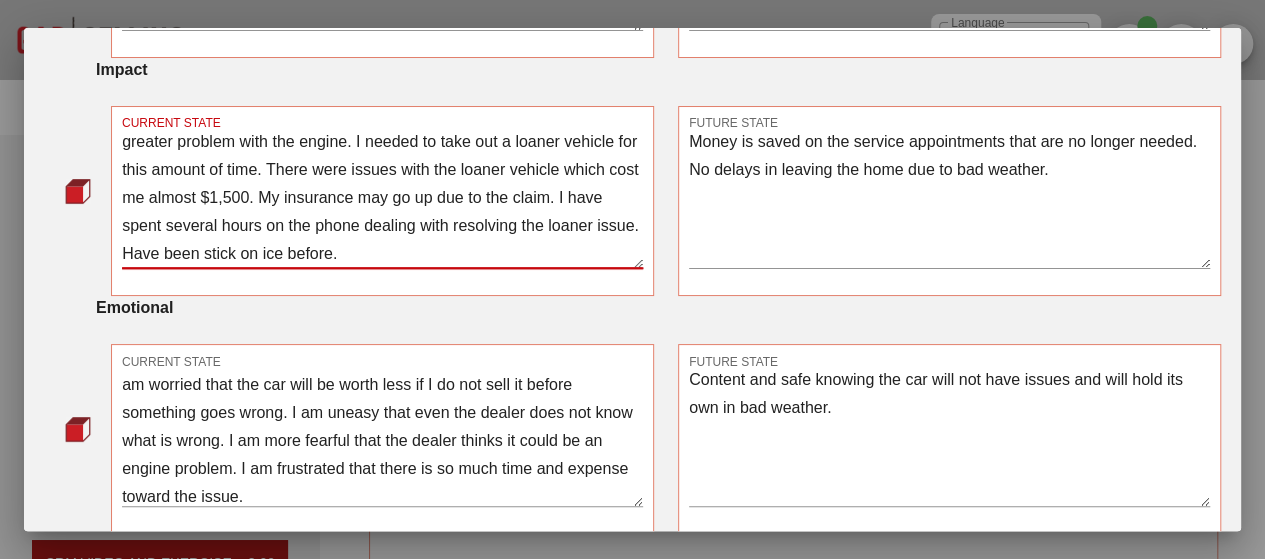 scroll, scrollTop: 805, scrollLeft: 0, axis: vertical 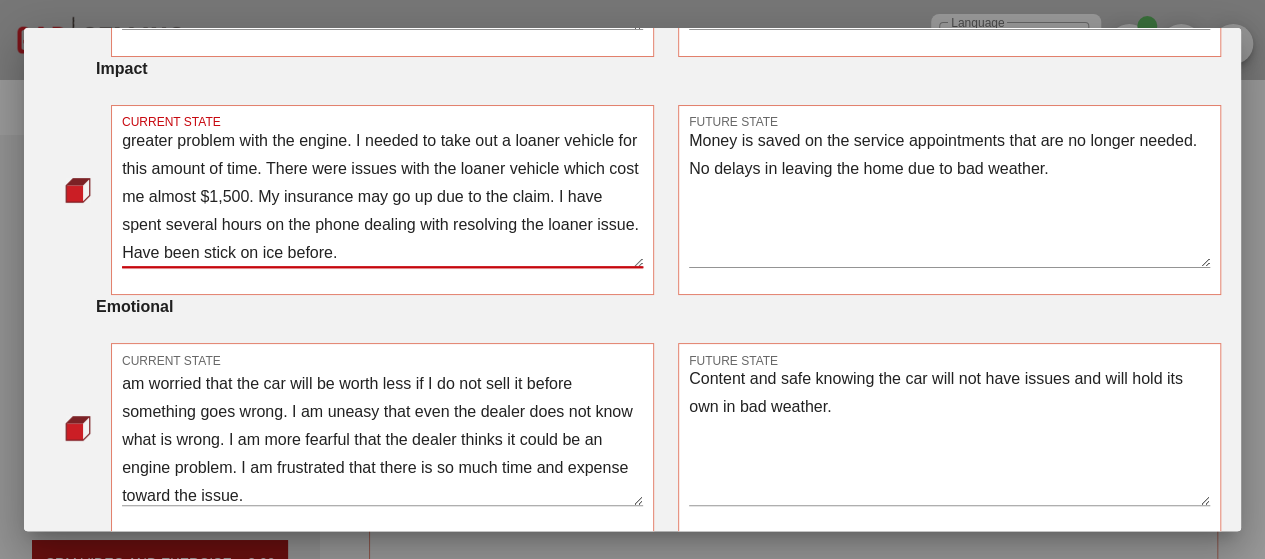 click on "The car needed a trip to the service department for almost two weeks. The dealer cost me over $300 and they are worried there could be a greater problem with the engine. I needed to take out a loaner vehicle for this amount of time. There were issues with the loaner vehicle which cost me almost $1,500. My insurance may go up due to the claim. I have spent several hours on the phone dealing with resolving the loaner issue. Have been stick on ice before." at bounding box center [382, 197] 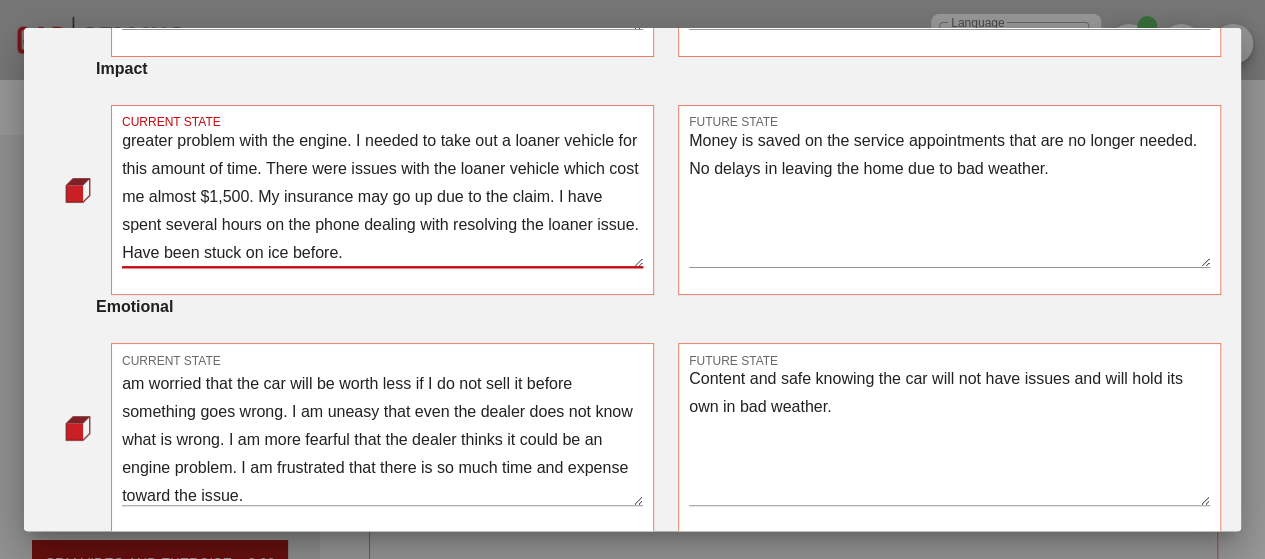 scroll, scrollTop: 853, scrollLeft: 0, axis: vertical 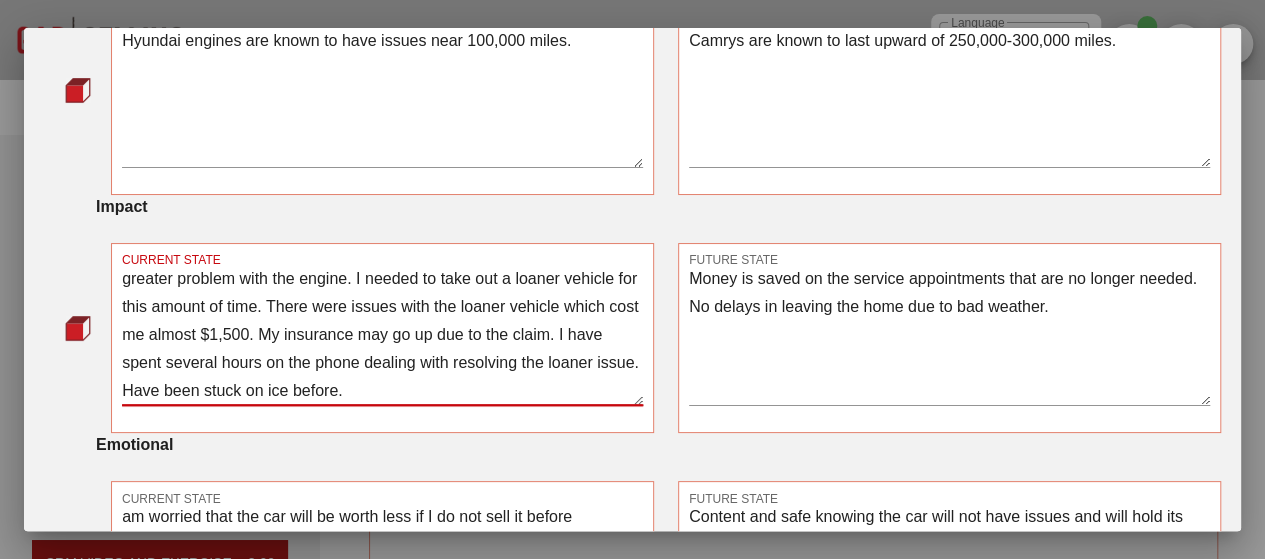 type on "The car needed a trip to the service department for almost two weeks. The dealer cost me over $300 and they are worried there could be a greater problem with the engine. I needed to take out a loaner vehicle for this amount of time. There were issues with the loaner vehicle which cost me almost $1,500. My insurance may go up due to the claim. I have spent several hours on the phone dealing with resolving the loaner issue. Have been stuck on ice before." 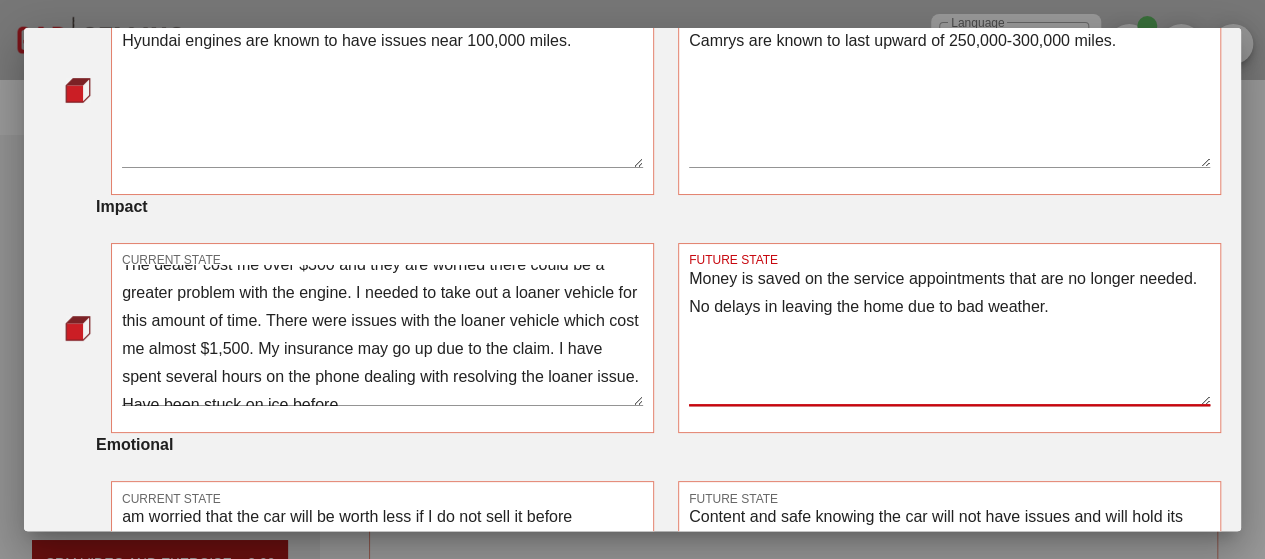scroll, scrollTop: 56, scrollLeft: 0, axis: vertical 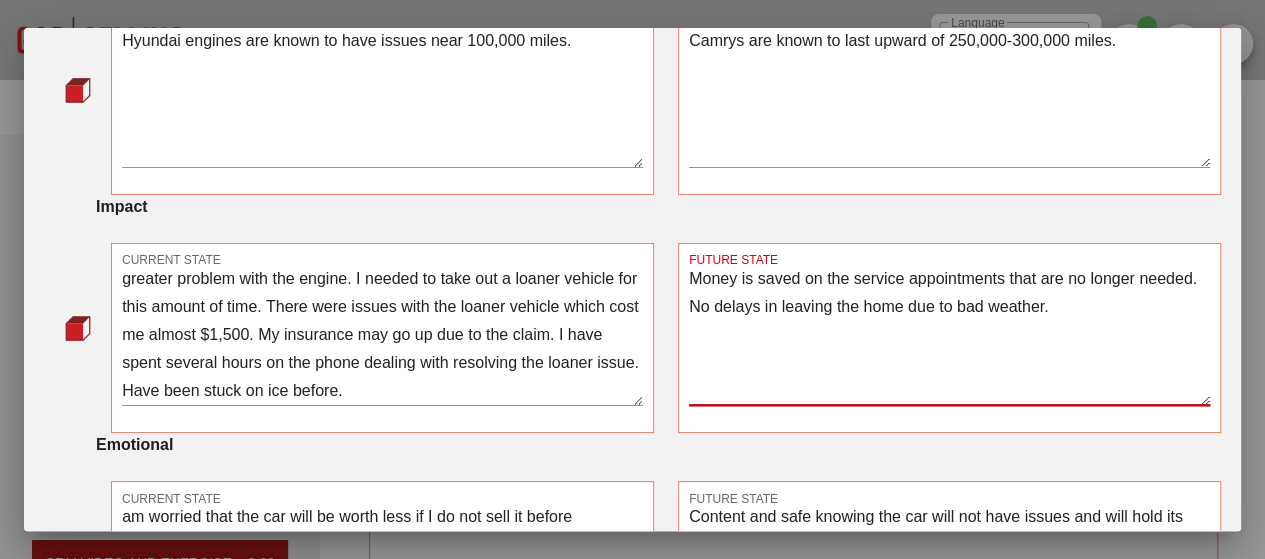click on "The car needed a trip to the service department for almost two weeks. The dealer cost me over $300 and they are worried there could be a greater problem with the engine. I needed to take out a loaner vehicle for this amount of time. There were issues with the loaner vehicle which cost me almost $1,500. My insurance may go up due to the claim. I have spent several hours on the phone dealing with resolving the loaner issue. Have been stuck on ice before." at bounding box center (382, 335) 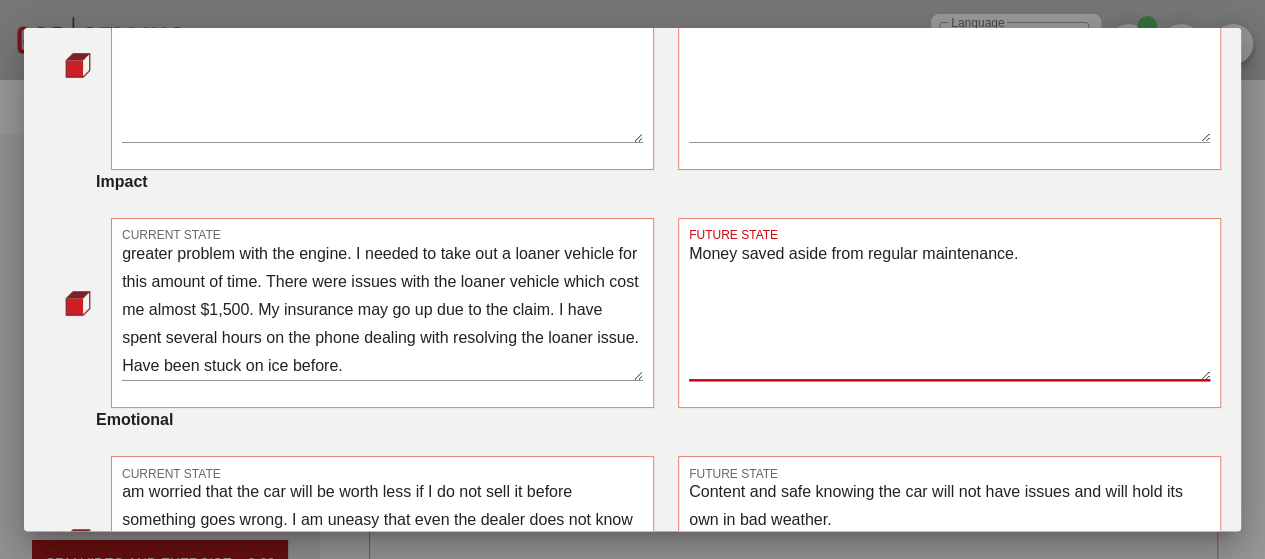 scroll, scrollTop: 675, scrollLeft: 0, axis: vertical 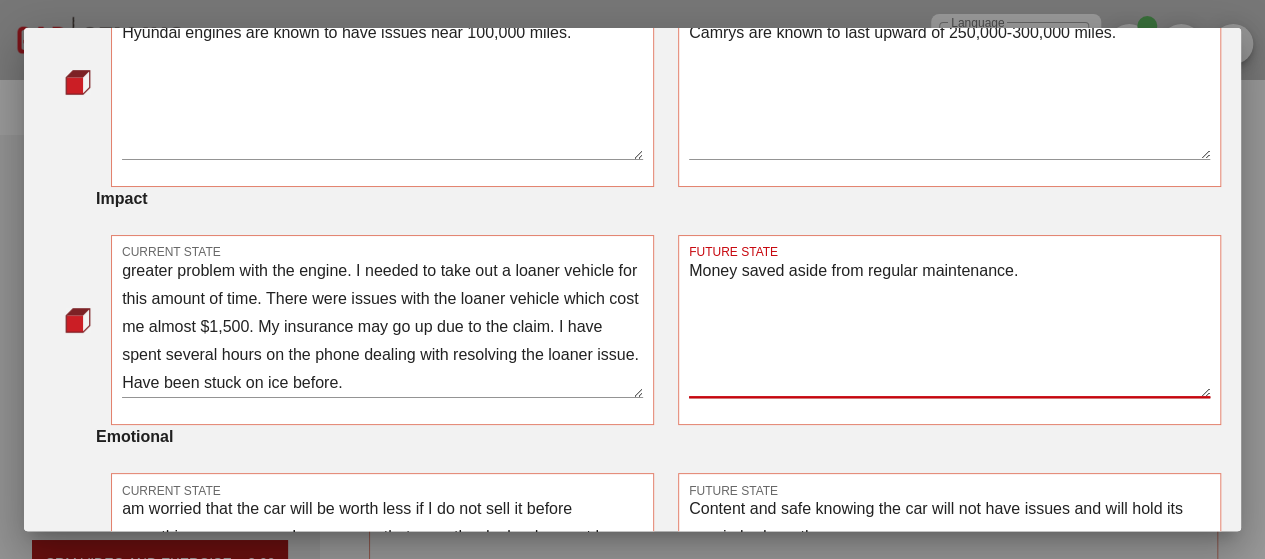 click on "Money saved aside from regular maintenance." at bounding box center [949, 327] 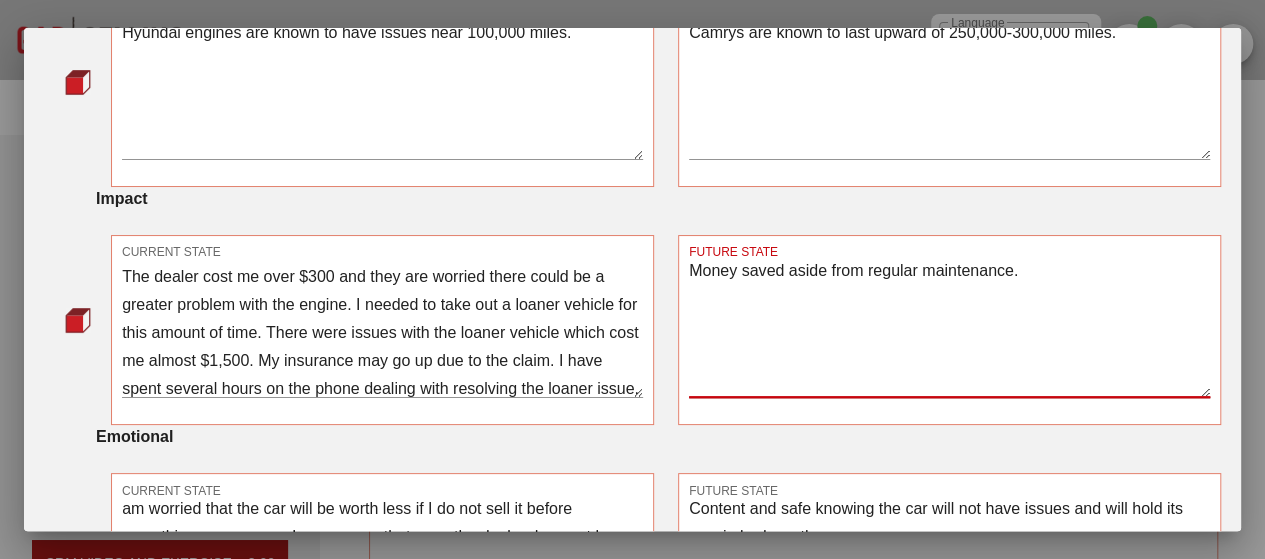 scroll, scrollTop: 56, scrollLeft: 0, axis: vertical 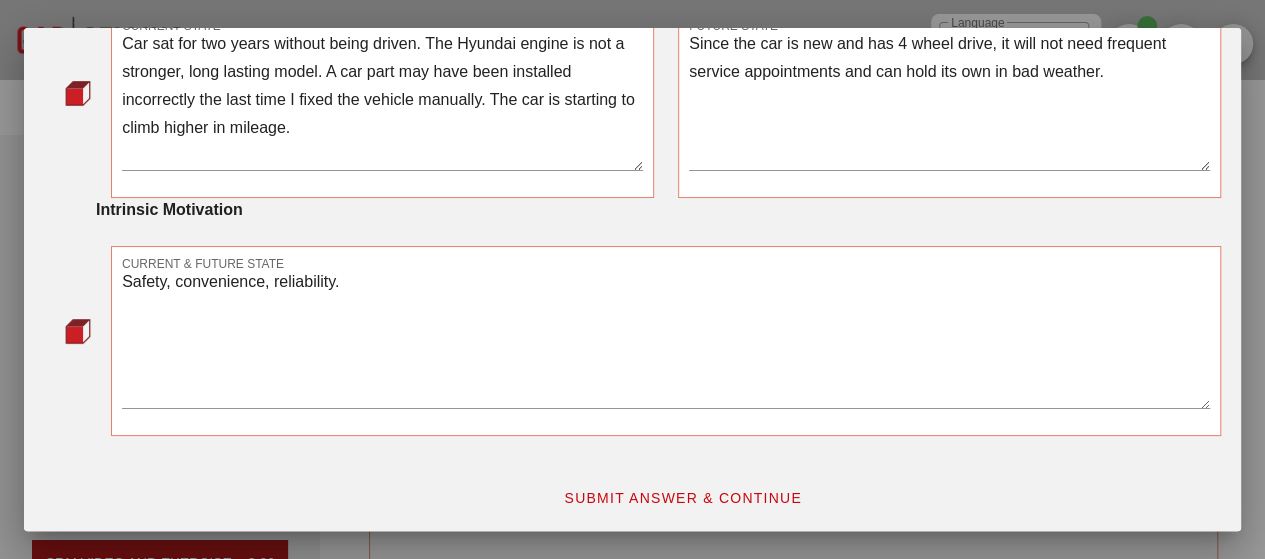 type on "Money saved aside from regular maintenance. Steady state insurance as the vehicle will be my only conern." 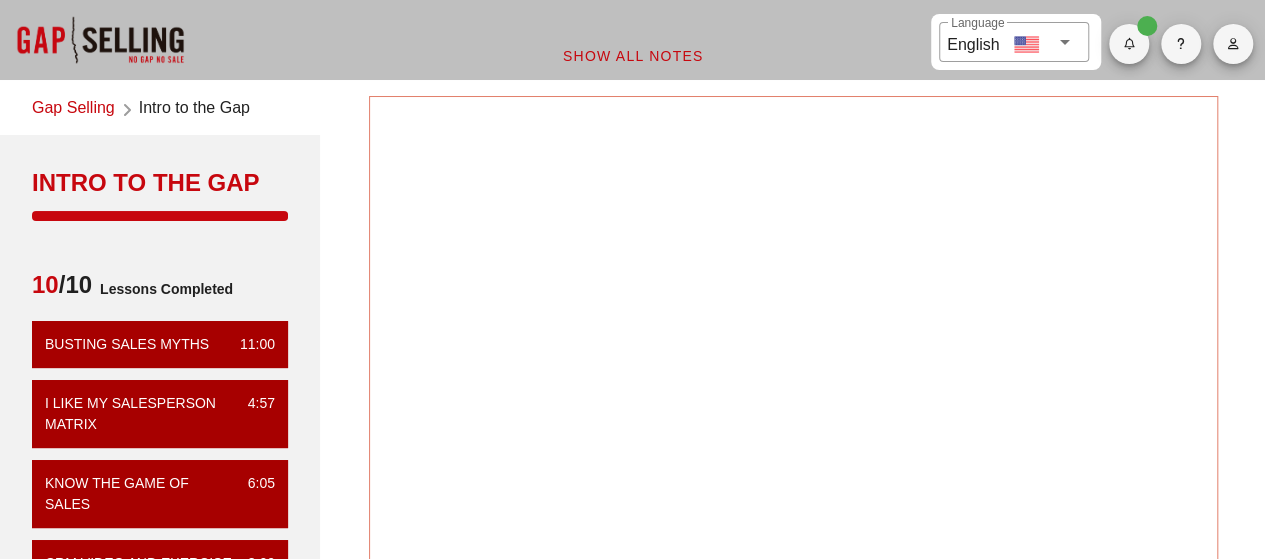 scroll, scrollTop: 208, scrollLeft: 0, axis: vertical 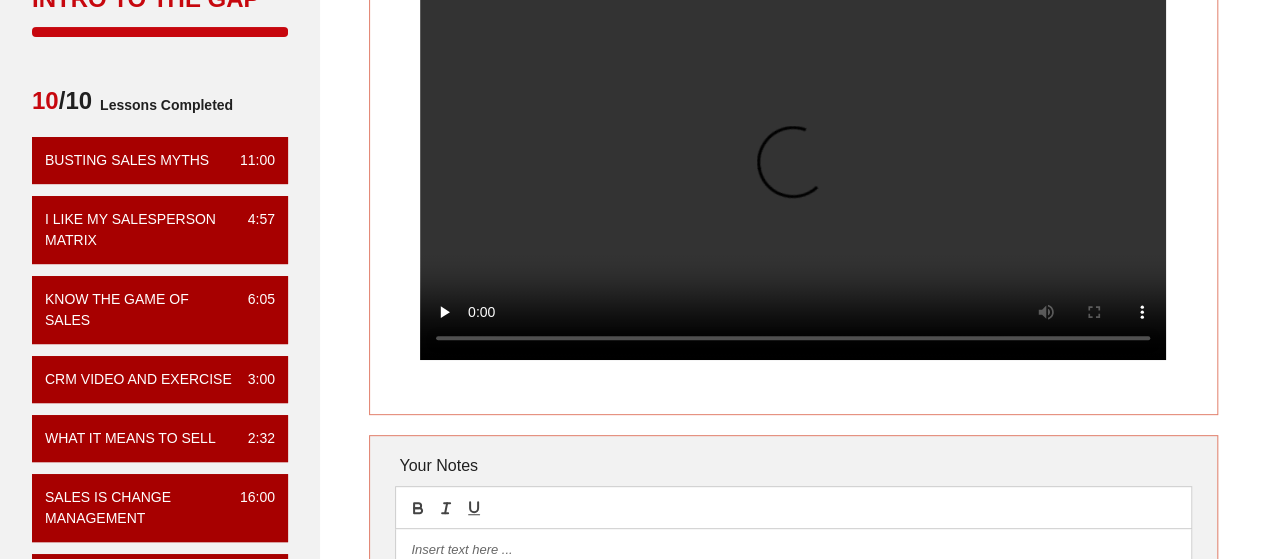 type 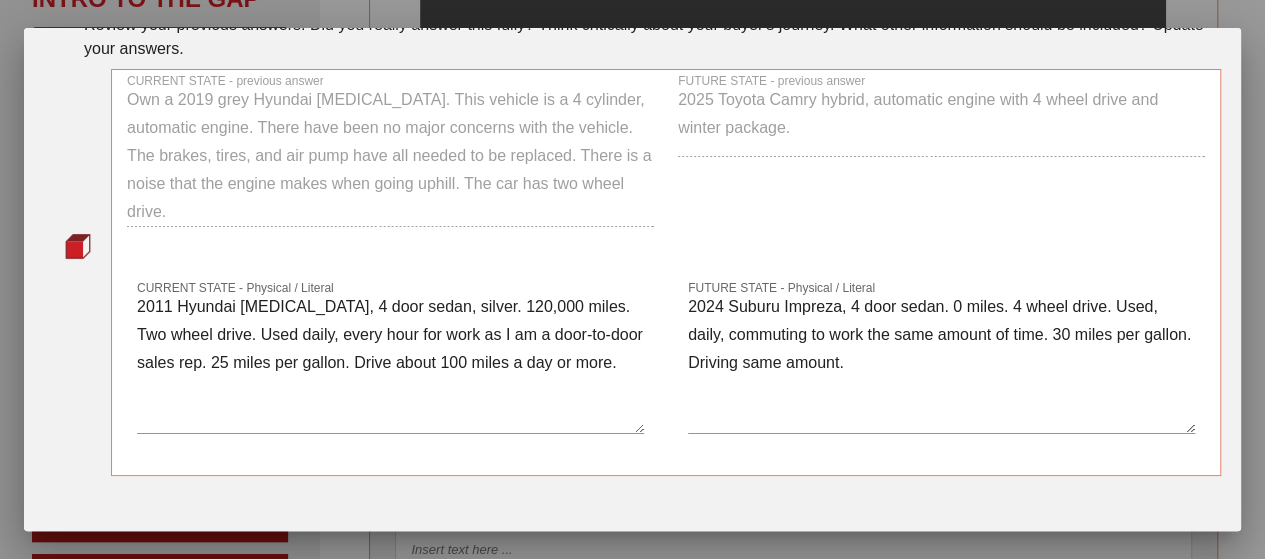scroll, scrollTop: 208, scrollLeft: 0, axis: vertical 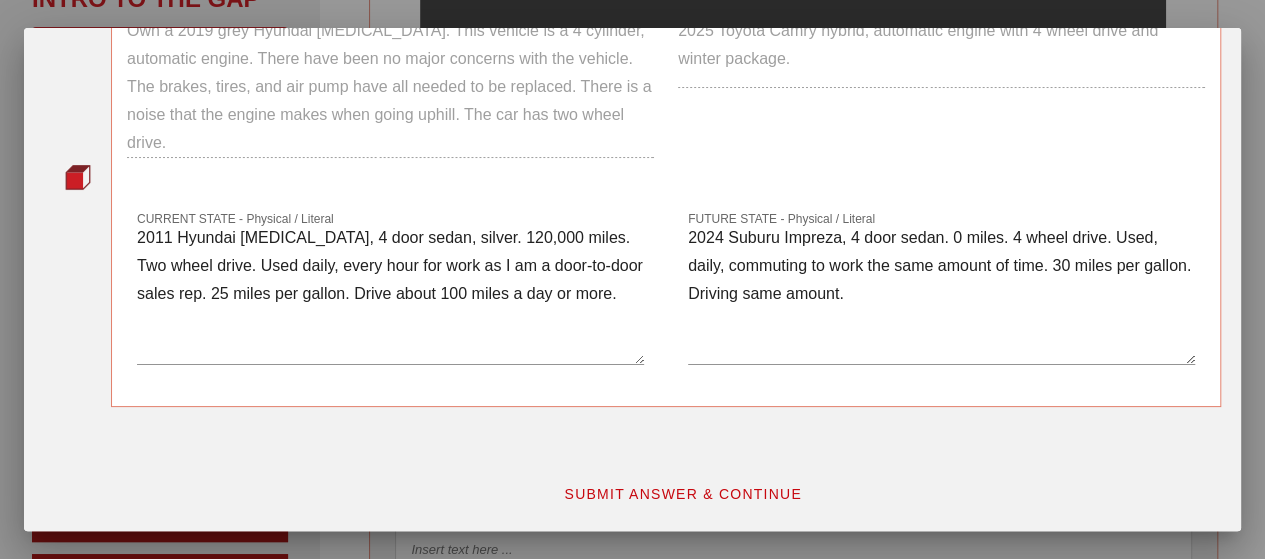 click on "2011 Hyundai Sonata, 4 door sedan, silver. 120,000 miles. Two wheel drive. Used daily, every hour for work as I am a door-to-door sales rep. 25 miles per gallon. Drive about 100 miles a day or more." at bounding box center (390, 294) 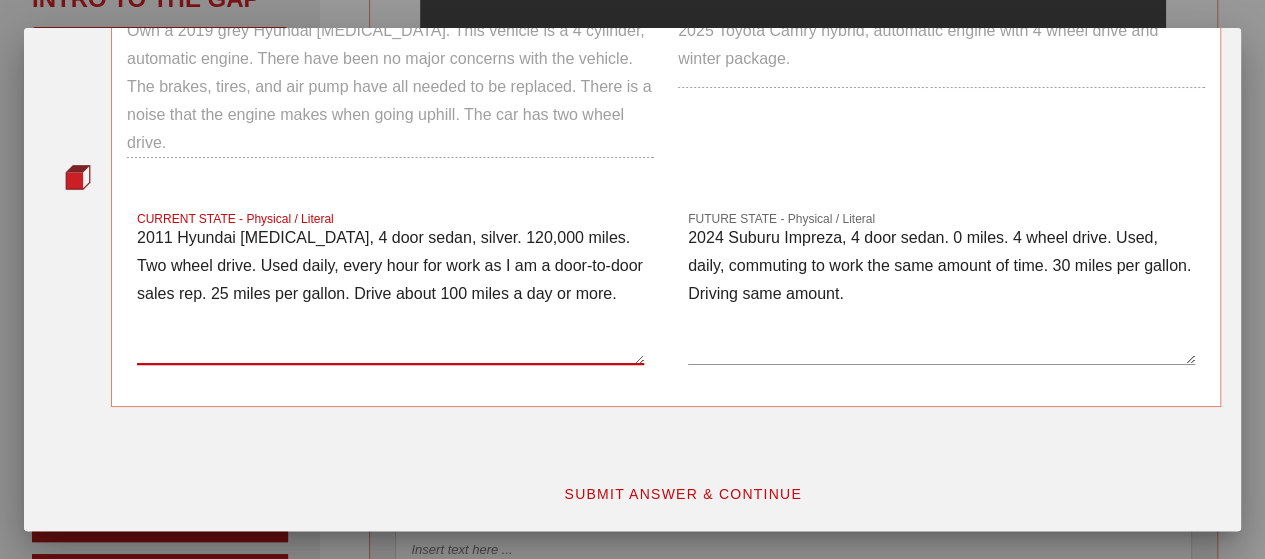 click on "2011 Hyundai Sonata, 4 door sedan, silver. 120,000 miles. Two wheel drive. Used daily, every hour for work as I am a door-to-door sales rep. 25 miles per gallon. Drive about 100 miles a day or more." at bounding box center (390, 294) 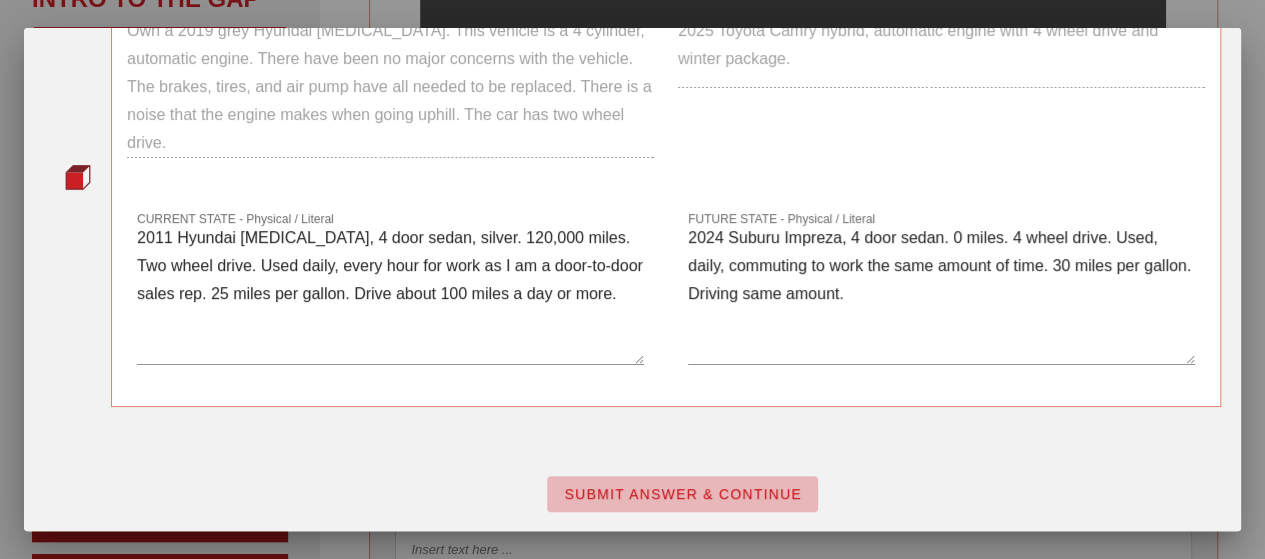 click on "SUBMIT ANSWER & CONTINUE" at bounding box center [682, 494] 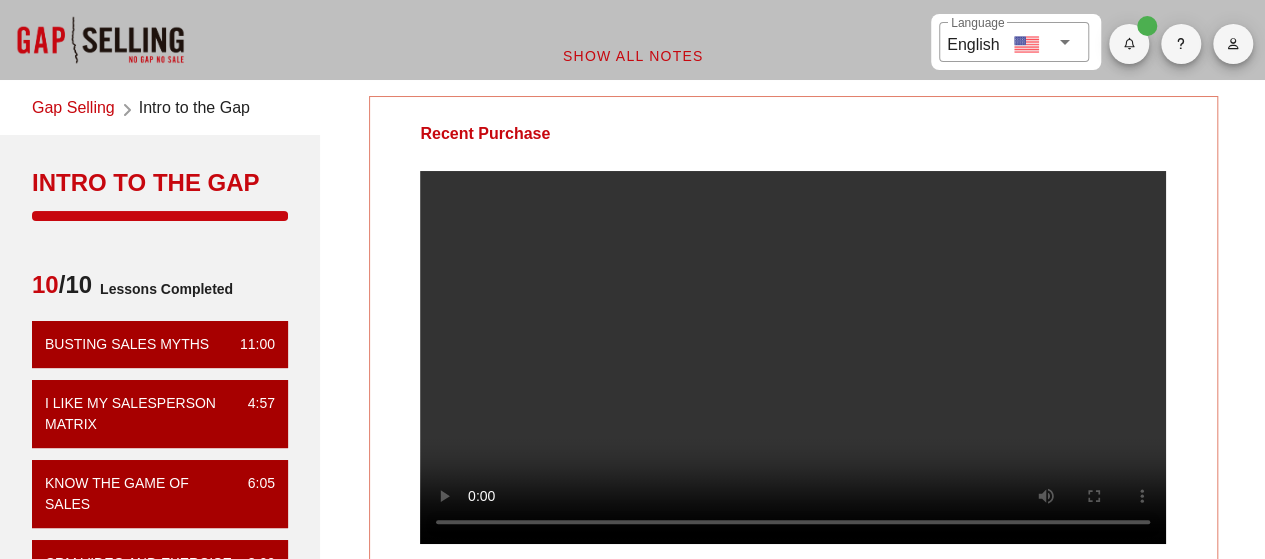 scroll, scrollTop: 138, scrollLeft: 0, axis: vertical 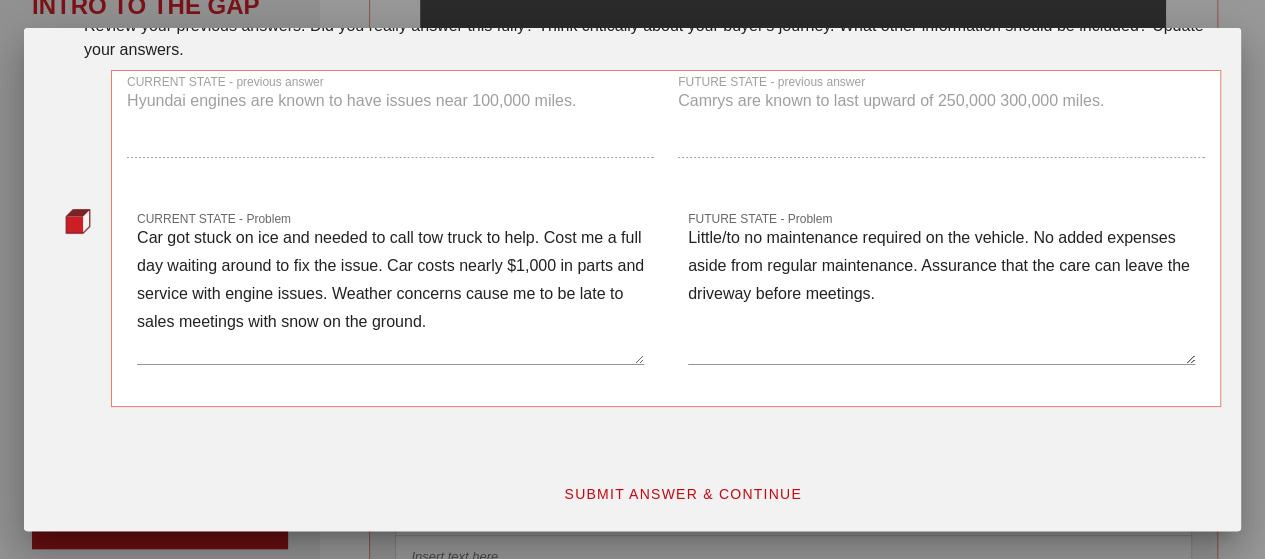 click on "SUBMIT ANSWER & CONTINUE" at bounding box center (682, 494) 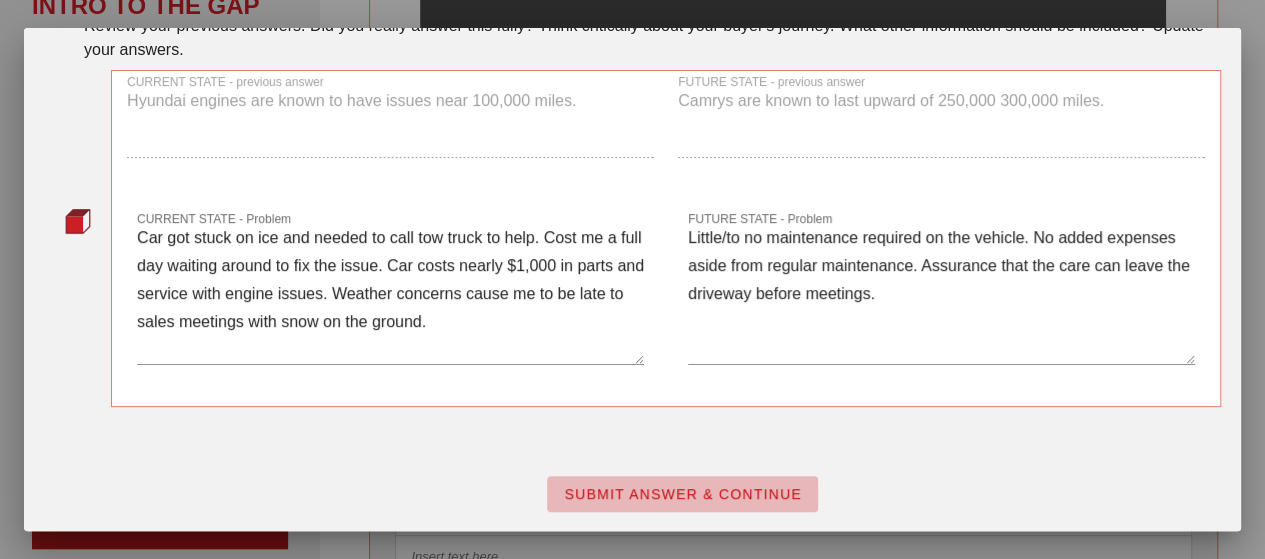 scroll, scrollTop: 0, scrollLeft: 0, axis: both 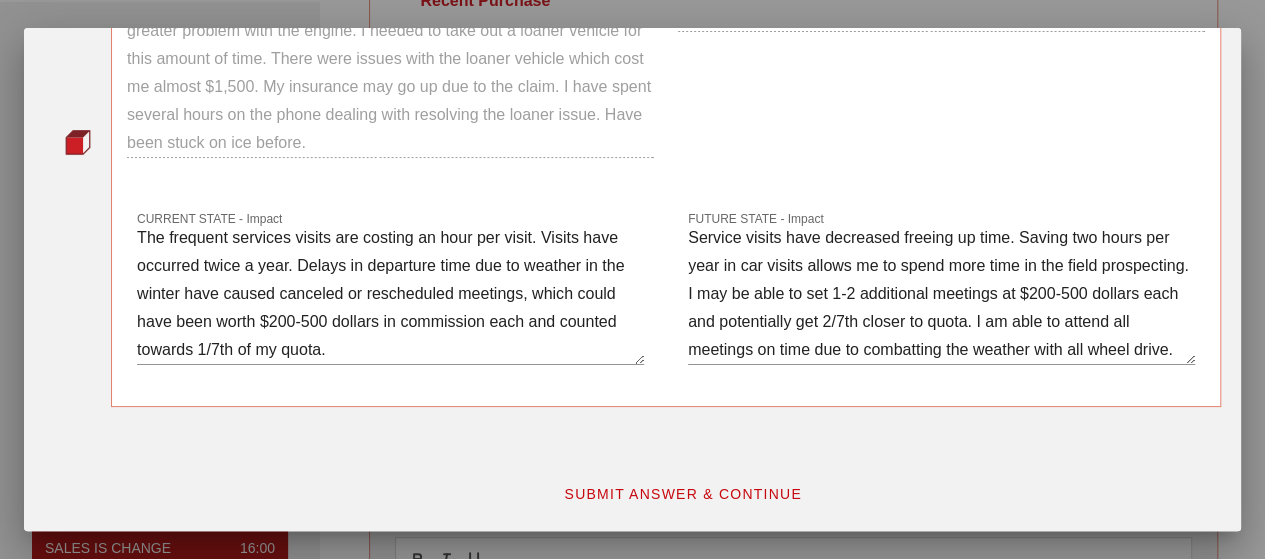 click on "SUBMIT ANSWER & CONTINUE" at bounding box center (682, 494) 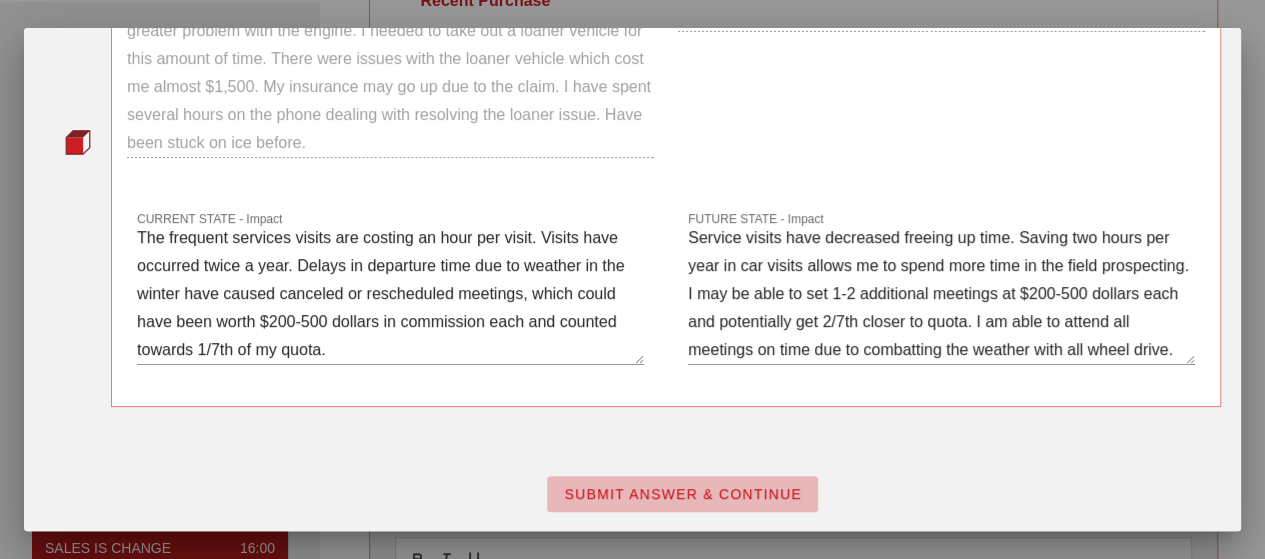 scroll, scrollTop: 0, scrollLeft: 0, axis: both 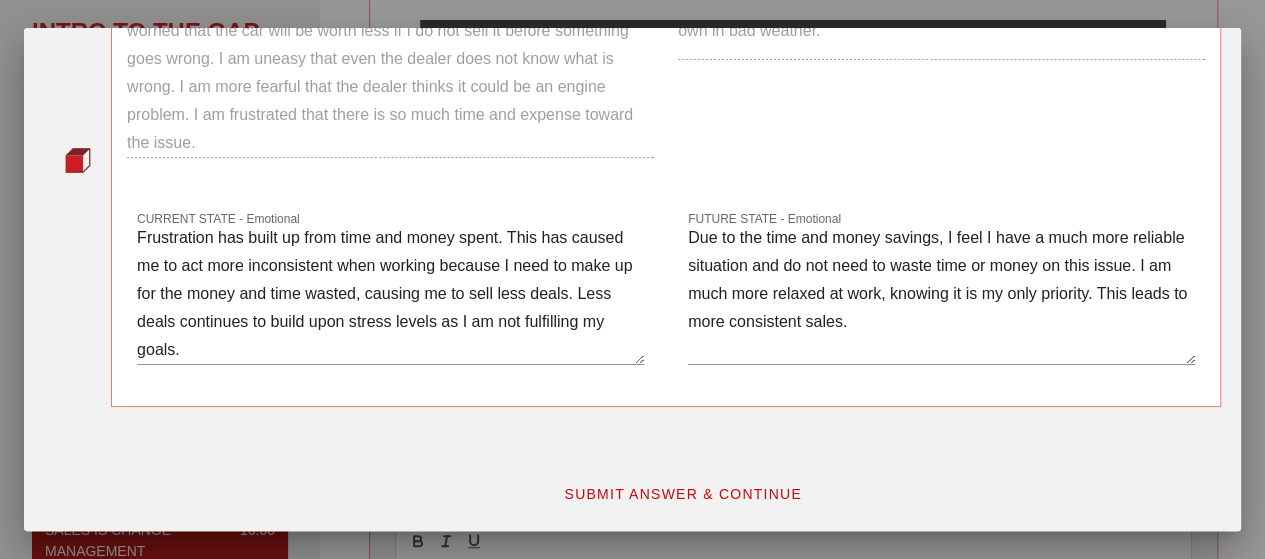 click on "SUBMIT ANSWER & CONTINUE" at bounding box center [682, 494] 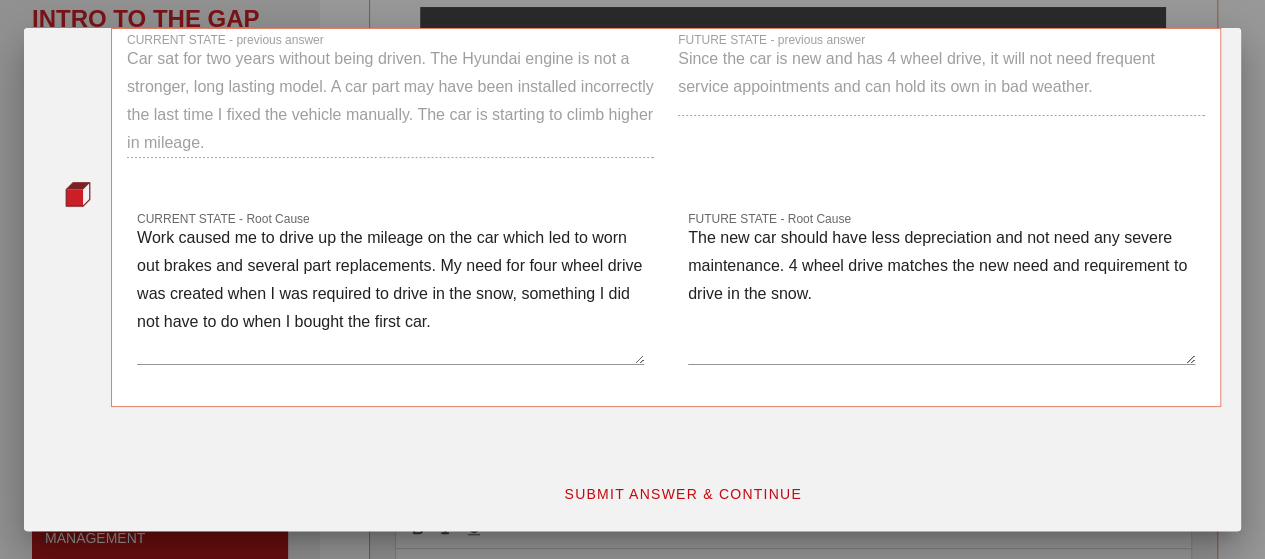 click on "SUBMIT ANSWER & CONTINUE" at bounding box center (682, 494) 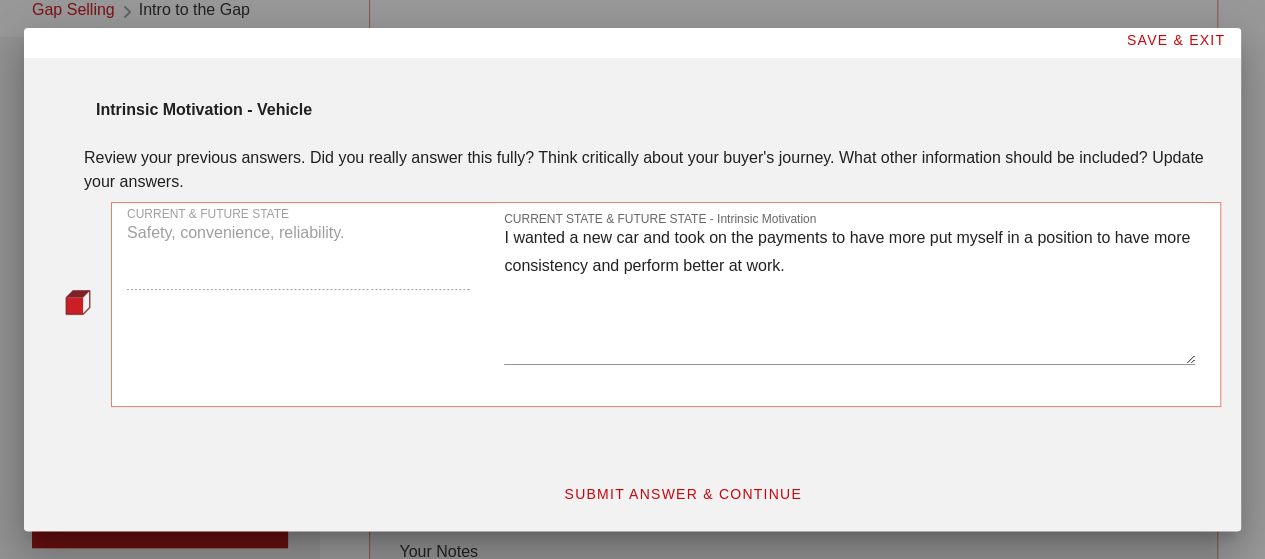 click on "SUBMIT ANSWER & CONTINUE" at bounding box center [682, 494] 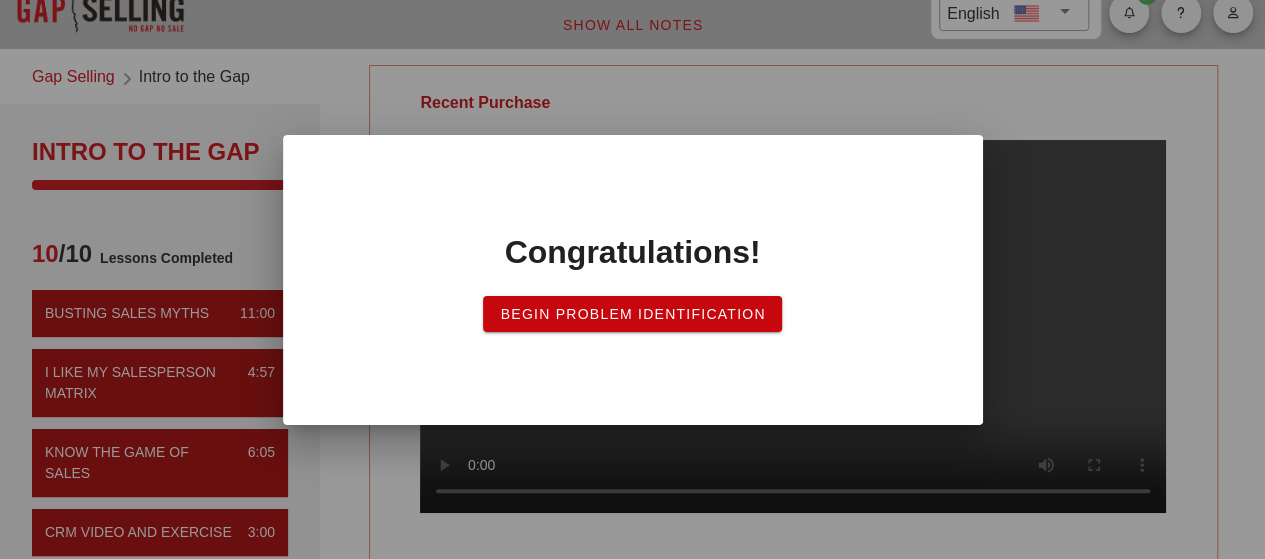 click on "Begin Problem Identification" at bounding box center (632, 314) 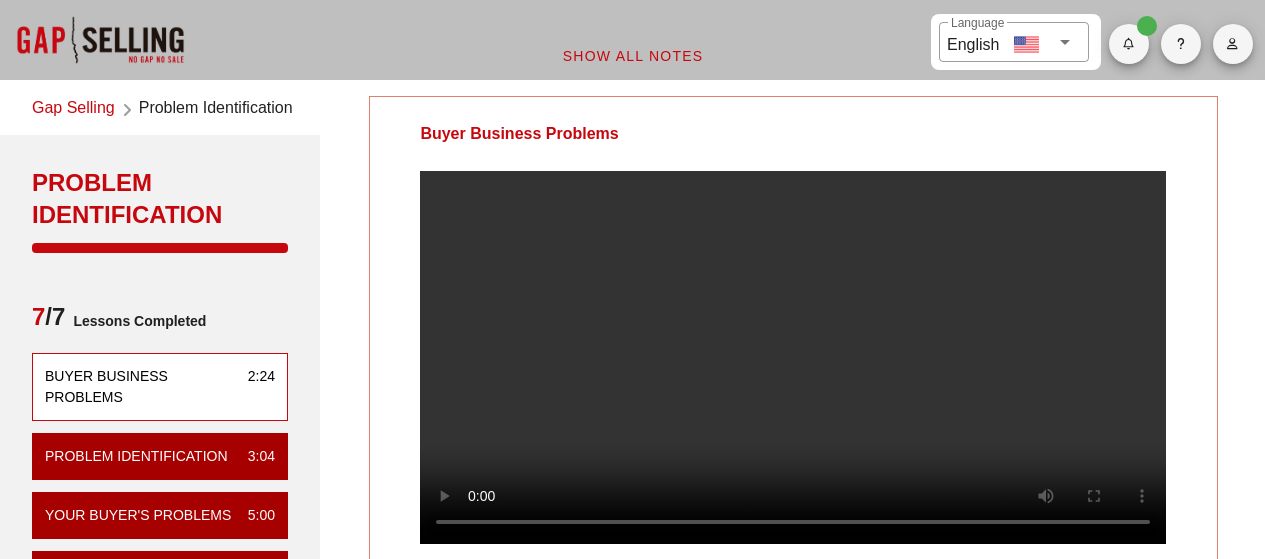 scroll, scrollTop: 0, scrollLeft: 0, axis: both 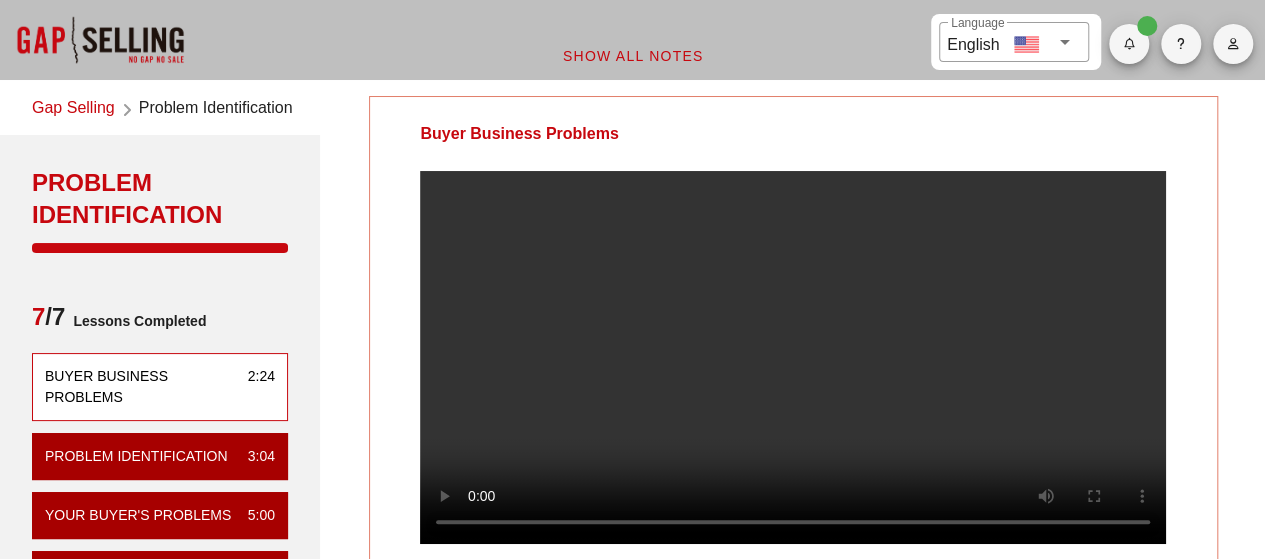 click at bounding box center [100, 40] 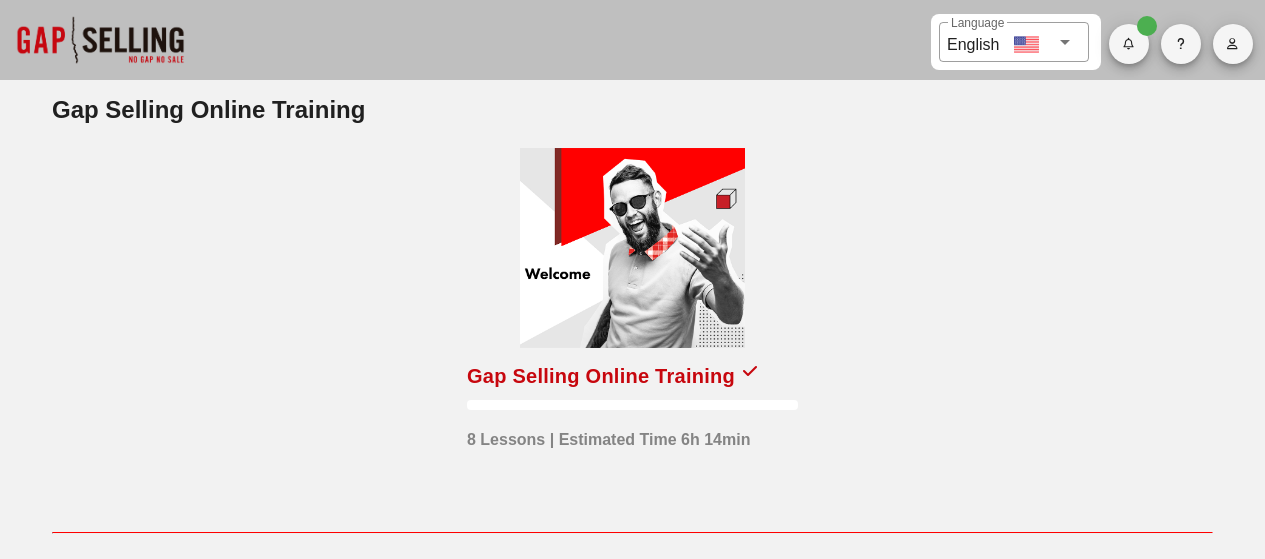 scroll, scrollTop: 0, scrollLeft: 0, axis: both 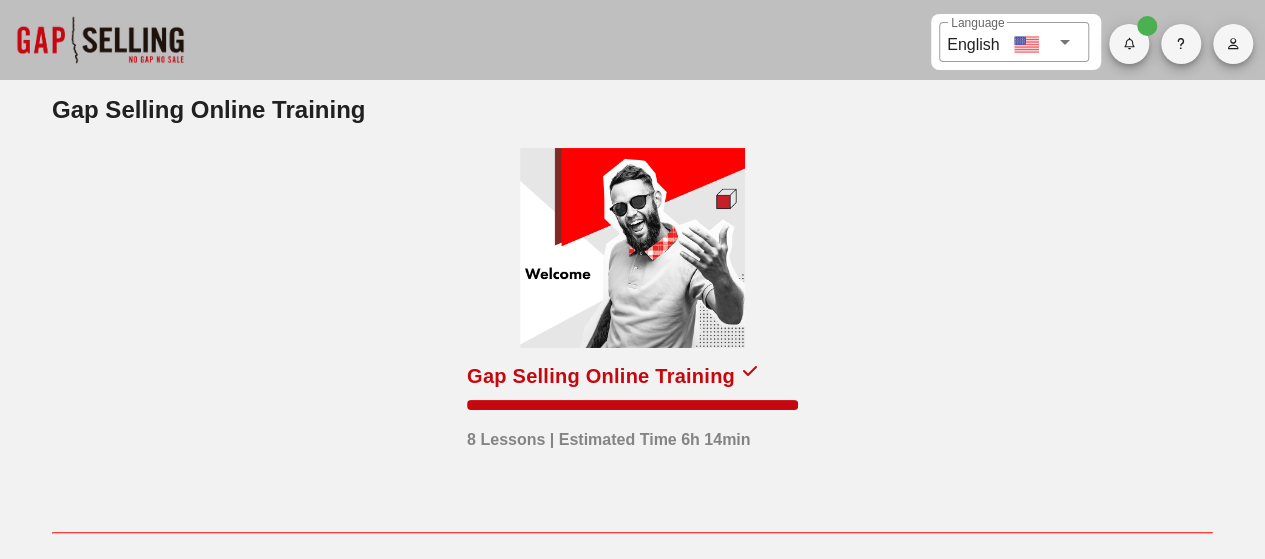 click at bounding box center [632, 248] 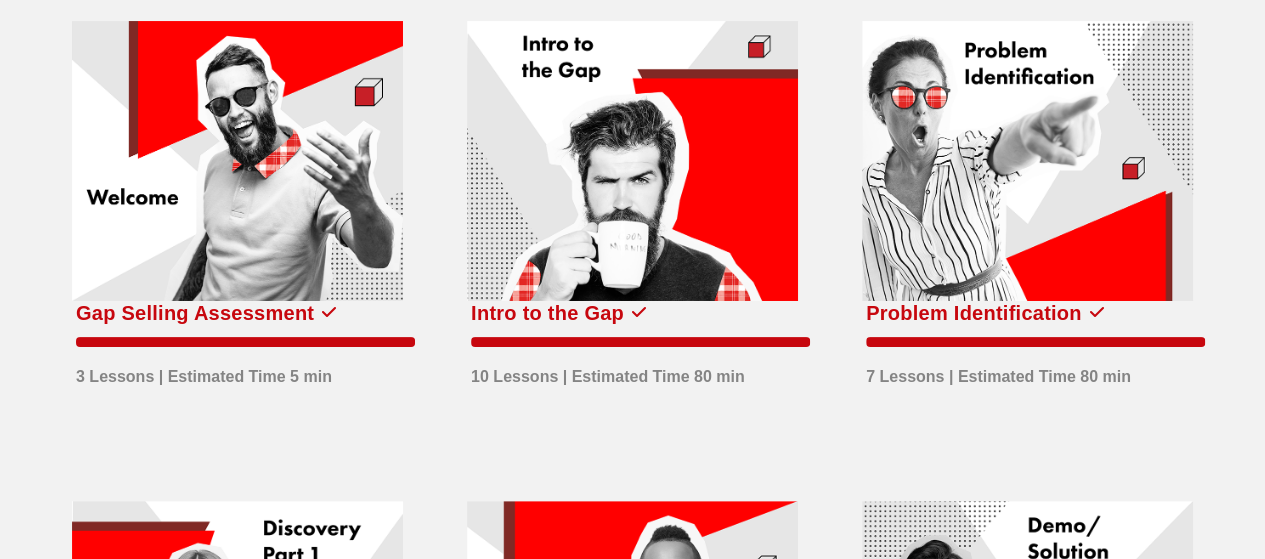 scroll, scrollTop: 117, scrollLeft: 0, axis: vertical 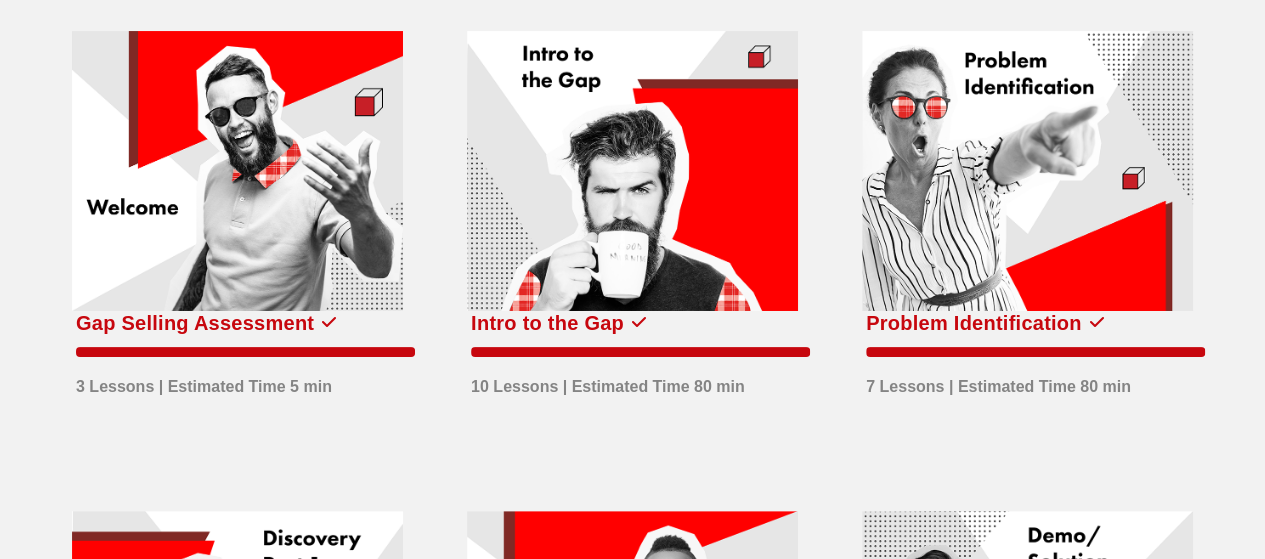 click at bounding box center (1027, 171) 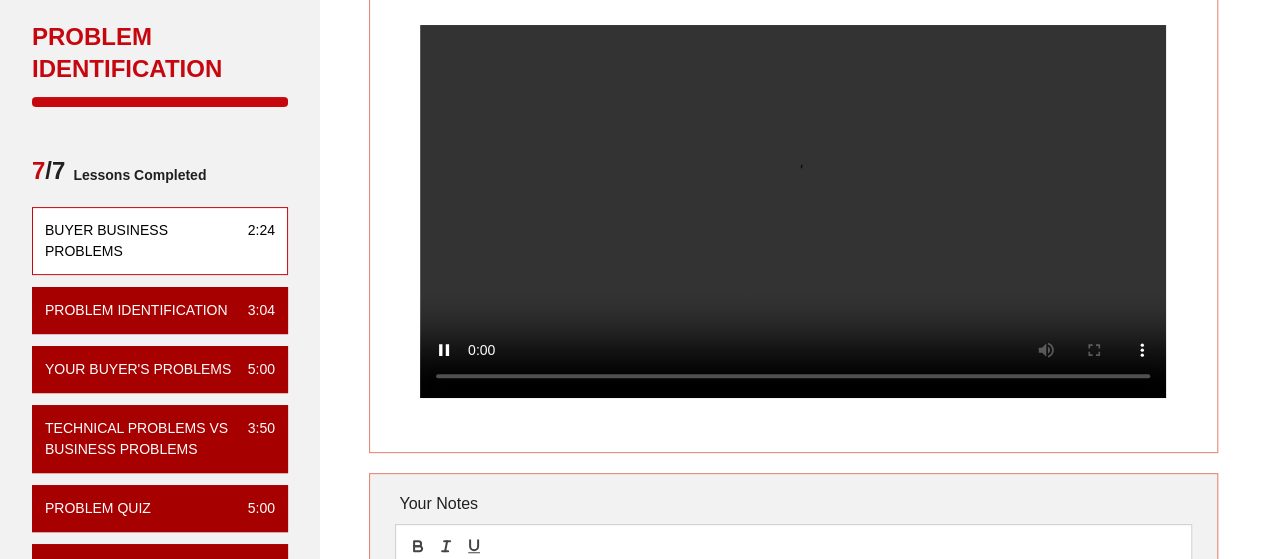 scroll, scrollTop: 145, scrollLeft: 0, axis: vertical 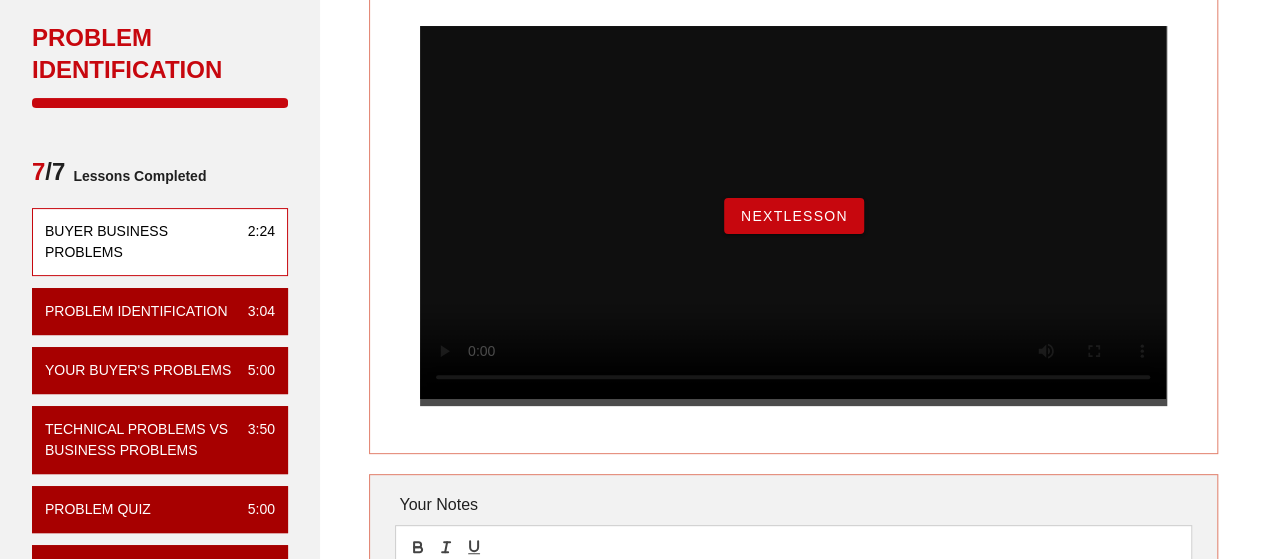 click on "NextLesson" at bounding box center (794, 216) 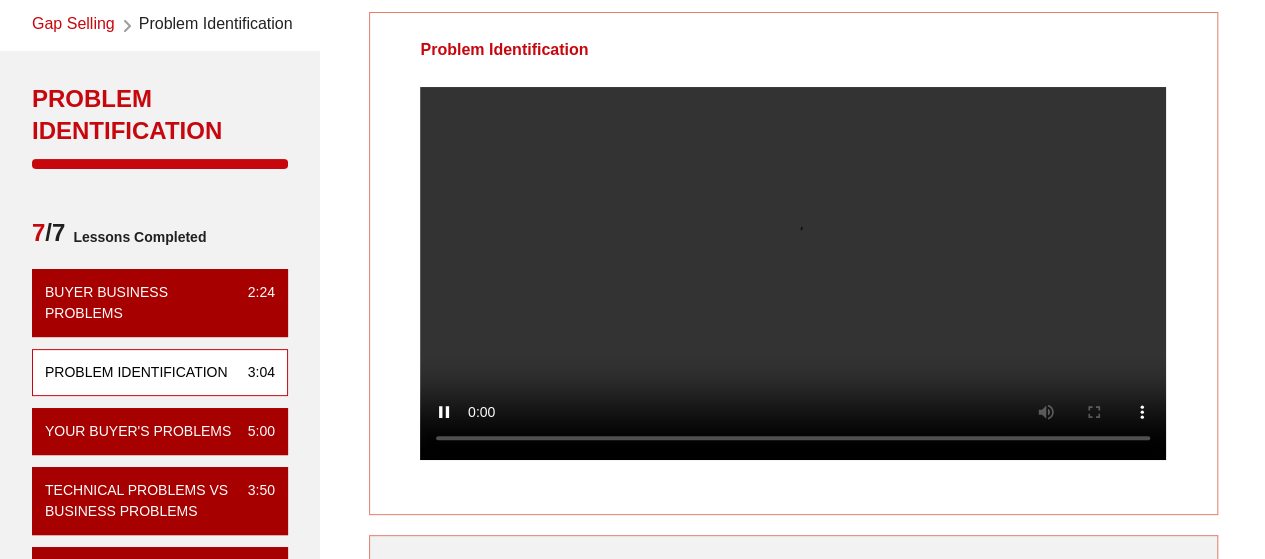 scroll, scrollTop: 90, scrollLeft: 0, axis: vertical 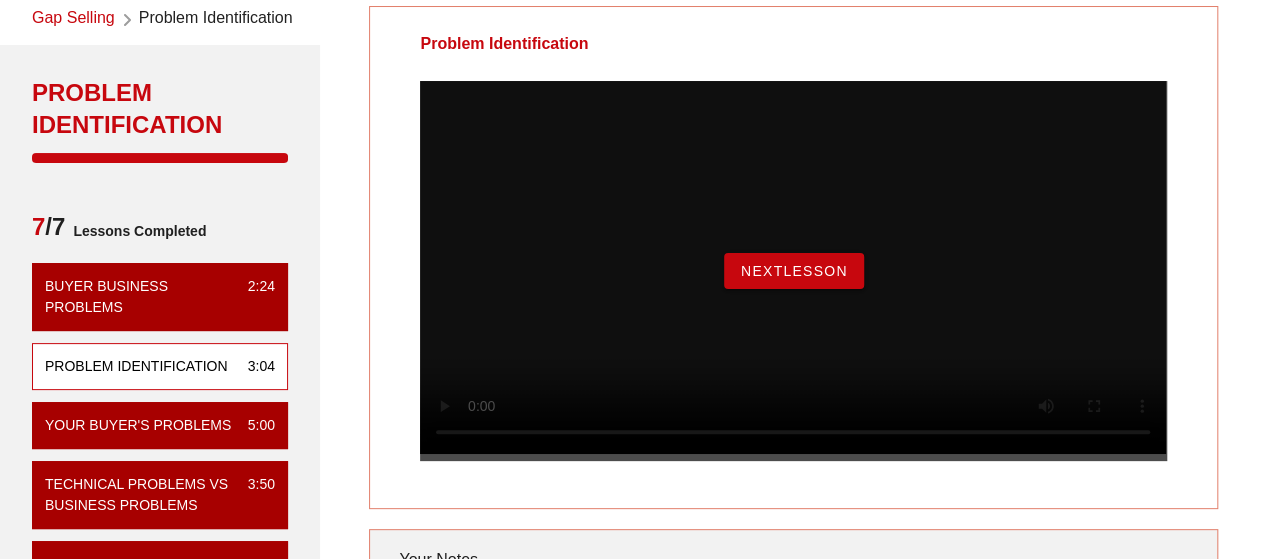 click on "NextLesson" at bounding box center (794, 271) 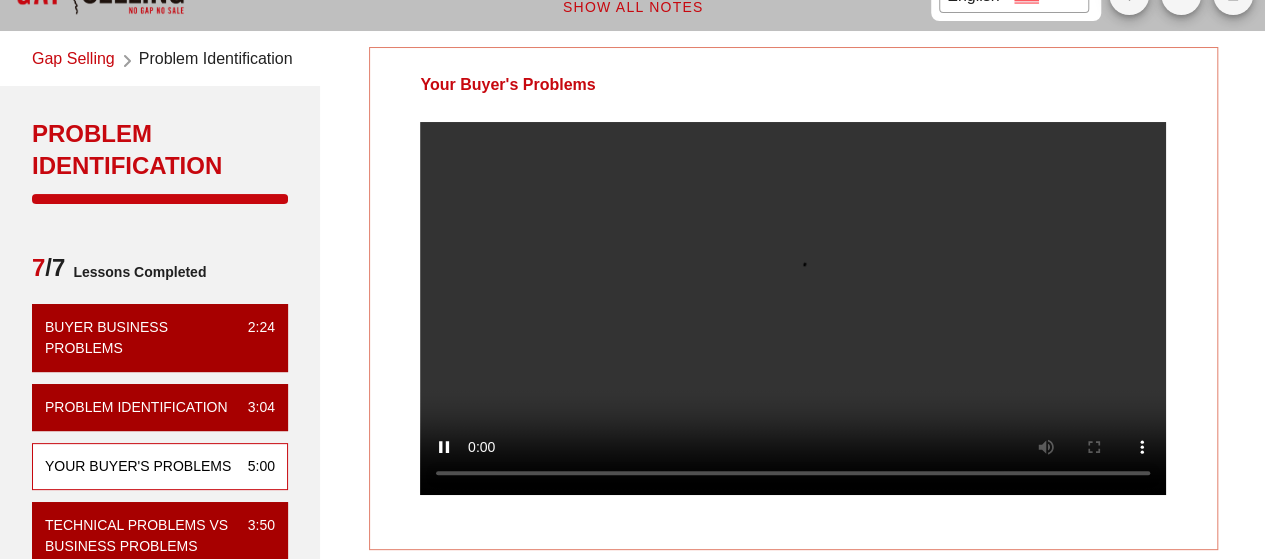 scroll, scrollTop: 0, scrollLeft: 0, axis: both 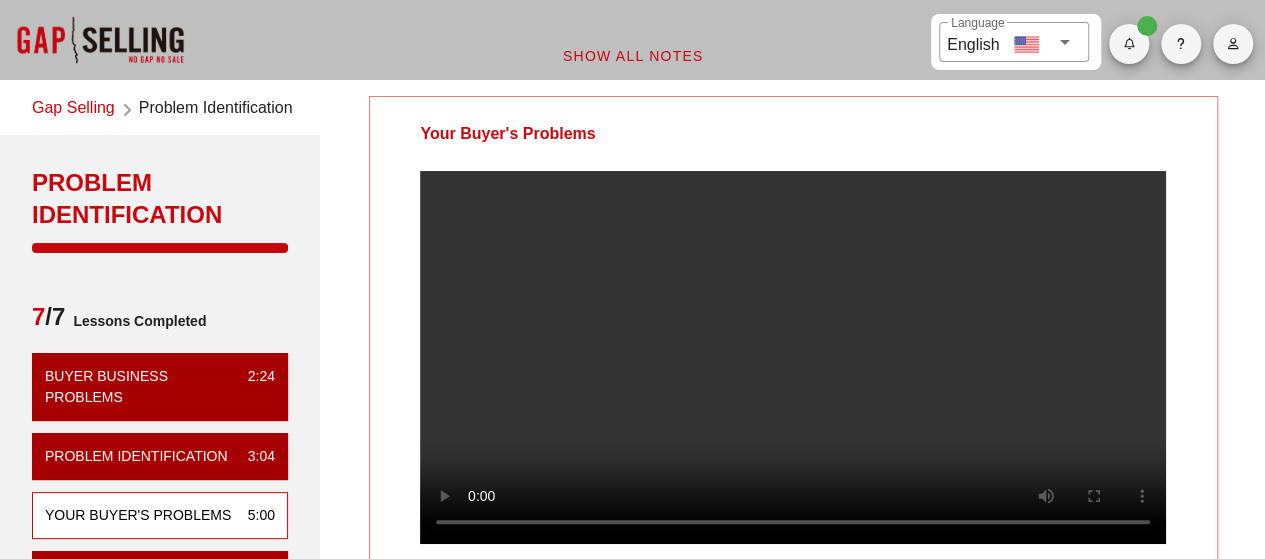 click on "Gap Selling" at bounding box center (73, 109) 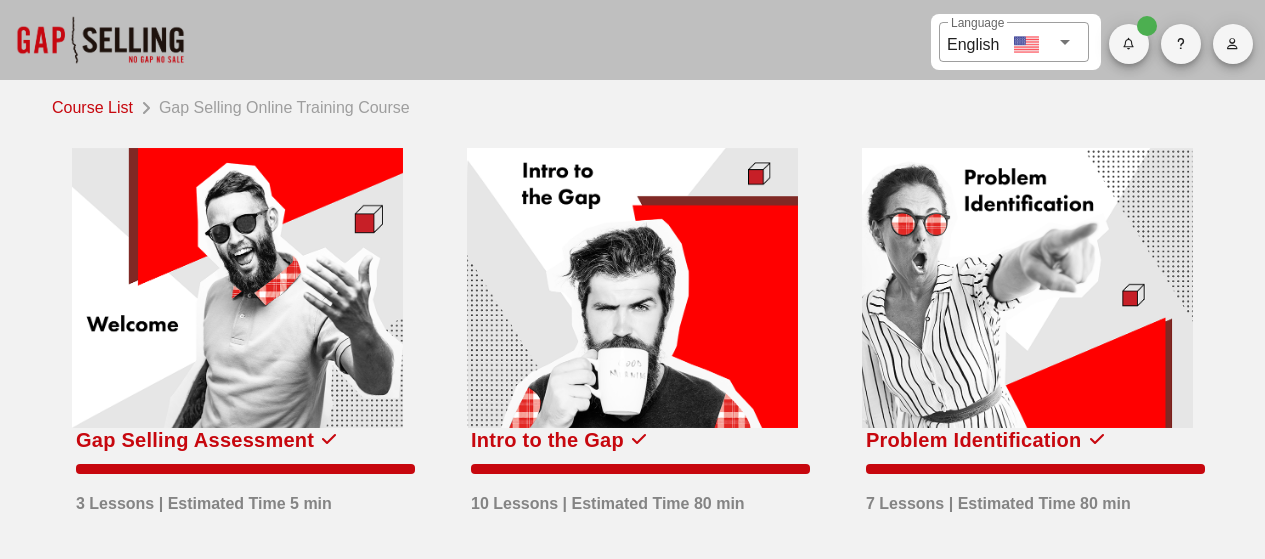 scroll, scrollTop: 0, scrollLeft: 0, axis: both 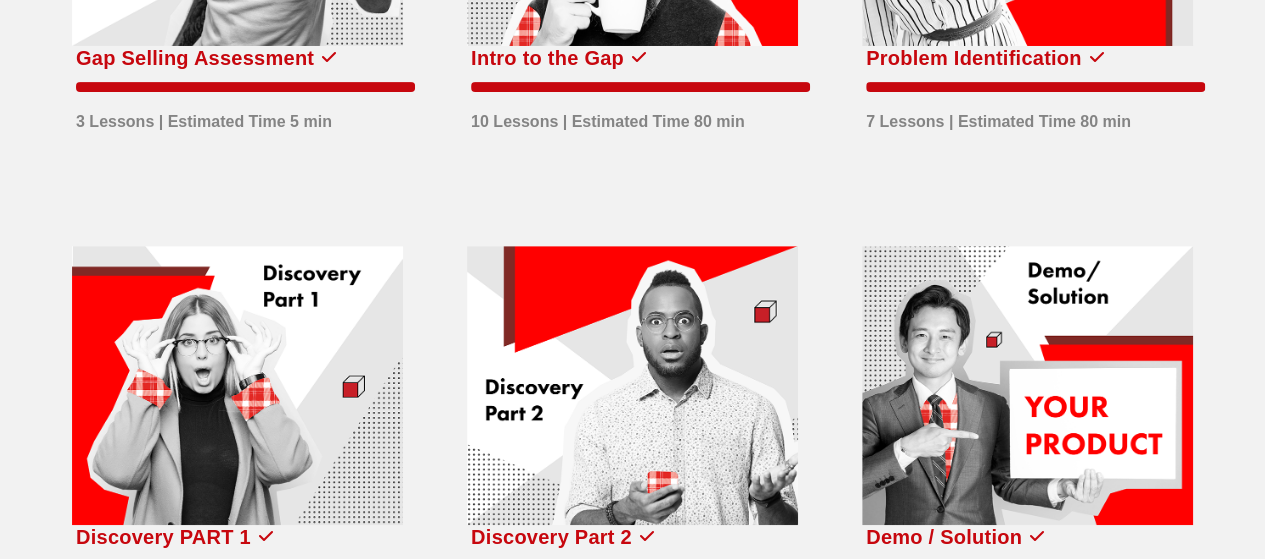 click at bounding box center (237, 386) 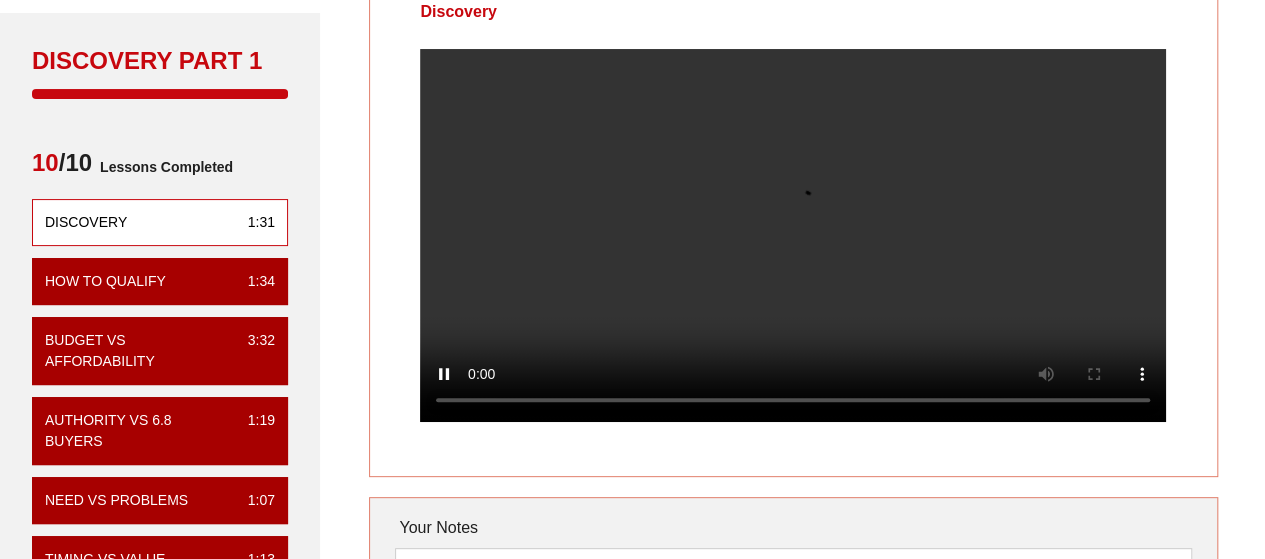scroll, scrollTop: 121, scrollLeft: 0, axis: vertical 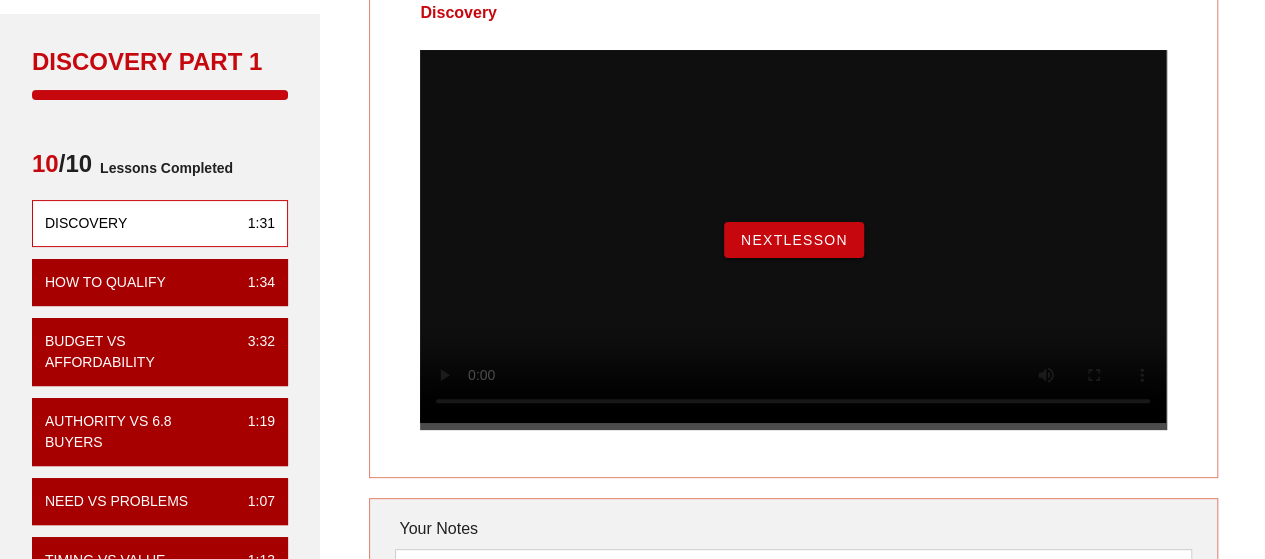 click on "NextLesson" at bounding box center (794, 240) 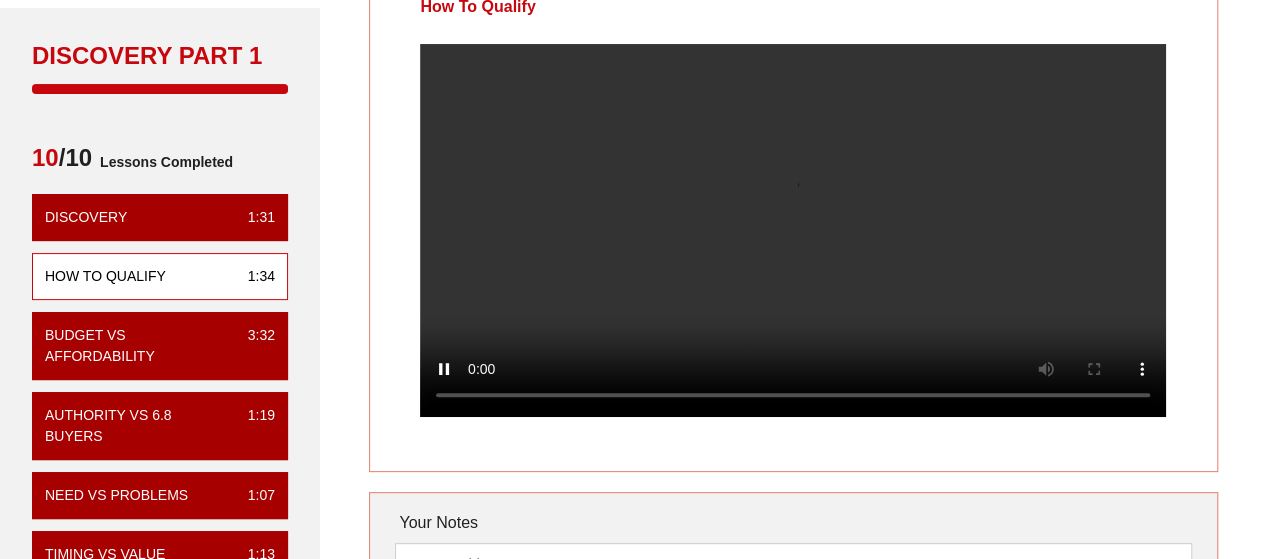 scroll, scrollTop: 85, scrollLeft: 0, axis: vertical 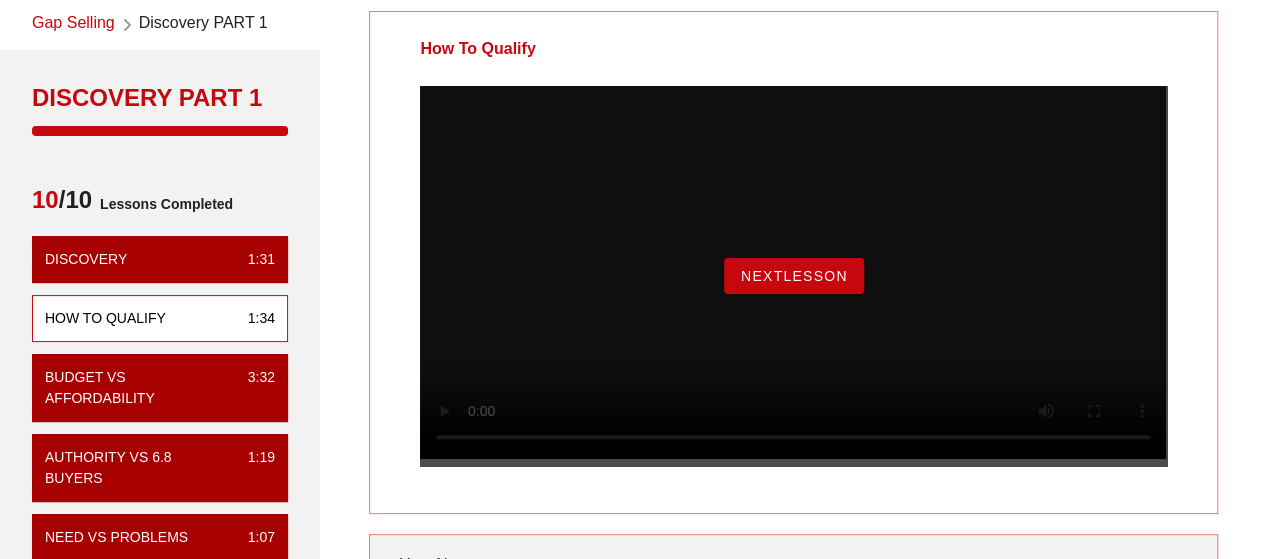 click on "NextLesson" at bounding box center [794, 276] 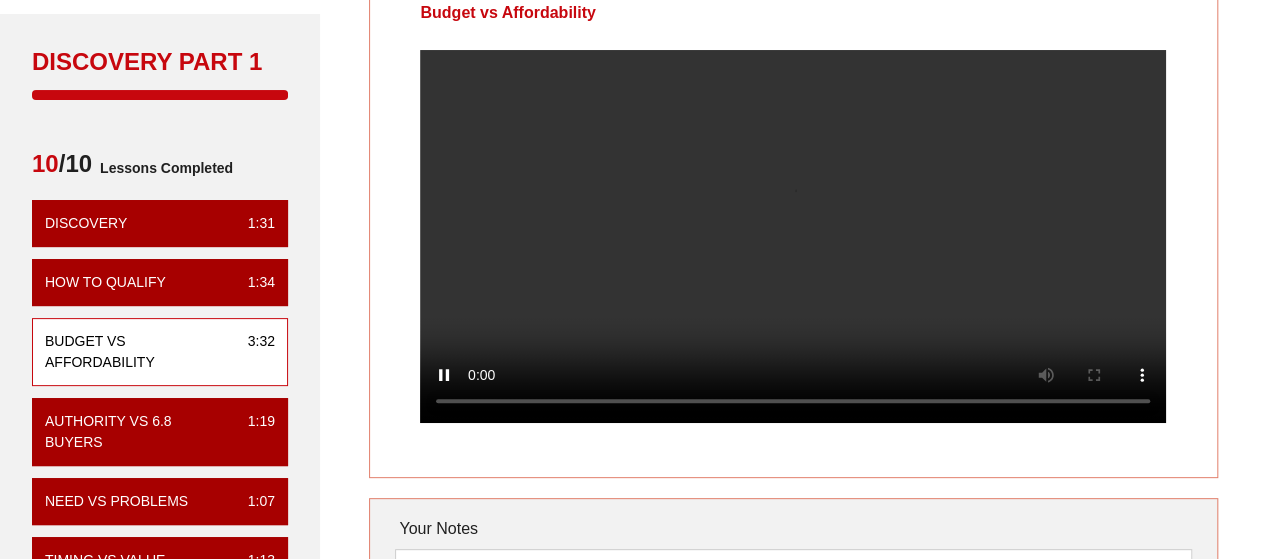 scroll, scrollTop: 125, scrollLeft: 0, axis: vertical 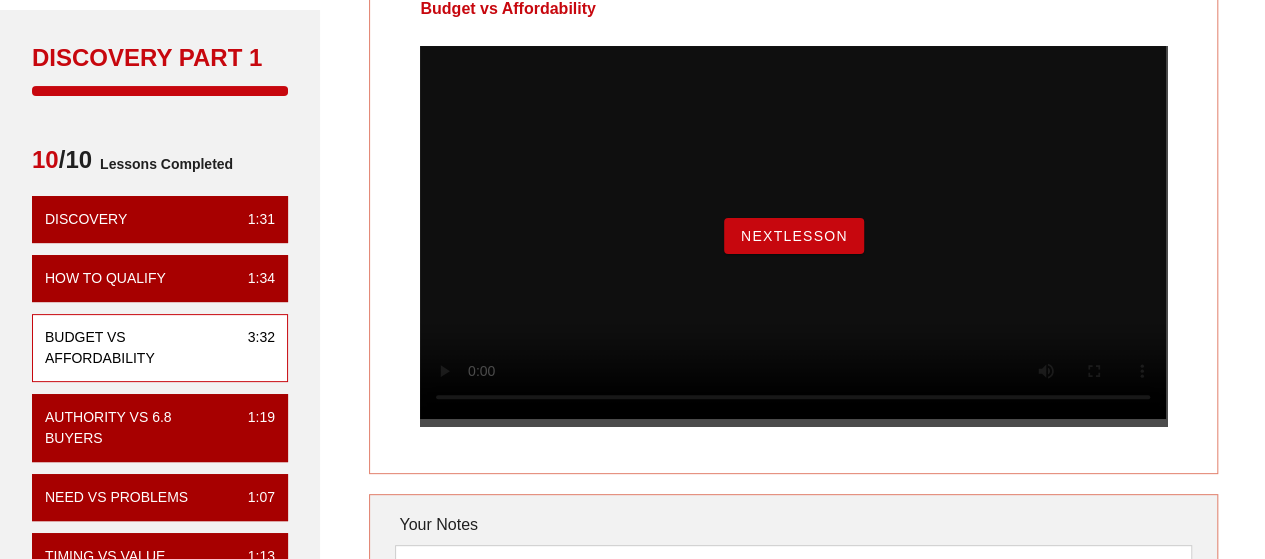 click on "NextLesson" at bounding box center (794, 236) 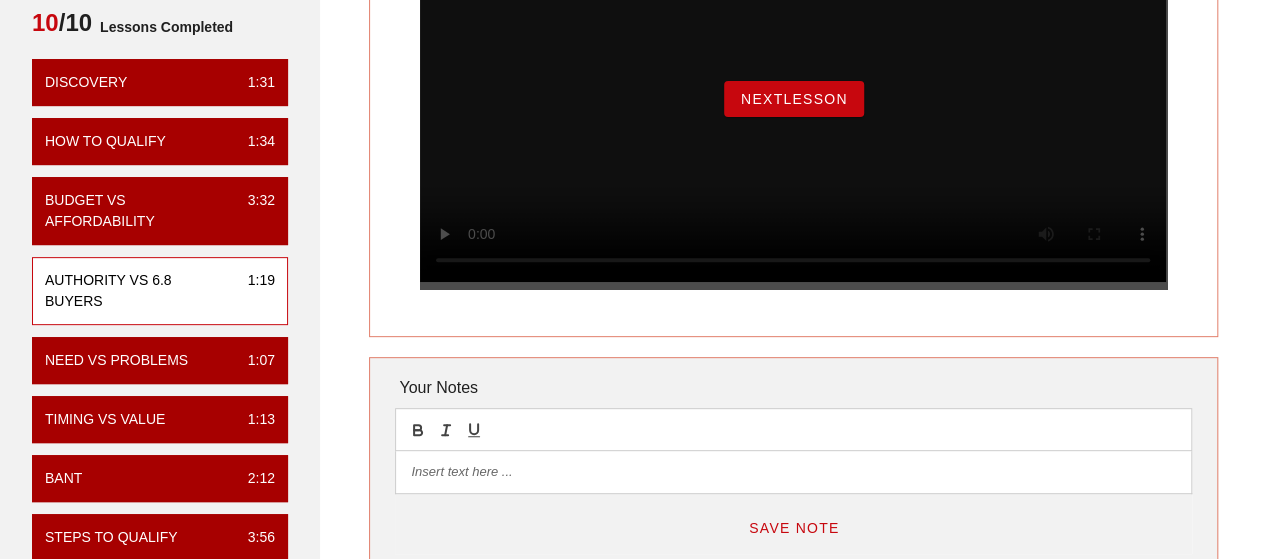 scroll, scrollTop: 264, scrollLeft: 0, axis: vertical 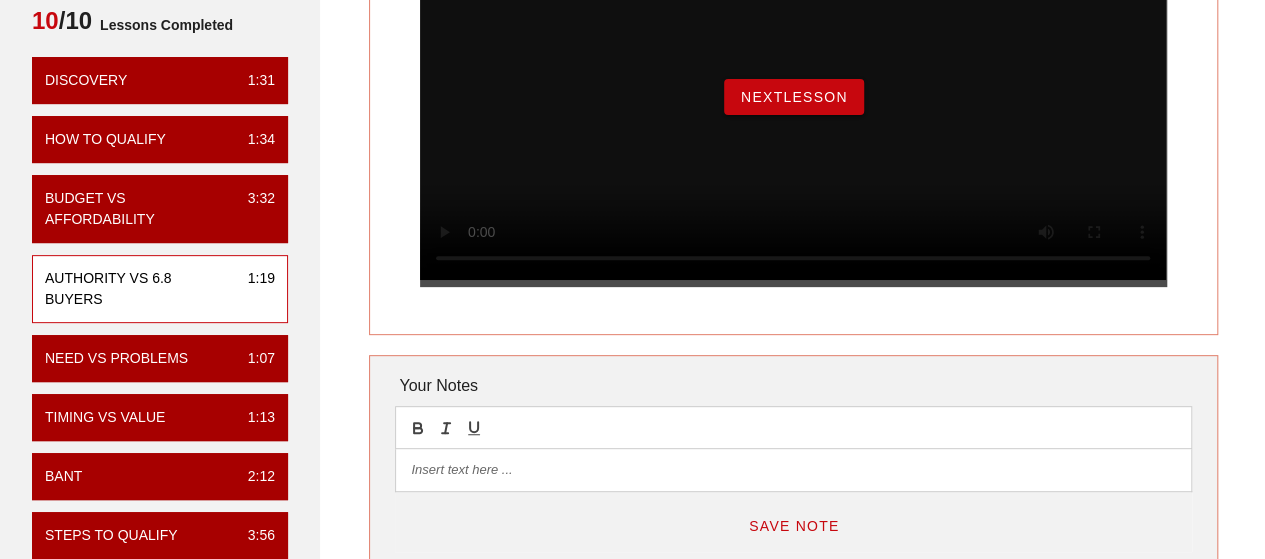 click at bounding box center [793, 470] 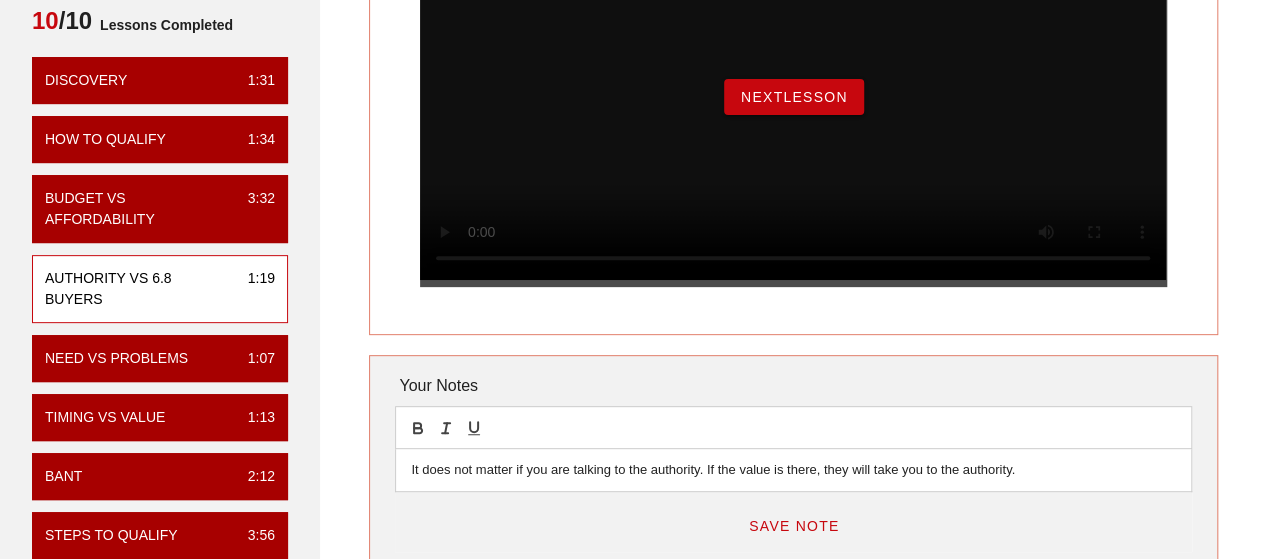 scroll, scrollTop: 371, scrollLeft: 0, axis: vertical 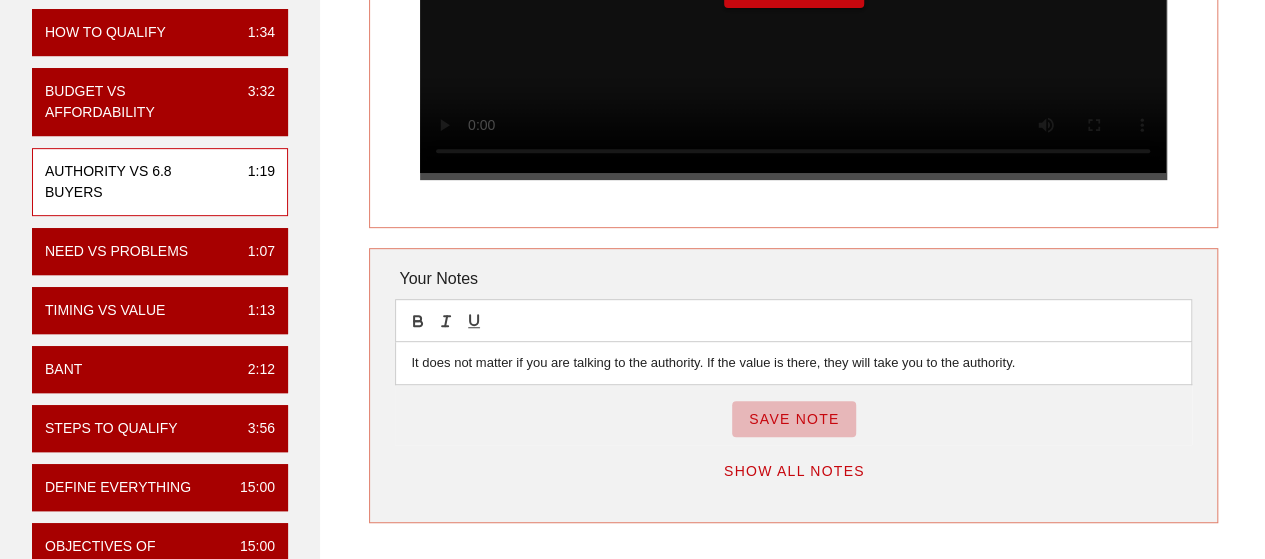 click on "Save Note" at bounding box center [794, 419] 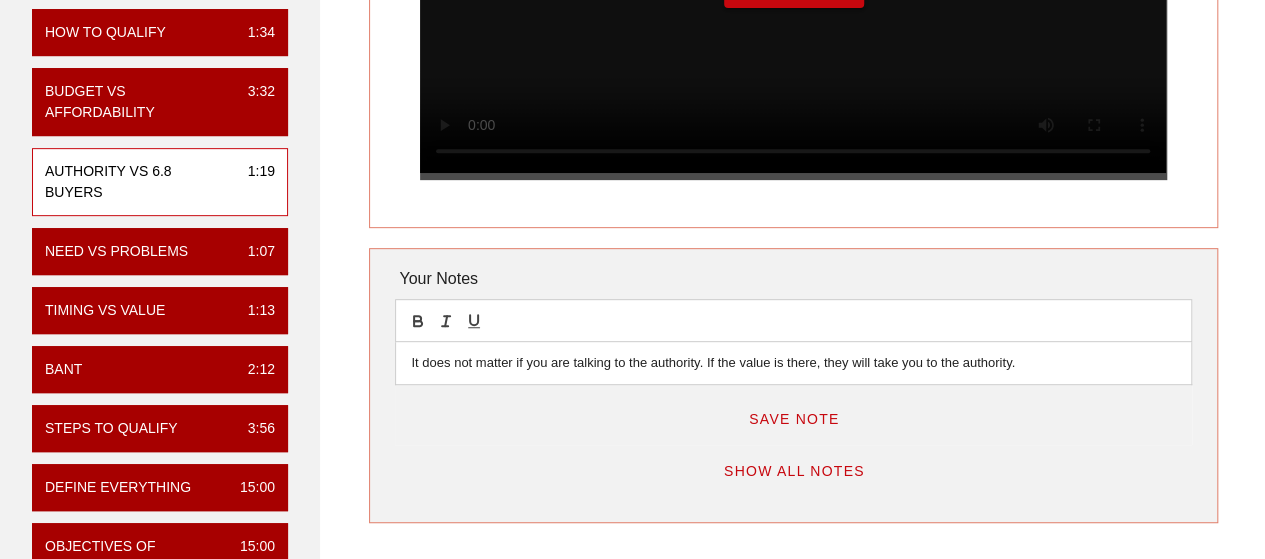 click on "NextLesson" at bounding box center [794, -10] 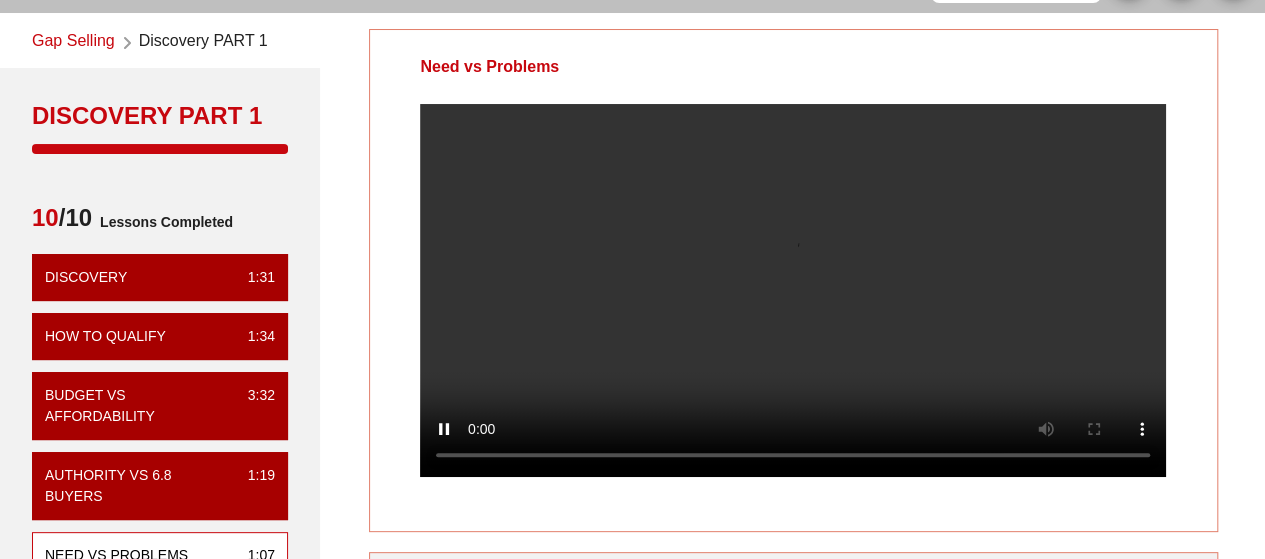 scroll, scrollTop: 68, scrollLeft: 0, axis: vertical 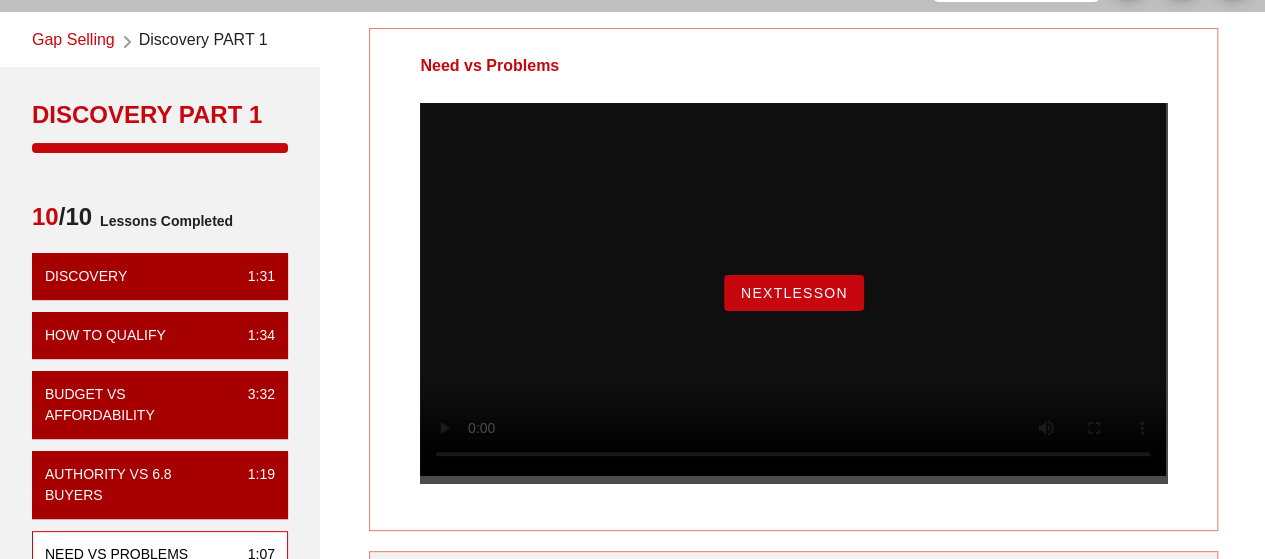 click on "NextLesson" at bounding box center (794, 293) 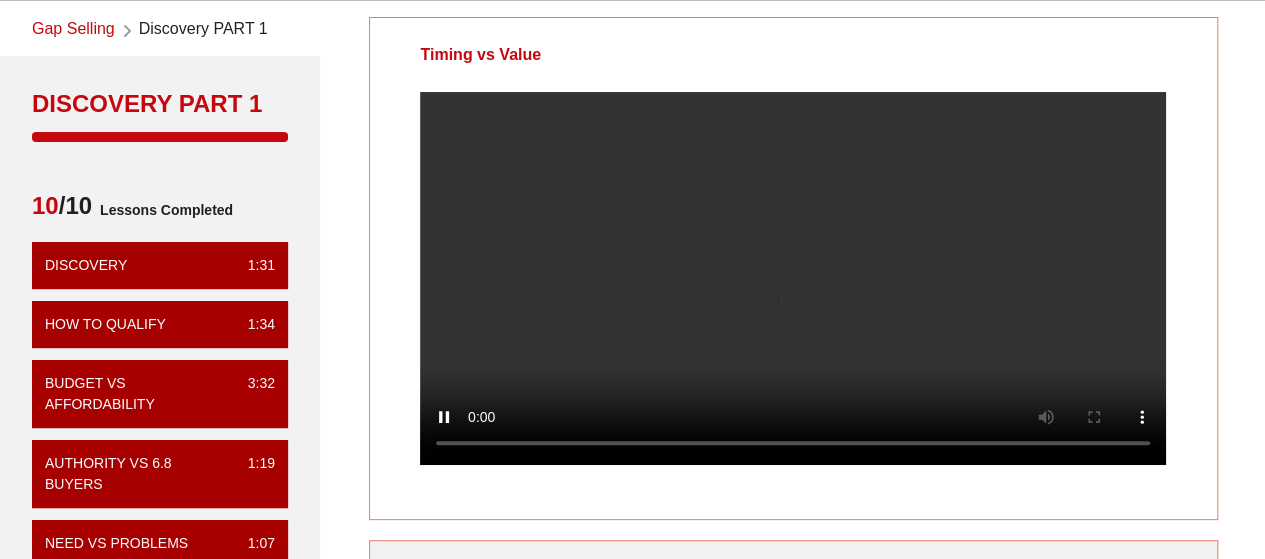 scroll, scrollTop: 80, scrollLeft: 0, axis: vertical 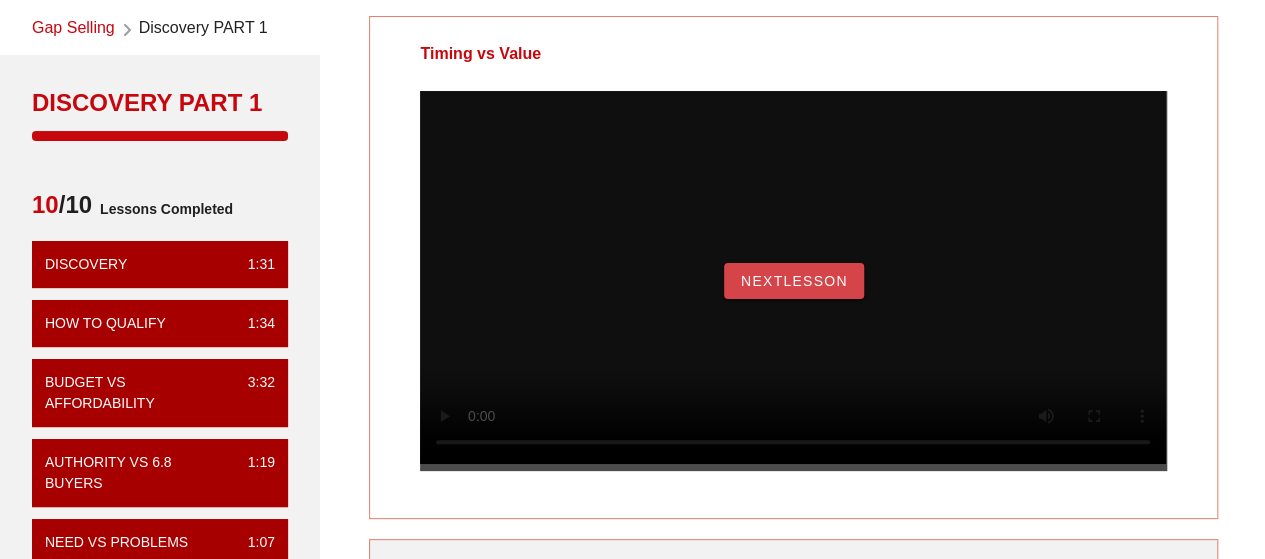 click on "NextLesson" at bounding box center (794, 281) 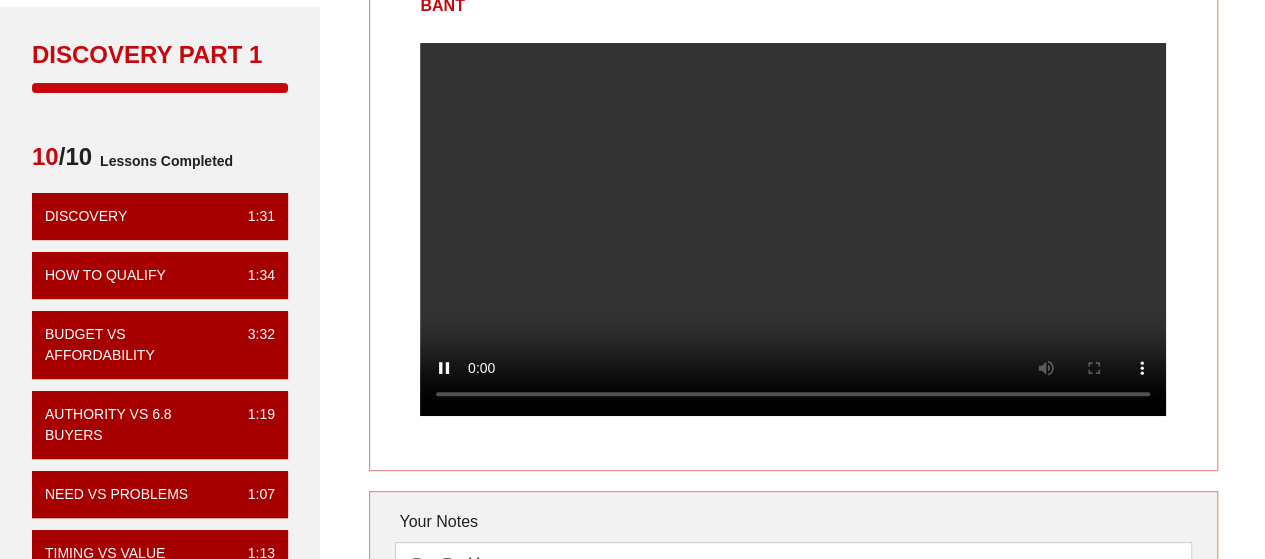 scroll, scrollTop: 119, scrollLeft: 0, axis: vertical 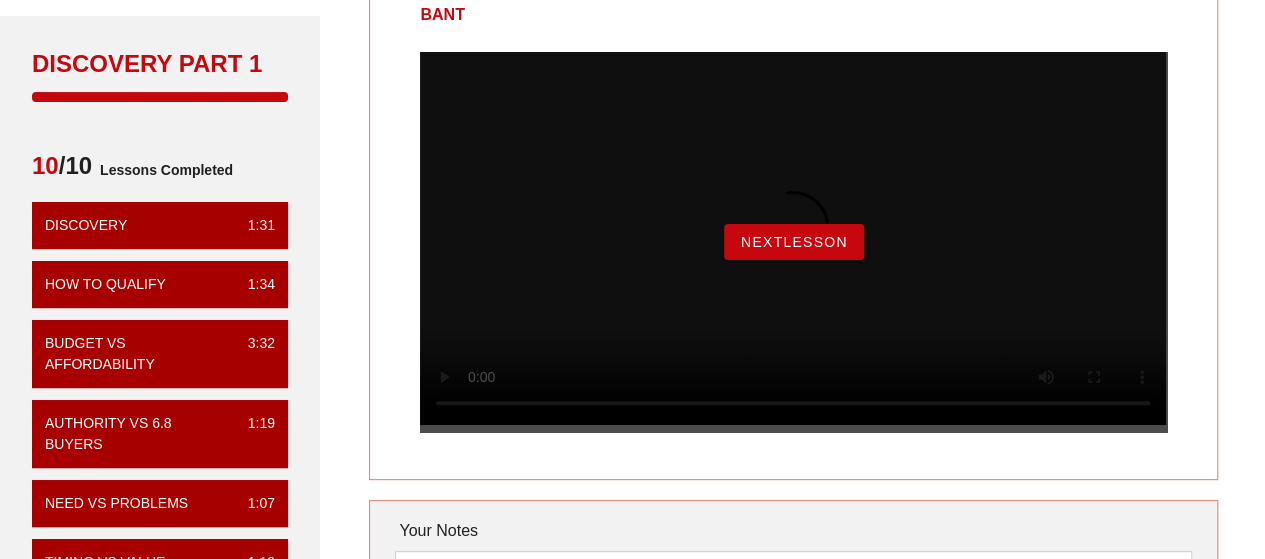 click on "NextLesson" at bounding box center (794, 242) 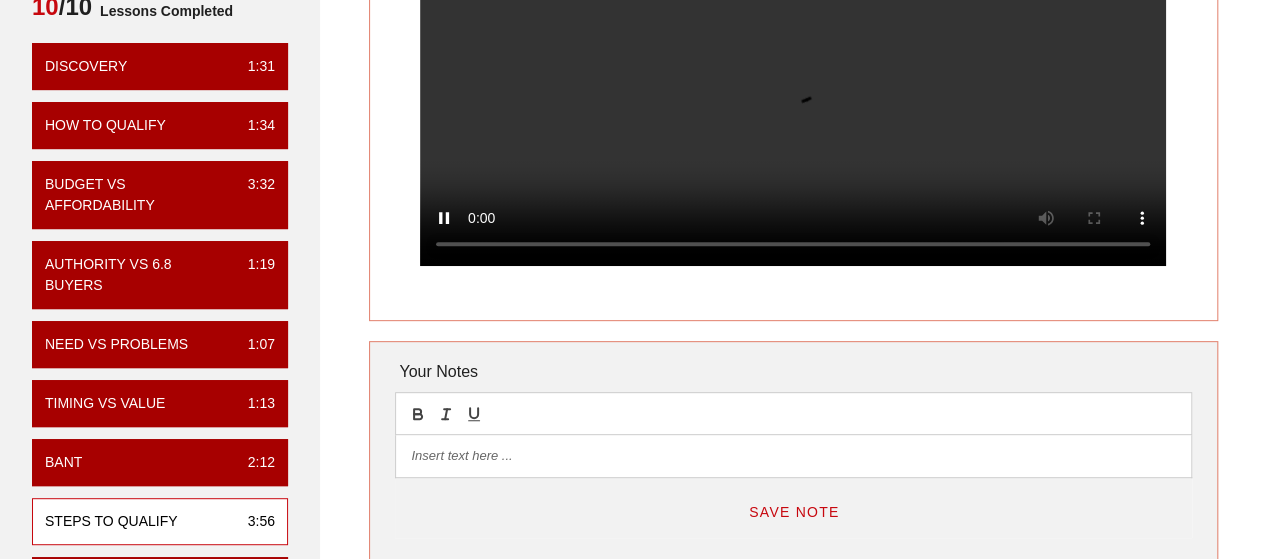scroll, scrollTop: 279, scrollLeft: 0, axis: vertical 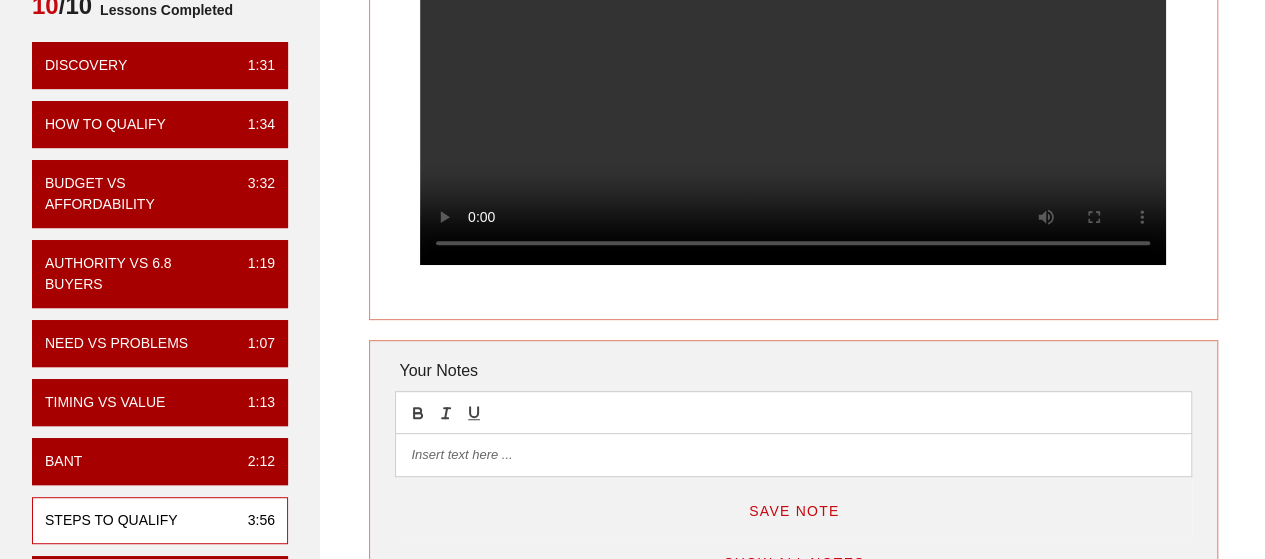 click at bounding box center (793, 455) 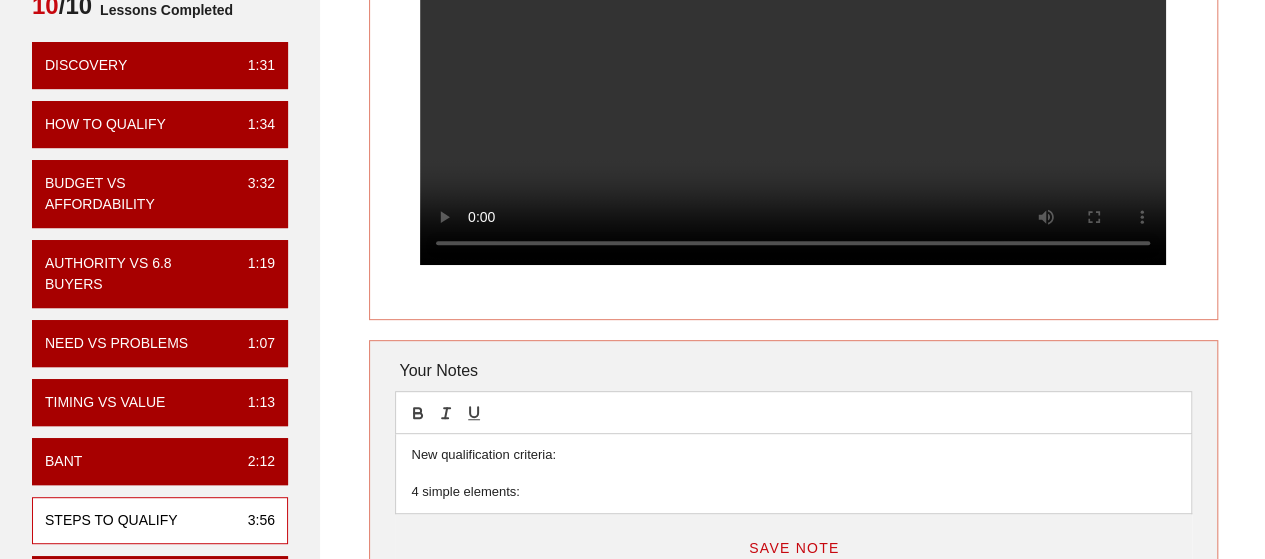 click on "New qualification criteria:" at bounding box center [793, 455] 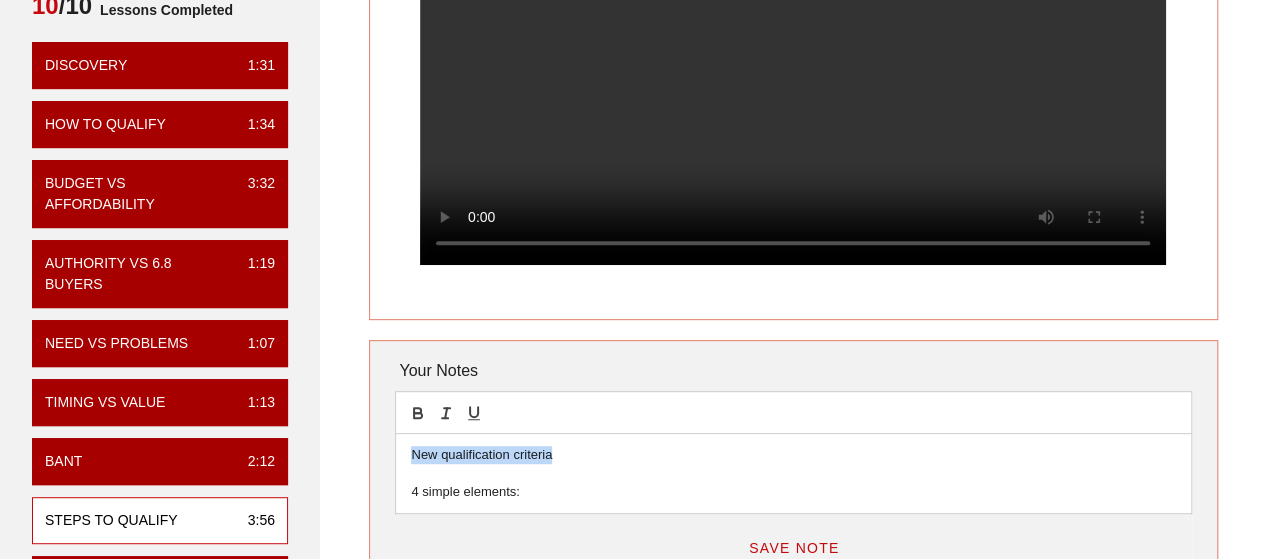 drag, startPoint x: 582, startPoint y: 474, endPoint x: 359, endPoint y: 477, distance: 223.02017 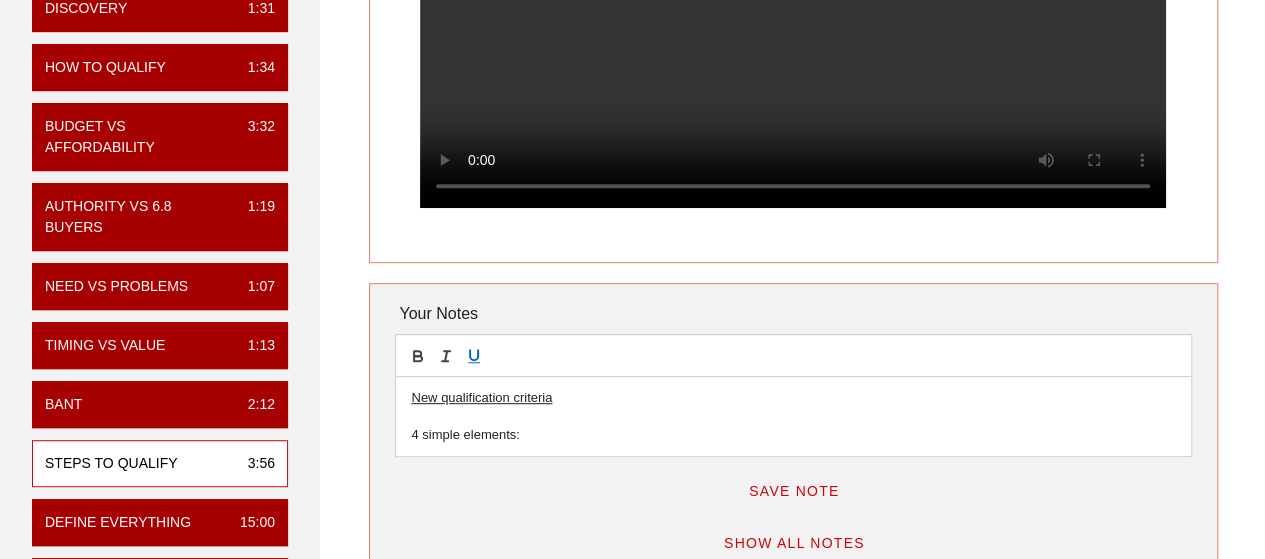 scroll, scrollTop: 356, scrollLeft: 0, axis: vertical 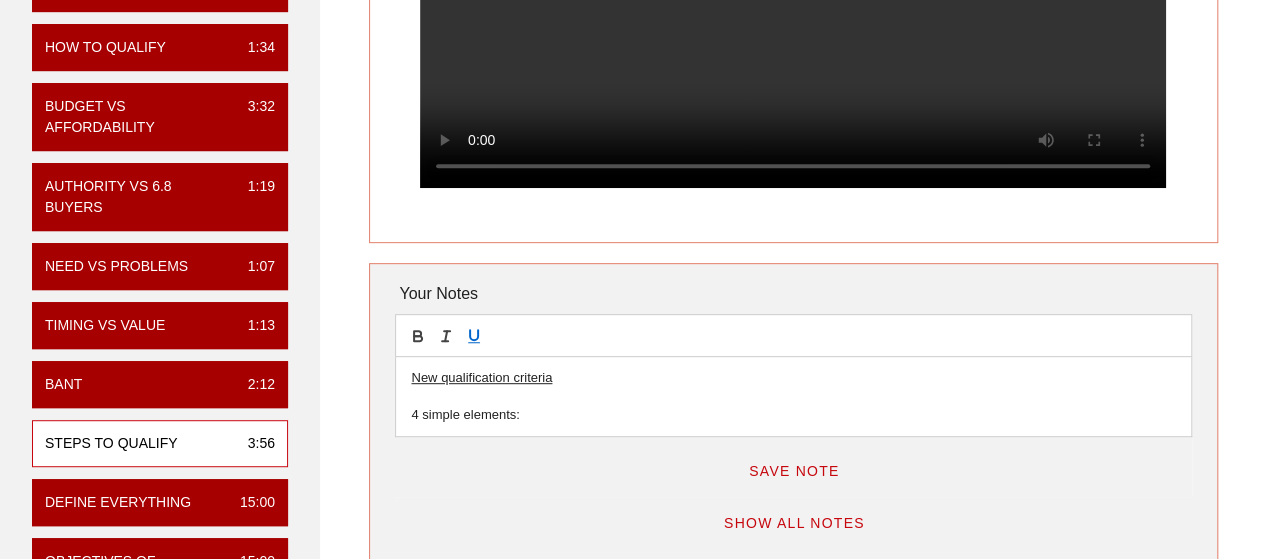 click on "4 simple elements:" at bounding box center (793, 415) 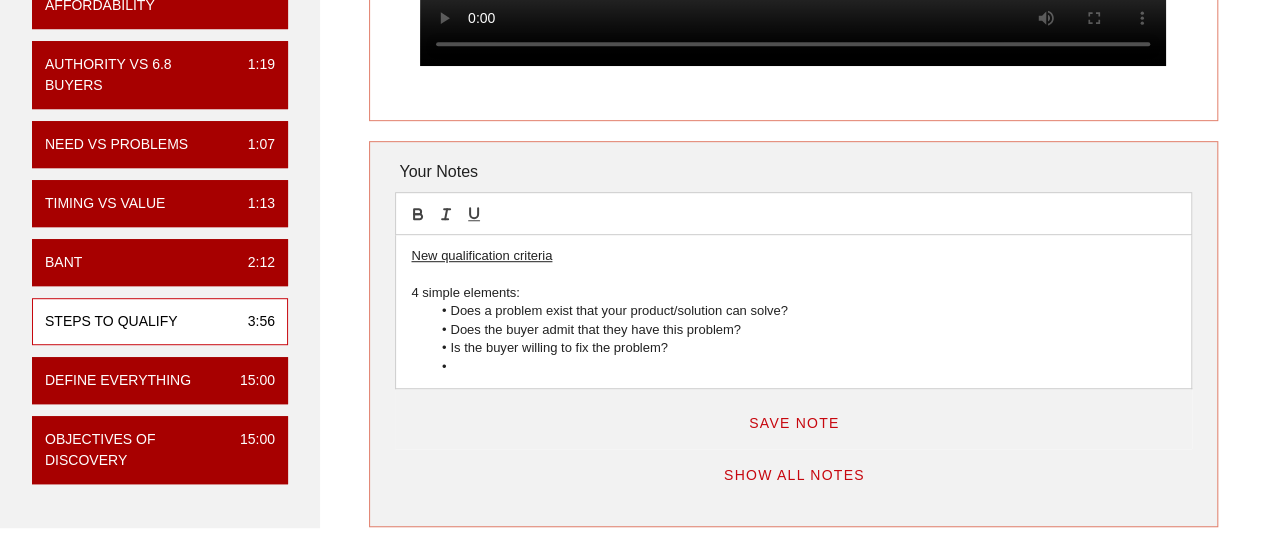 scroll, scrollTop: 479, scrollLeft: 0, axis: vertical 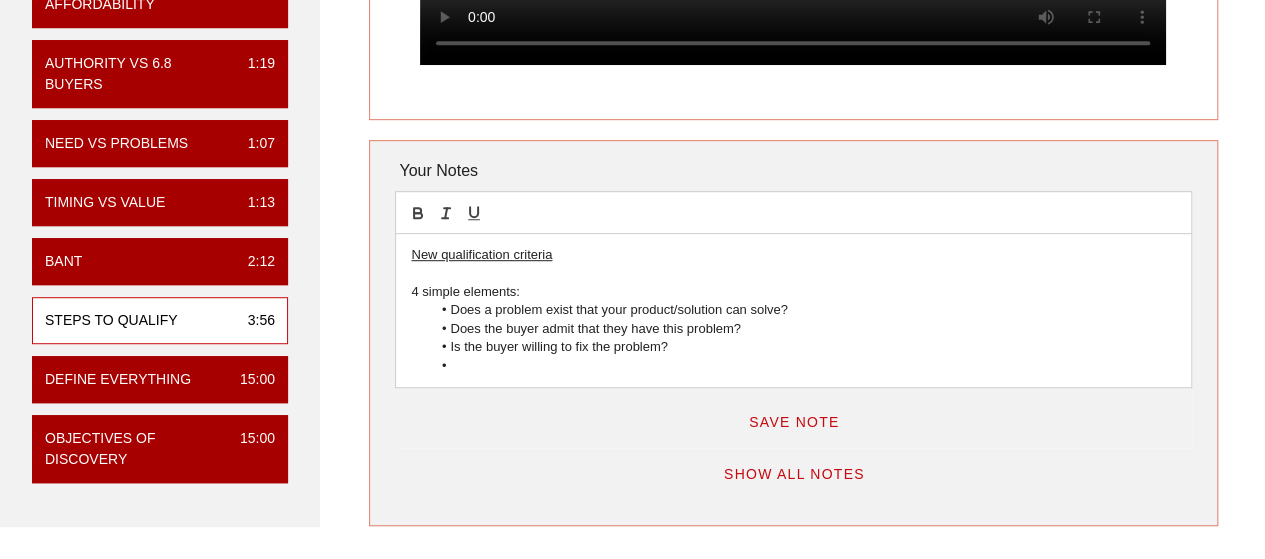 click at bounding box center (803, 366) 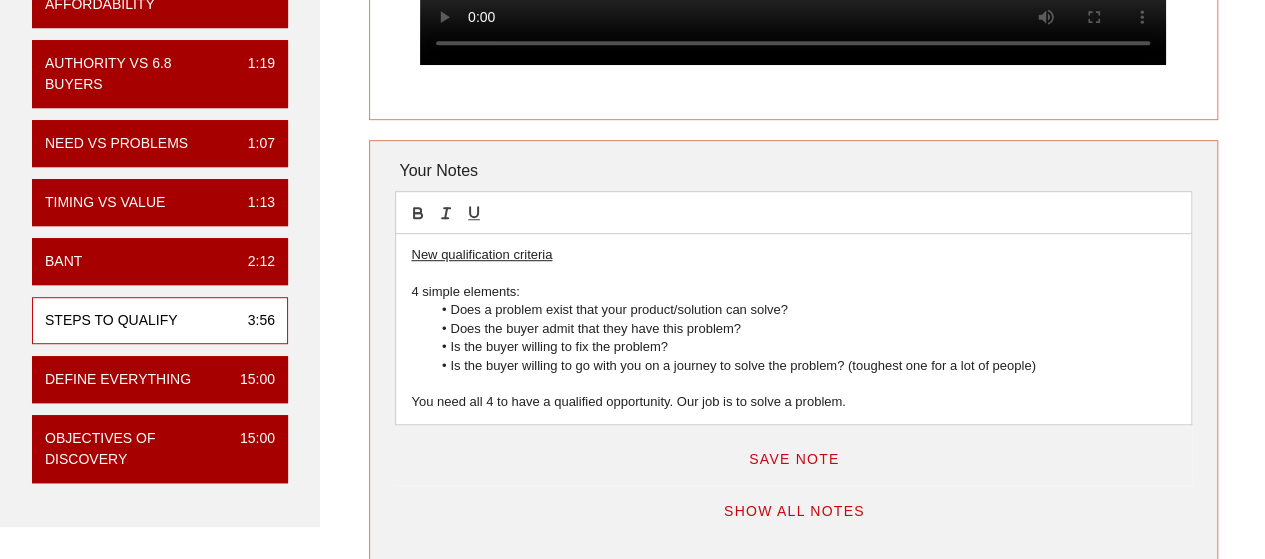 click on "You need all 4 to have a qualified opportunity. Our job is to solve a problem." at bounding box center (793, 402) 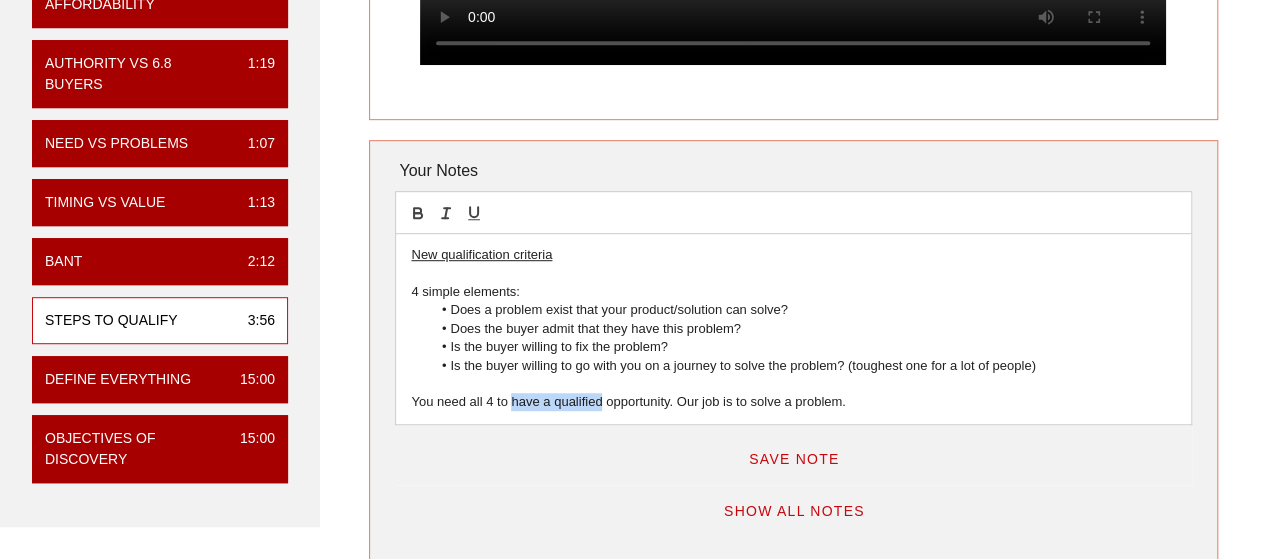 drag, startPoint x: 526, startPoint y: 426, endPoint x: 562, endPoint y: 424, distance: 36.05551 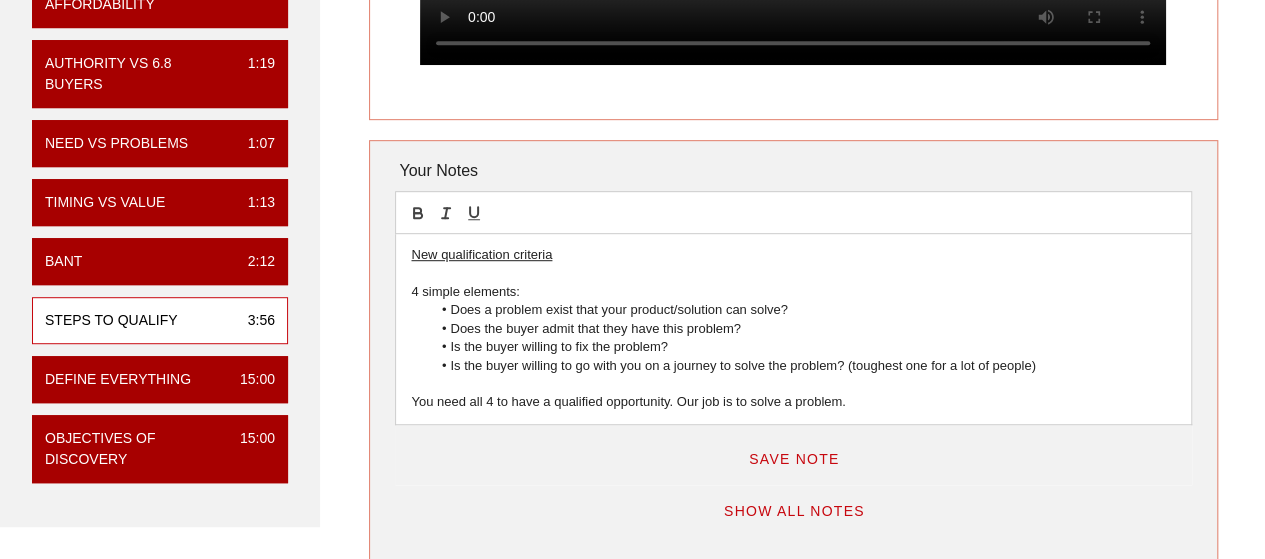 click on "You need all 4 to have a qualified opportunity. Our job is to solve a problem." at bounding box center (793, 402) 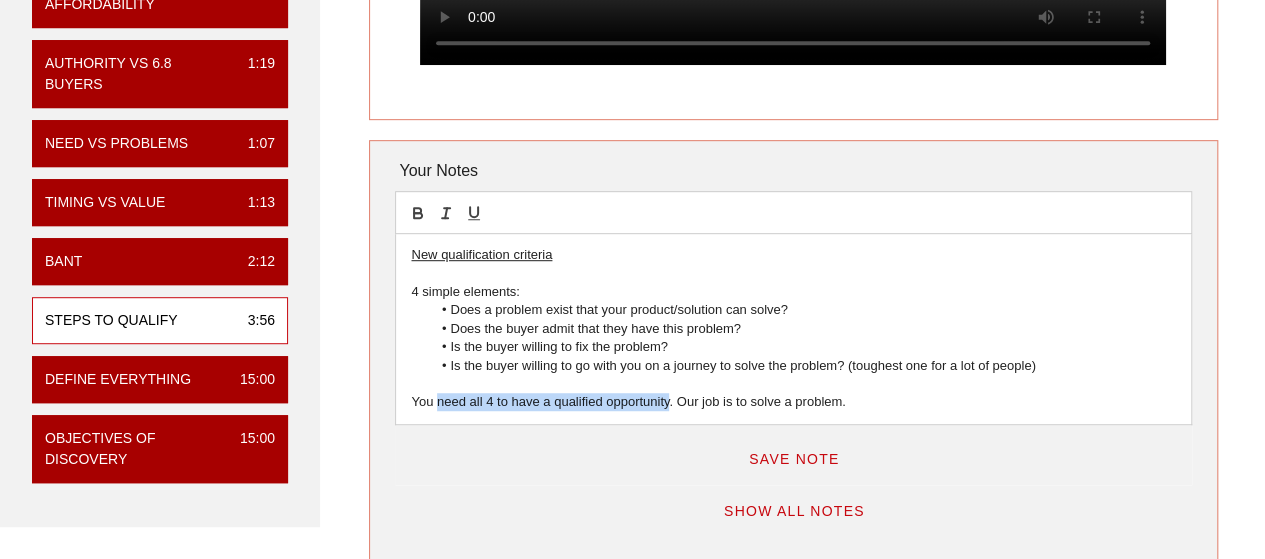 drag, startPoint x: 447, startPoint y: 423, endPoint x: 616, endPoint y: 423, distance: 169 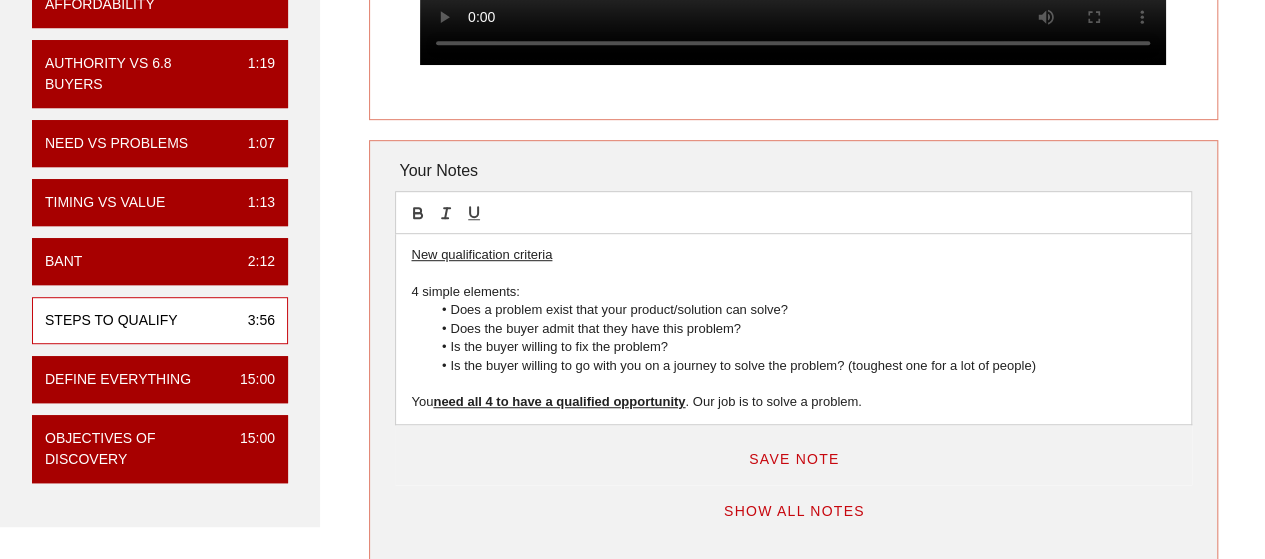 click on "need all 4 to have a qualified opportunity" at bounding box center (559, 401) 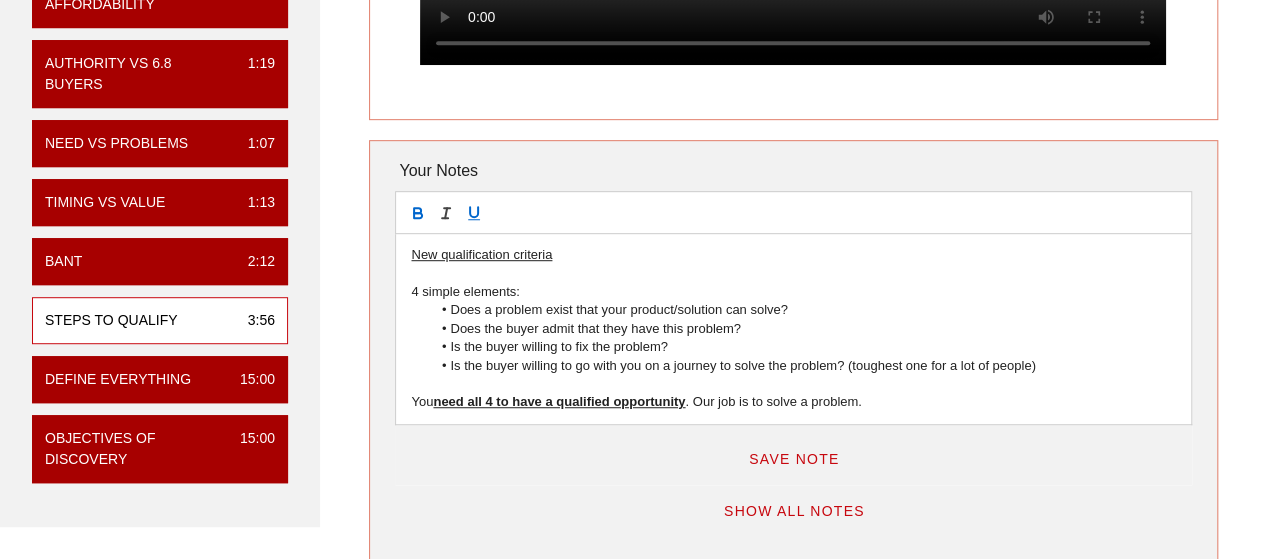 click on "You  need all 4 to have a qualified opportunity . Our job is to solve a problem." at bounding box center [793, 402] 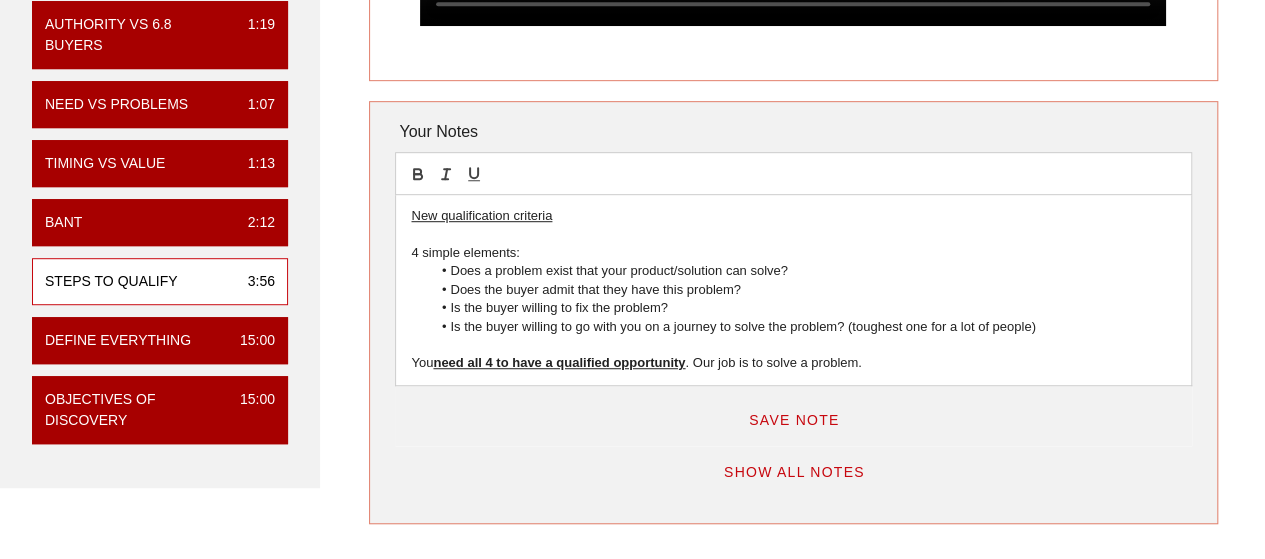 scroll, scrollTop: 523, scrollLeft: 0, axis: vertical 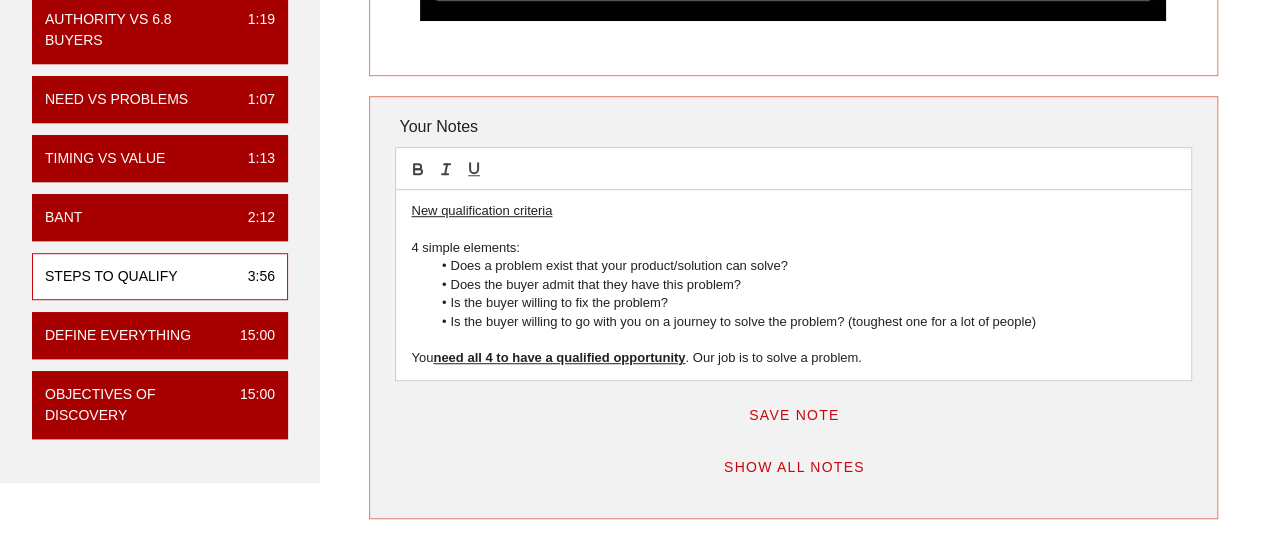 click on "You  need all 4 to have a qualified opportunity . Our job is to solve a problem." at bounding box center (793, 358) 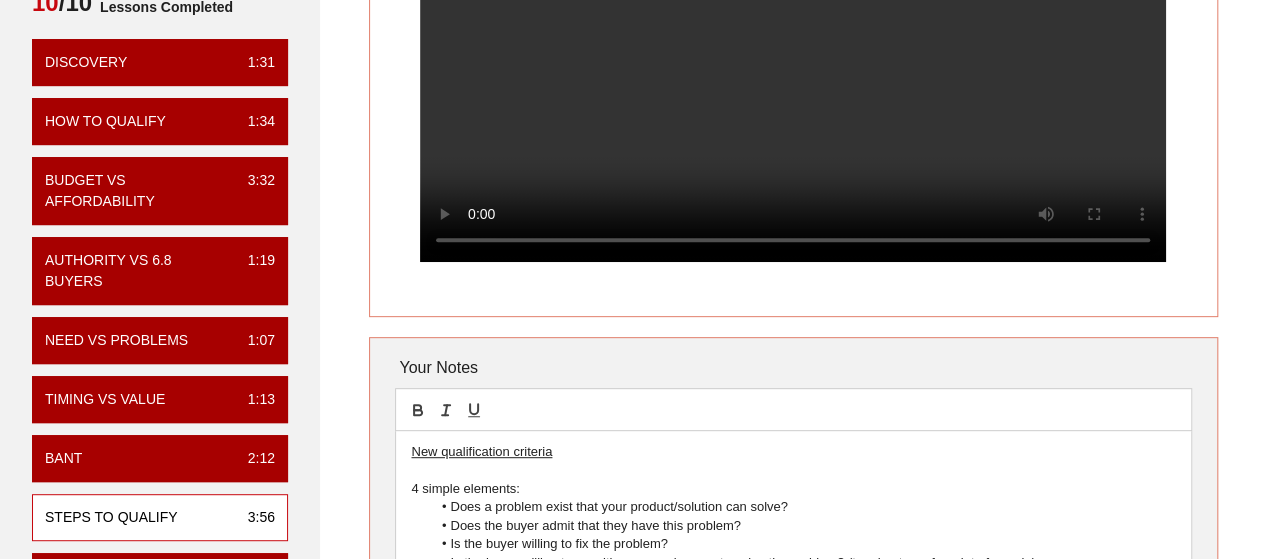 scroll, scrollTop: 280, scrollLeft: 0, axis: vertical 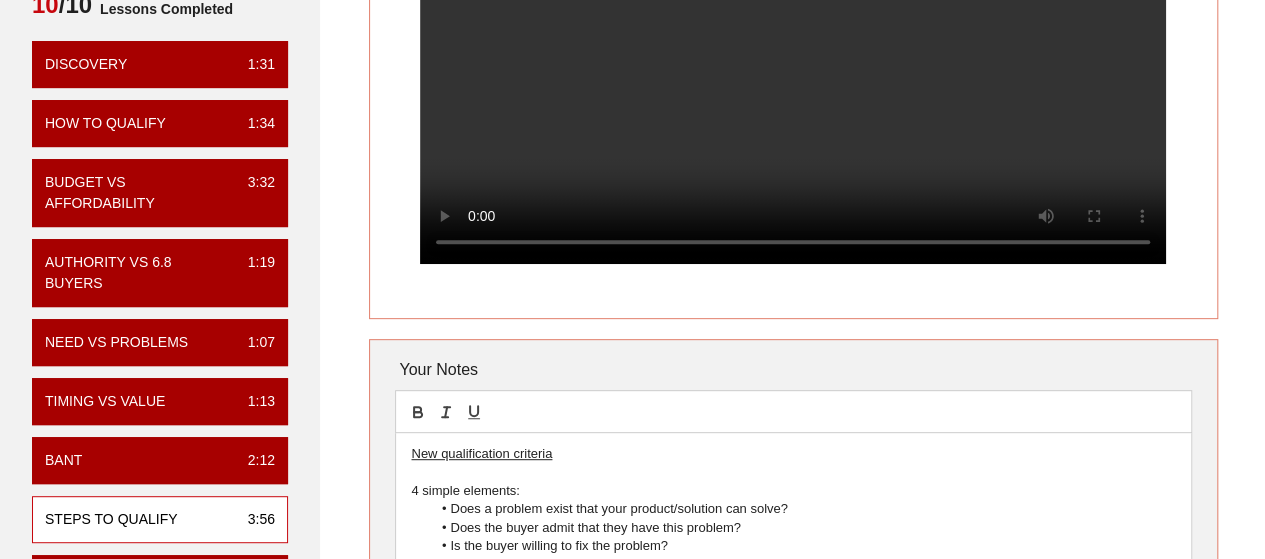 type 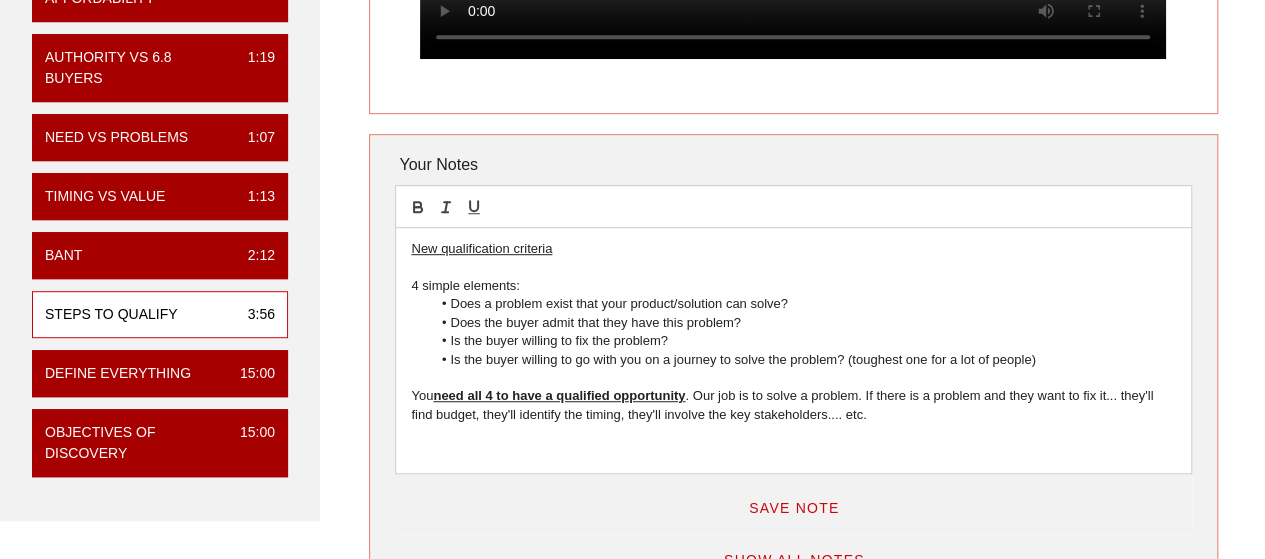 scroll, scrollTop: 484, scrollLeft: 0, axis: vertical 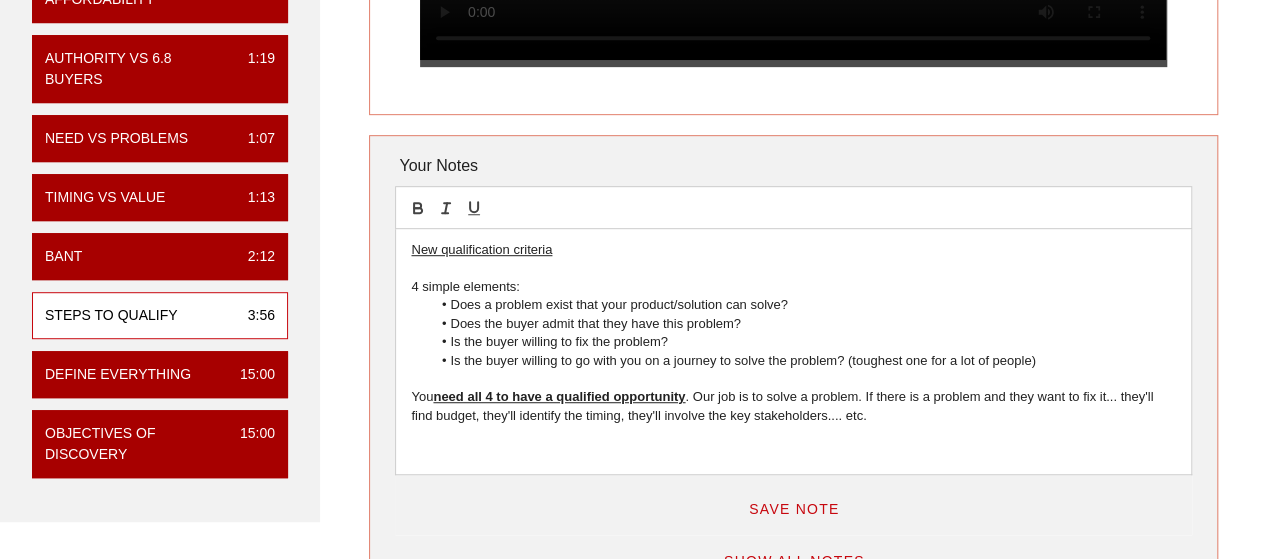 click on "Save Note" at bounding box center [794, 509] 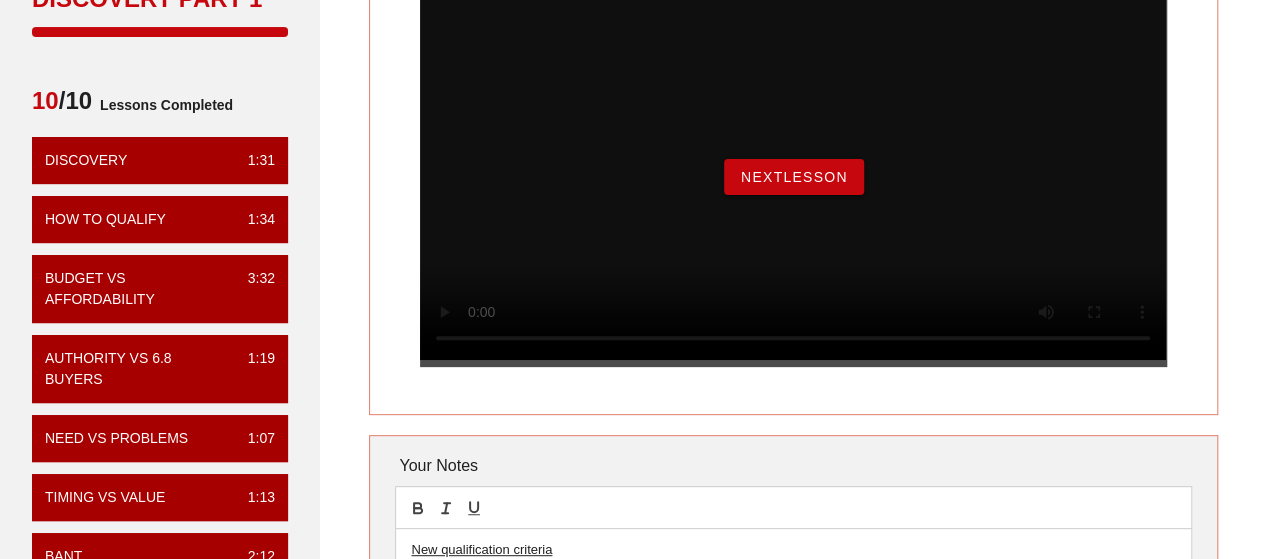 scroll, scrollTop: 174, scrollLeft: 0, axis: vertical 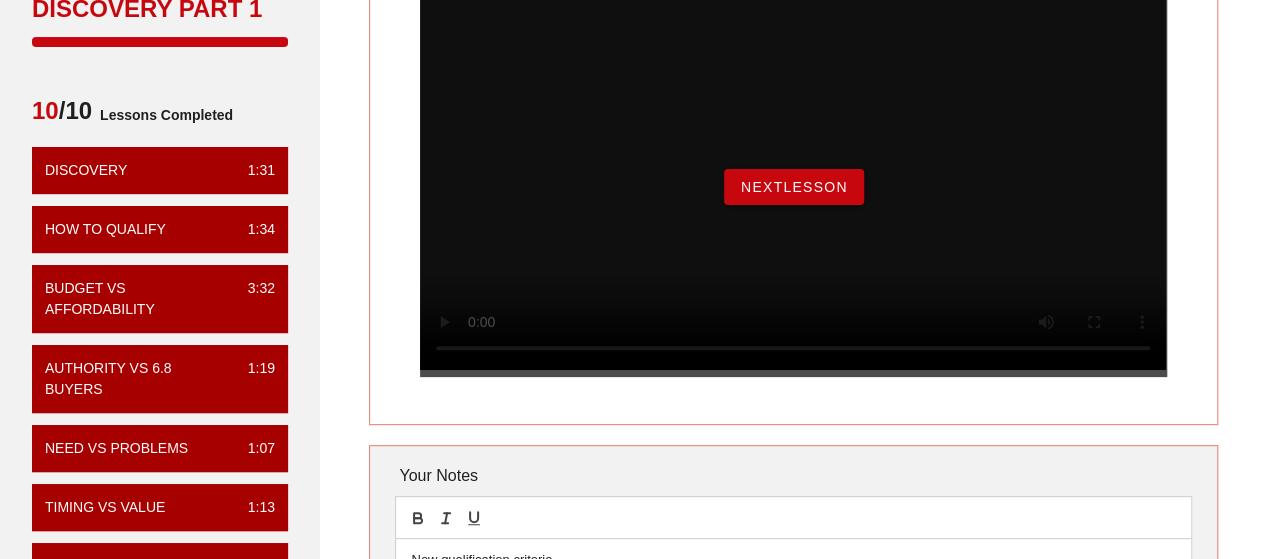 click on "NextLesson" at bounding box center (794, 187) 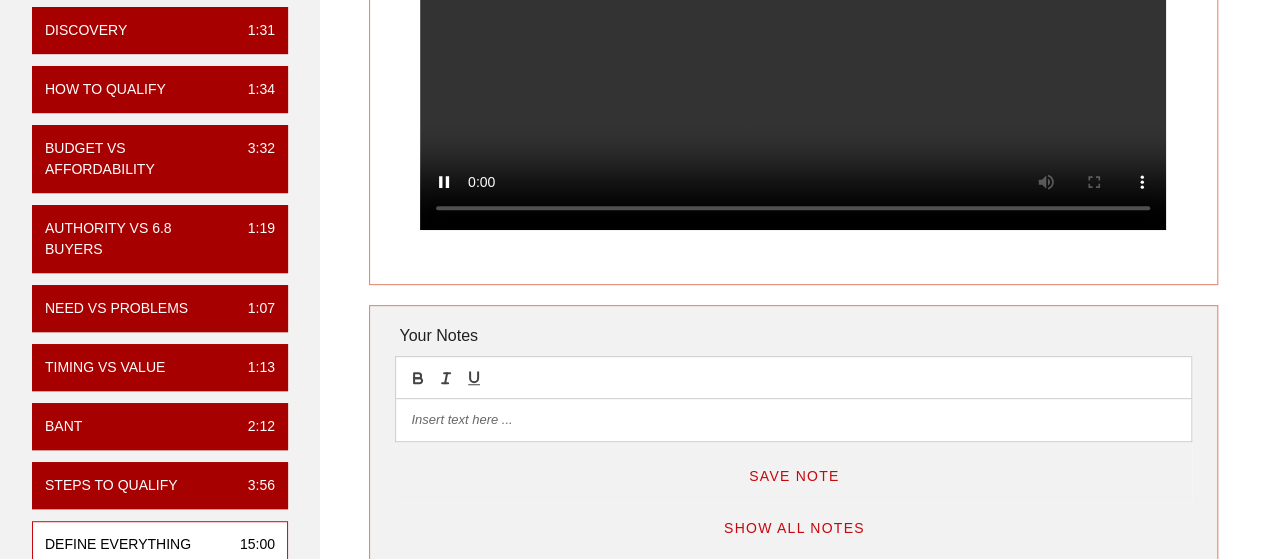 scroll, scrollTop: 463, scrollLeft: 0, axis: vertical 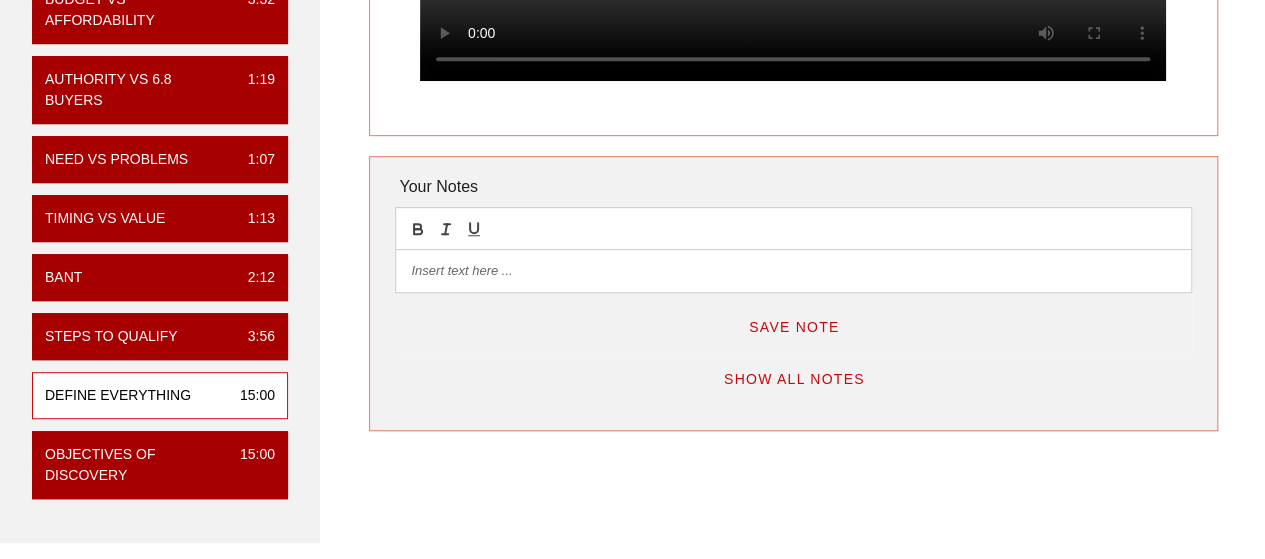 click at bounding box center (793, 271) 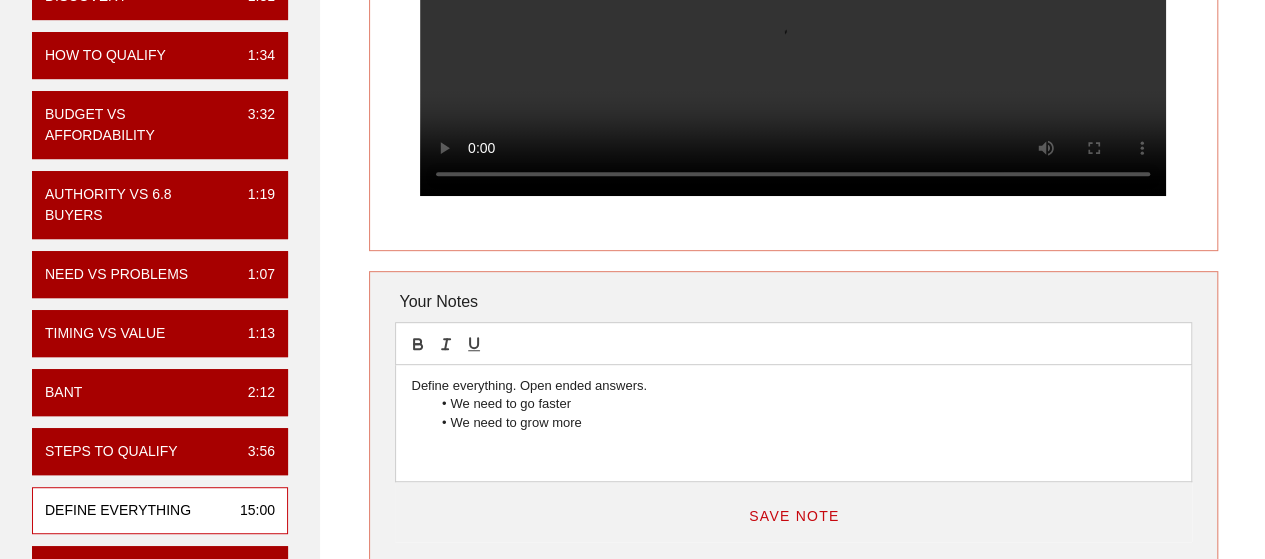 scroll, scrollTop: 336, scrollLeft: 0, axis: vertical 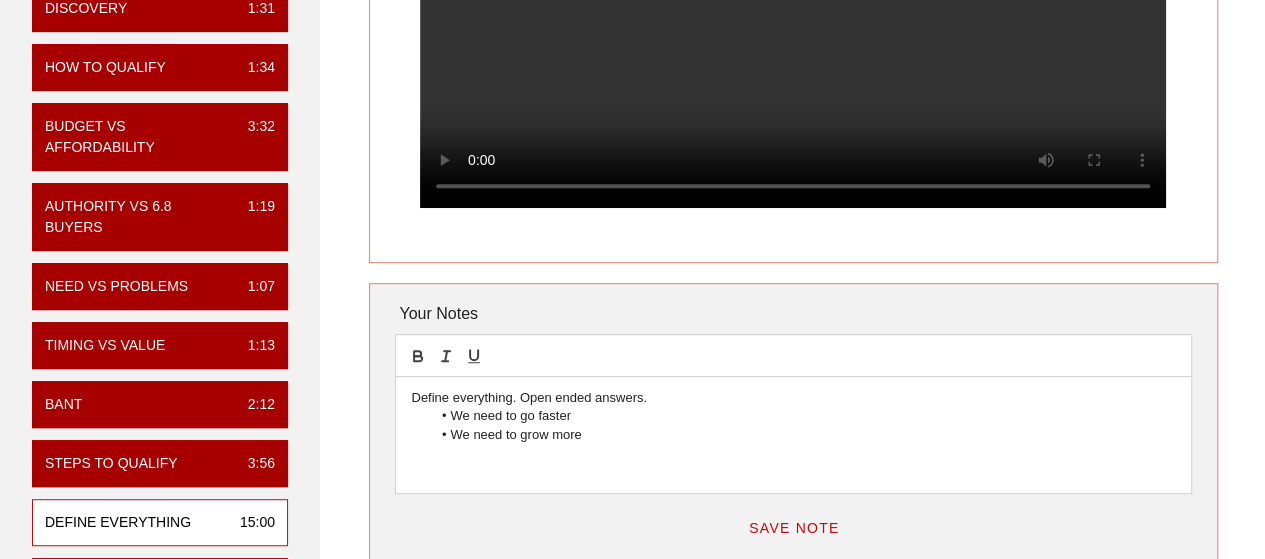 click on "Define everything. Open ended answers." at bounding box center (793, 398) 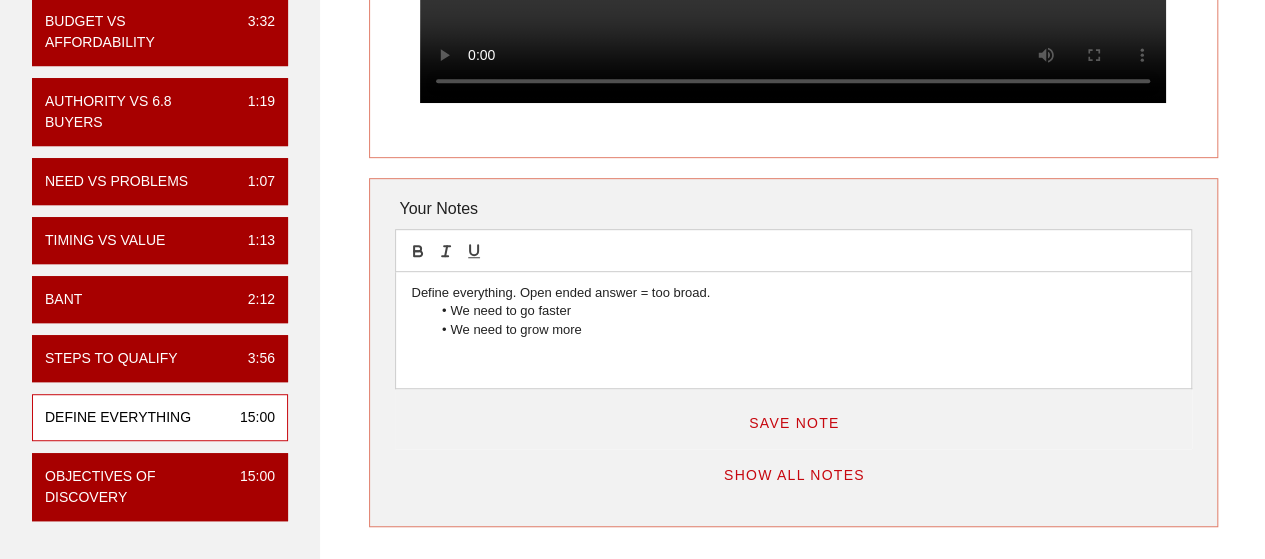 scroll, scrollTop: 453, scrollLeft: 0, axis: vertical 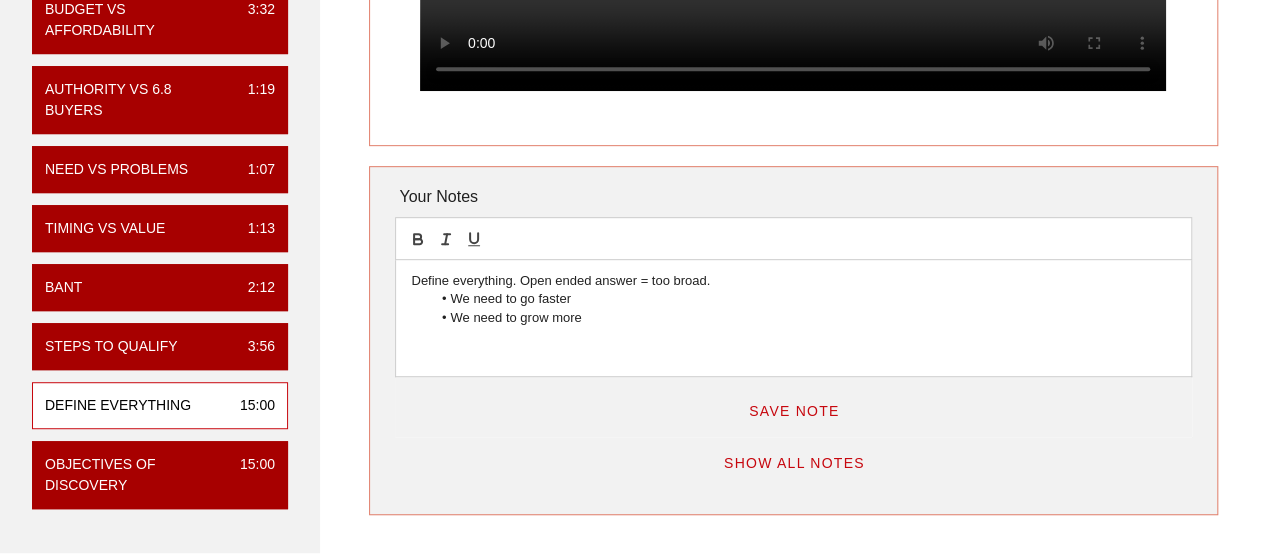 click on "We need to grow more" at bounding box center [803, 318] 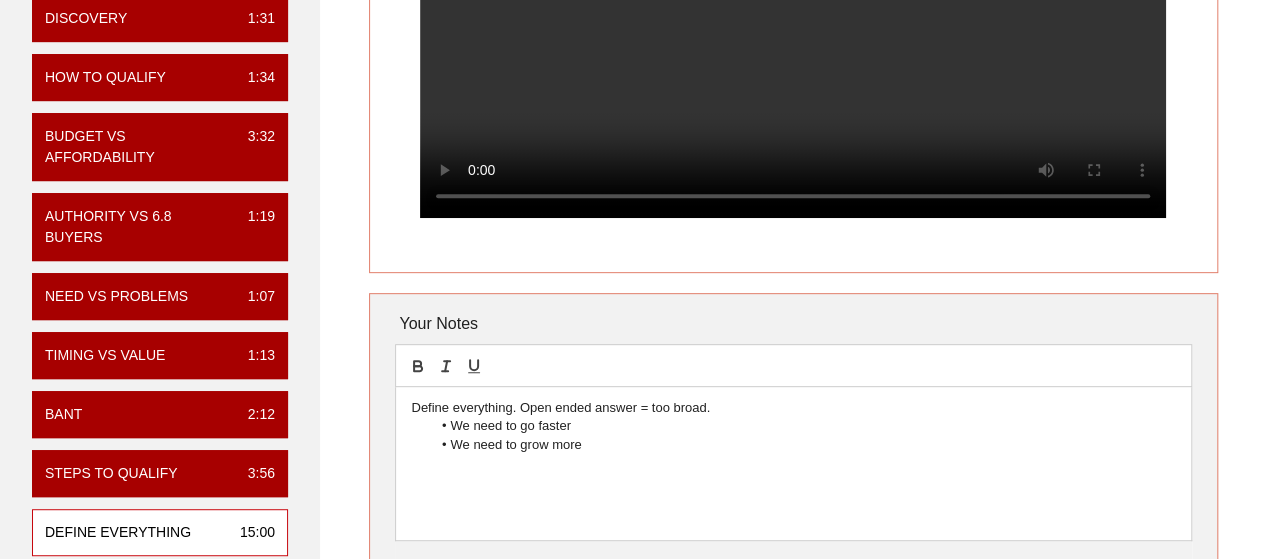 scroll, scrollTop: 327, scrollLeft: 0, axis: vertical 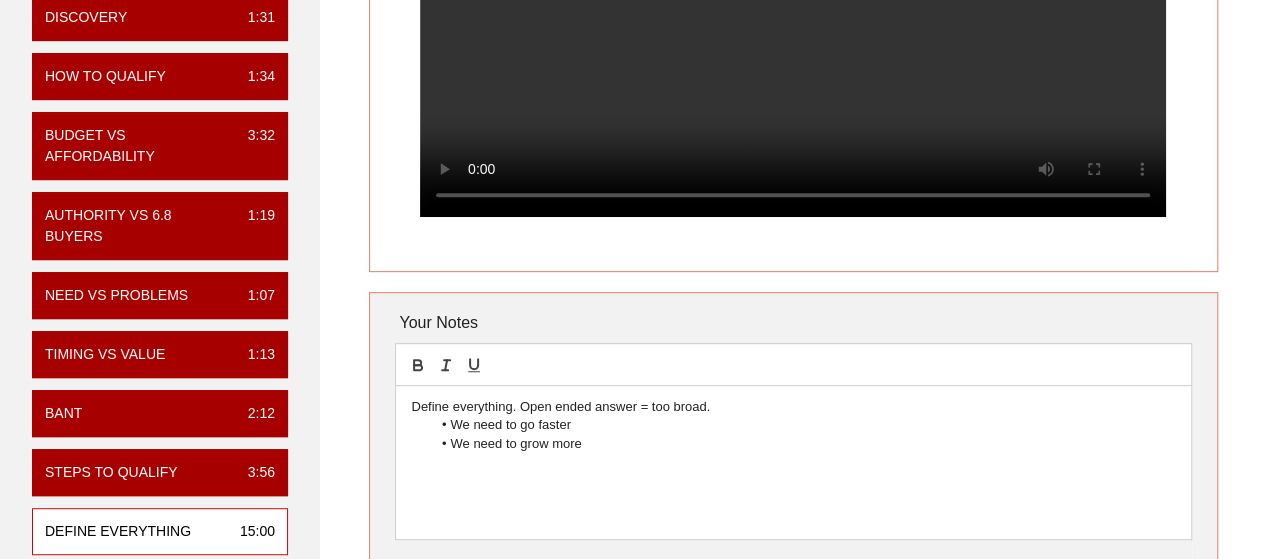 click at bounding box center [793, 462] 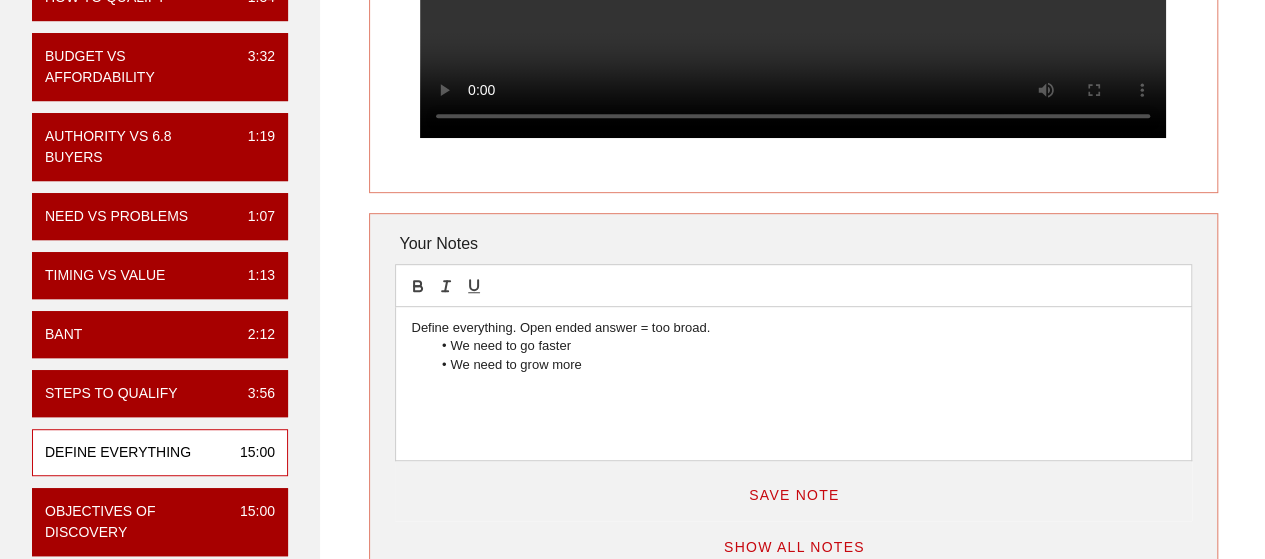 scroll, scrollTop: 432, scrollLeft: 0, axis: vertical 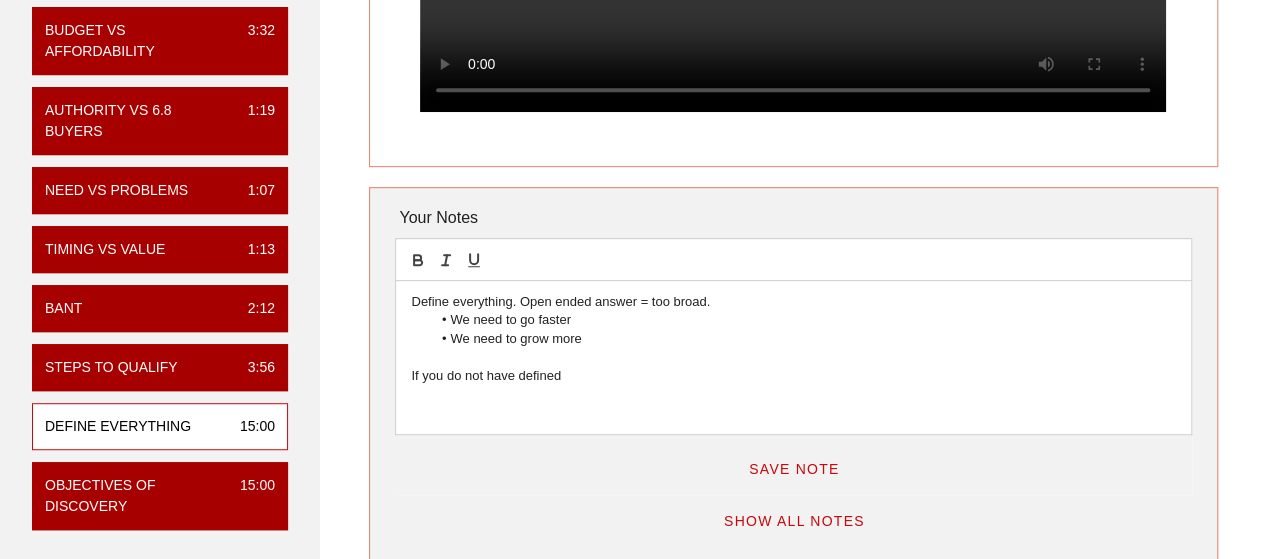click on "If you do not have defined" at bounding box center (793, 376) 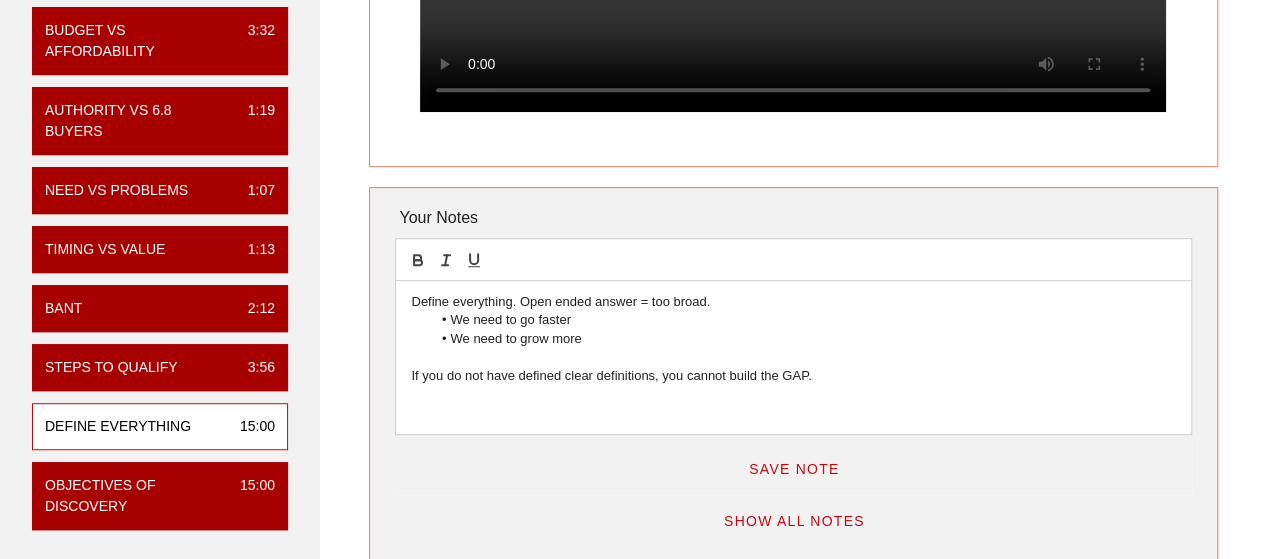 click on "If you do not have defined clear definitions, you cannot build the GAP." at bounding box center [793, 376] 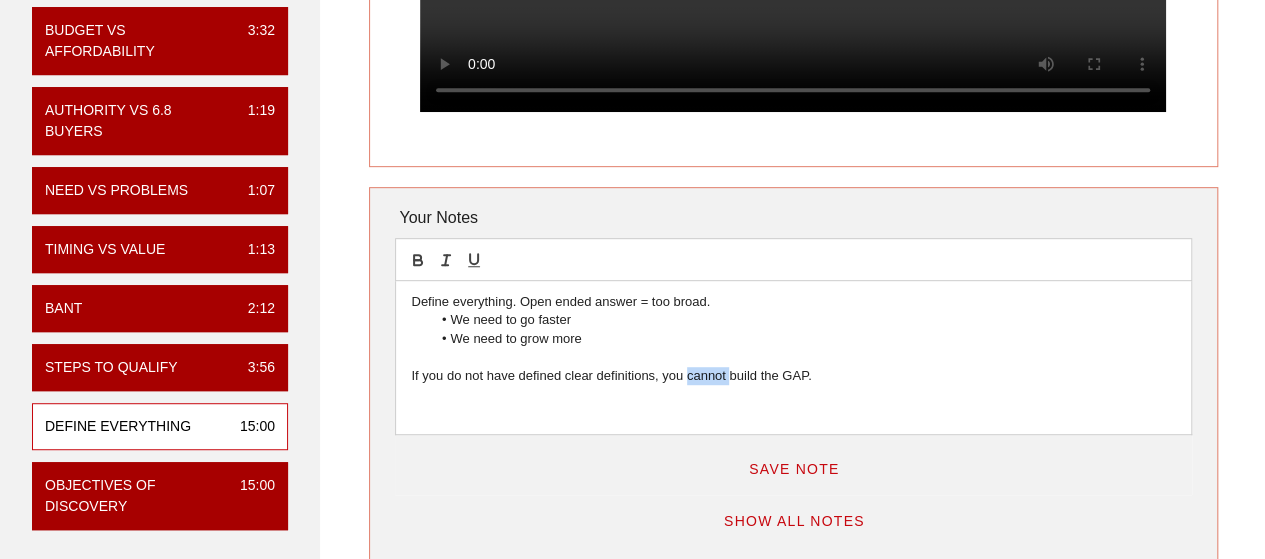 click on "If you do not have defined clear definitions, you cannot build the GAP." at bounding box center [793, 376] 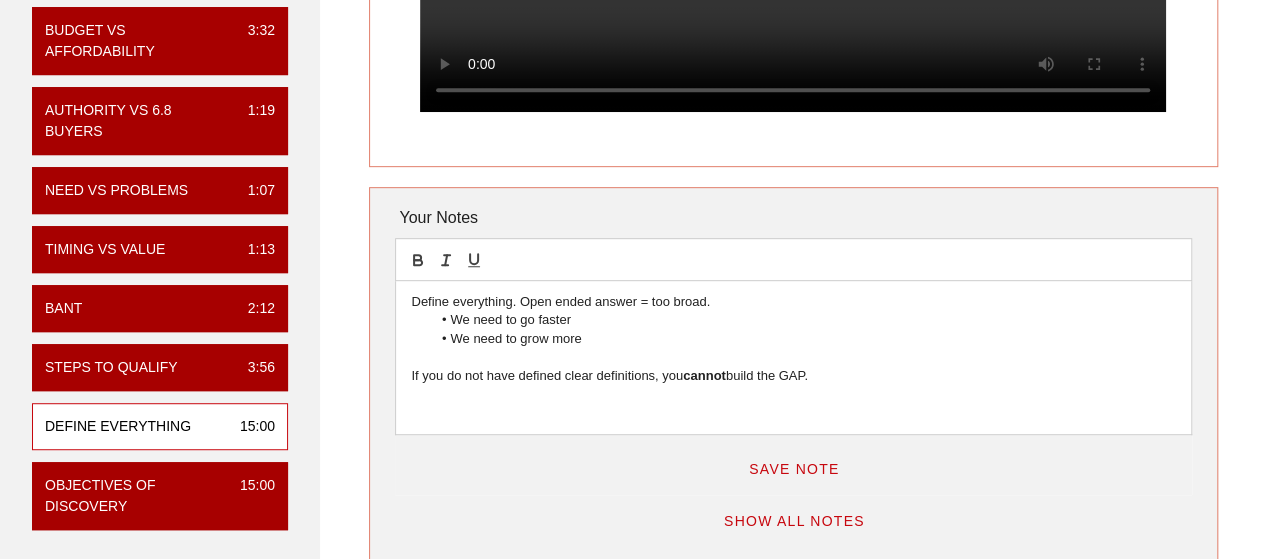 click on "If you do not have defined clear definitions, you  cannot  build the GAP." at bounding box center (793, 376) 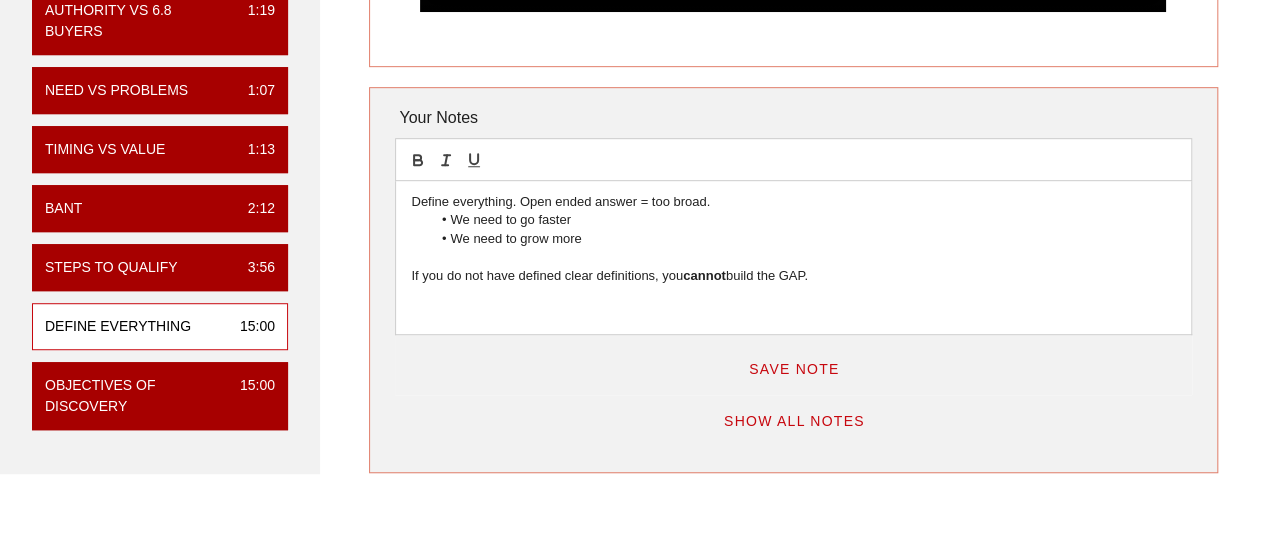 scroll, scrollTop: 534, scrollLeft: 0, axis: vertical 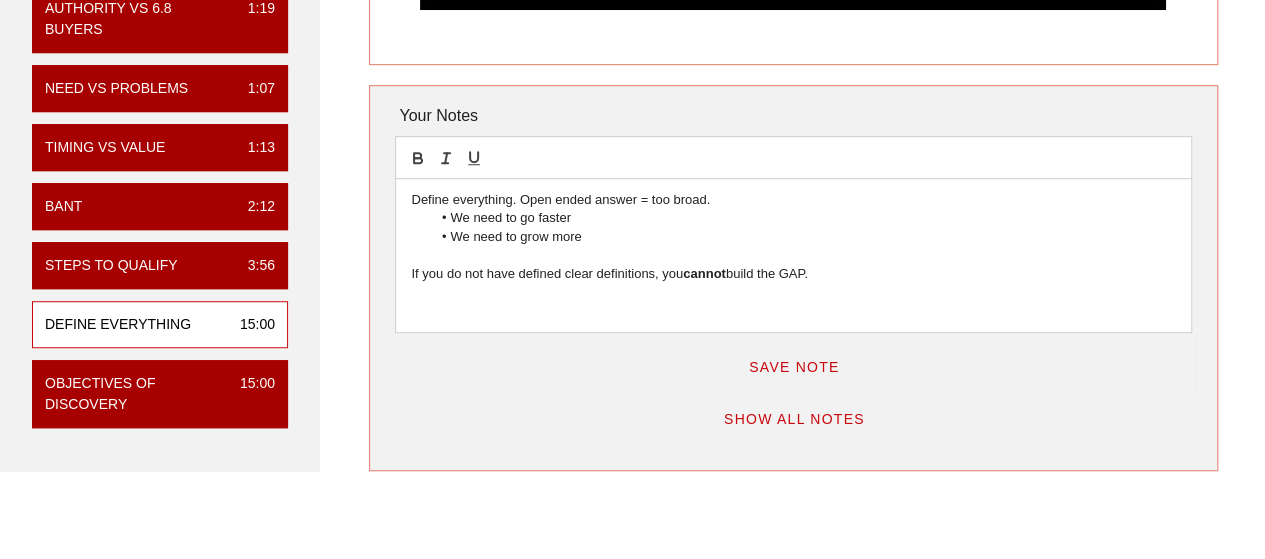 click on "If you do not have defined clear definitions, you  cannot  build the GAP." at bounding box center [793, 274] 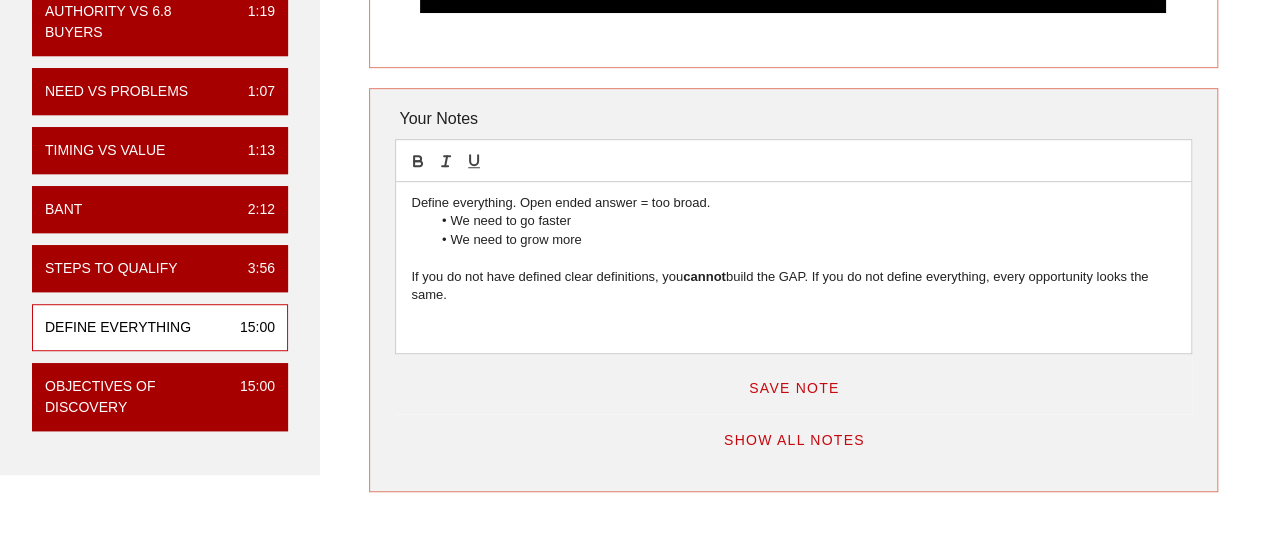 scroll, scrollTop: 541, scrollLeft: 0, axis: vertical 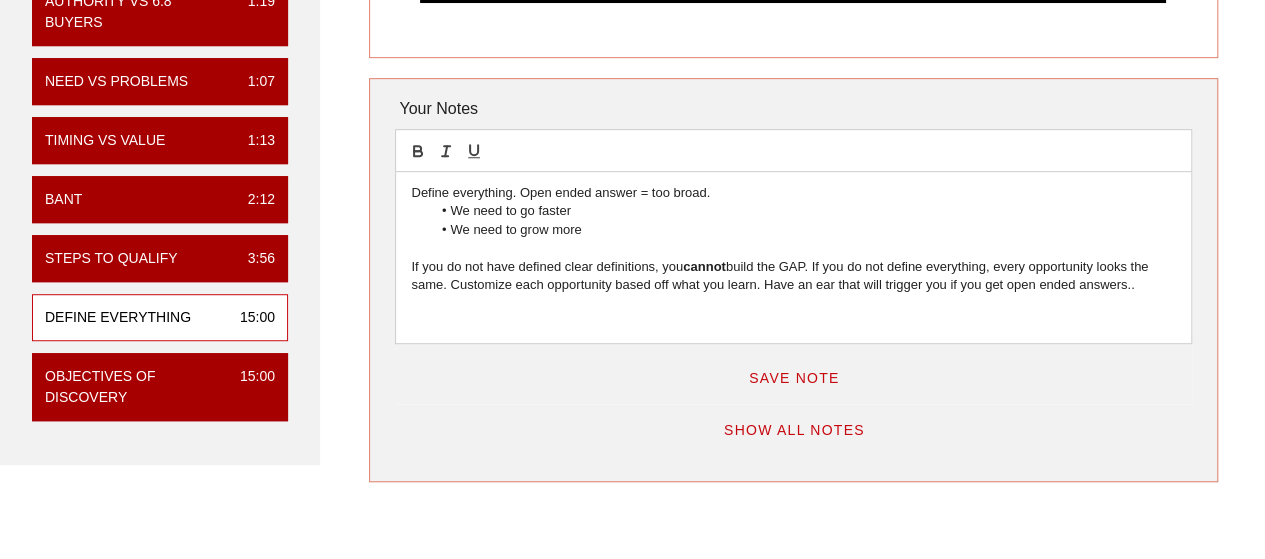 click on "If you do not have defined clear definitions, you  cannot  build the GAP. If you do not define everything, every opportunity looks the same. Customize each opportunity based off what you learn. Have an ear that will trigger you if you get open ended answers.." at bounding box center [793, 276] 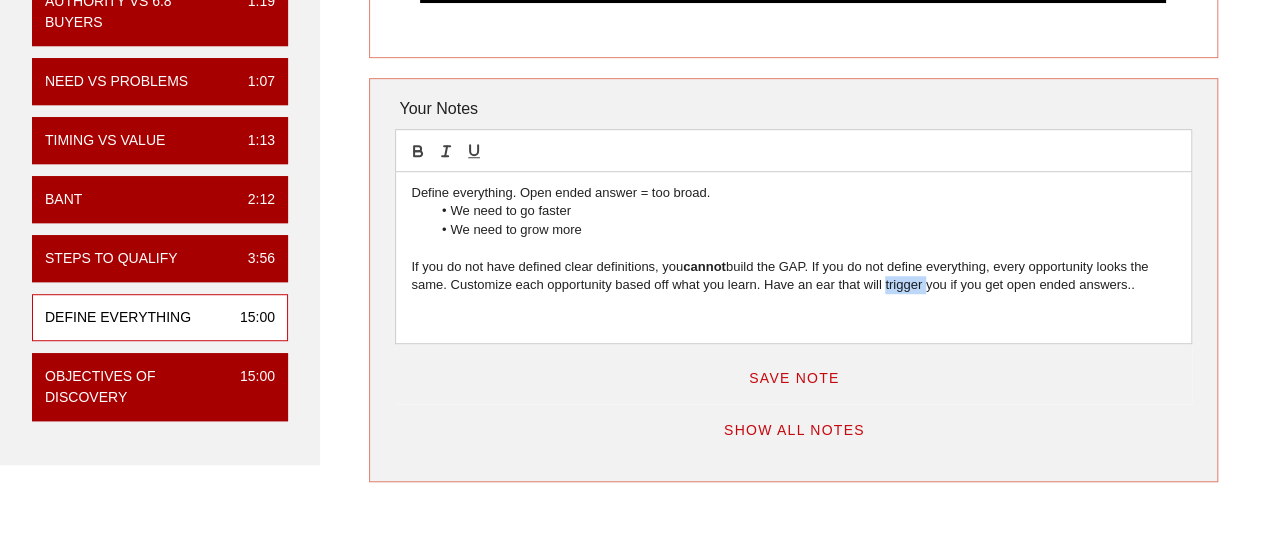 click on "If you do not have defined clear definitions, you  cannot  build the GAP. If you do not define everything, every opportunity looks the same. Customize each opportunity based off what you learn. Have an ear that will trigger you if you get open ended answers.." at bounding box center [793, 276] 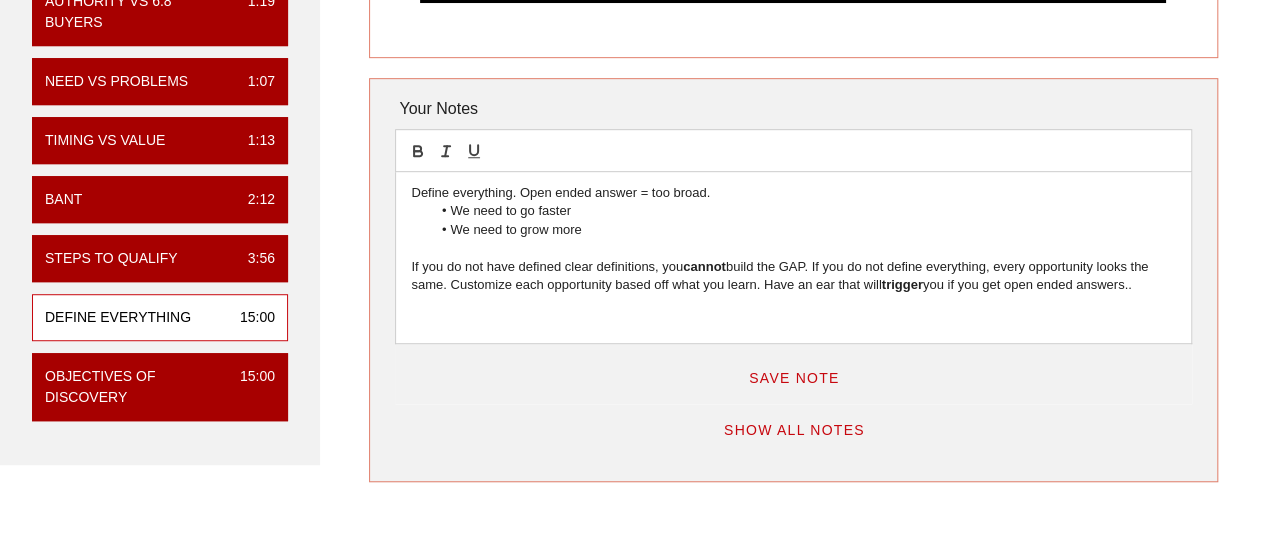 click at bounding box center [793, 322] 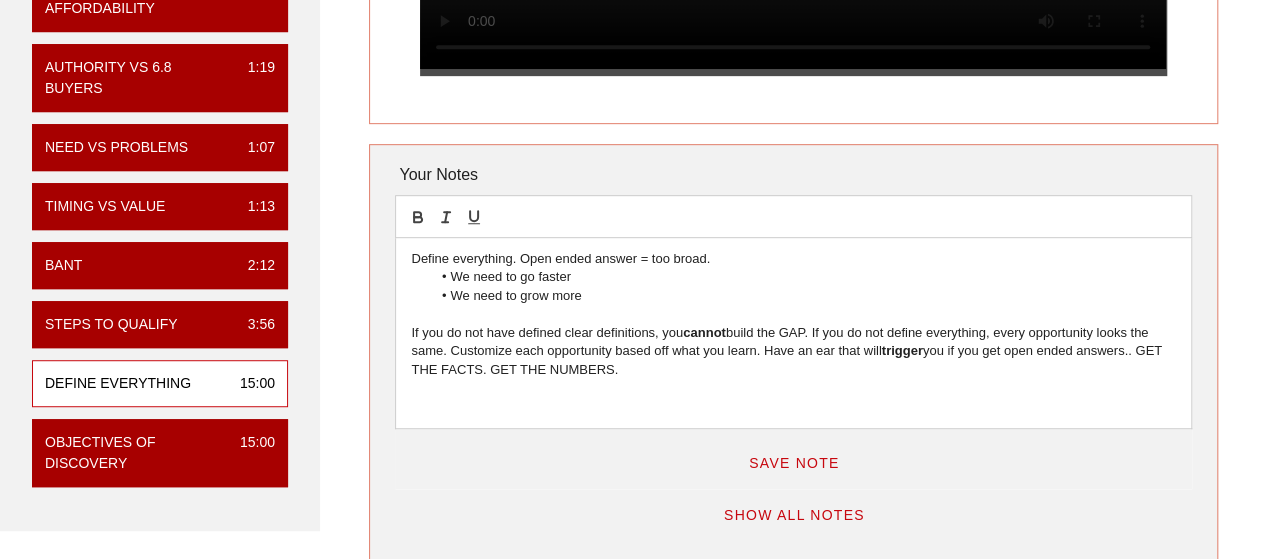 scroll, scrollTop: 544, scrollLeft: 0, axis: vertical 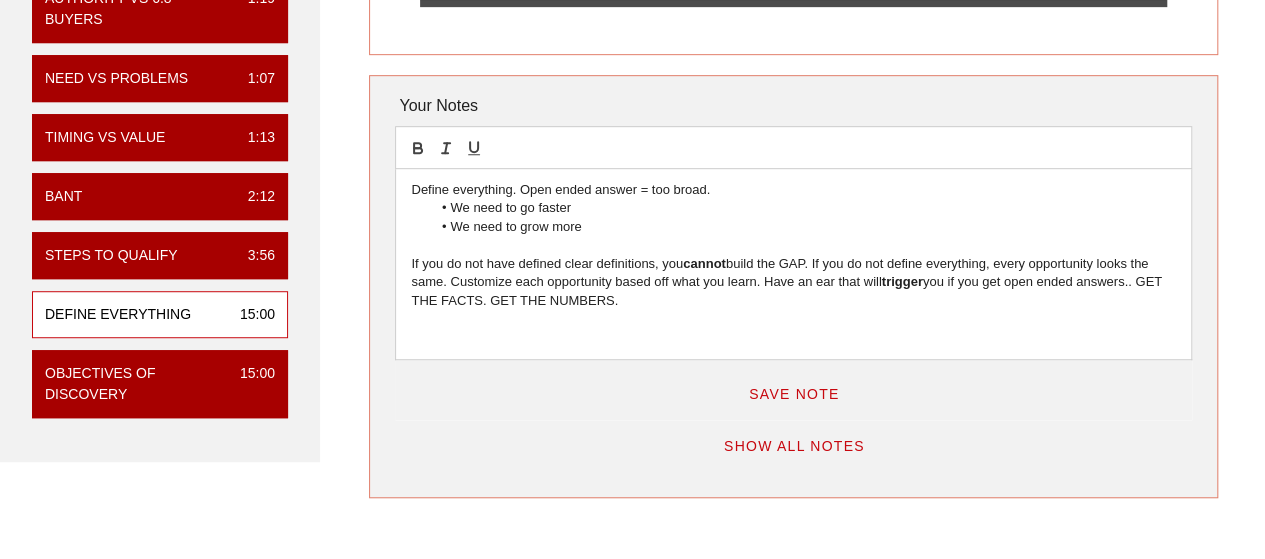 click on "Save Note" at bounding box center [794, 394] 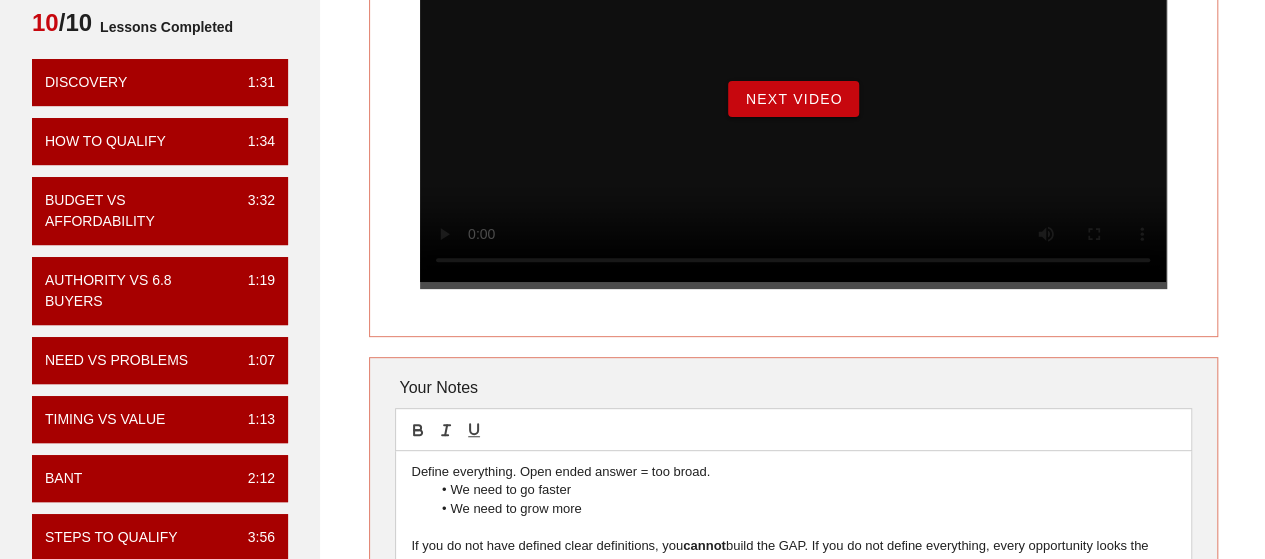 scroll, scrollTop: 236, scrollLeft: 0, axis: vertical 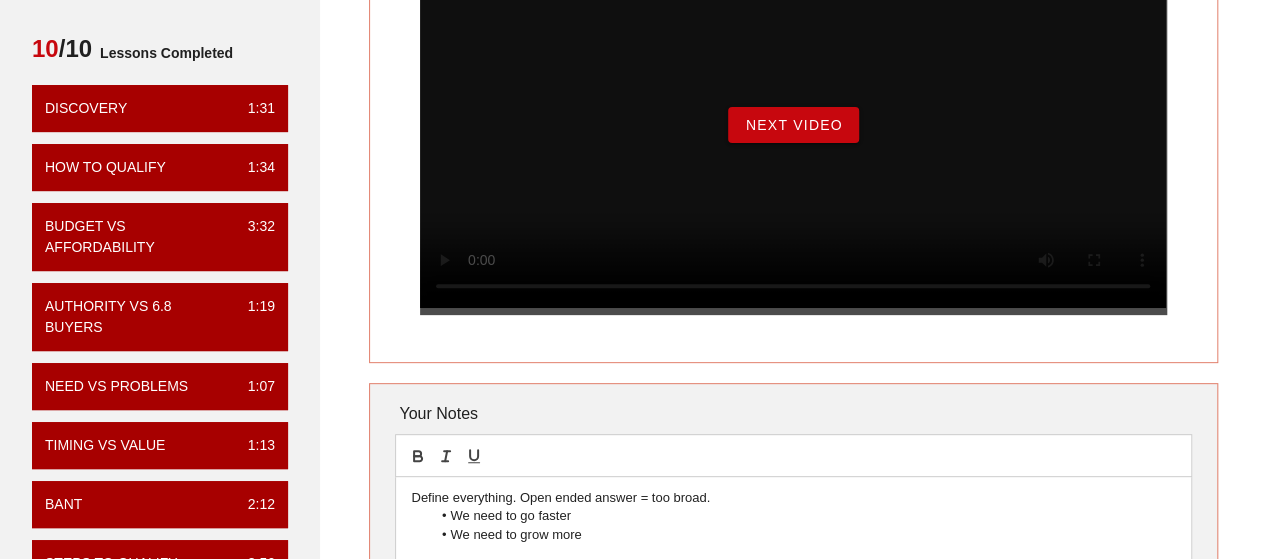 click on "Next Video" at bounding box center (793, 125) 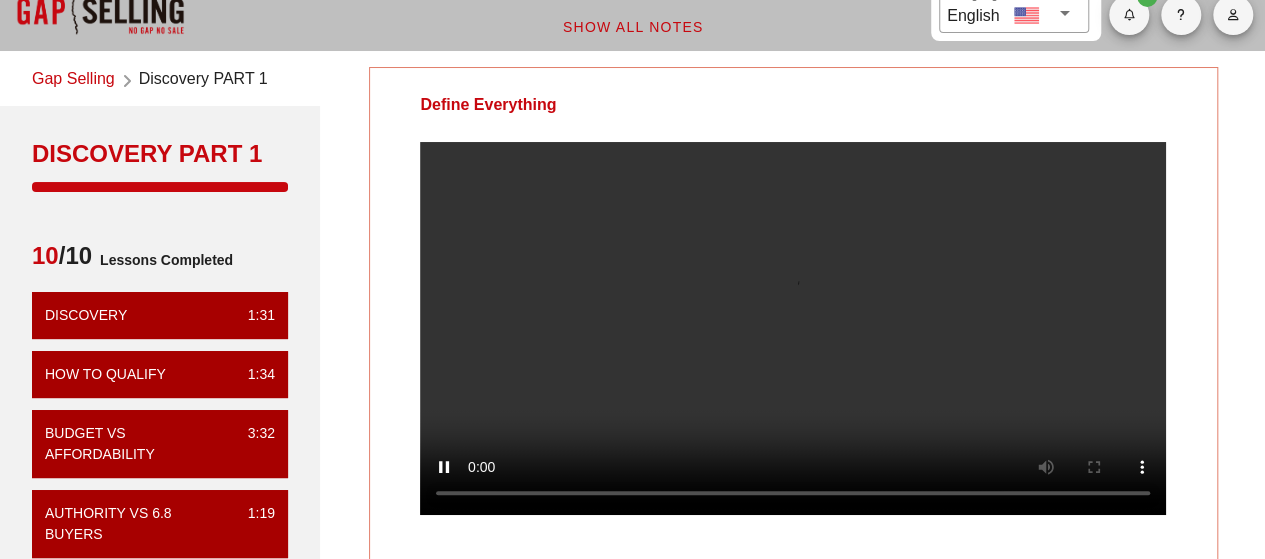scroll, scrollTop: 119, scrollLeft: 0, axis: vertical 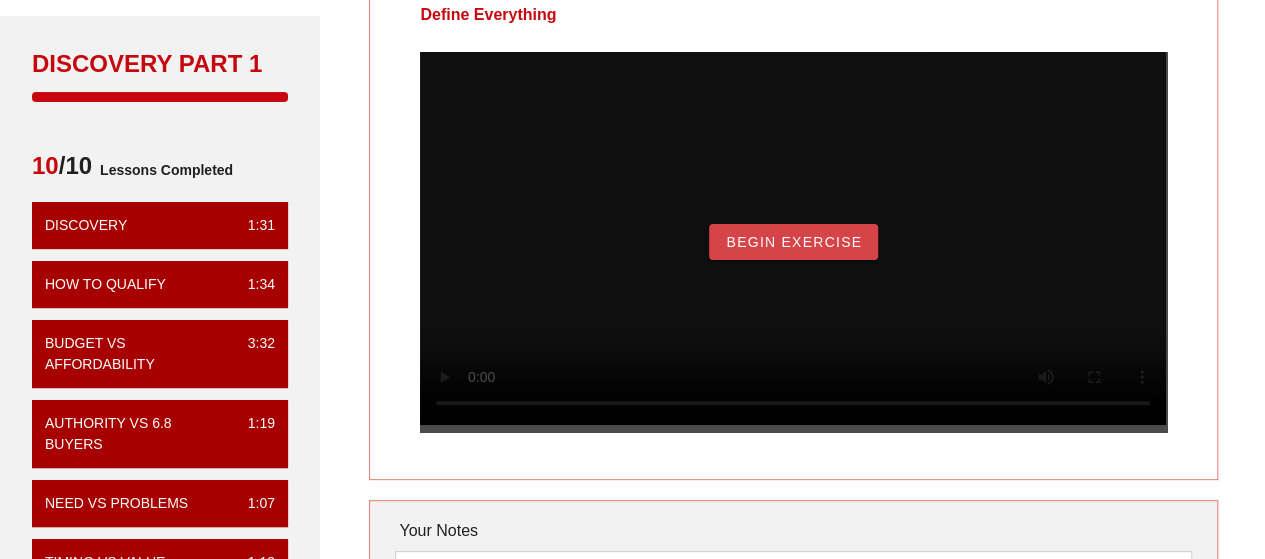 click on "Begin Exercise" at bounding box center [793, 242] 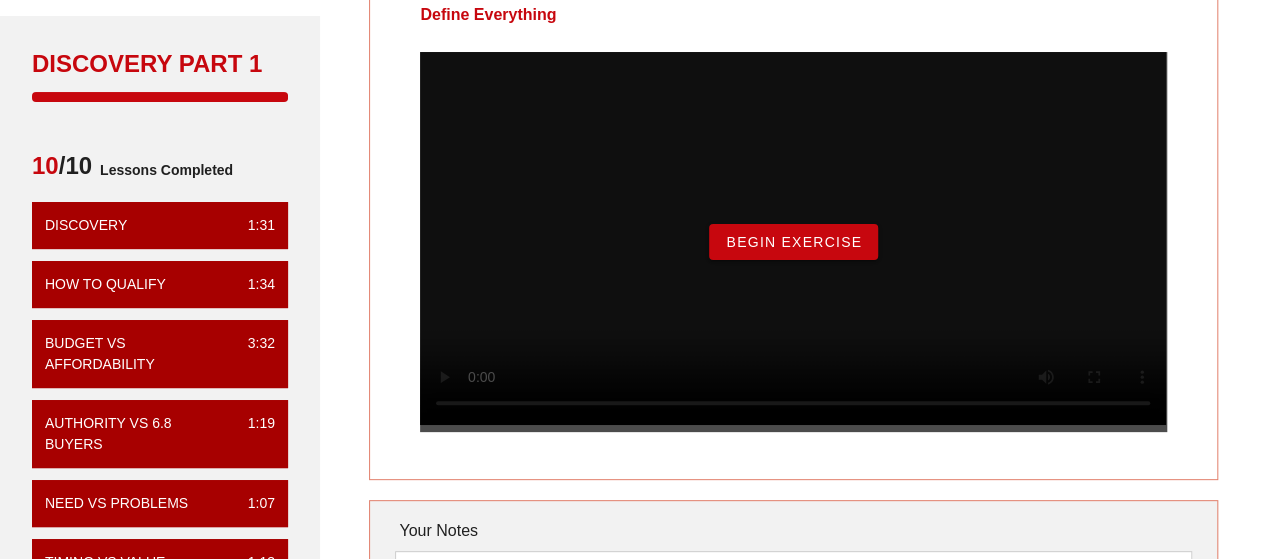 scroll, scrollTop: 0, scrollLeft: 0, axis: both 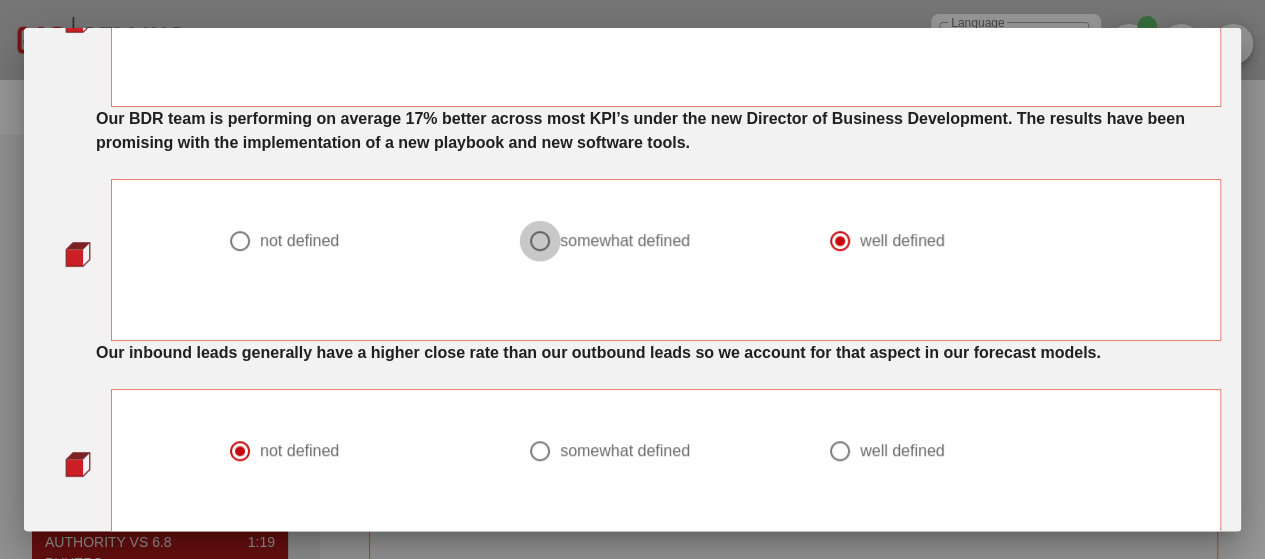 click at bounding box center [540, 241] 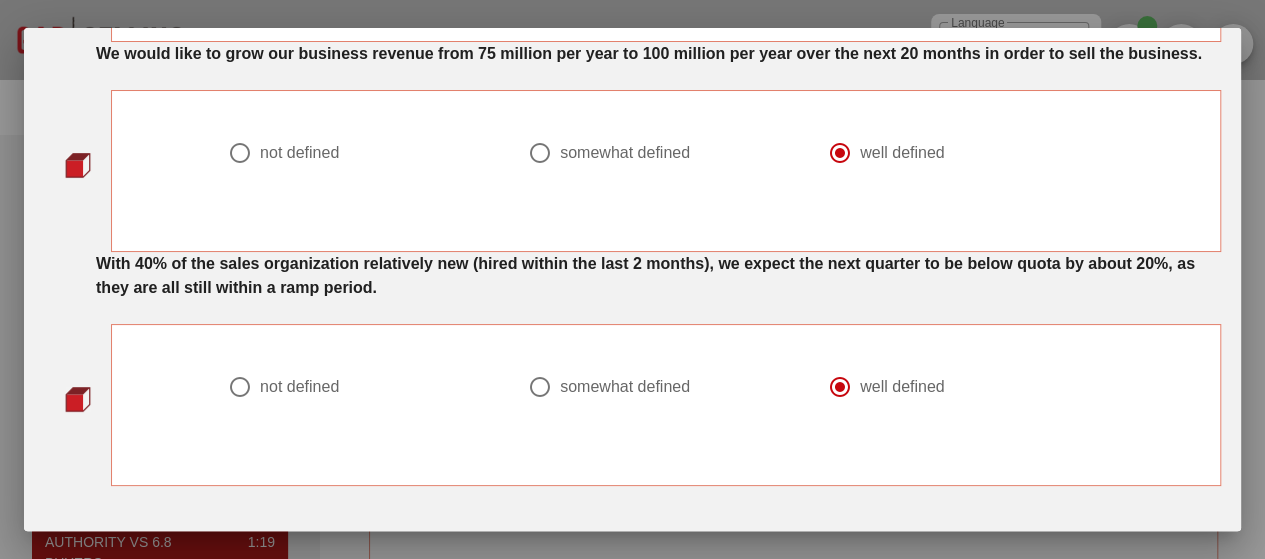 scroll, scrollTop: 1886, scrollLeft: 0, axis: vertical 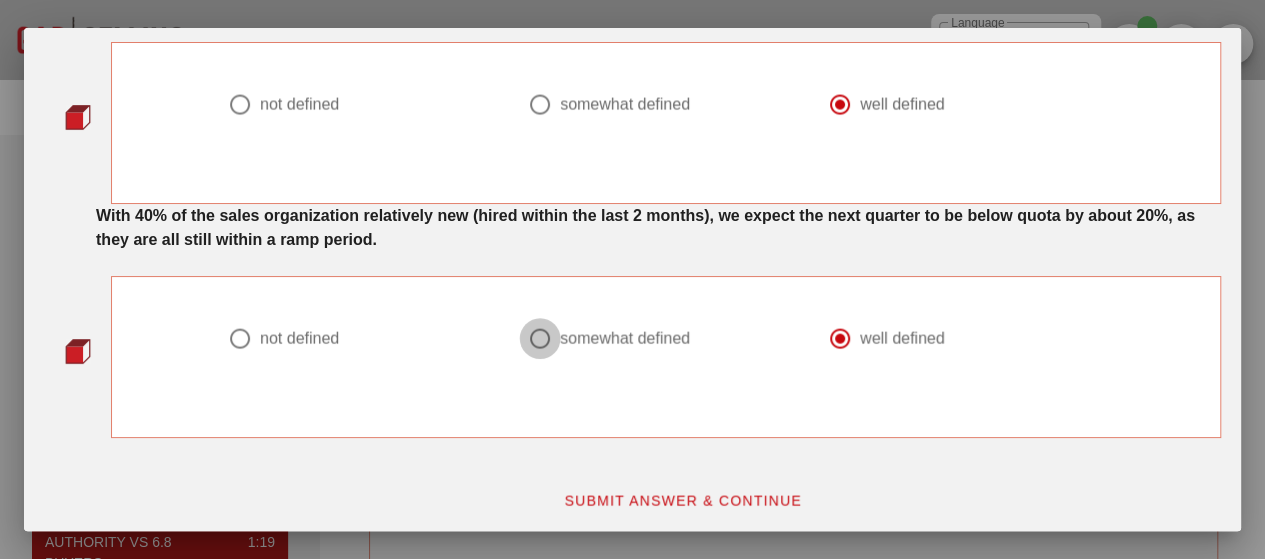 click at bounding box center [540, 338] 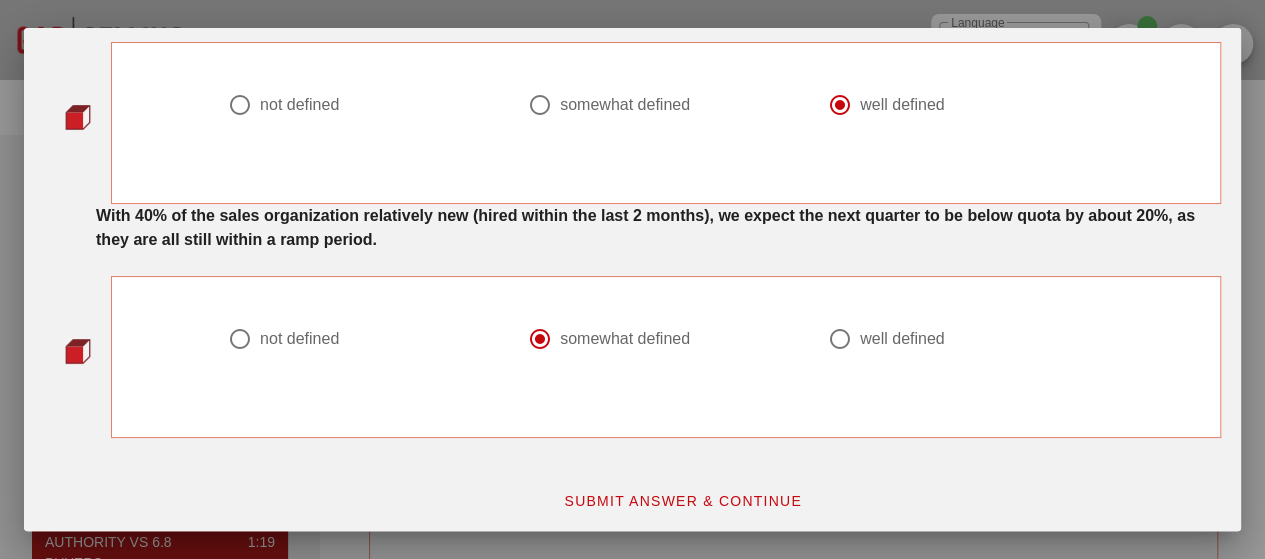 click on "SUBMIT ANSWER & CONTINUE" at bounding box center [682, 500] 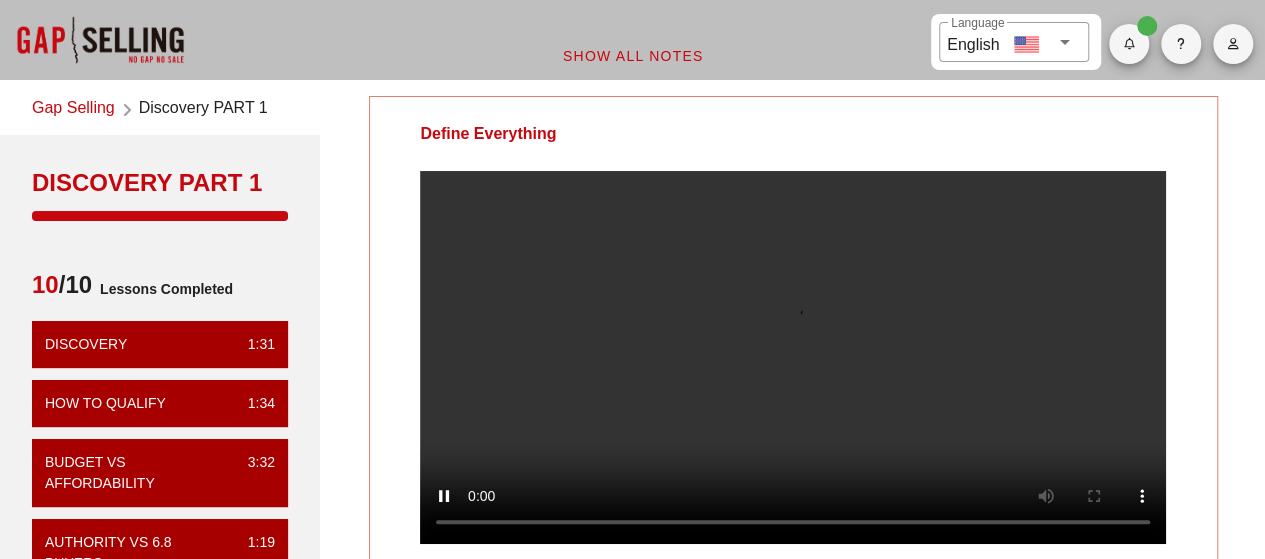 scroll, scrollTop: 0, scrollLeft: 0, axis: both 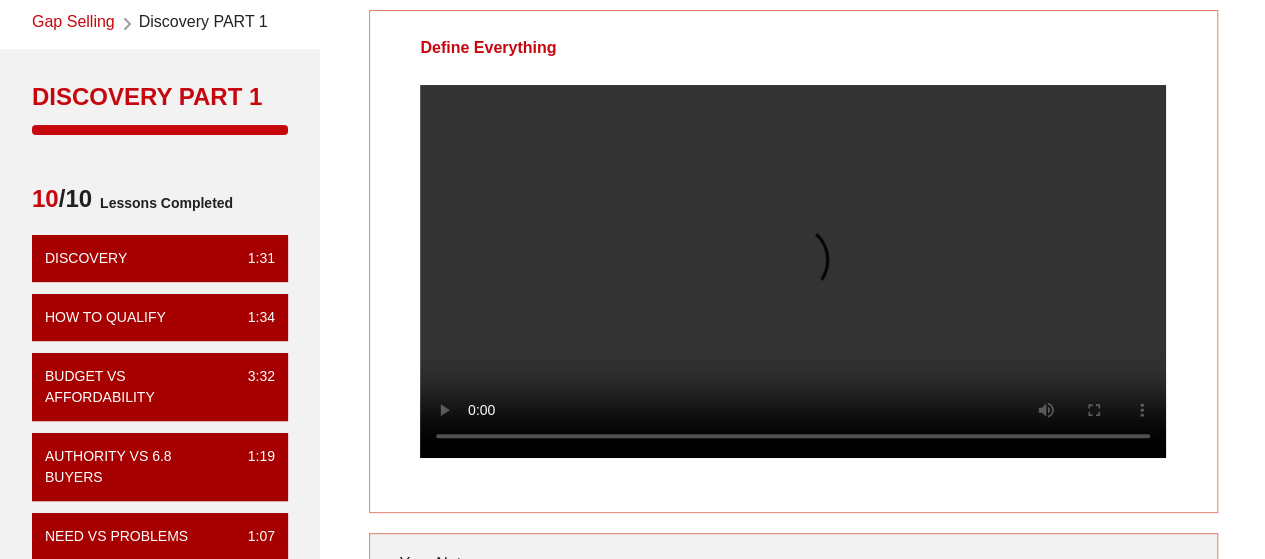 type 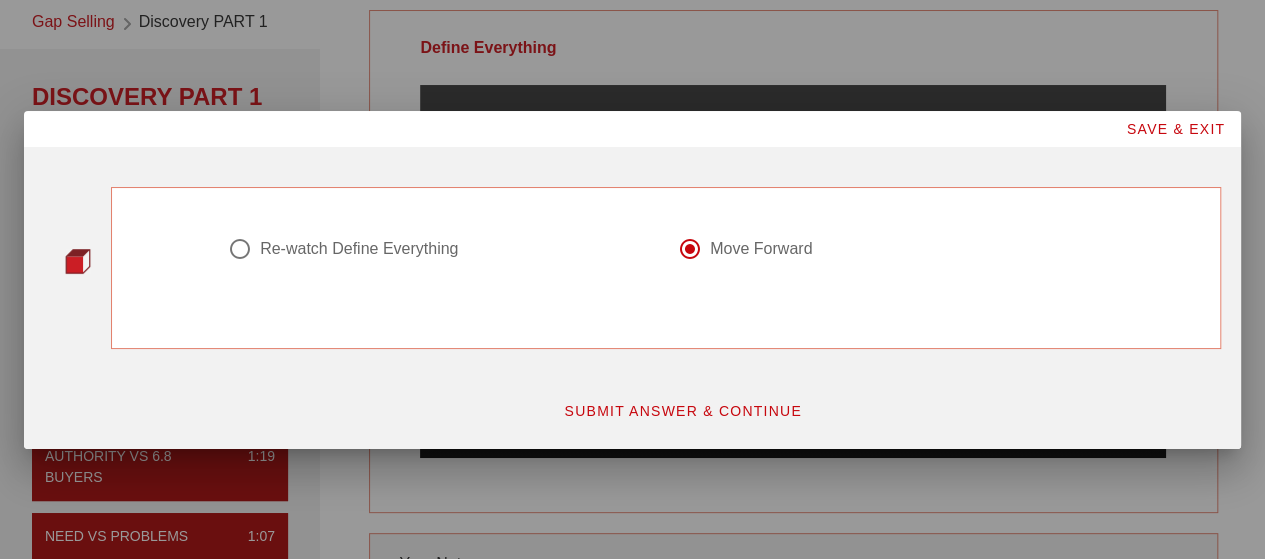 click on "SUBMIT ANSWER & CONTINUE" at bounding box center (682, 411) 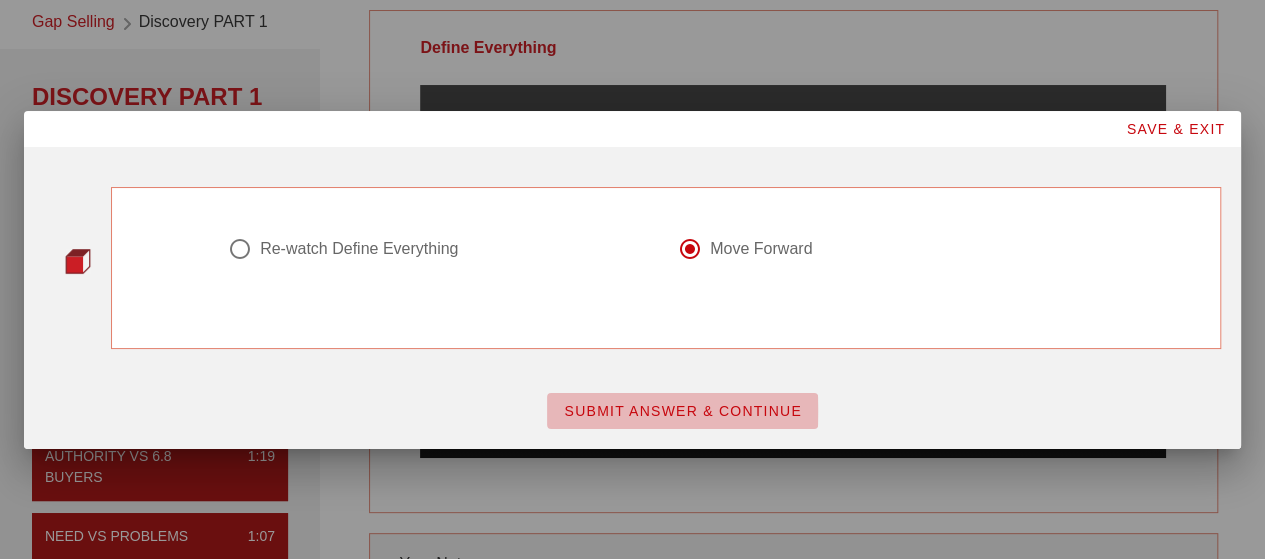 scroll, scrollTop: 0, scrollLeft: 0, axis: both 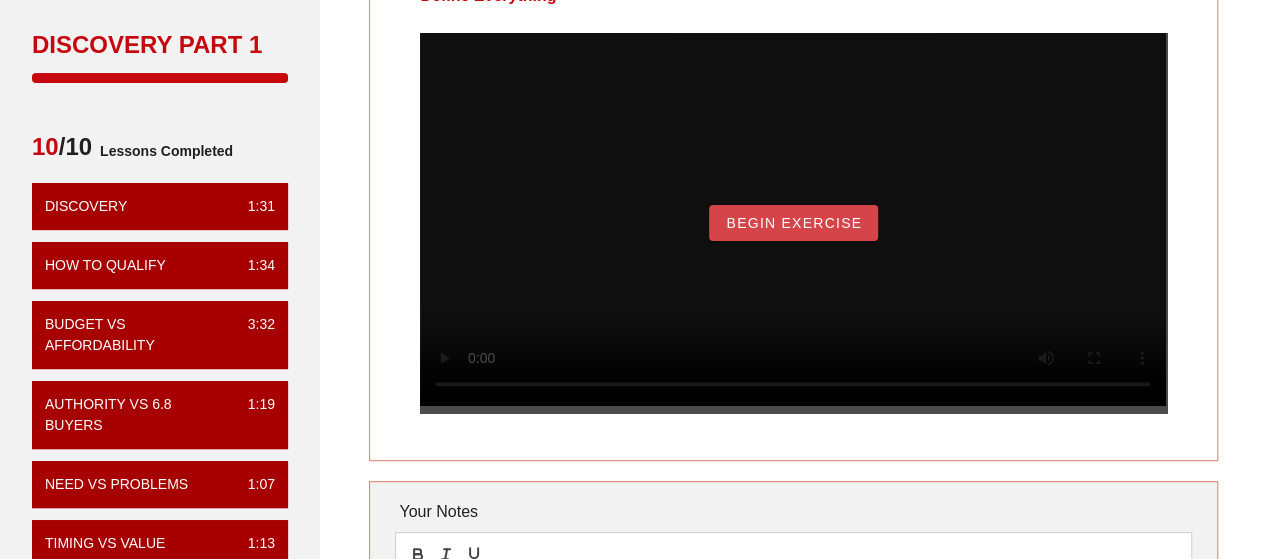 click on "Begin Exercise" at bounding box center [793, 223] 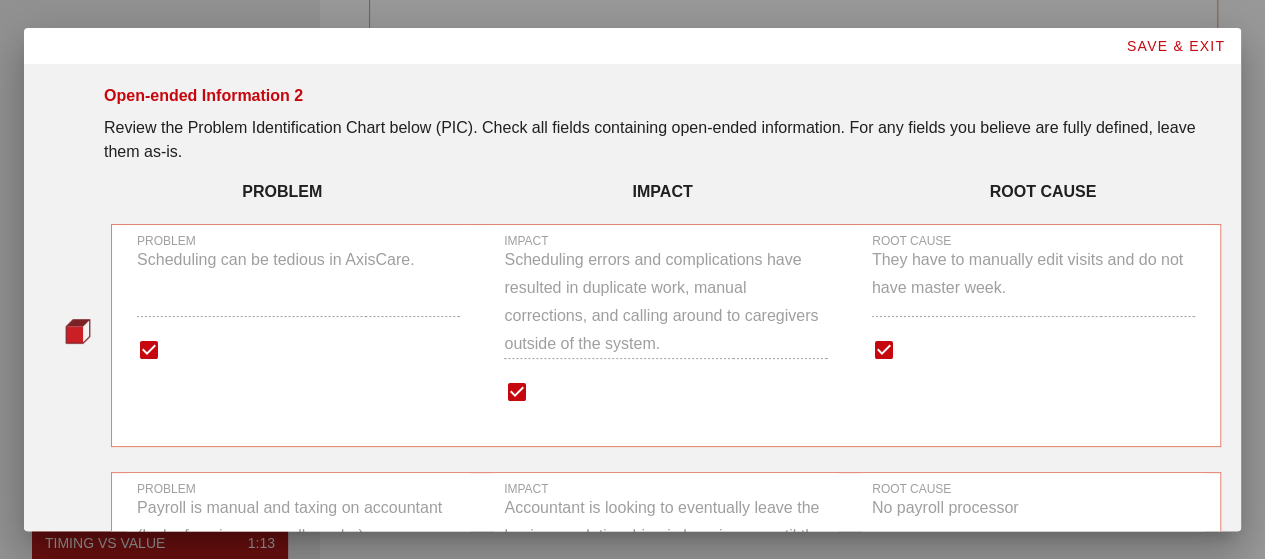 scroll, scrollTop: 0, scrollLeft: 0, axis: both 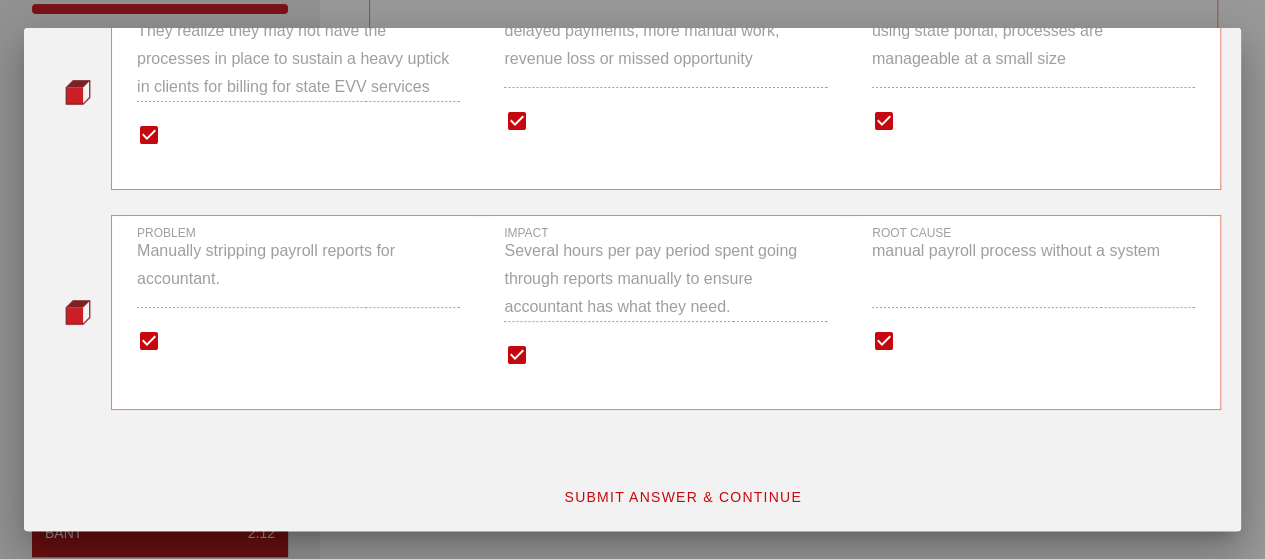 click on "SUBMIT ANSWER & CONTINUE" at bounding box center [682, 497] 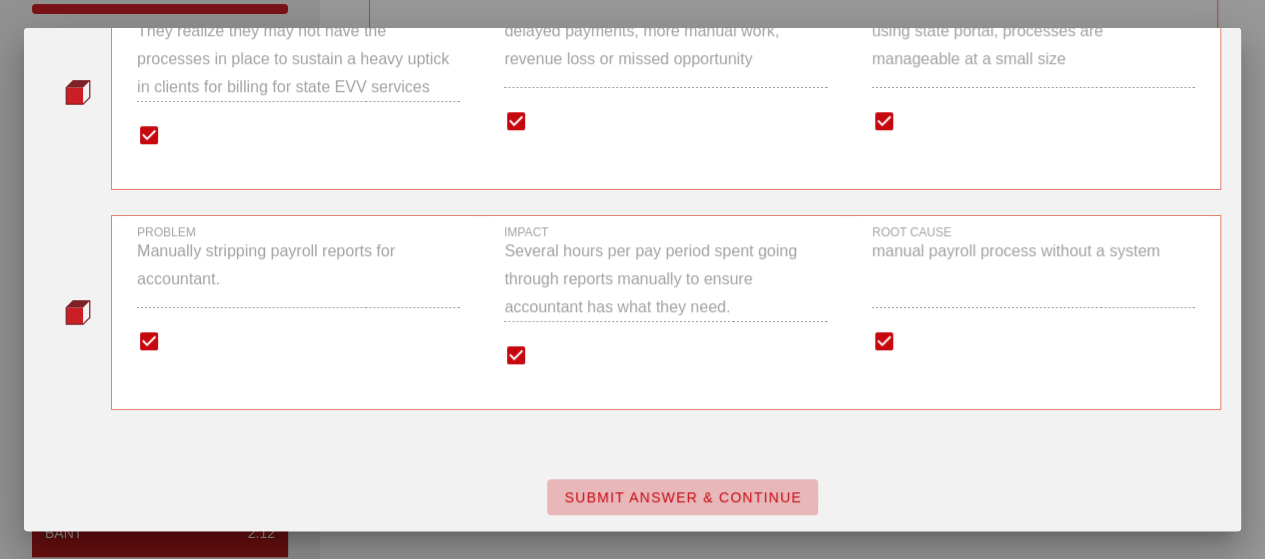 scroll, scrollTop: 0, scrollLeft: 0, axis: both 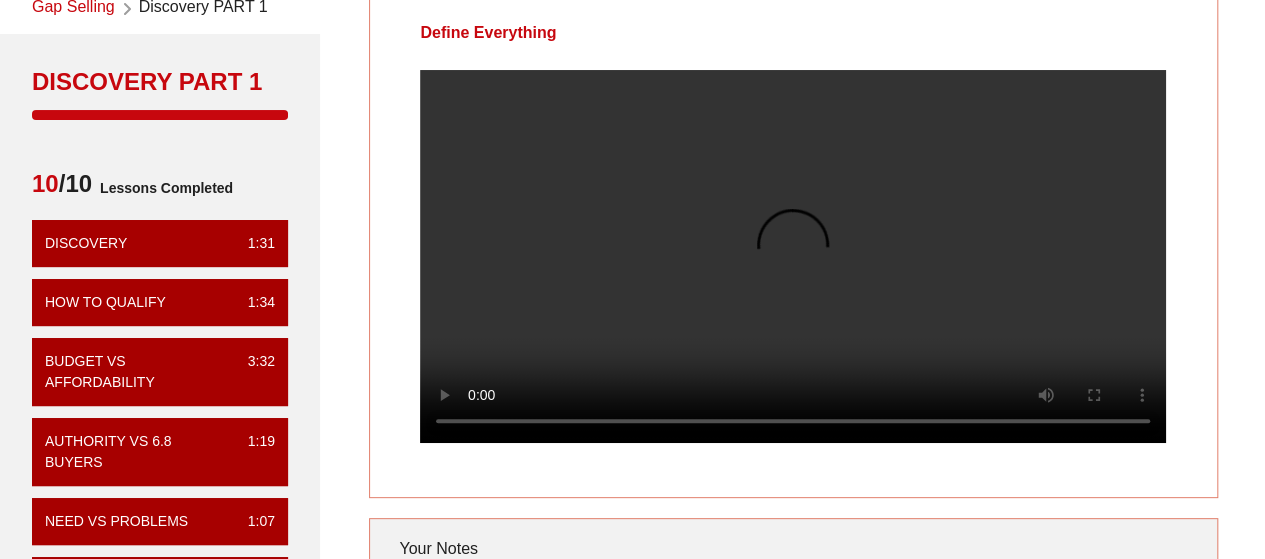 type 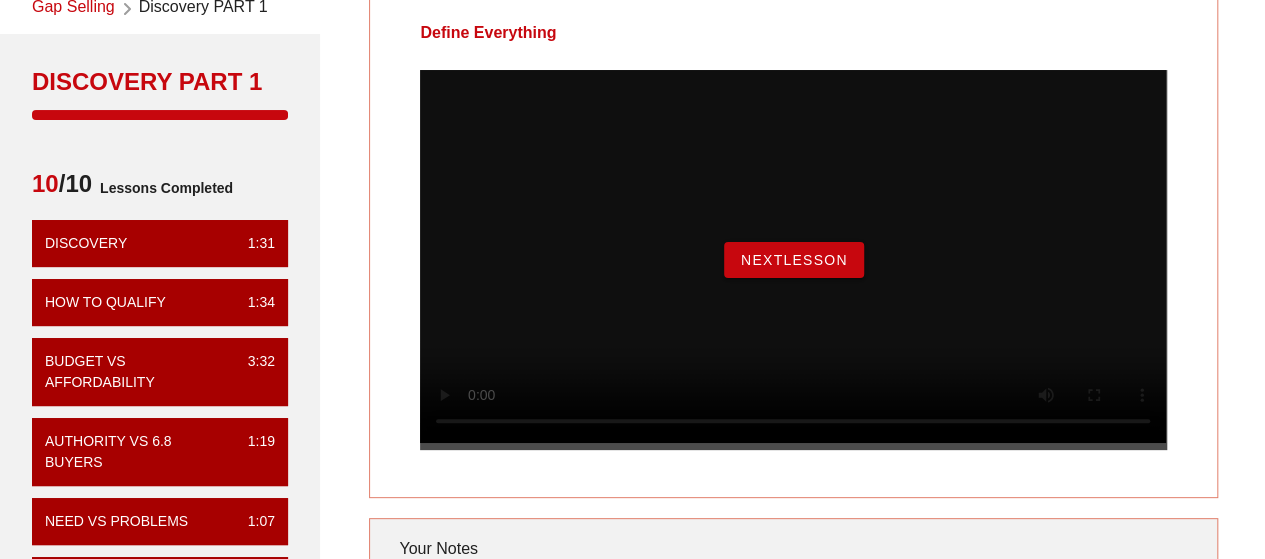 click on "NextLesson" at bounding box center (794, 260) 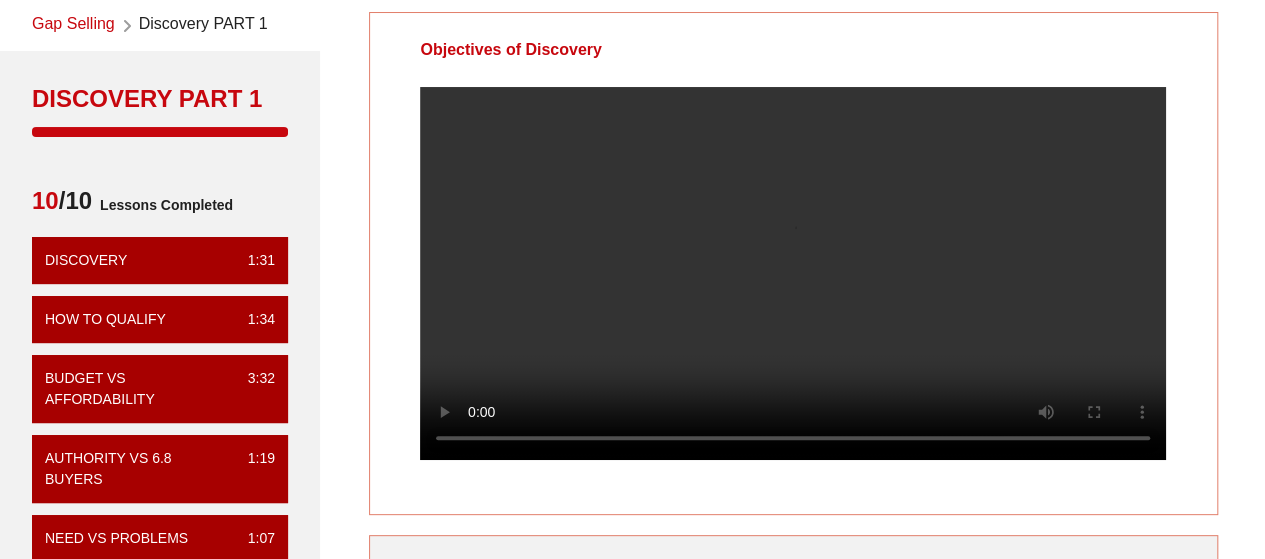 scroll, scrollTop: 82, scrollLeft: 0, axis: vertical 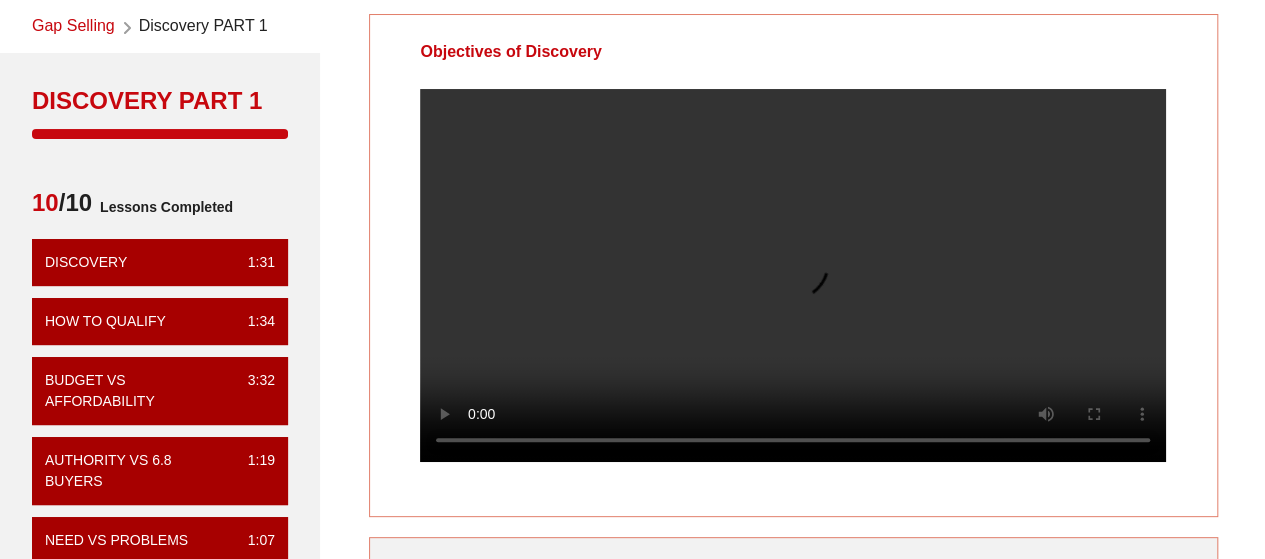 click on "Gap Selling" at bounding box center [73, 27] 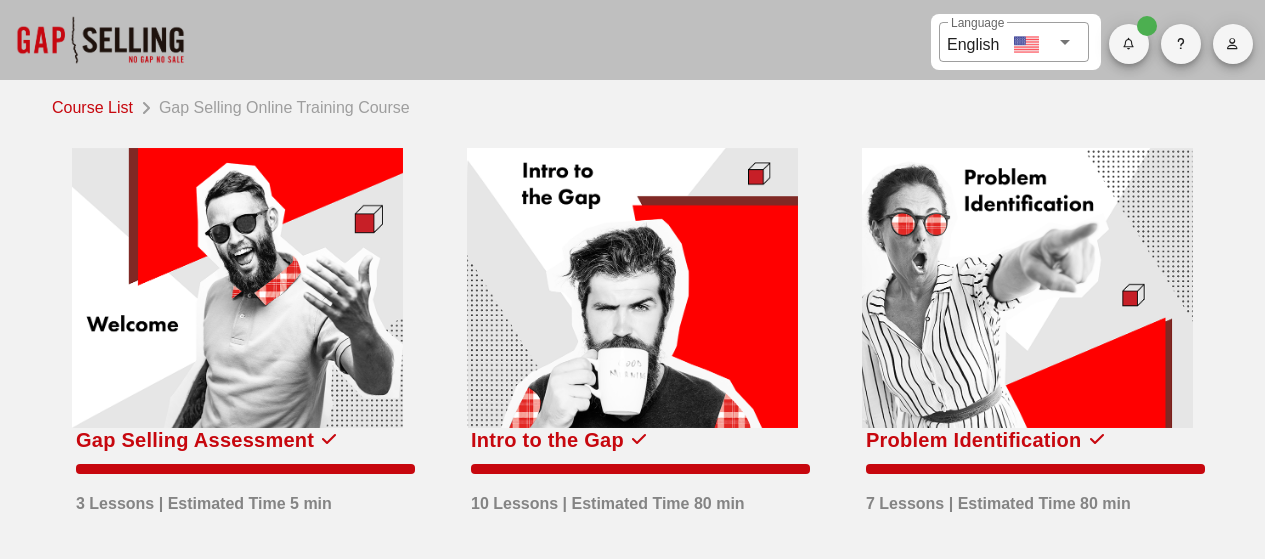scroll, scrollTop: 0, scrollLeft: 0, axis: both 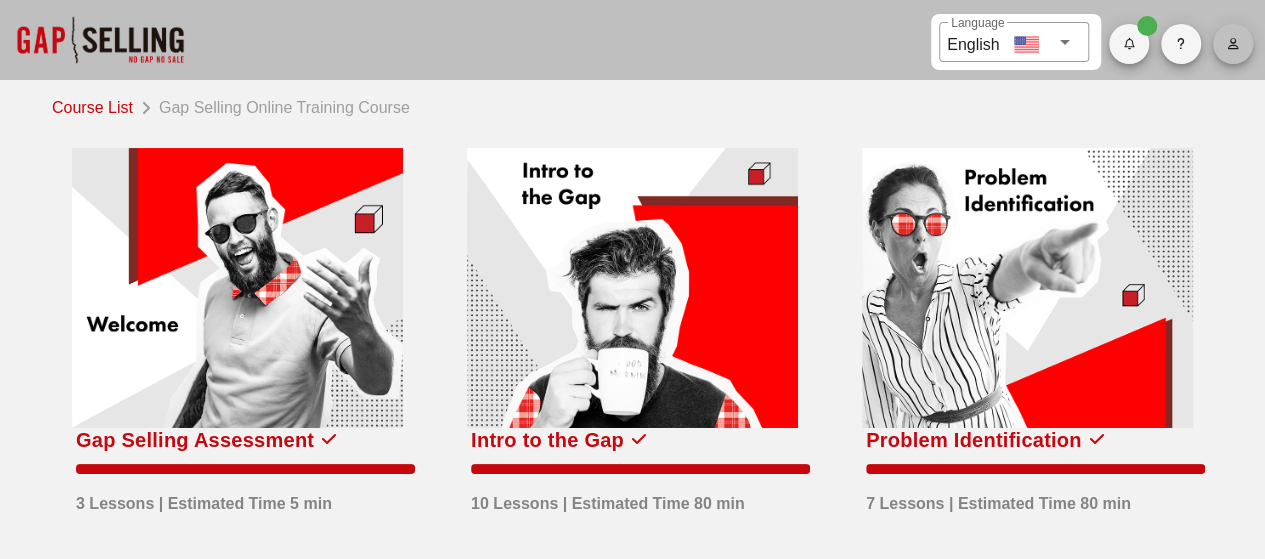 click at bounding box center [1233, 44] 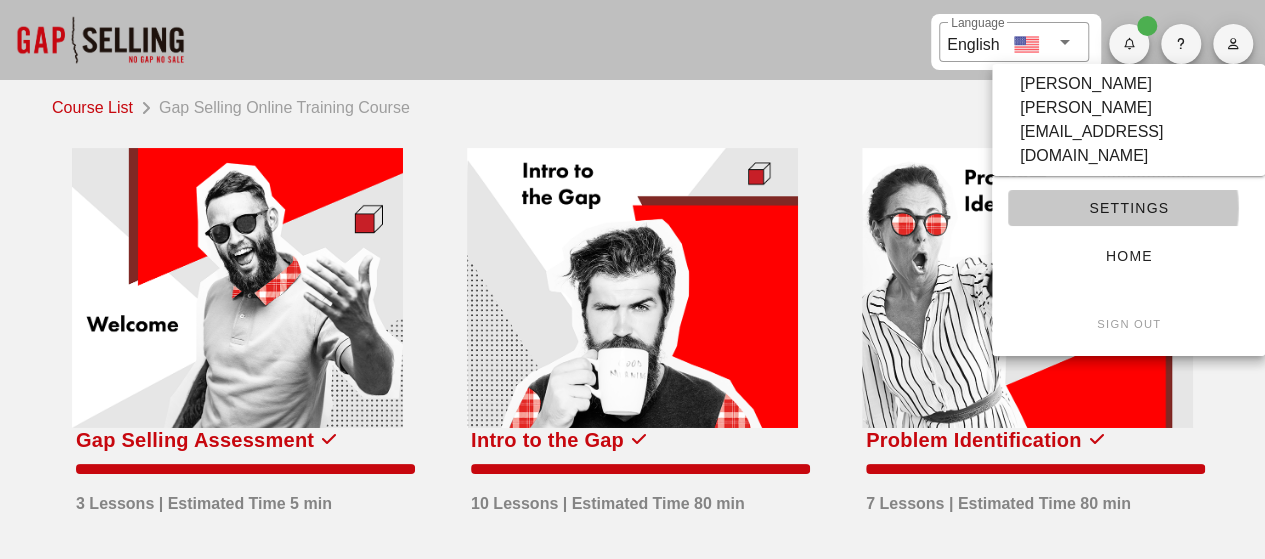 click on "Settings" at bounding box center [1128, 208] 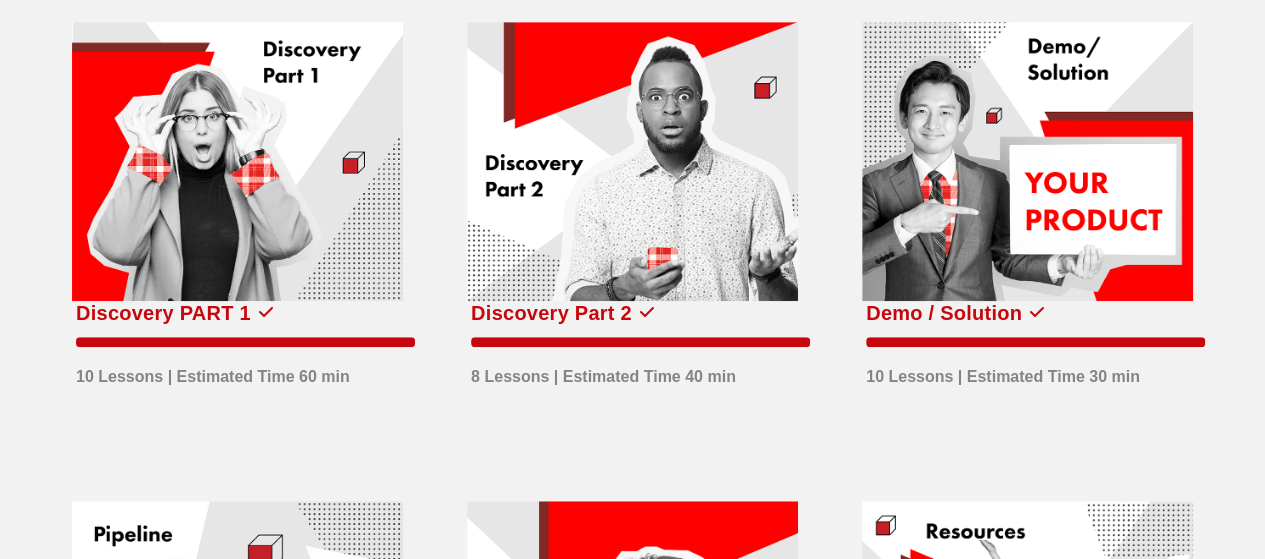 scroll, scrollTop: 611, scrollLeft: 0, axis: vertical 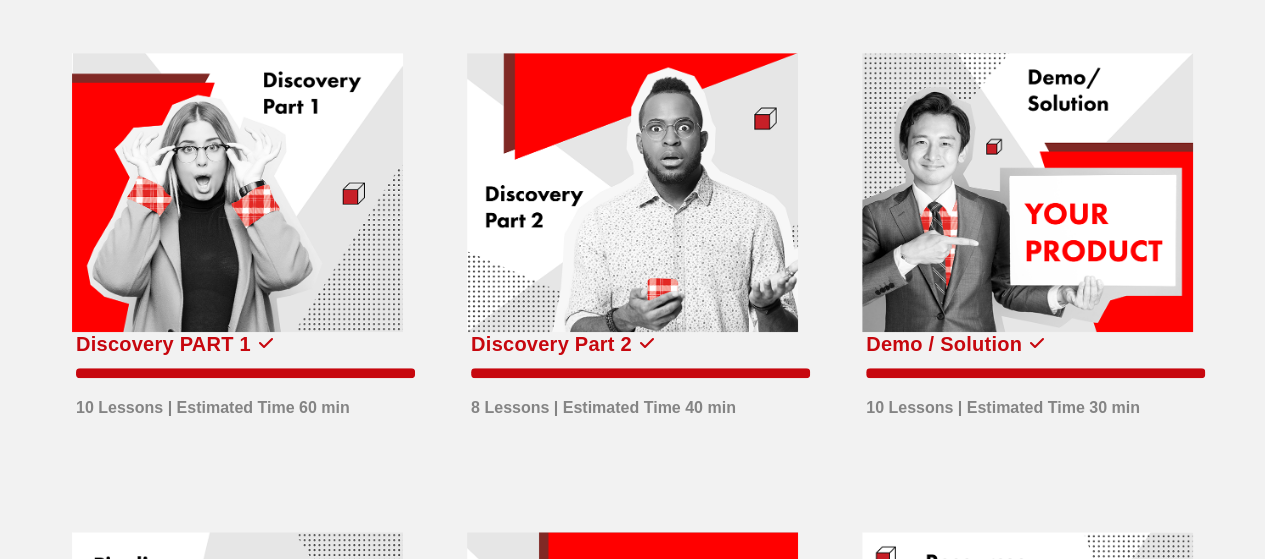 click at bounding box center (237, 193) 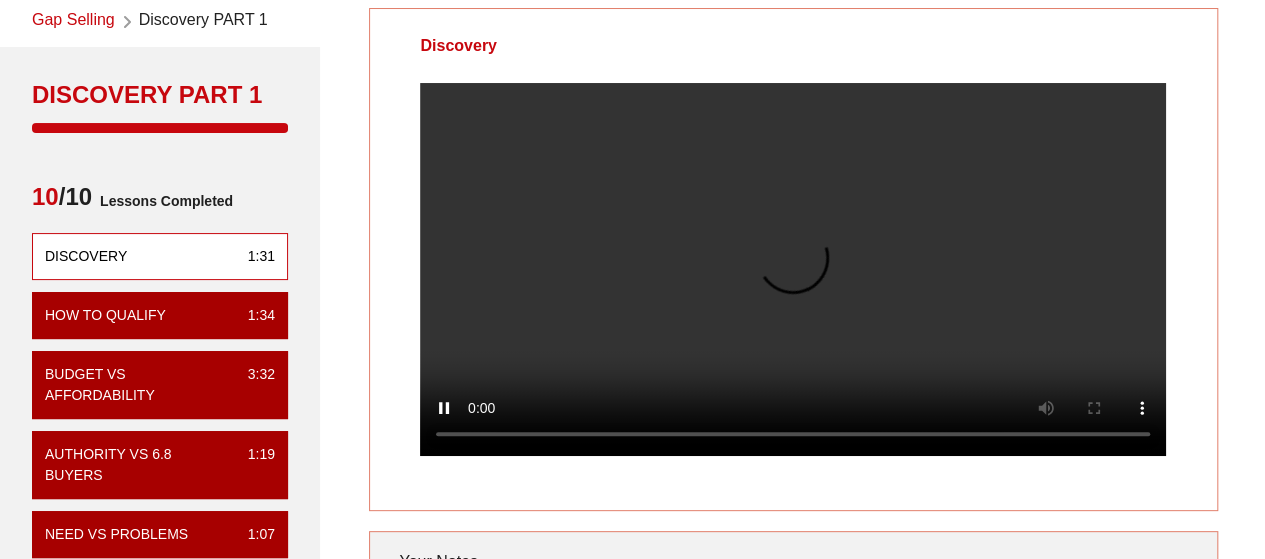 scroll, scrollTop: 0, scrollLeft: 0, axis: both 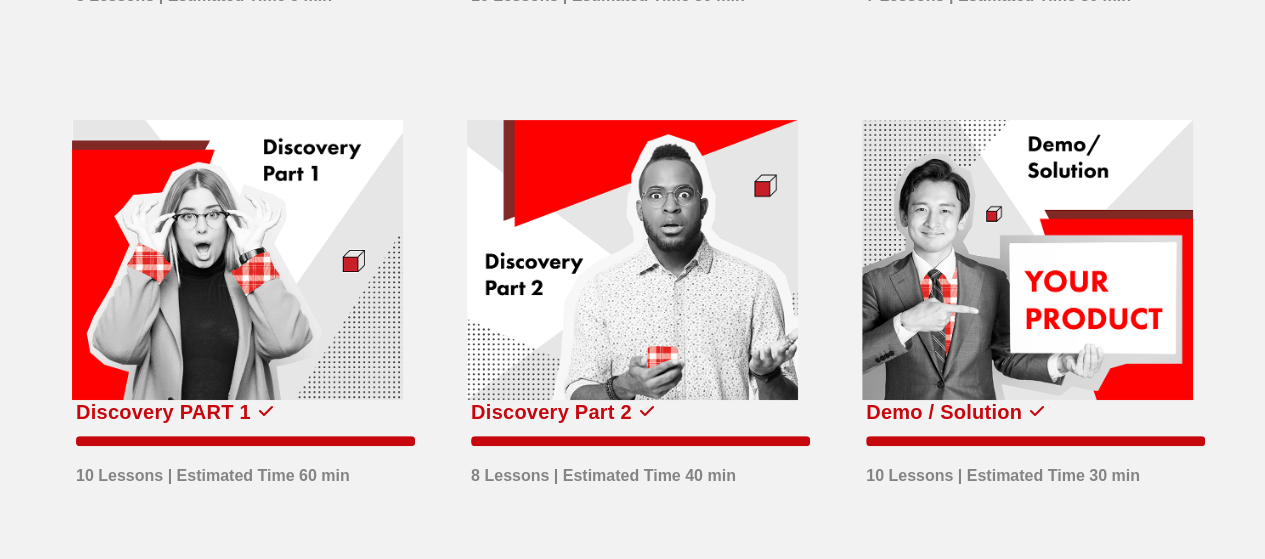 click at bounding box center [632, 260] 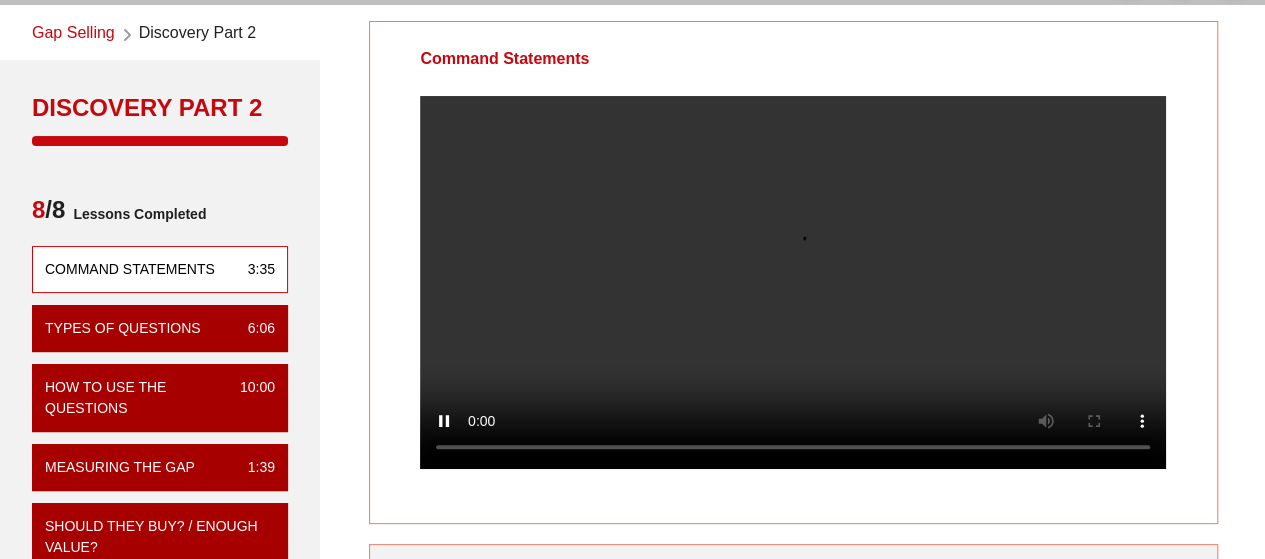 scroll, scrollTop: 74, scrollLeft: 0, axis: vertical 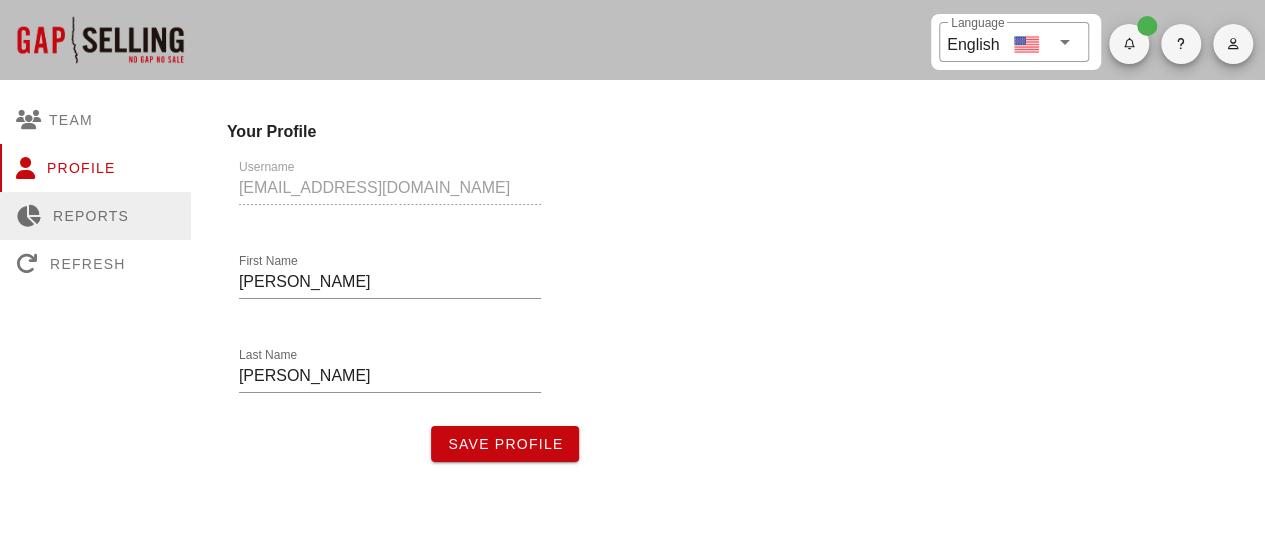 click on "Reports" at bounding box center (95, 216) 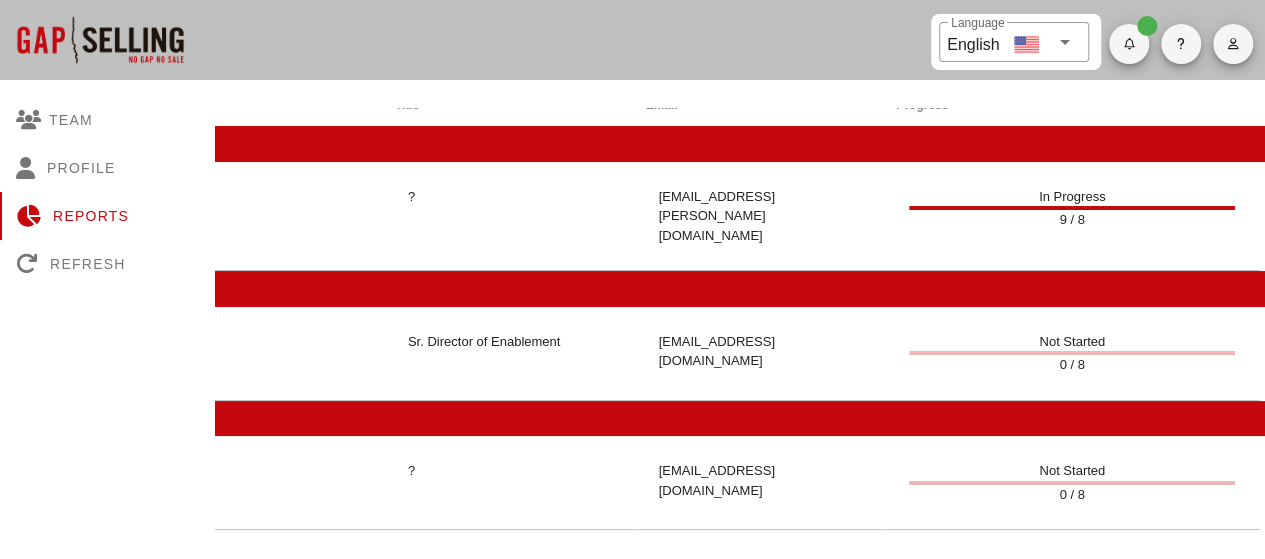 scroll, scrollTop: 12, scrollLeft: 197, axis: both 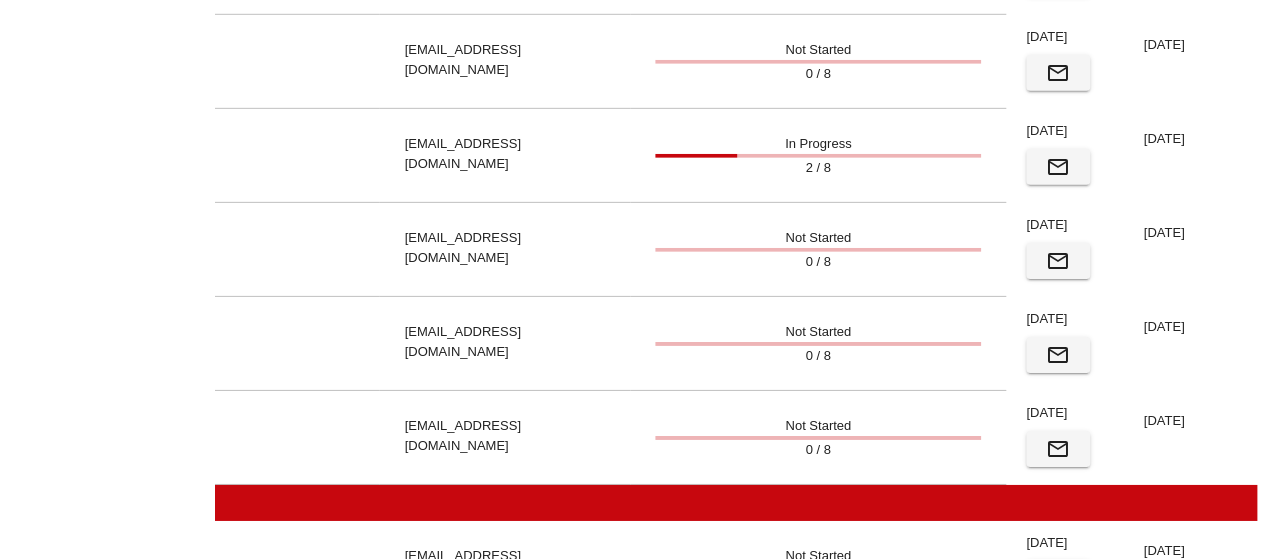 click on "Not Started  0 / 8" at bounding box center [818, 344] 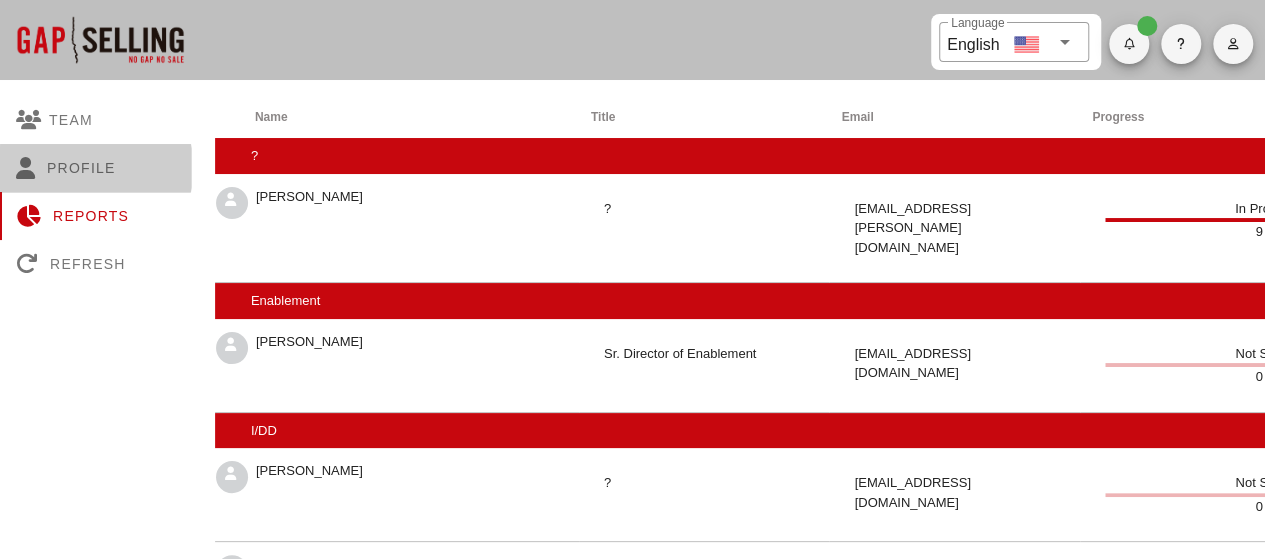click on "Profile" at bounding box center [95, 168] 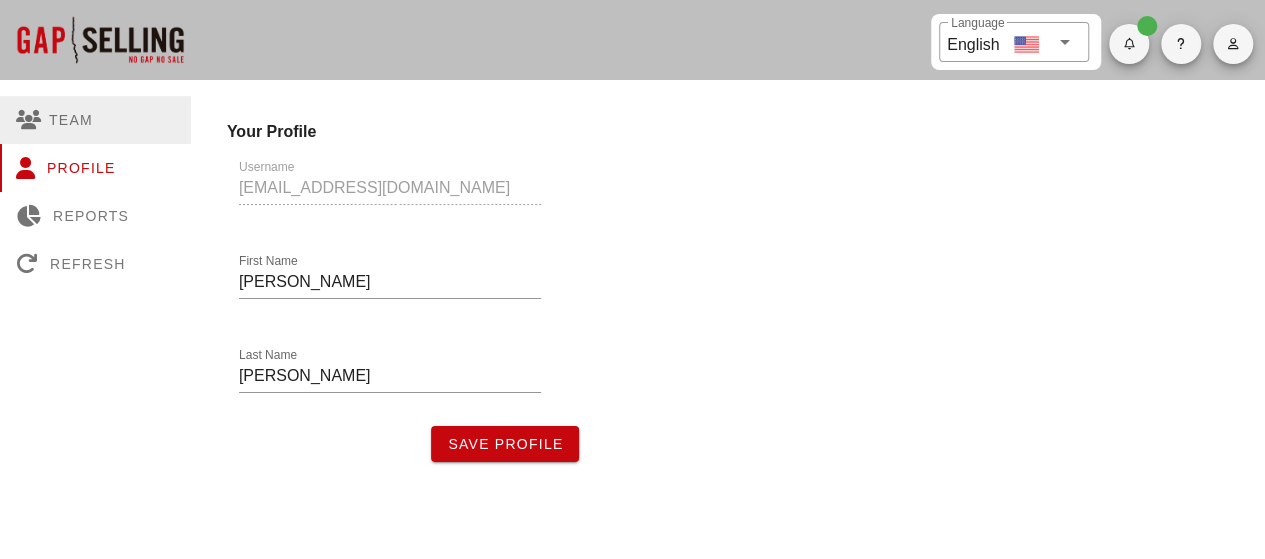 click on "Team" at bounding box center (95, 120) 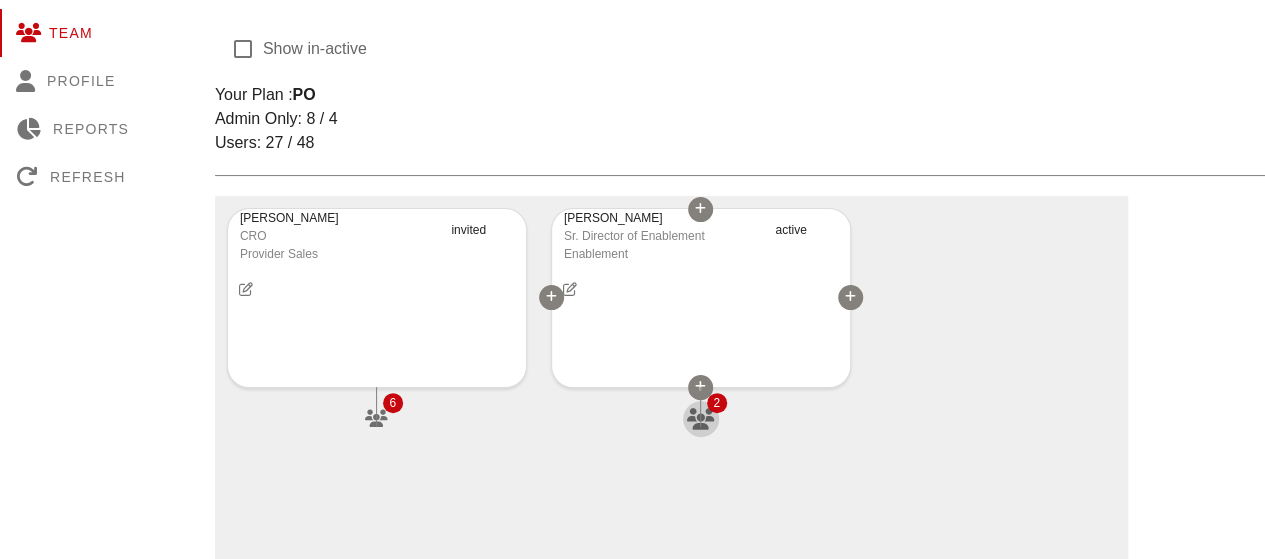 click at bounding box center [700, 419] 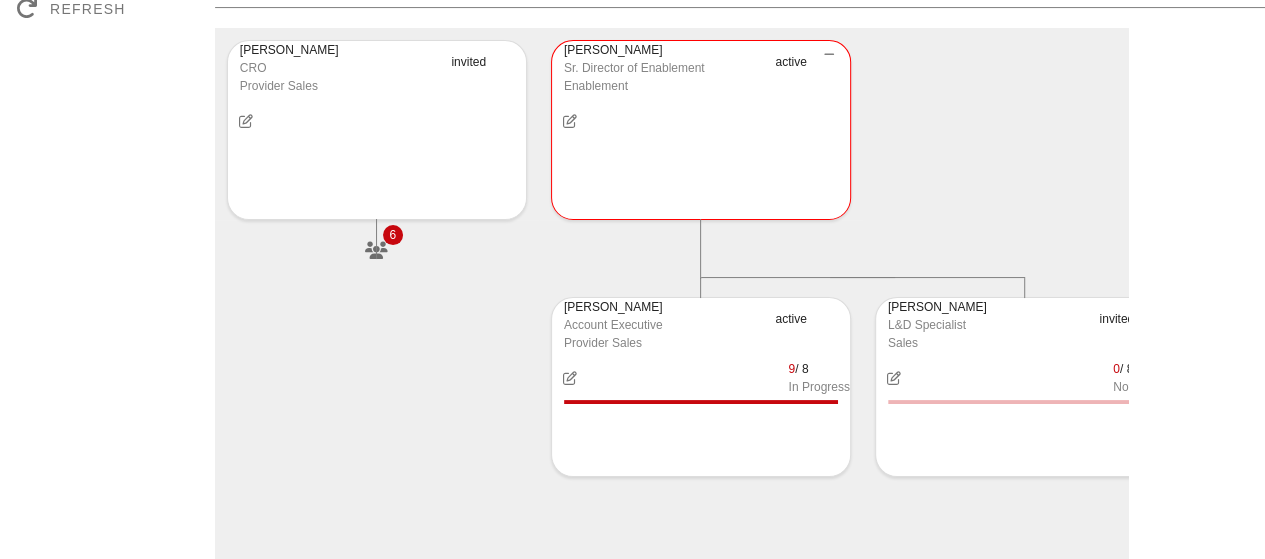 scroll, scrollTop: 271, scrollLeft: 0, axis: vertical 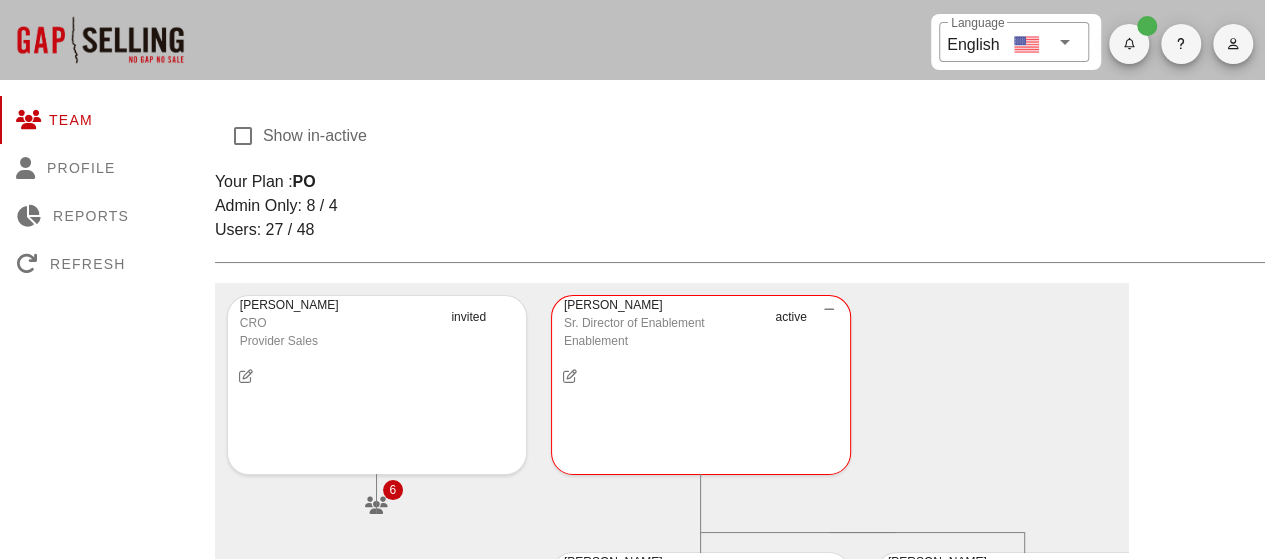 click at bounding box center [100, 40] 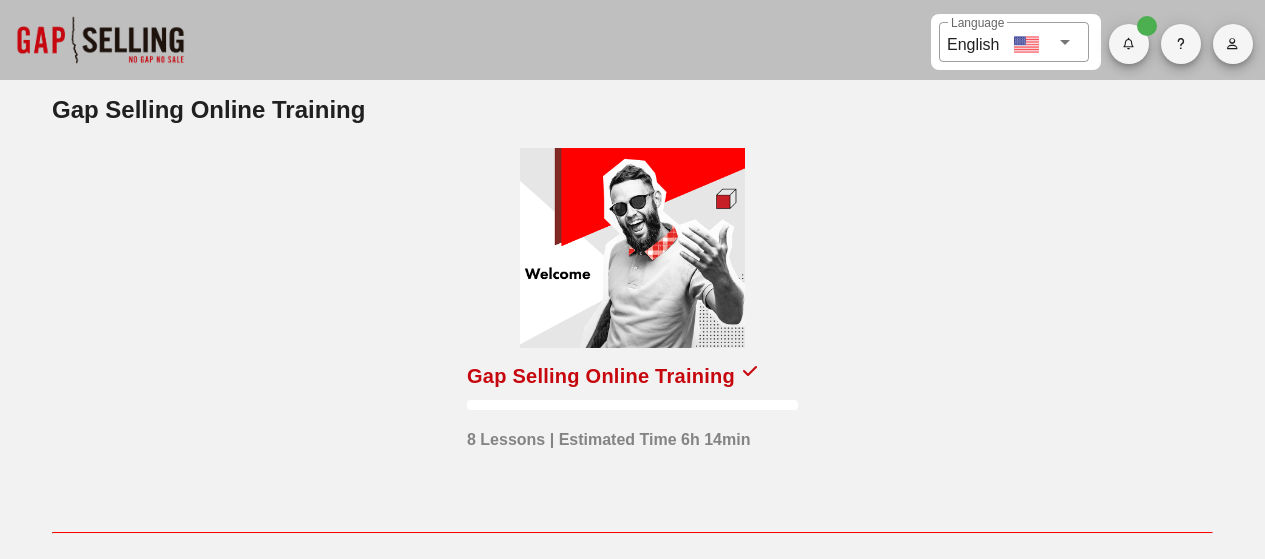 scroll, scrollTop: 0, scrollLeft: 0, axis: both 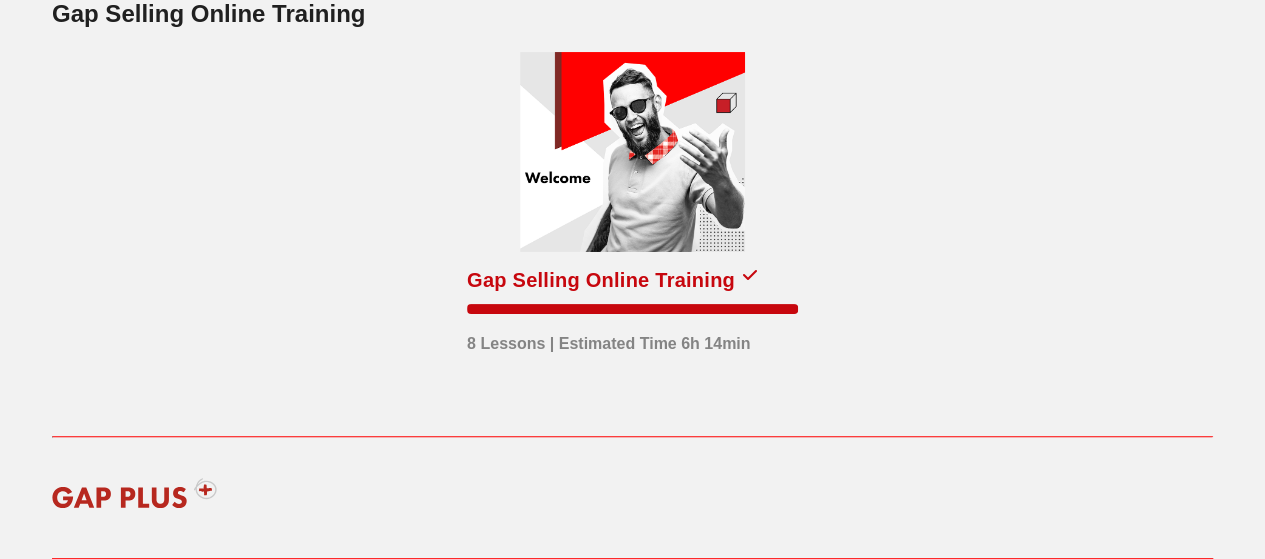 click on "Gap Selling Online Training" at bounding box center [601, 280] 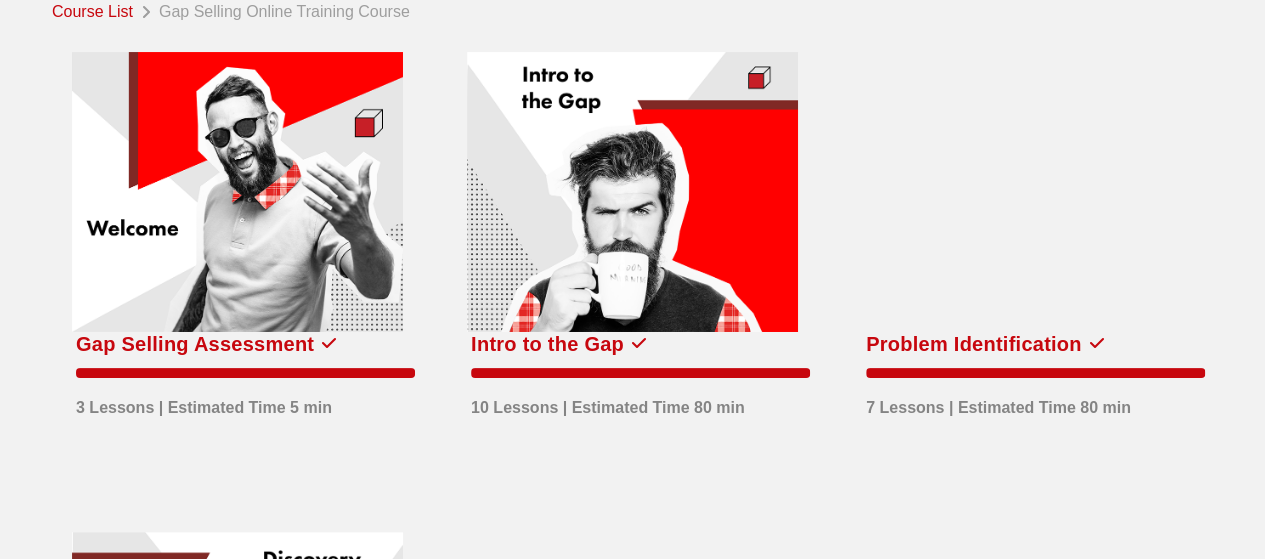 scroll, scrollTop: 0, scrollLeft: 0, axis: both 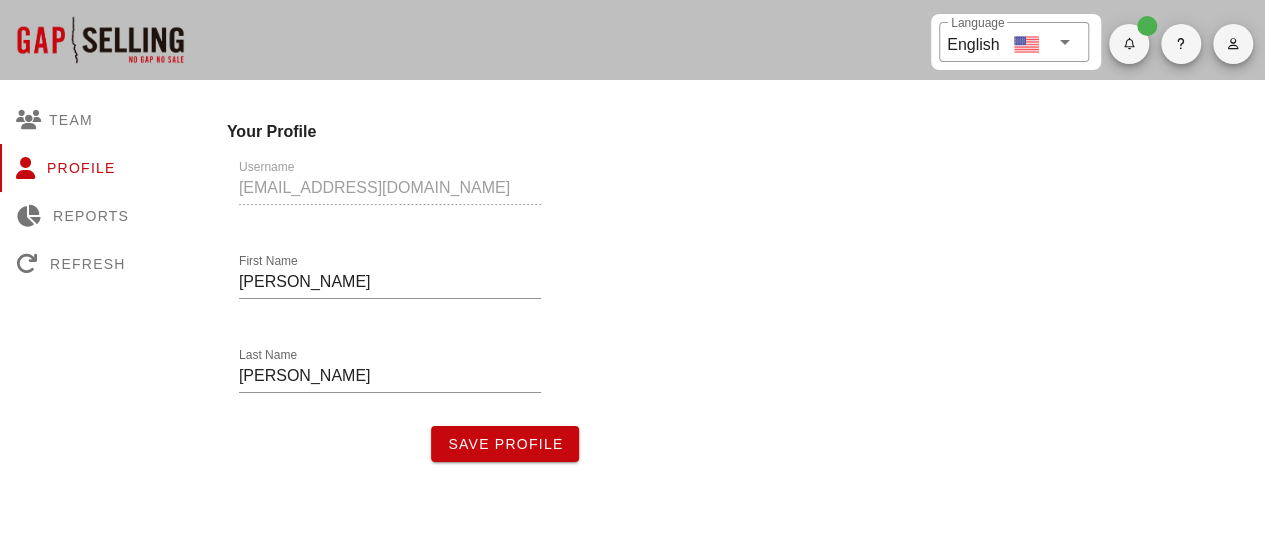 click at bounding box center [100, 40] 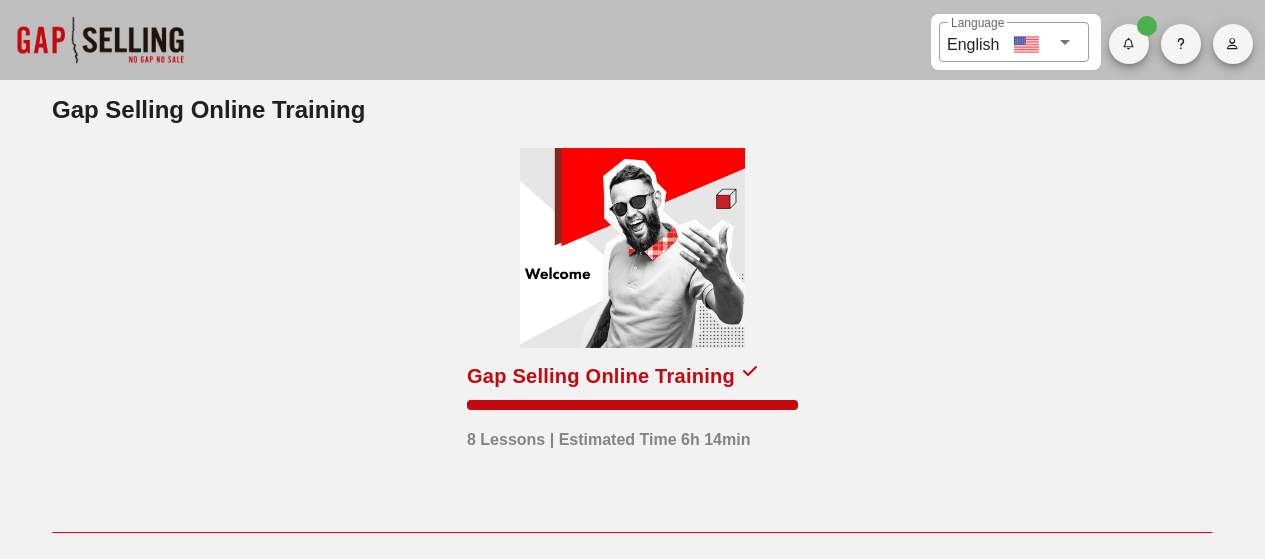 scroll, scrollTop: 0, scrollLeft: 0, axis: both 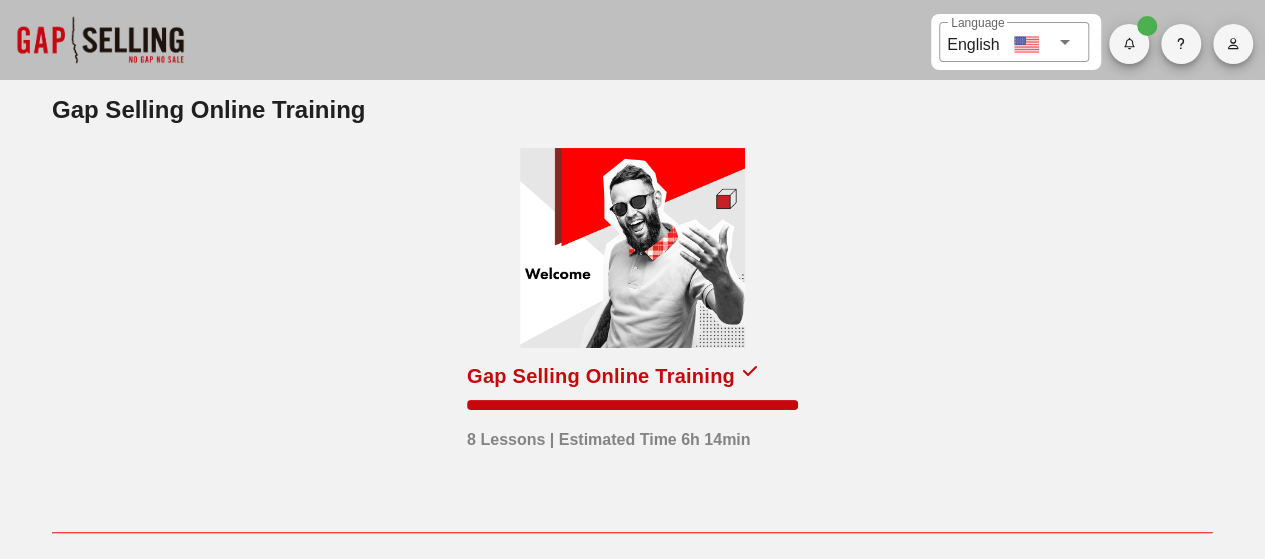 click at bounding box center (632, 248) 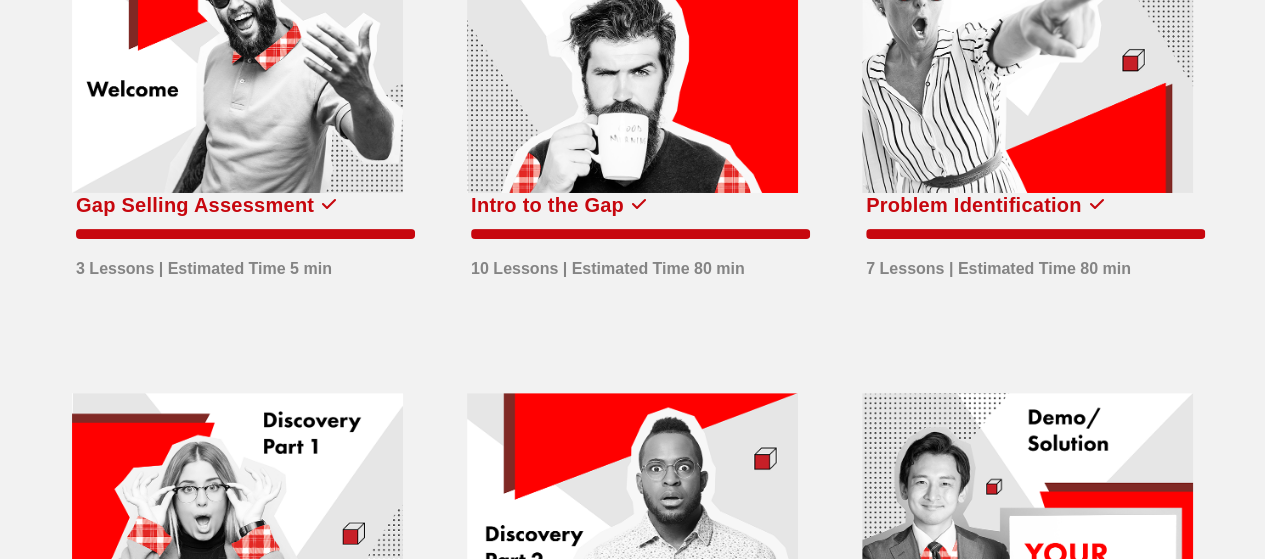 scroll, scrollTop: 177, scrollLeft: 0, axis: vertical 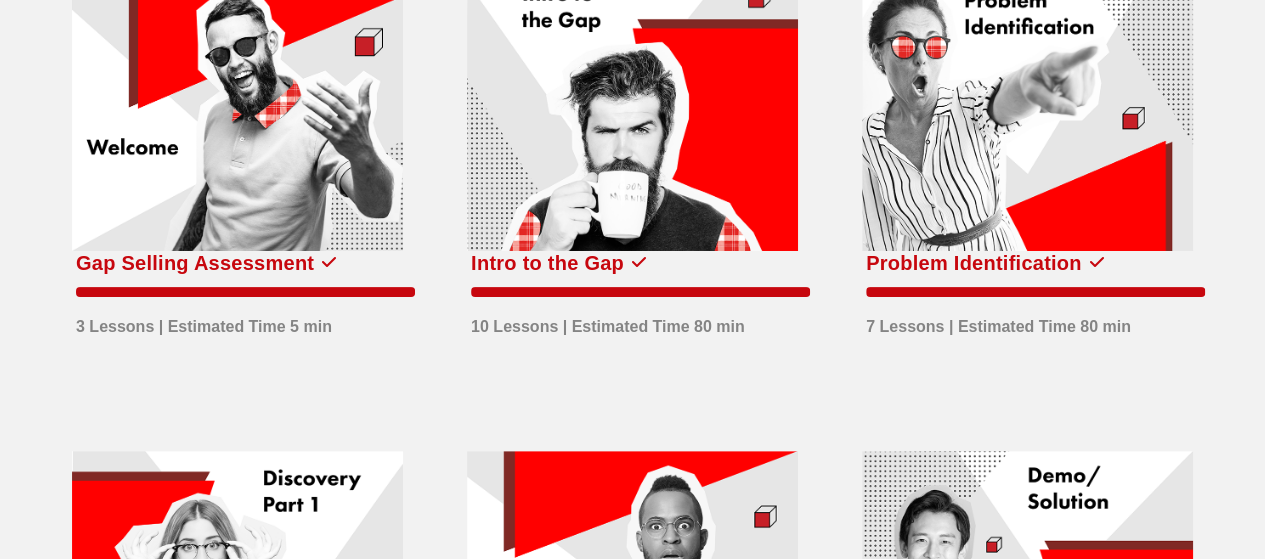 click at bounding box center [237, 111] 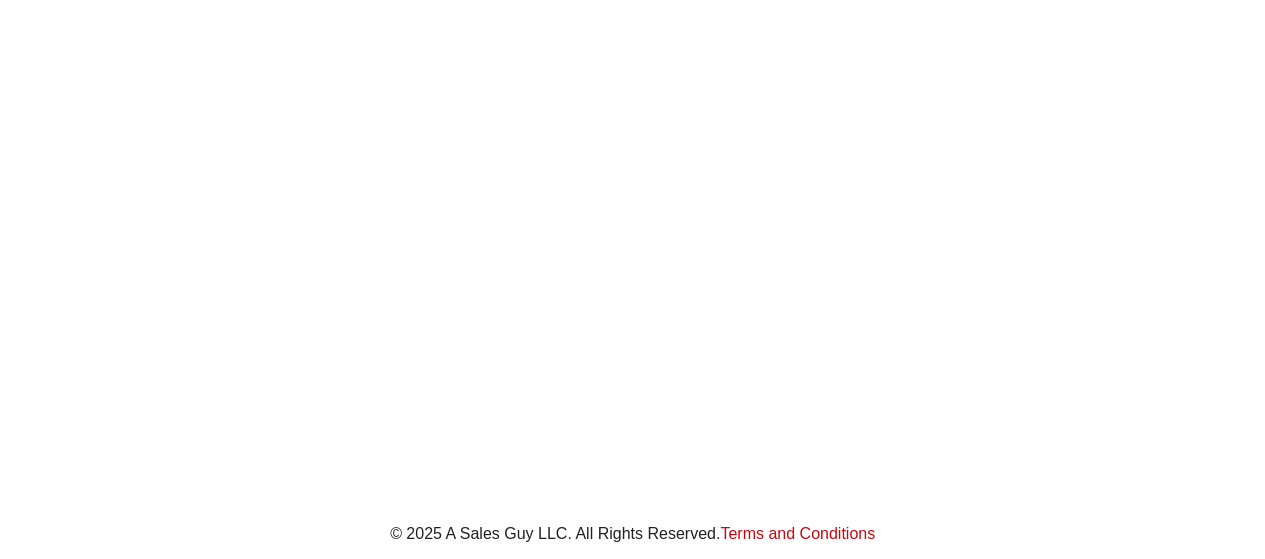 scroll, scrollTop: 0, scrollLeft: 0, axis: both 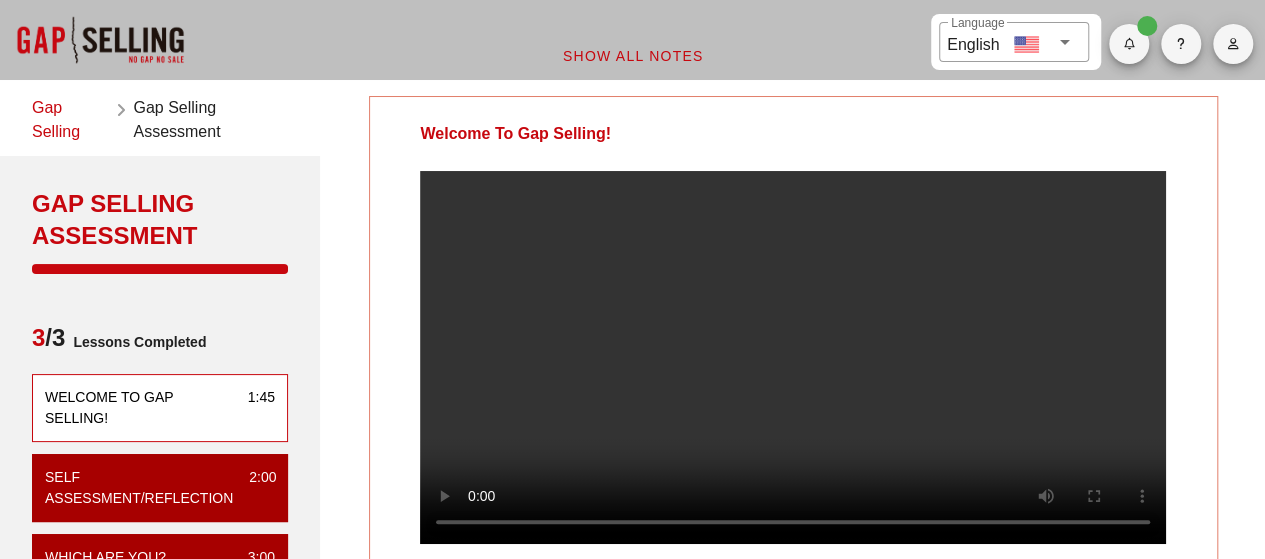 click on "Show All Notes" at bounding box center [633, 56] 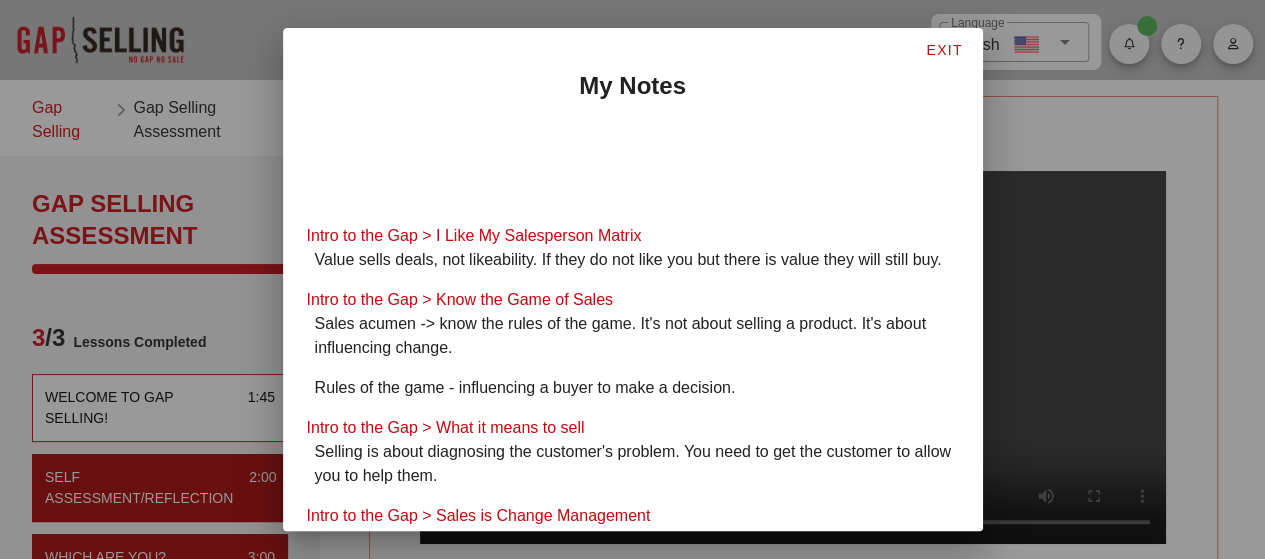 scroll, scrollTop: 1, scrollLeft: 0, axis: vertical 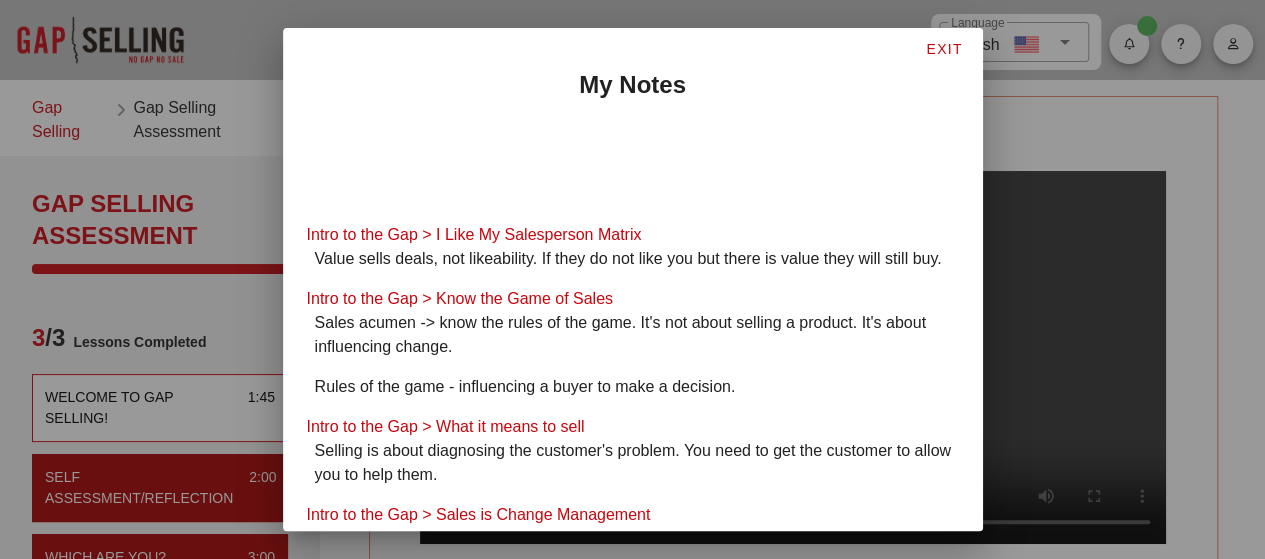 click on "Value sells deals, not likeability. If they do not like you but there is value they will still buy." at bounding box center (637, 259) 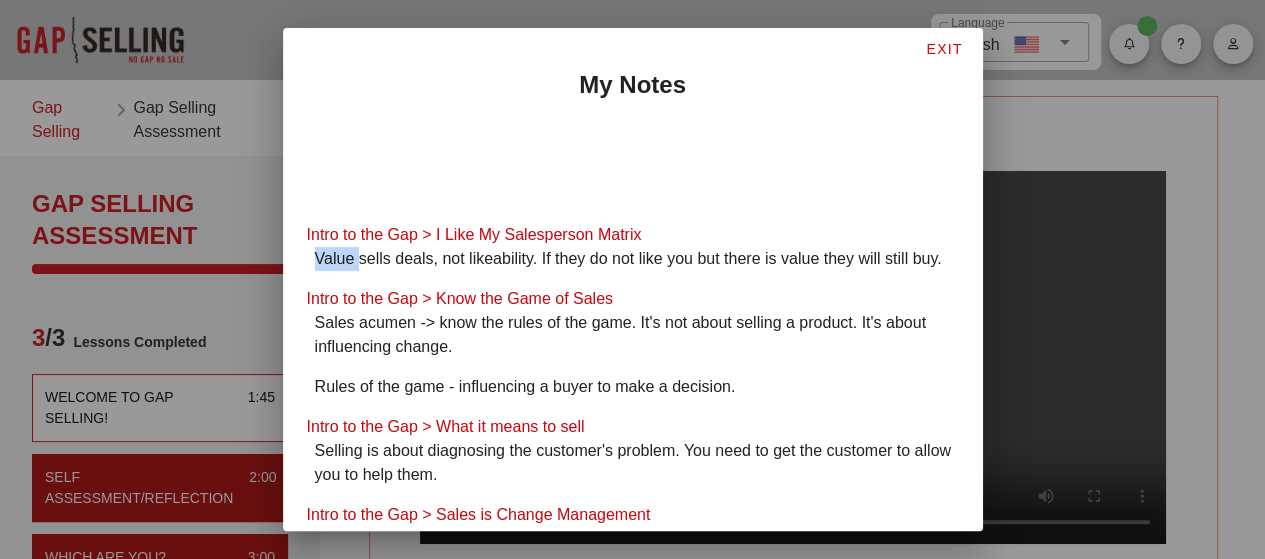 click on "Value sells deals, not likeability. If they do not like you but there is value they will still buy." at bounding box center (637, 259) 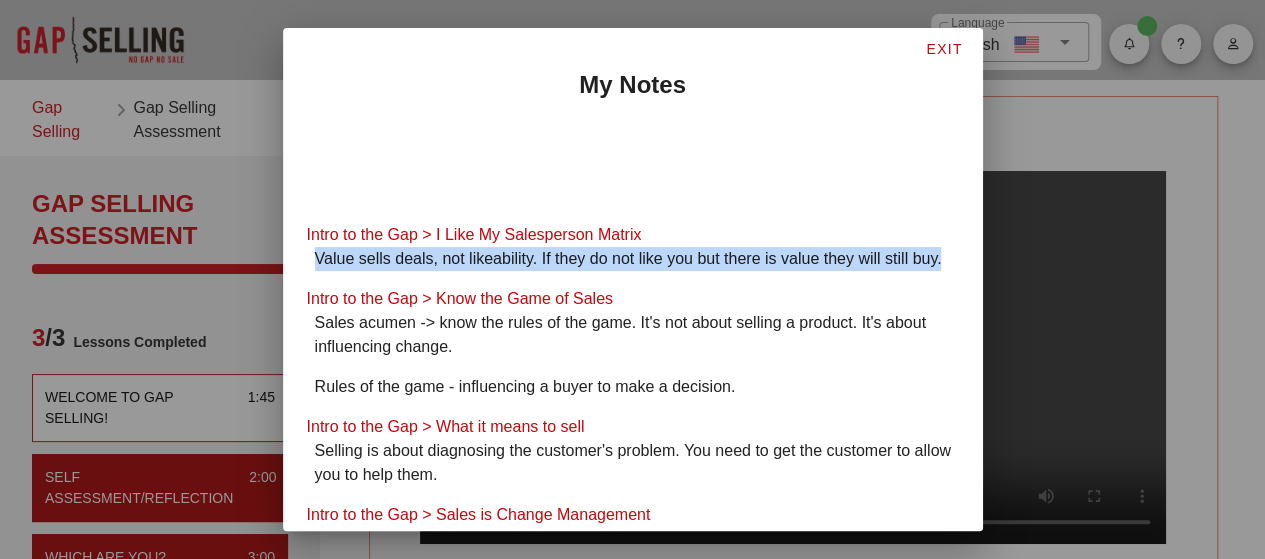 click on "Value sells deals, not likeability. If they do not like you but there is value they will still buy." at bounding box center [637, 259] 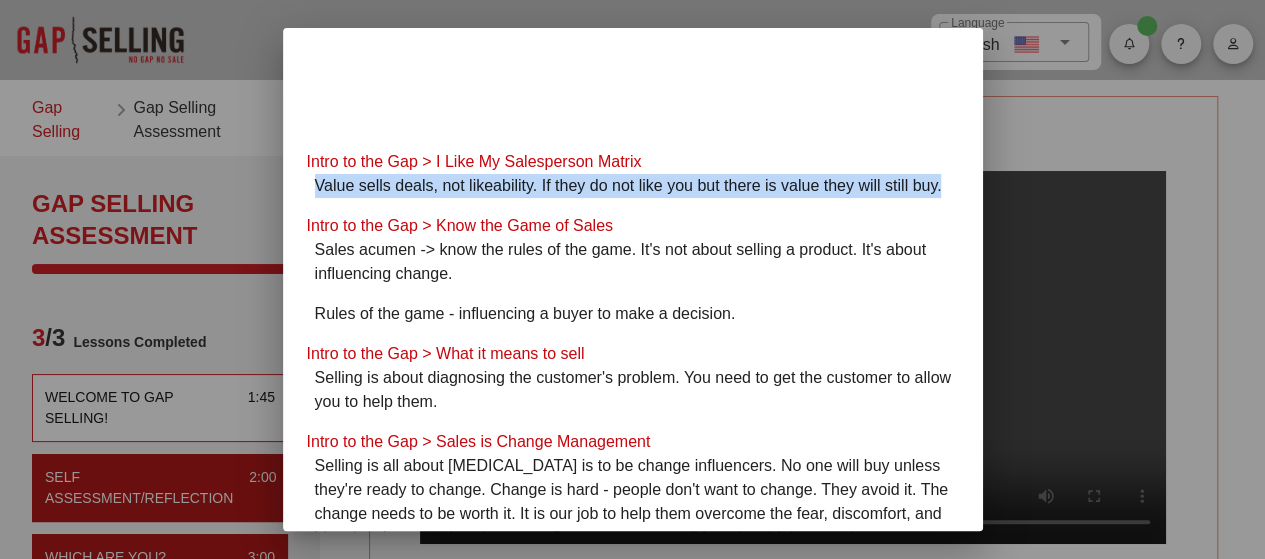 scroll, scrollTop: 76, scrollLeft: 0, axis: vertical 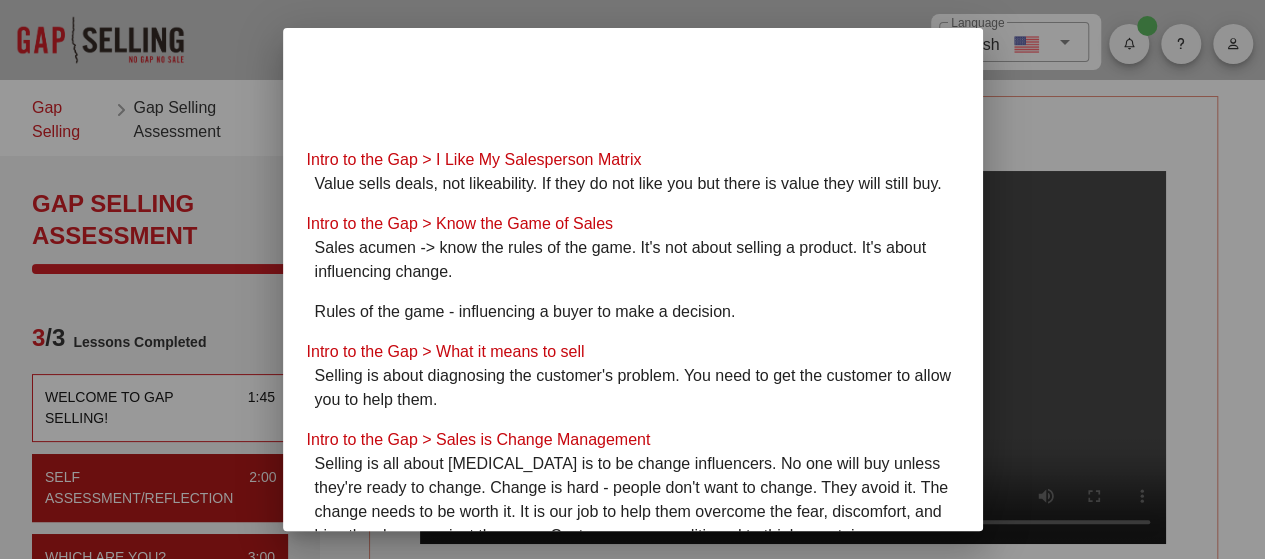click on "Sales acumen -> know the rules of the game. It's not about selling a product. It's about influencing change." at bounding box center (637, 260) 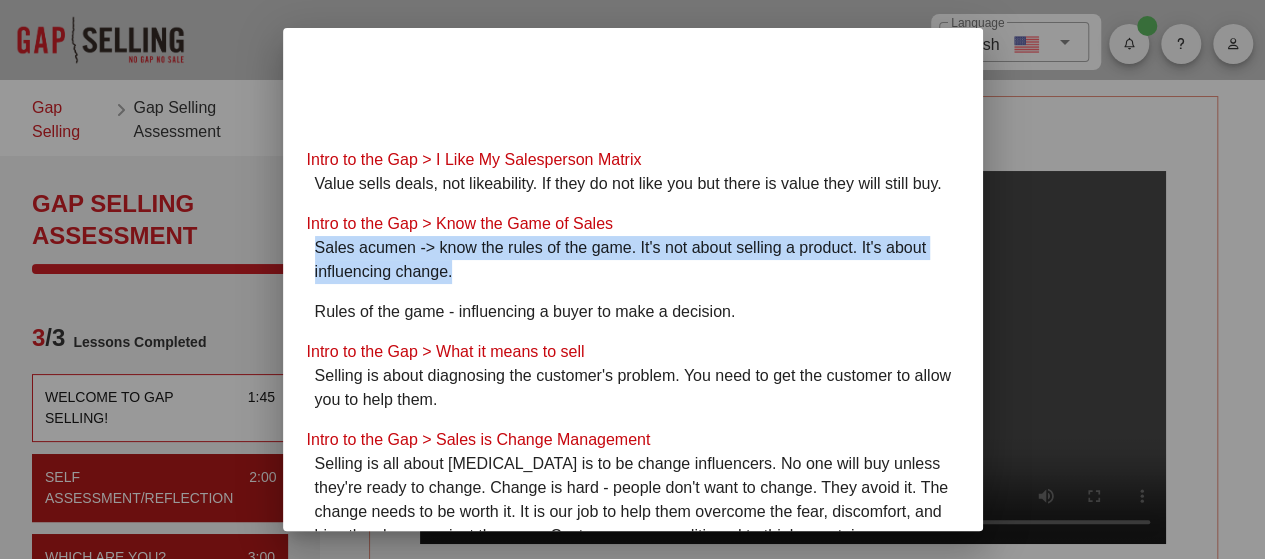 drag, startPoint x: 470, startPoint y: 273, endPoint x: 310, endPoint y: 247, distance: 162.09874 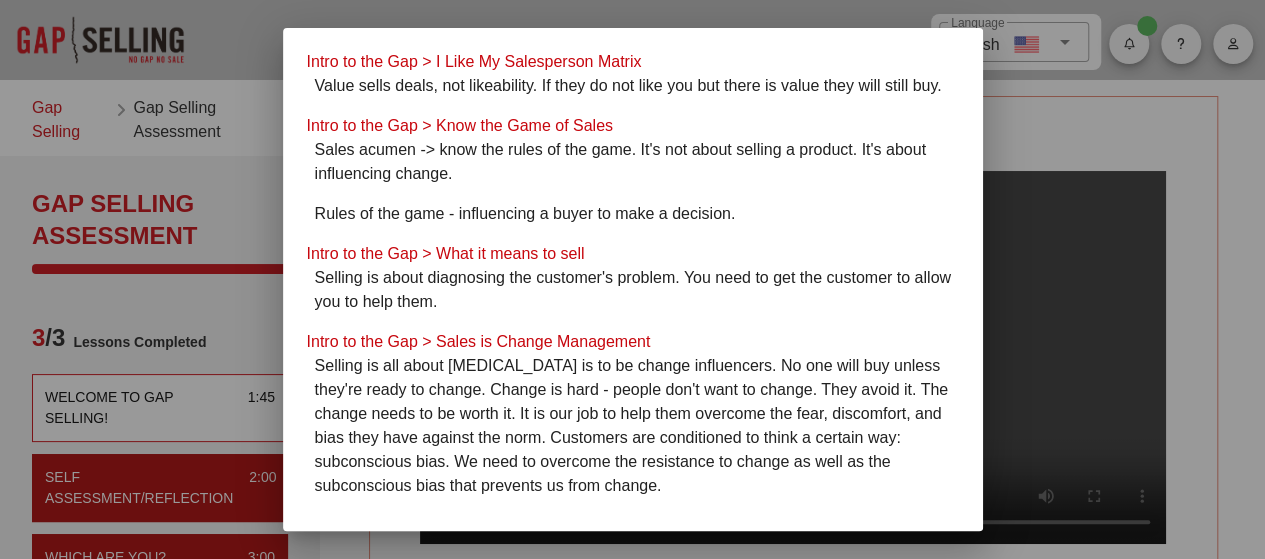 click on "Rules of the game - influencing a buyer to make a decision." at bounding box center [637, 214] 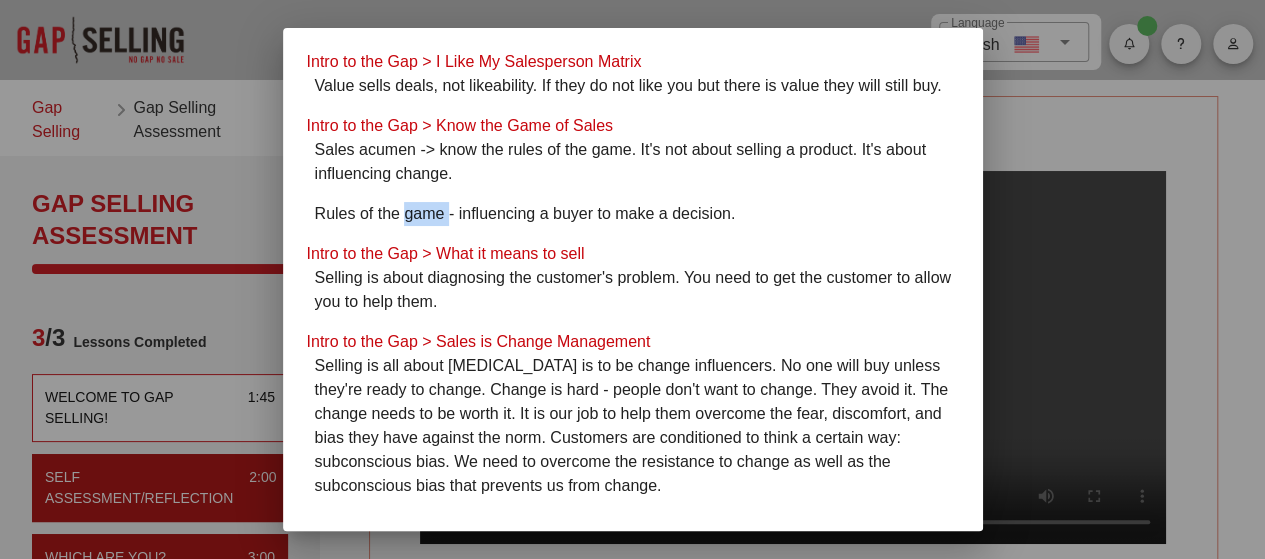 click on "Rules of the game - influencing a buyer to make a decision." at bounding box center [637, 214] 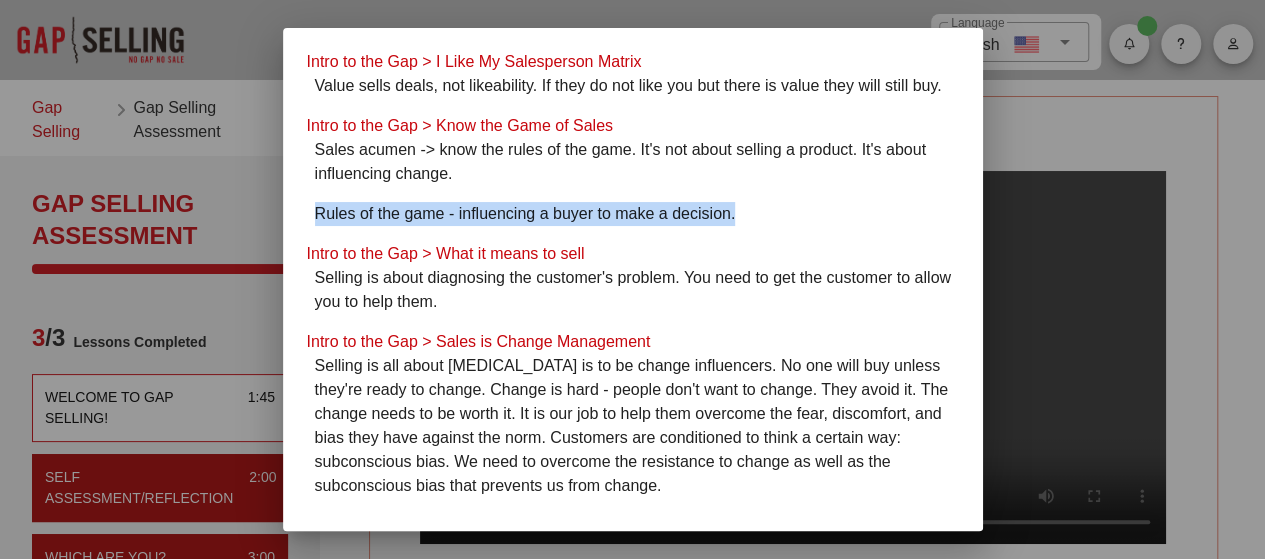 click on "Rules of the game - influencing a buyer to make a decision." at bounding box center (637, 214) 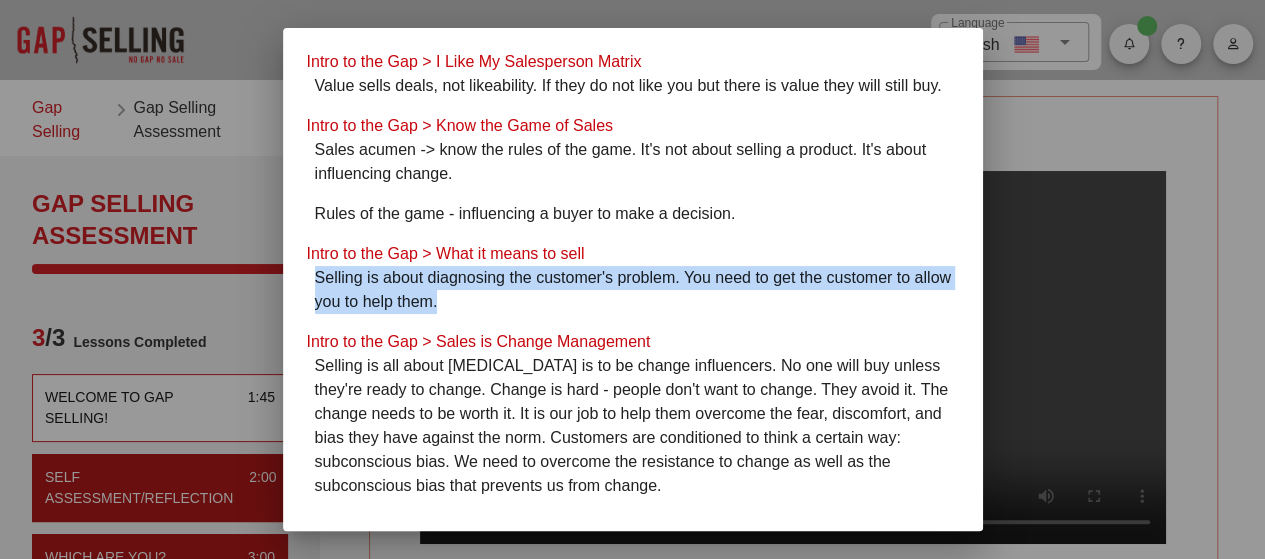 drag, startPoint x: 493, startPoint y: 307, endPoint x: 288, endPoint y: 281, distance: 206.6422 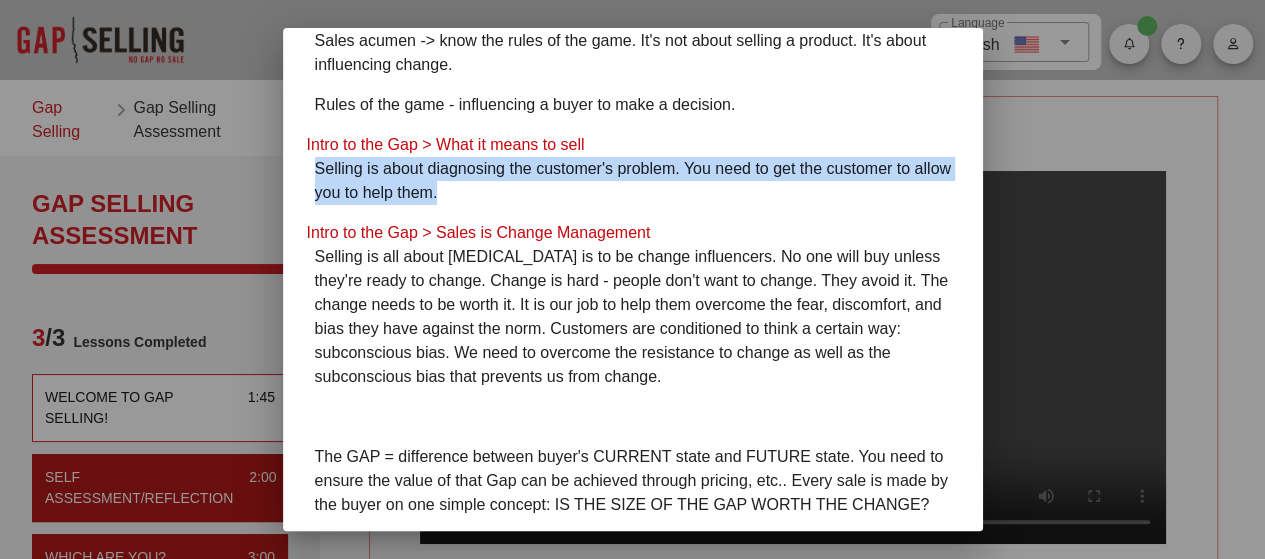 scroll, scrollTop: 284, scrollLeft: 0, axis: vertical 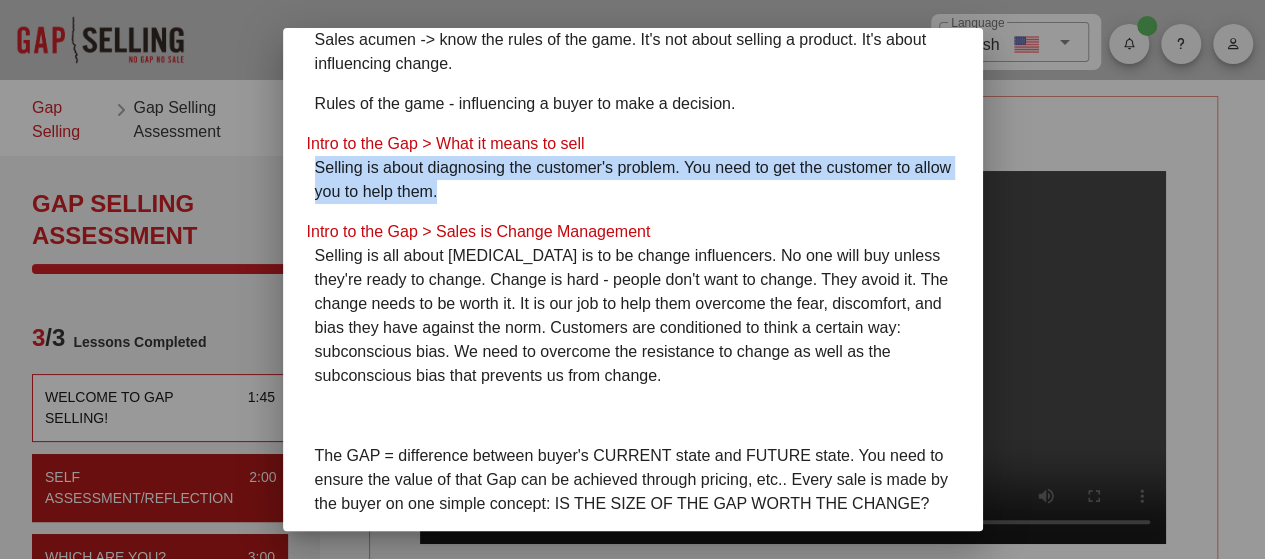 drag, startPoint x: 683, startPoint y: 378, endPoint x: 312, endPoint y: 254, distance: 391.1739 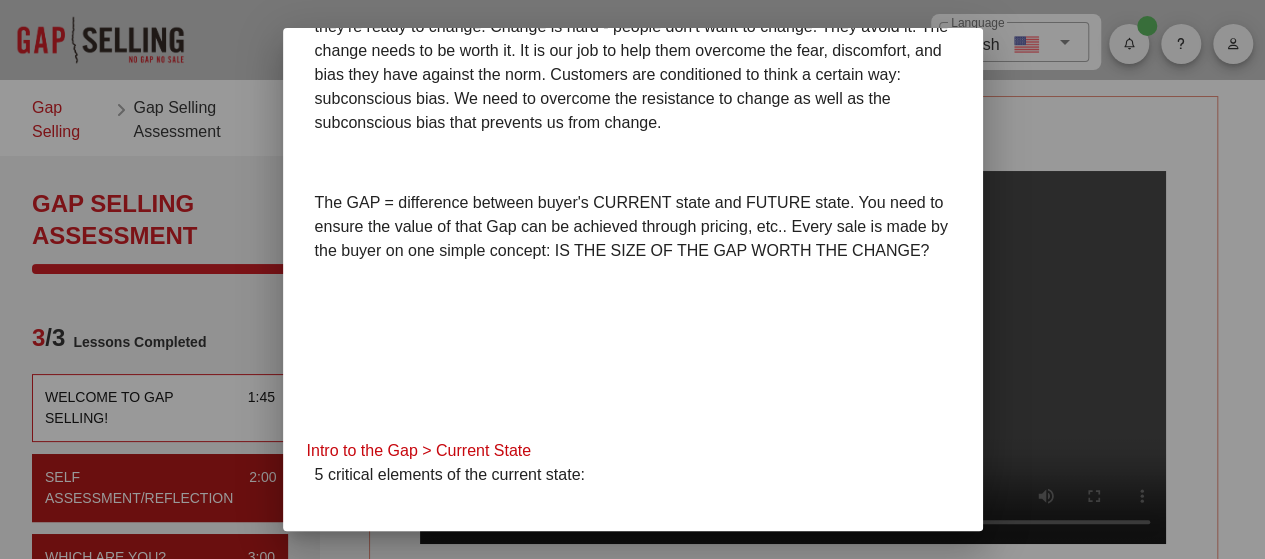 scroll, scrollTop: 538, scrollLeft: 0, axis: vertical 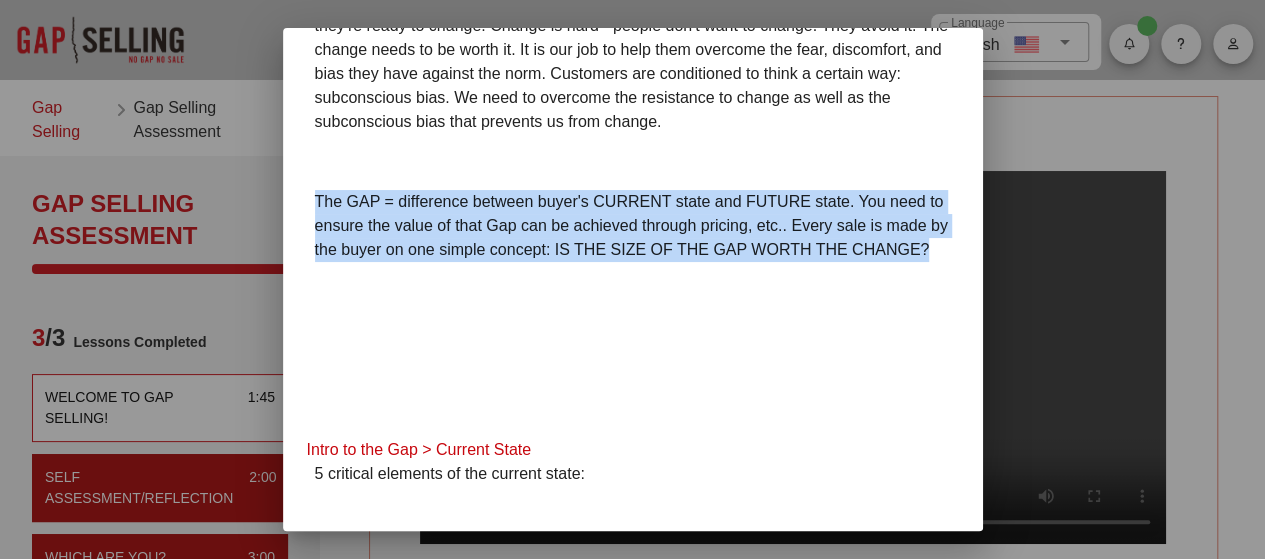 drag, startPoint x: 414, startPoint y: 269, endPoint x: 298, endPoint y: 197, distance: 136.52838 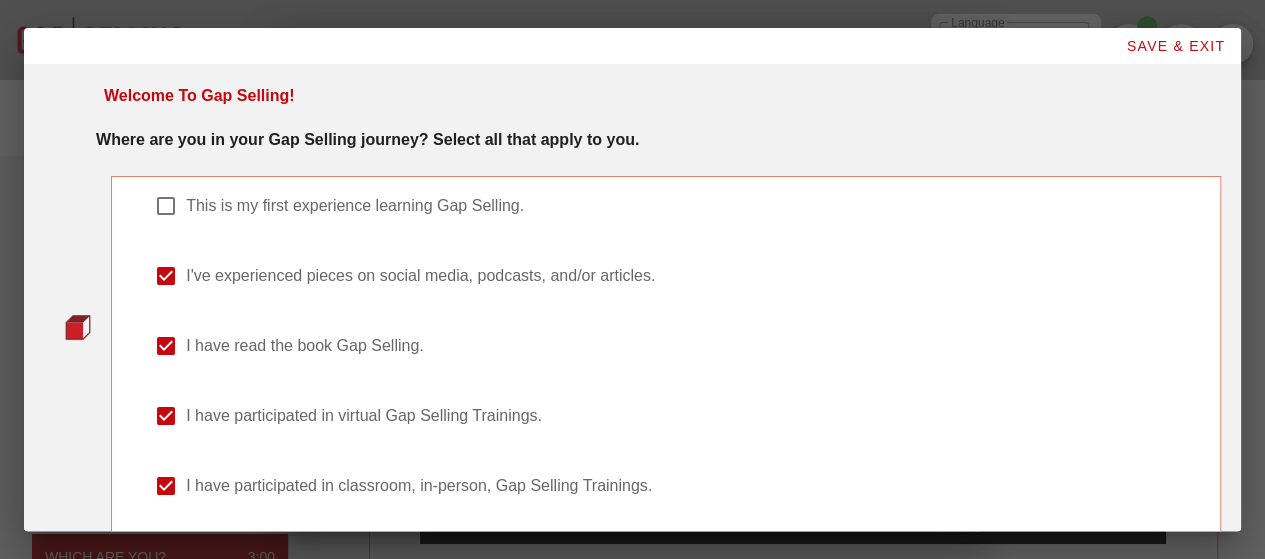 scroll, scrollTop: 1035, scrollLeft: 0, axis: vertical 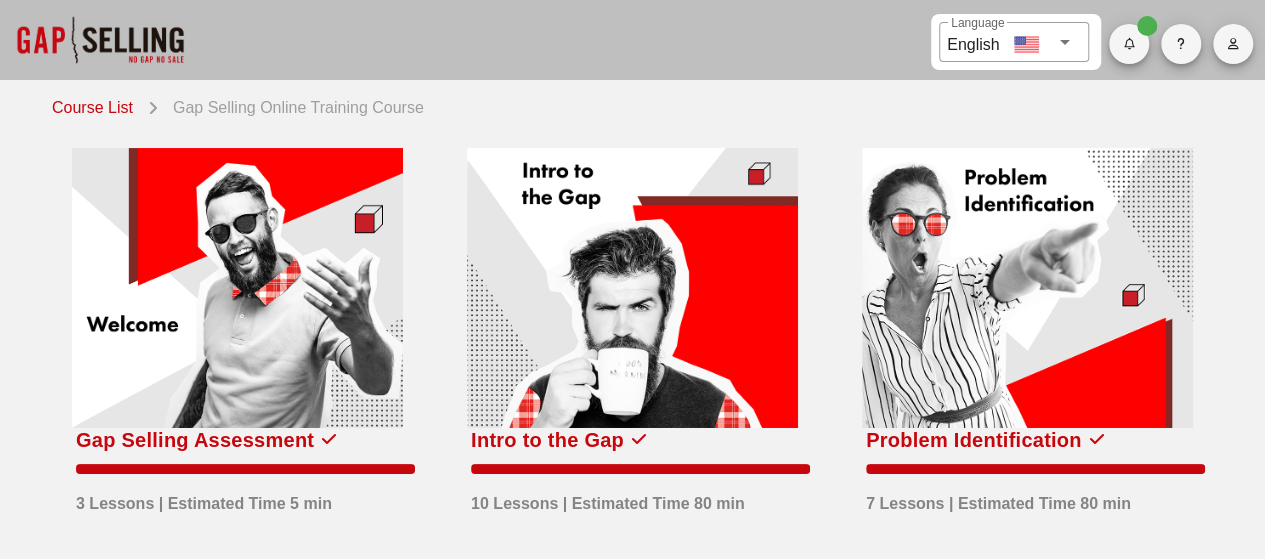 click at bounding box center (237, 288) 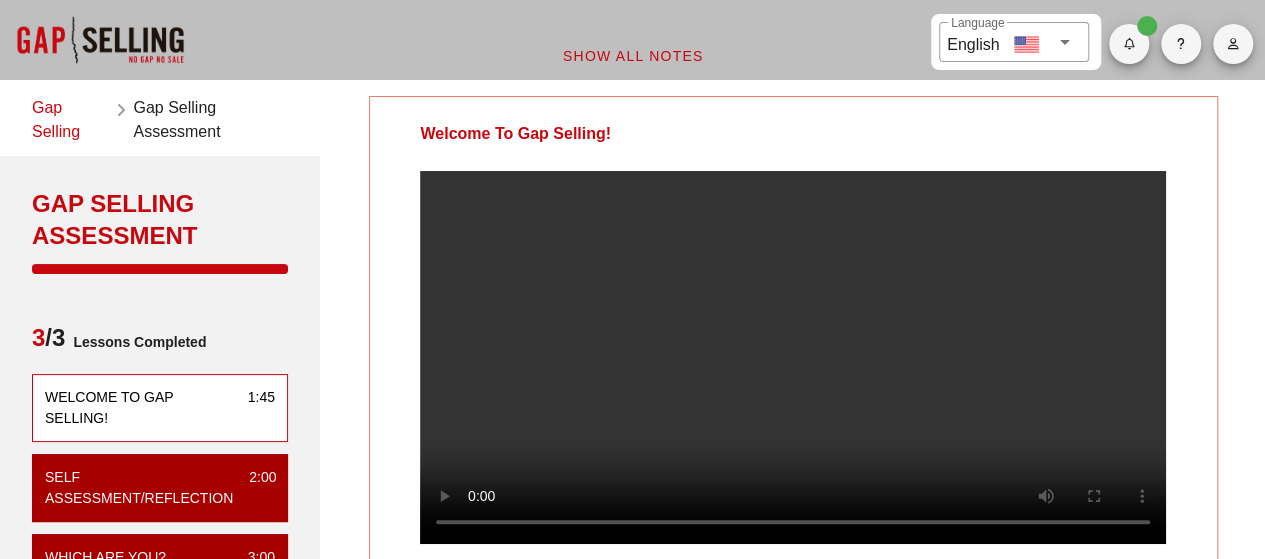 click at bounding box center [793, 357] 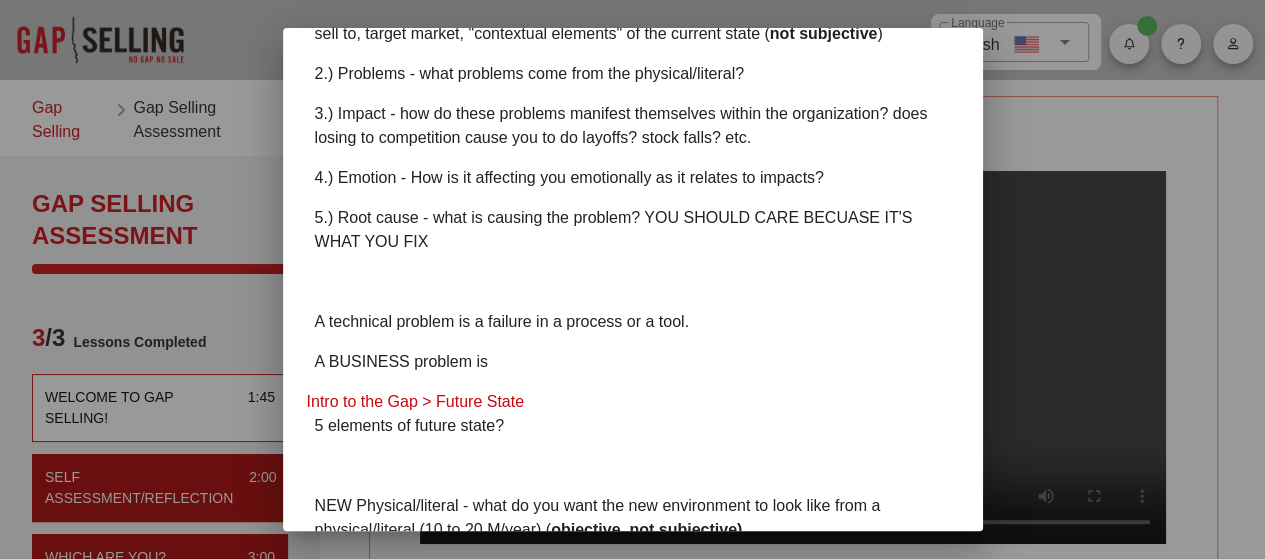 scroll, scrollTop: 1108, scrollLeft: 0, axis: vertical 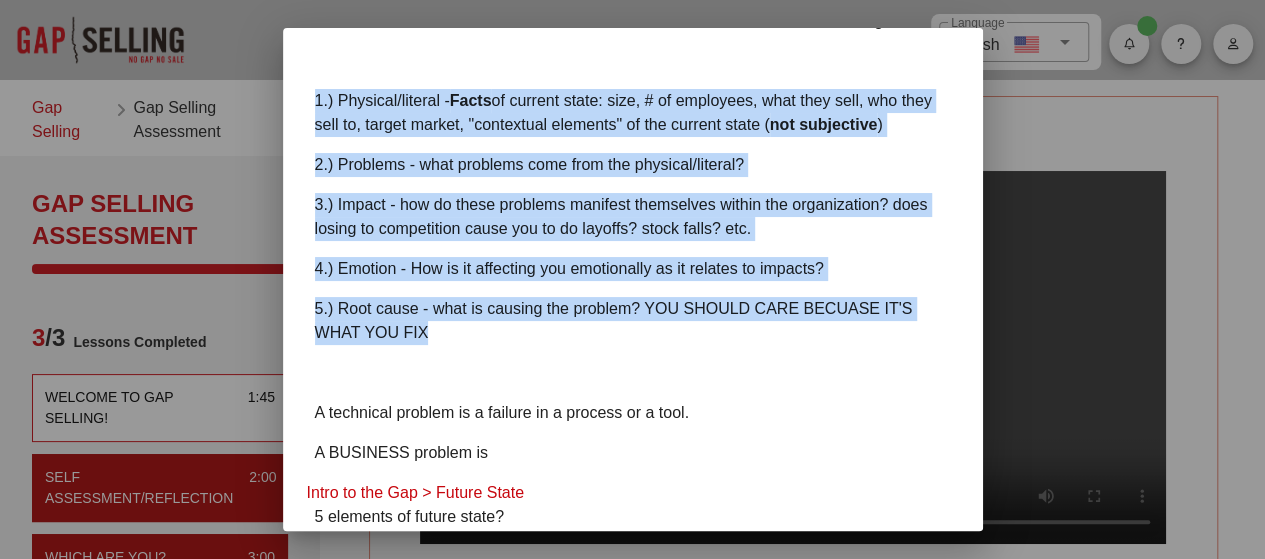drag, startPoint x: 446, startPoint y: 362, endPoint x: 305, endPoint y: 126, distance: 274.91272 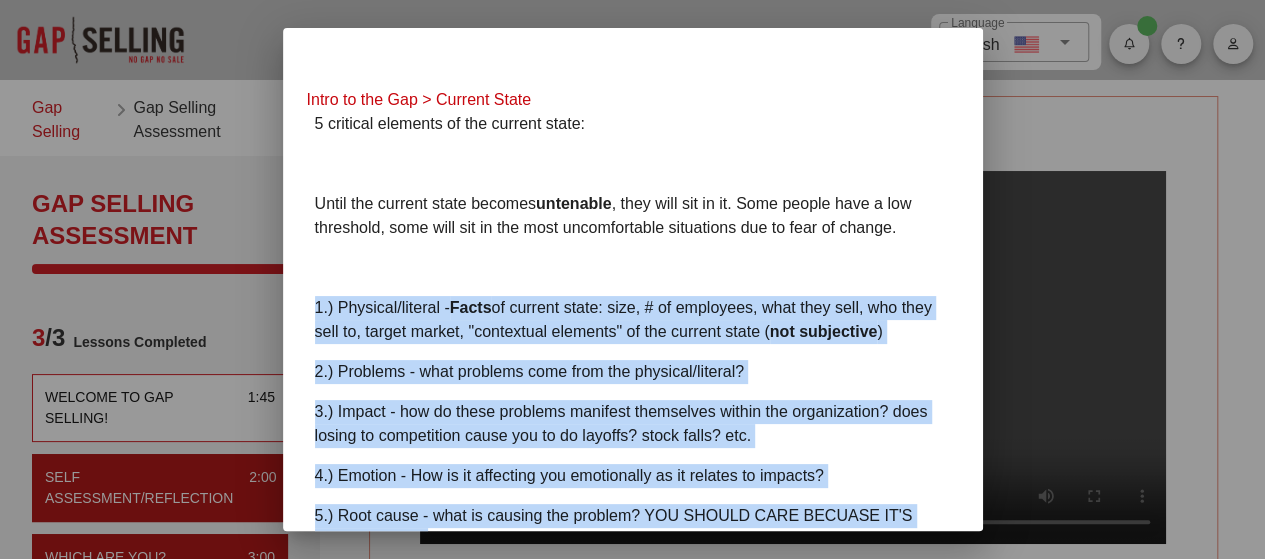 scroll, scrollTop: 881, scrollLeft: 0, axis: vertical 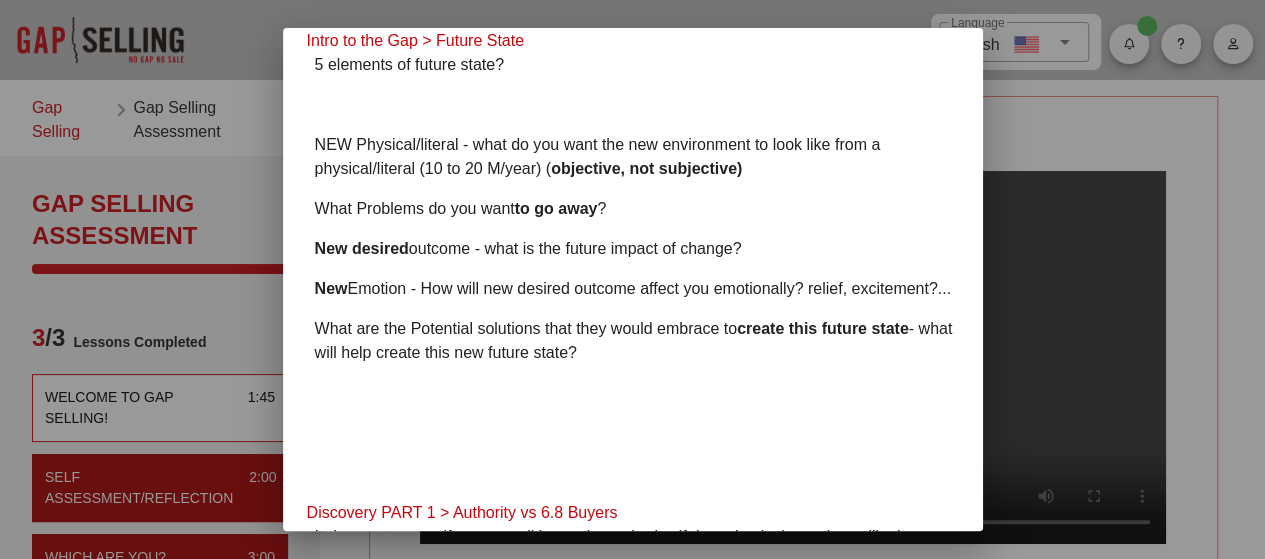 drag, startPoint x: 626, startPoint y: 405, endPoint x: 307, endPoint y: 166, distance: 398.60004 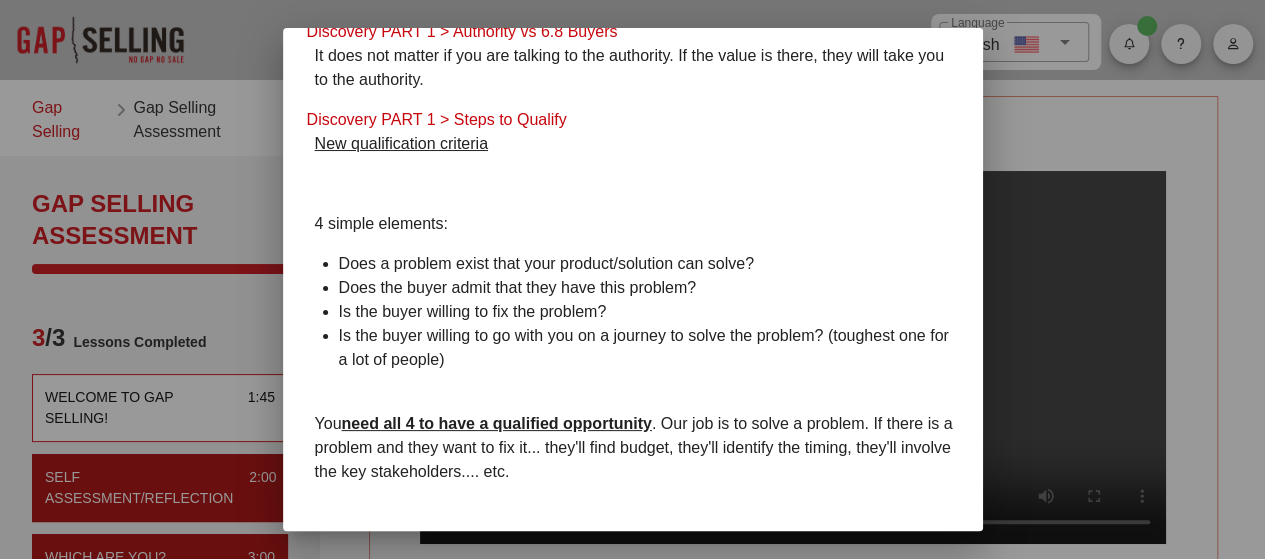 scroll, scrollTop: 2029, scrollLeft: 0, axis: vertical 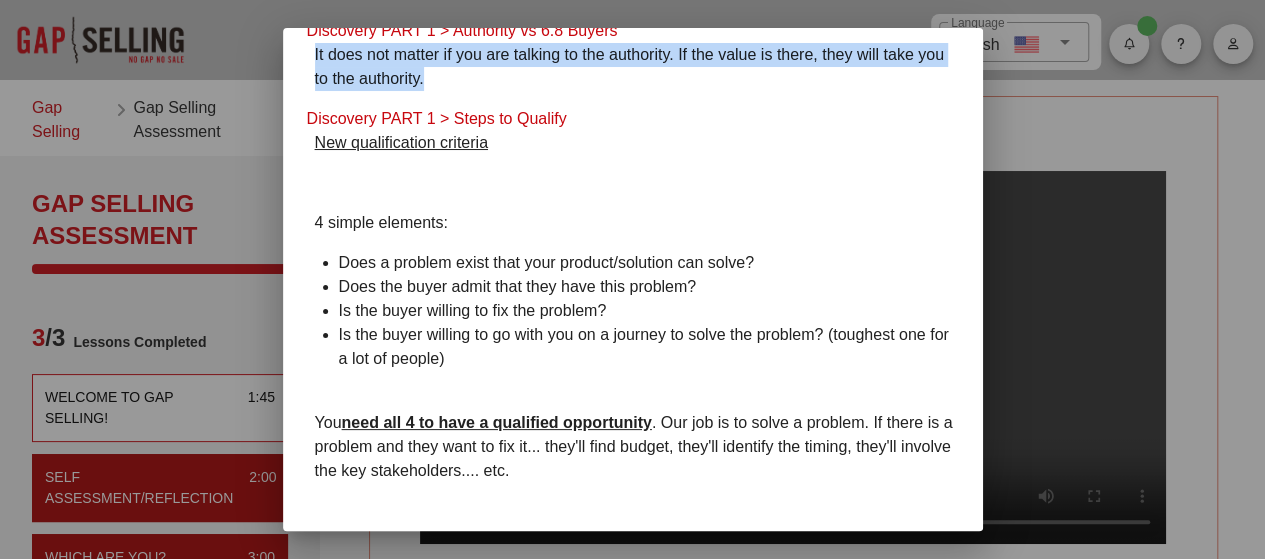 drag, startPoint x: 467, startPoint y: 125, endPoint x: 312, endPoint y: 100, distance: 157.00319 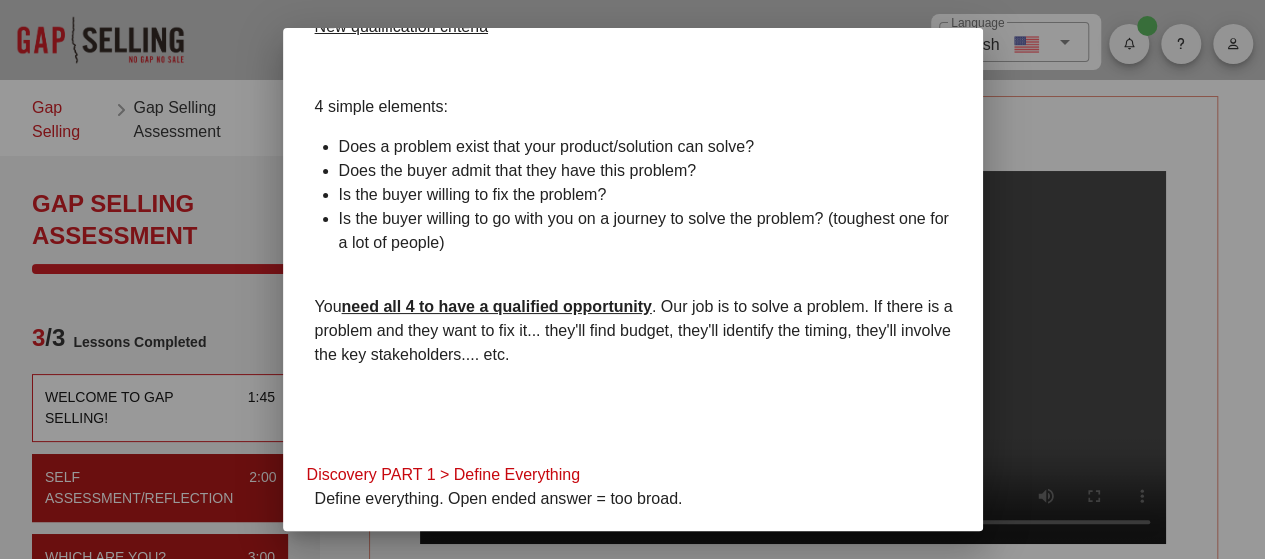 scroll, scrollTop: 2149, scrollLeft: 0, axis: vertical 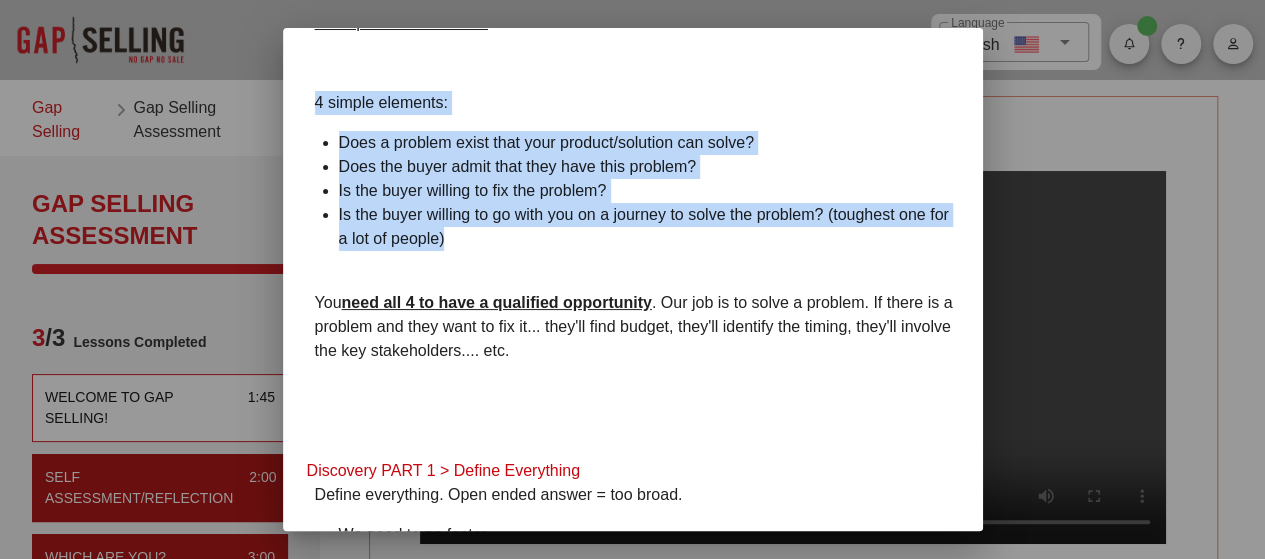 drag, startPoint x: 488, startPoint y: 287, endPoint x: 293, endPoint y: 155, distance: 235.47612 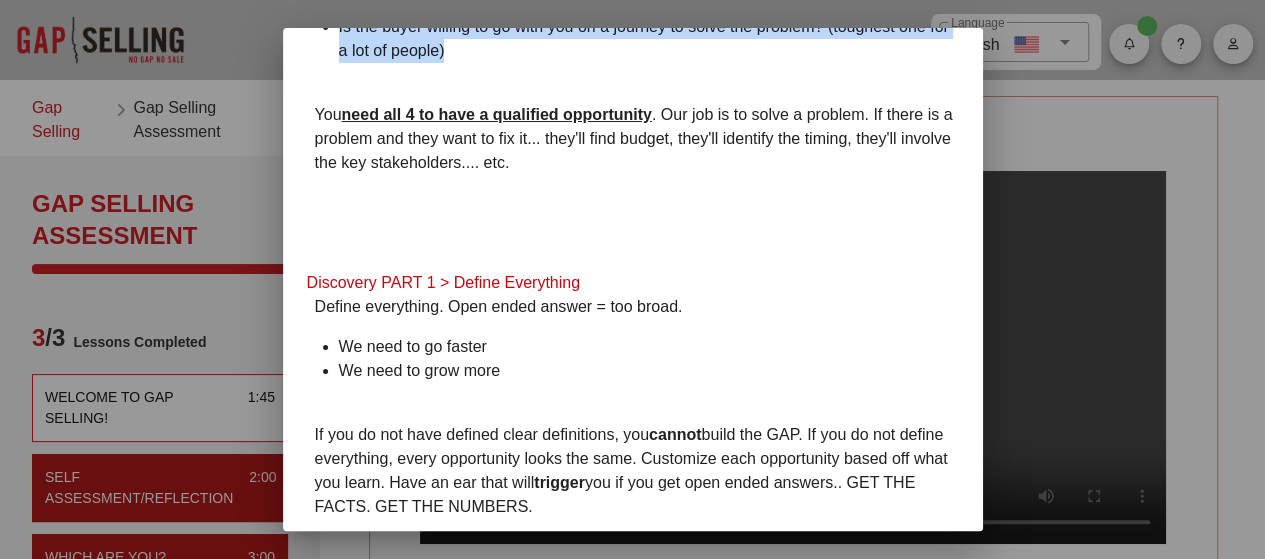 scroll, scrollTop: 2349, scrollLeft: 0, axis: vertical 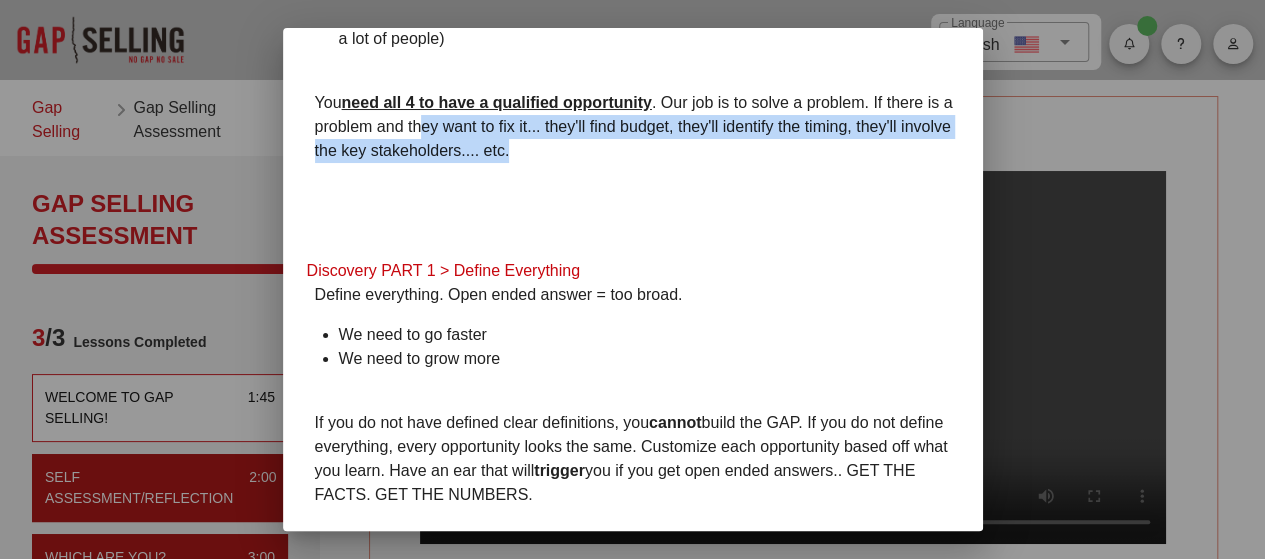 drag, startPoint x: 572, startPoint y: 203, endPoint x: 422, endPoint y: 170, distance: 153.58711 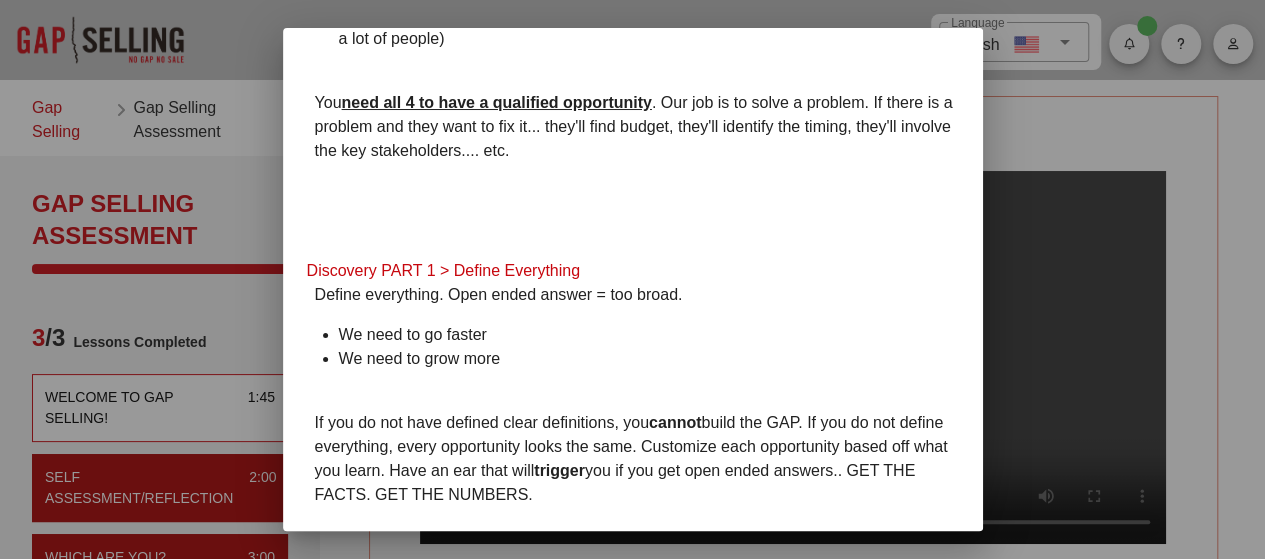 click on "You  need all 4 to have a qualified opportunity . Our job is to solve a problem. If there is a problem and they want to fix it... they'll find budget, they'll identify the timing, they'll involve the key stakeholders.... etc." at bounding box center (637, 127) 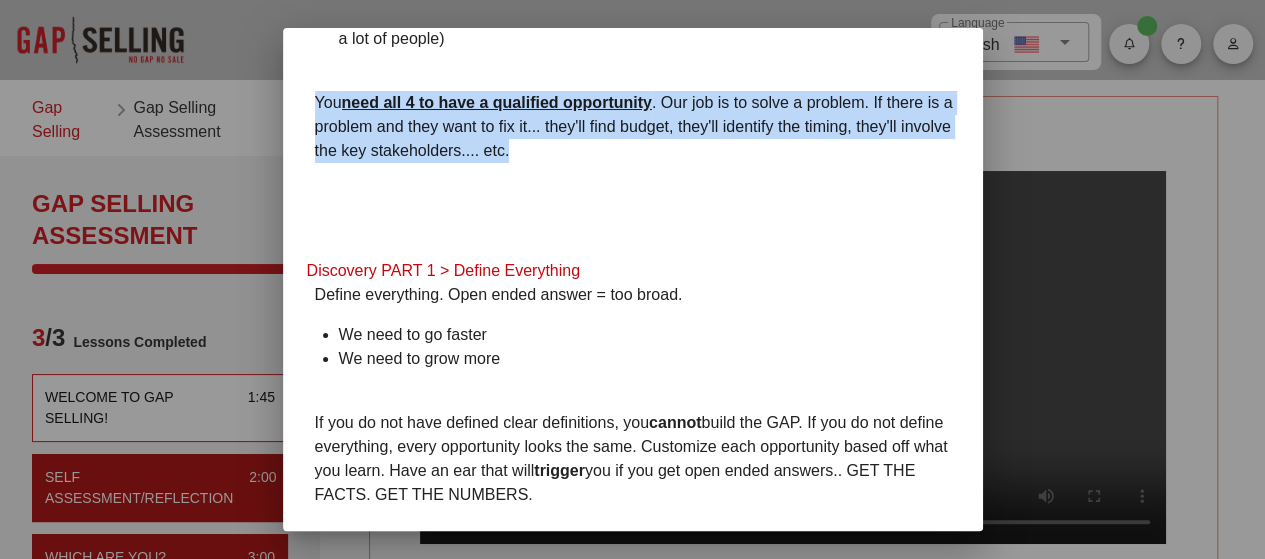 drag, startPoint x: 578, startPoint y: 199, endPoint x: 300, endPoint y: 145, distance: 283.19604 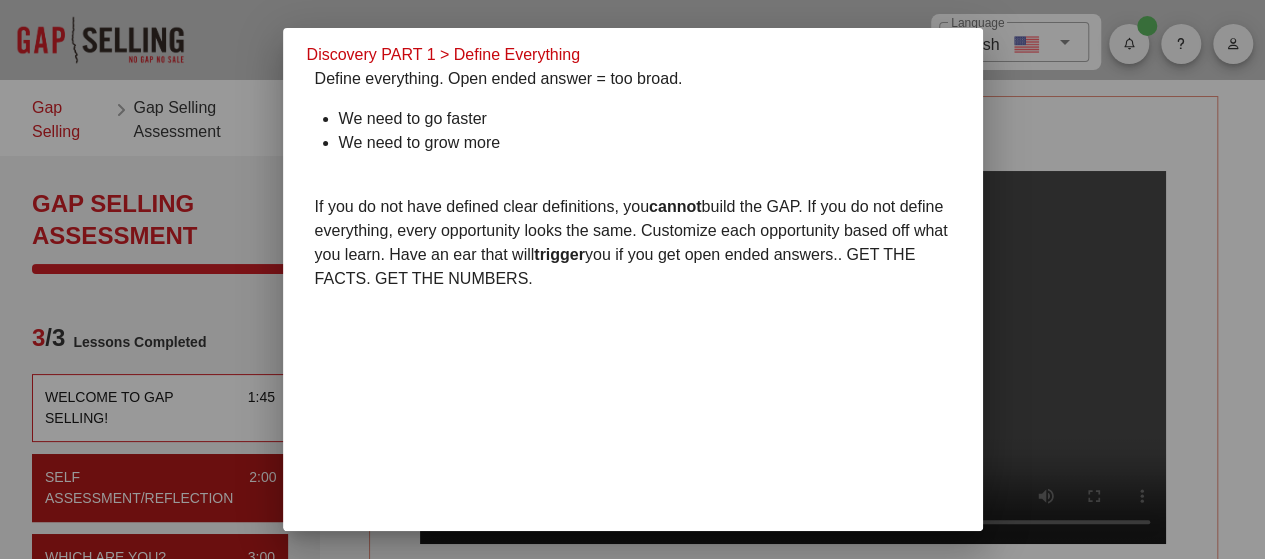 scroll, scrollTop: 2605, scrollLeft: 0, axis: vertical 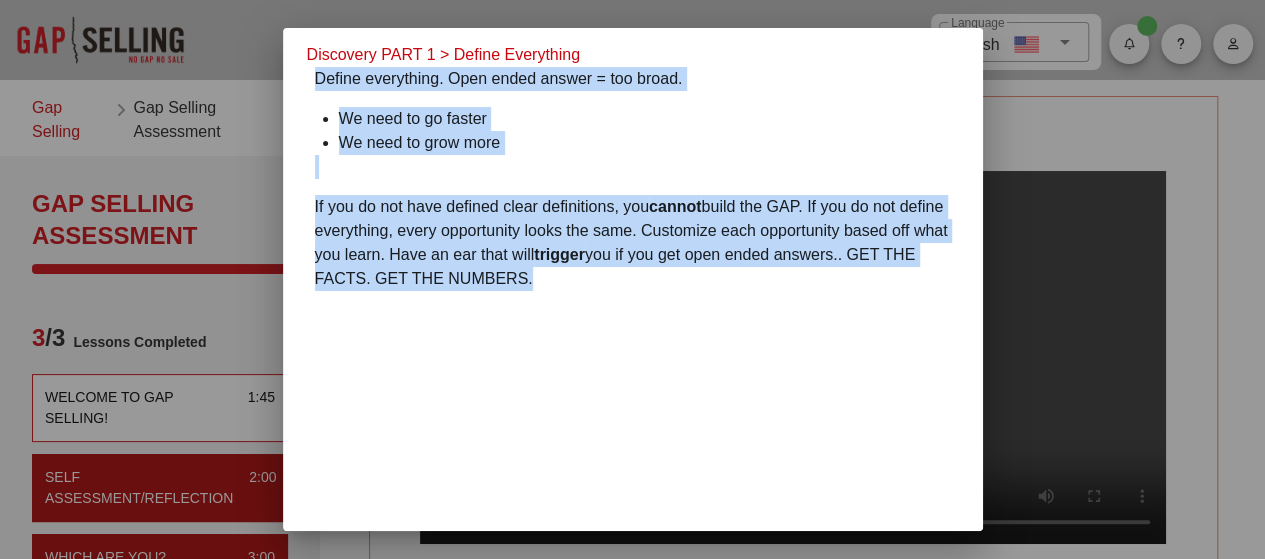 drag, startPoint x: 620, startPoint y: 287, endPoint x: 319, endPoint y: 90, distance: 359.73602 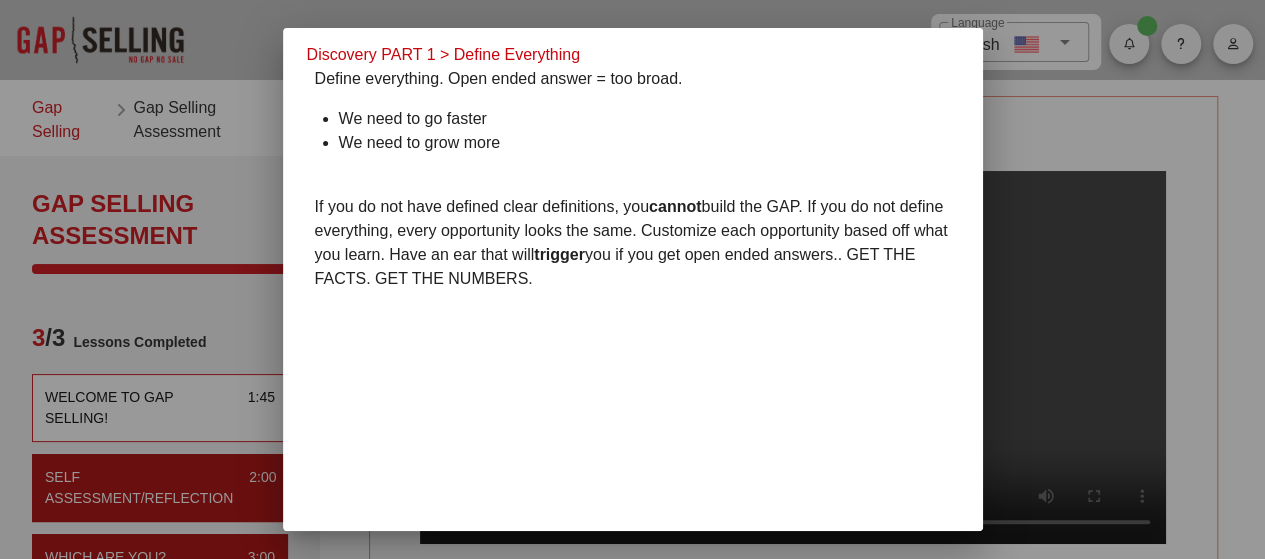click at bounding box center [632, 279] 